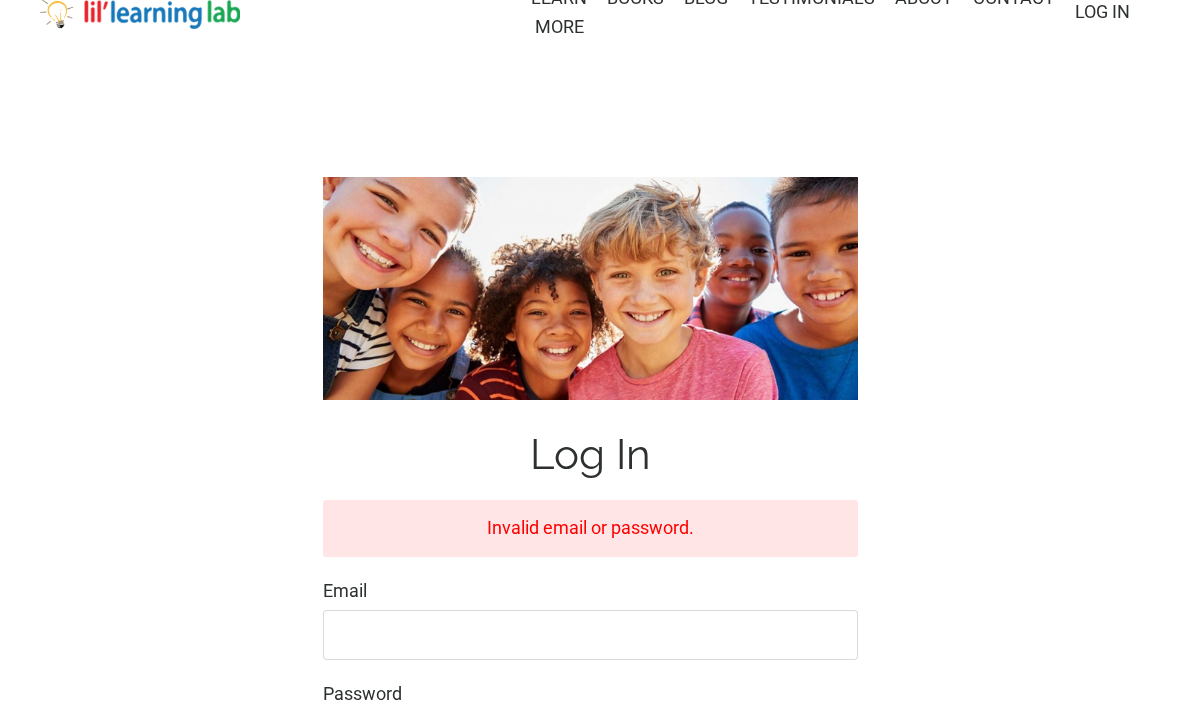 scroll, scrollTop: 36, scrollLeft: 0, axis: vertical 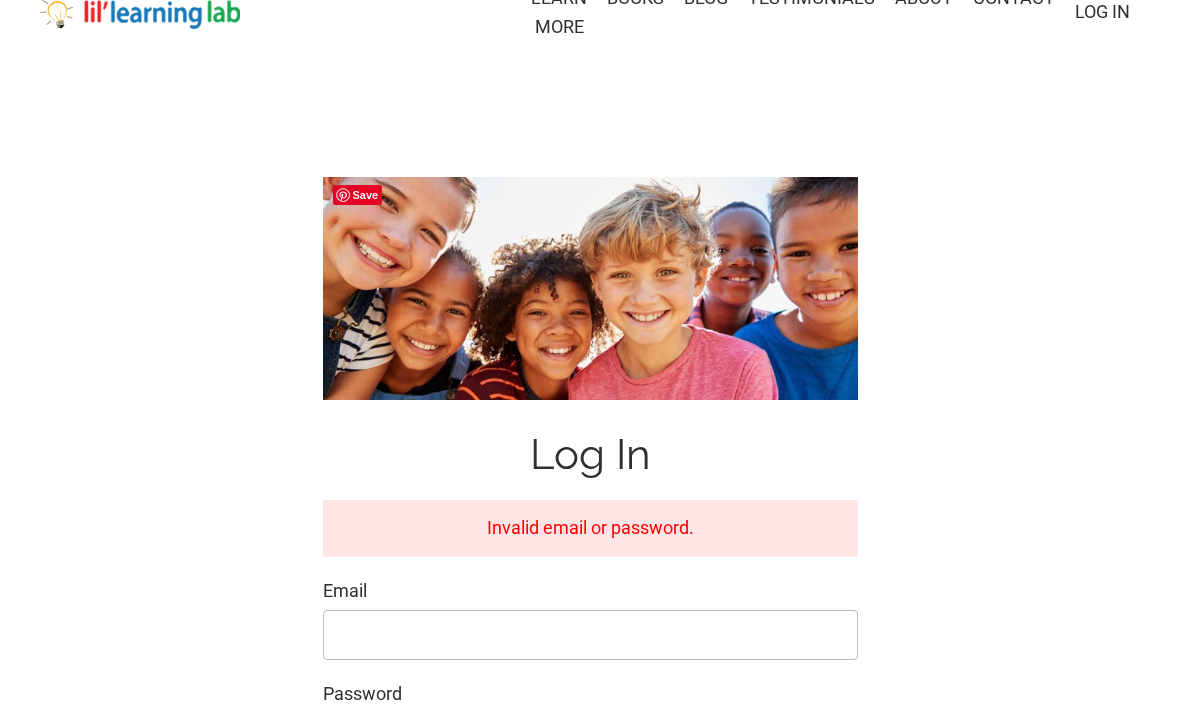 click on "Email" at bounding box center (590, 635) 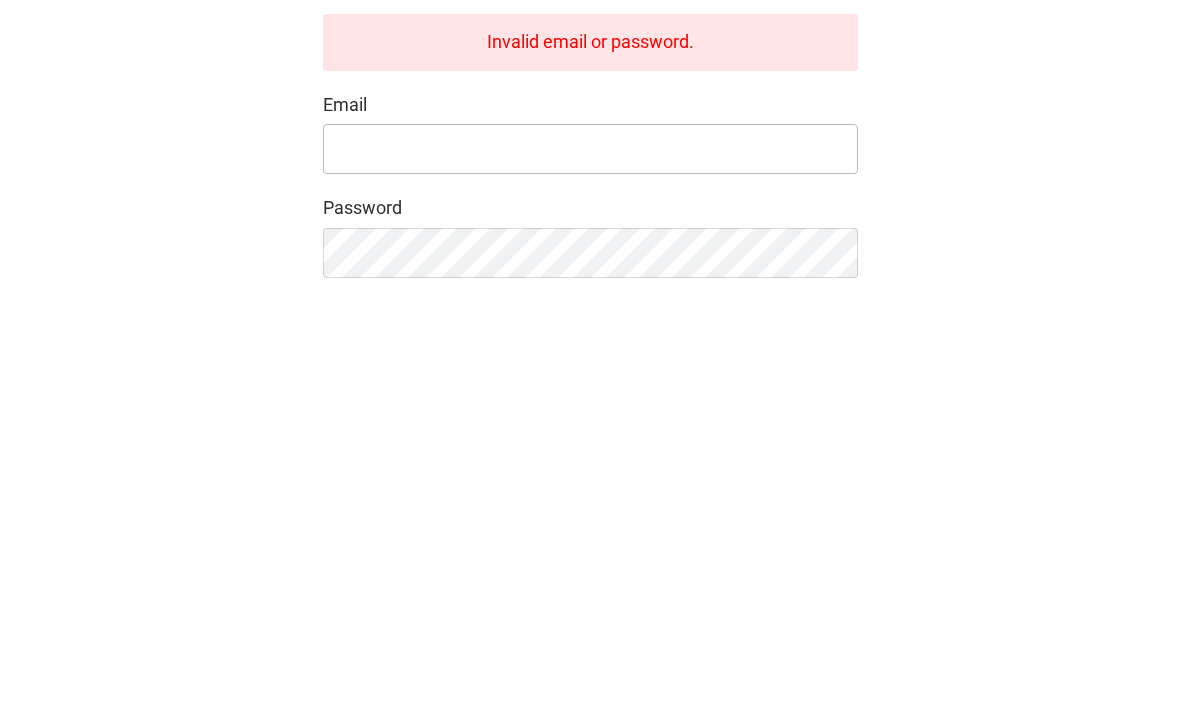 scroll, scrollTop: 480, scrollLeft: 0, axis: vertical 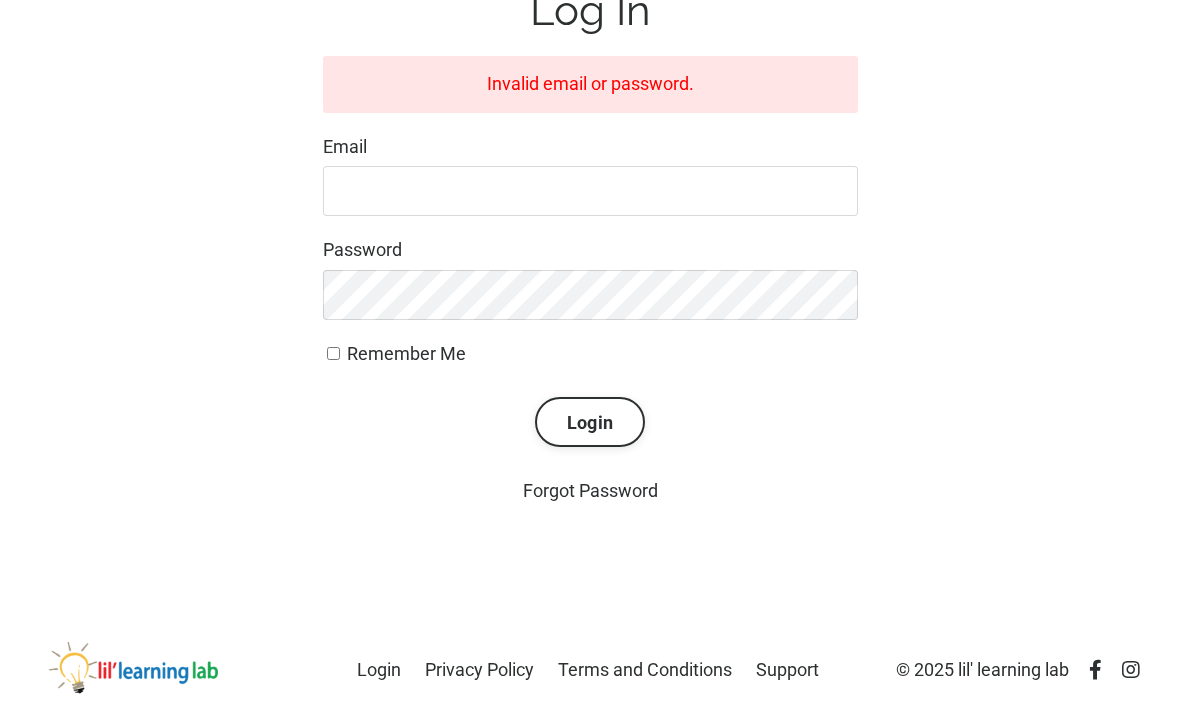 click on "Remember Me" at bounding box center [333, 353] 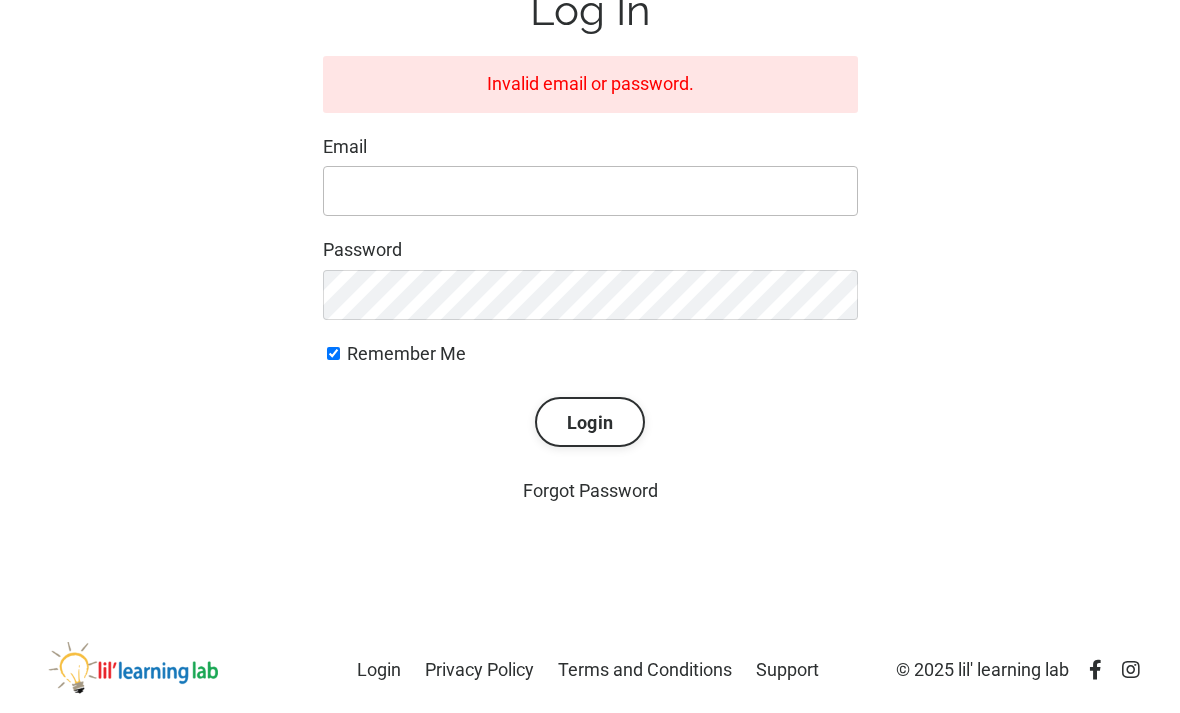click on "Email" at bounding box center (590, 191) 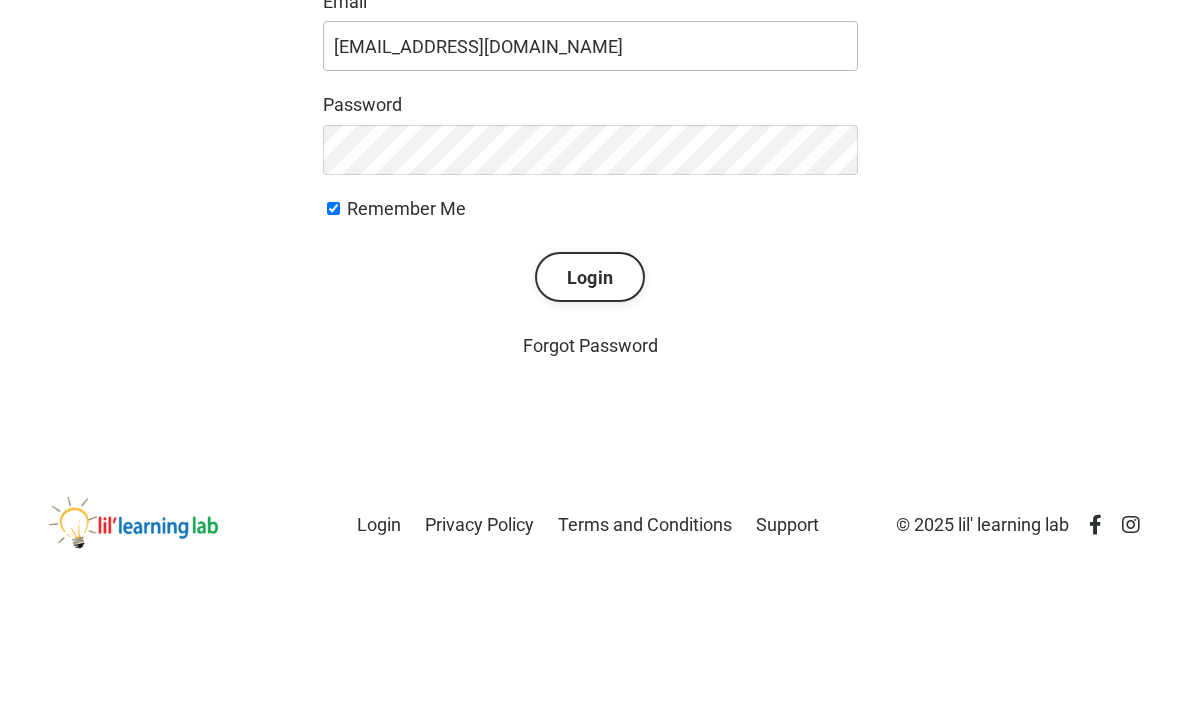 click on "wadeandmelanie@q.com" at bounding box center [590, 191] 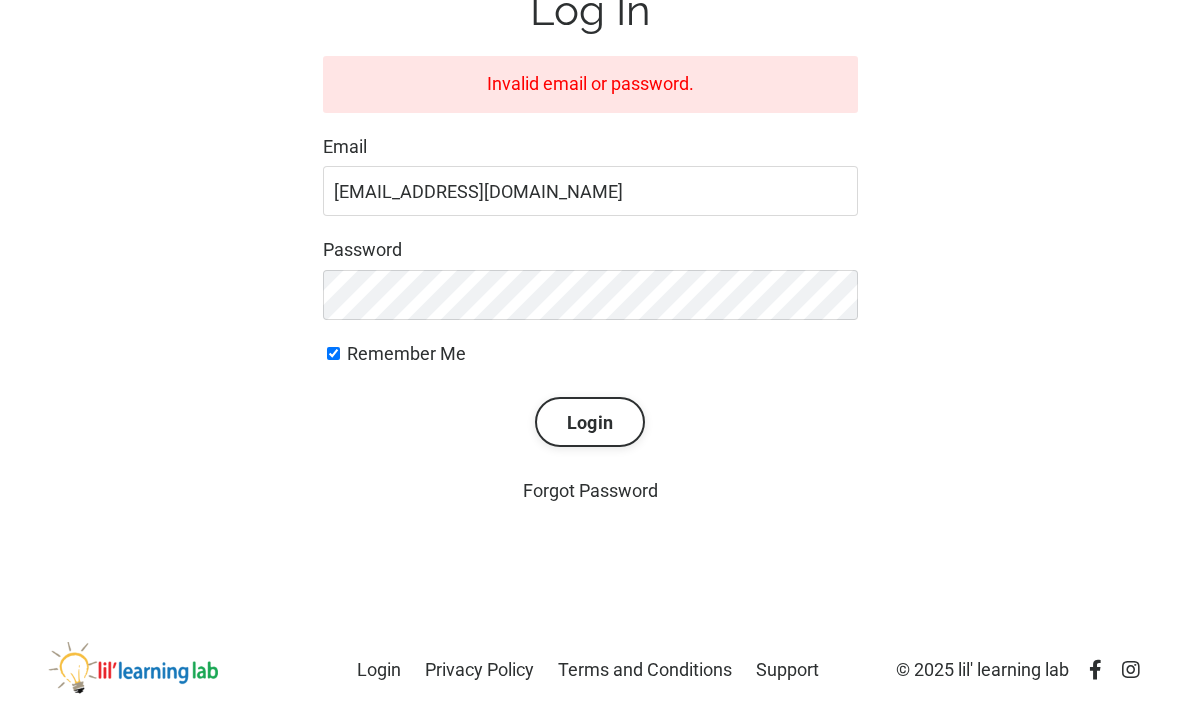 click on "Login" at bounding box center [590, 422] 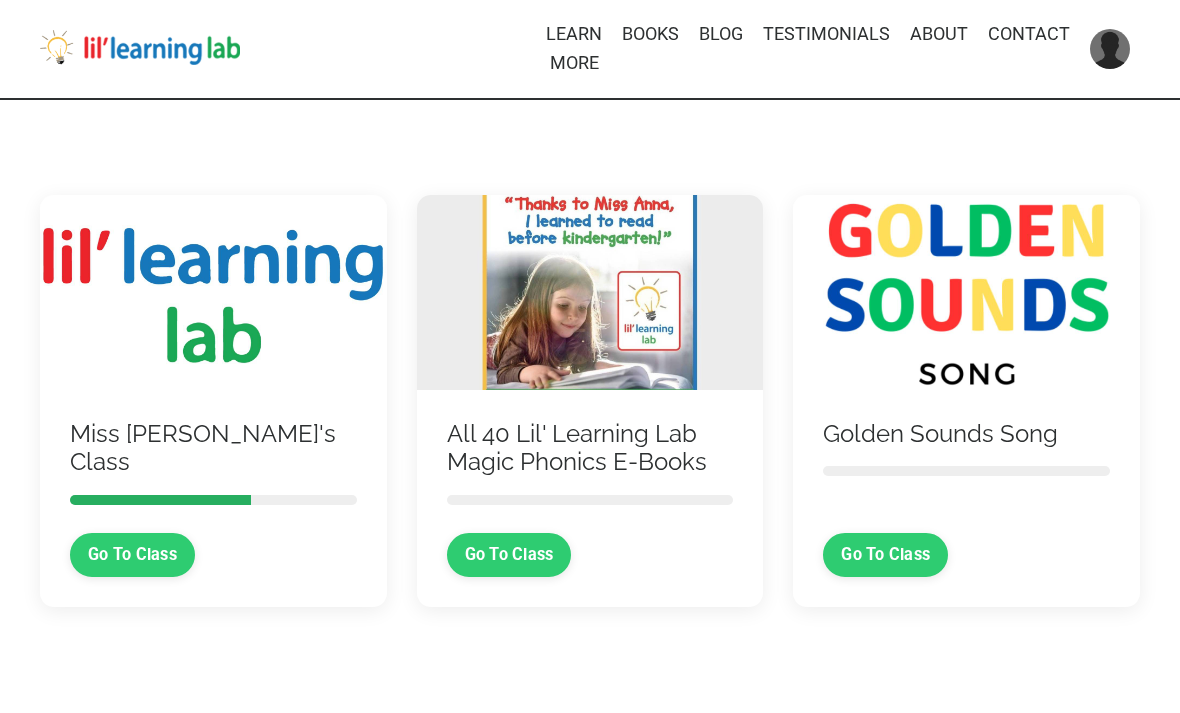 scroll, scrollTop: 0, scrollLeft: 0, axis: both 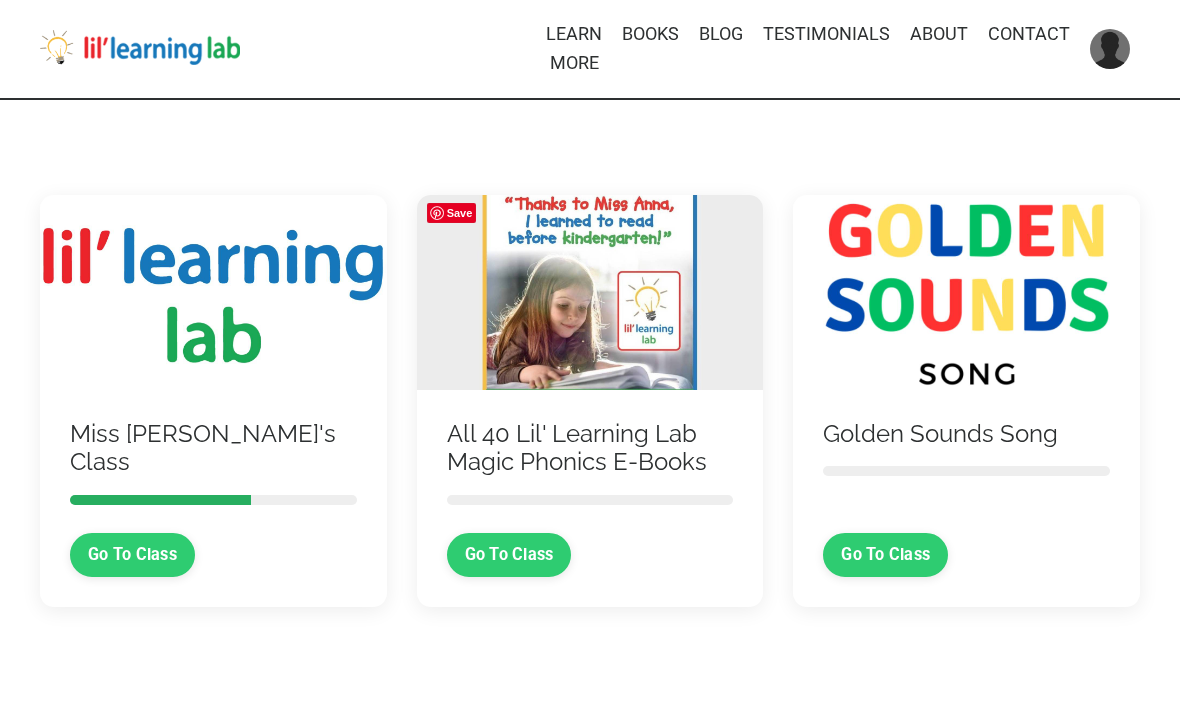 click on "Go To Class" at bounding box center [213, 551] 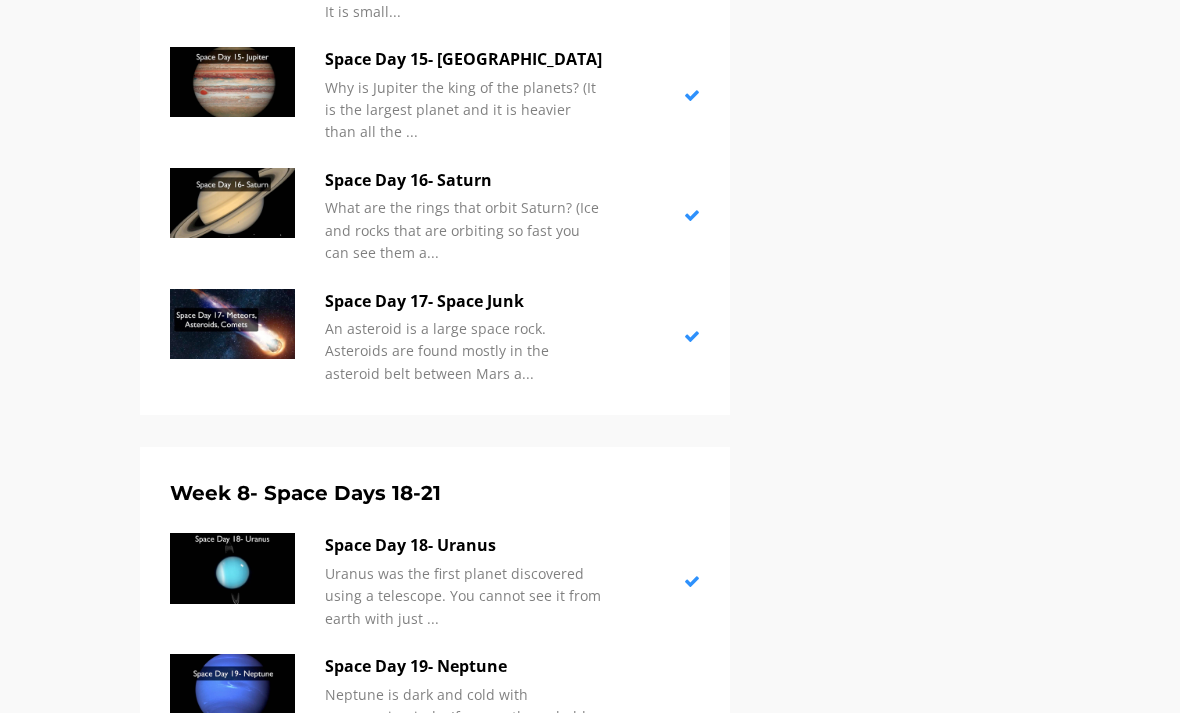 scroll, scrollTop: 5931, scrollLeft: 0, axis: vertical 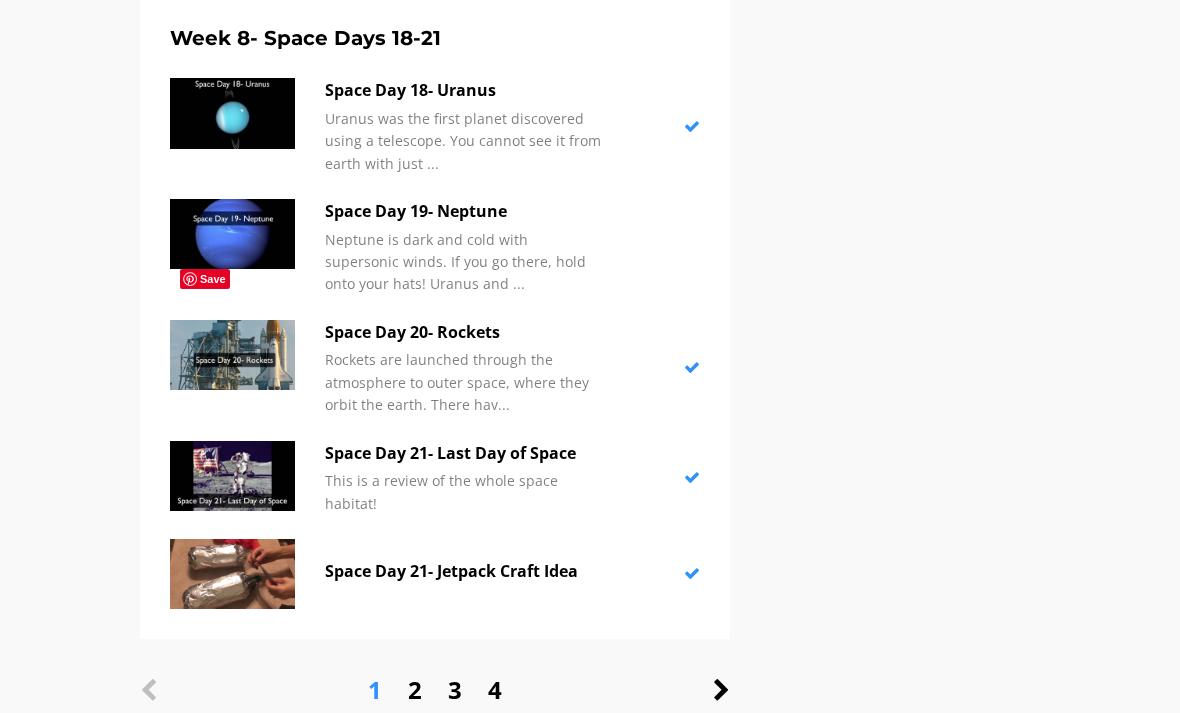 click on "2" at bounding box center (415, 690) 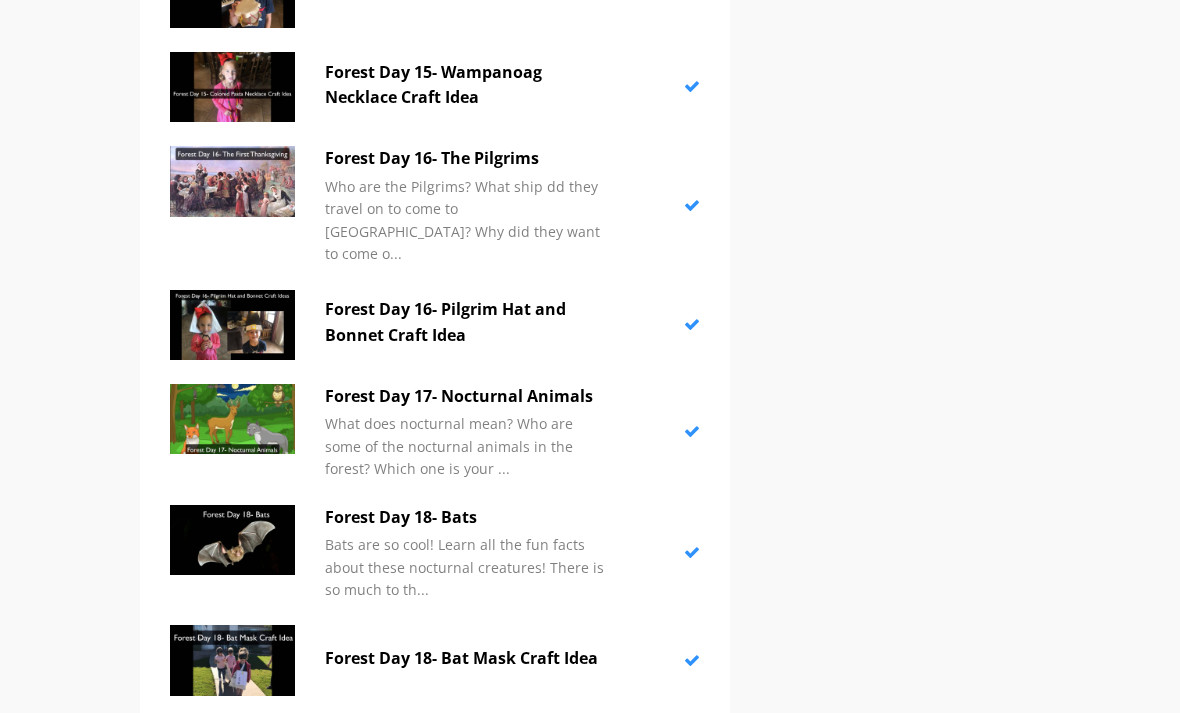 scroll, scrollTop: 7334, scrollLeft: 0, axis: vertical 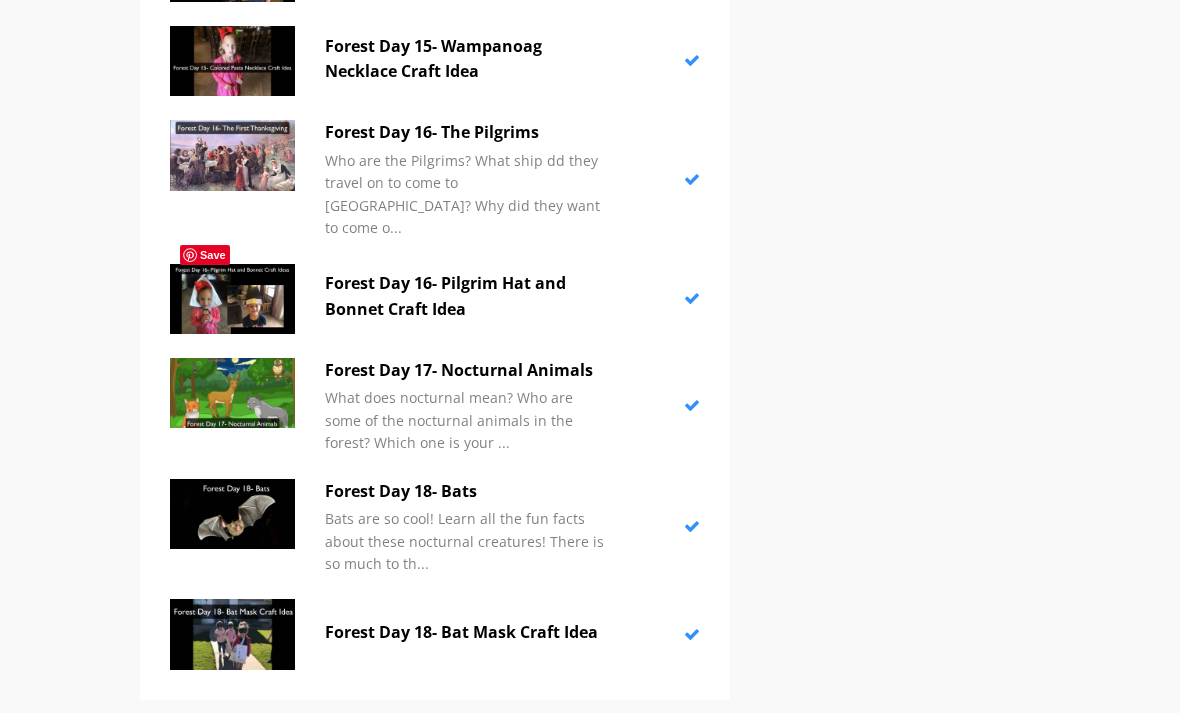 click on "3" at bounding box center [455, 751] 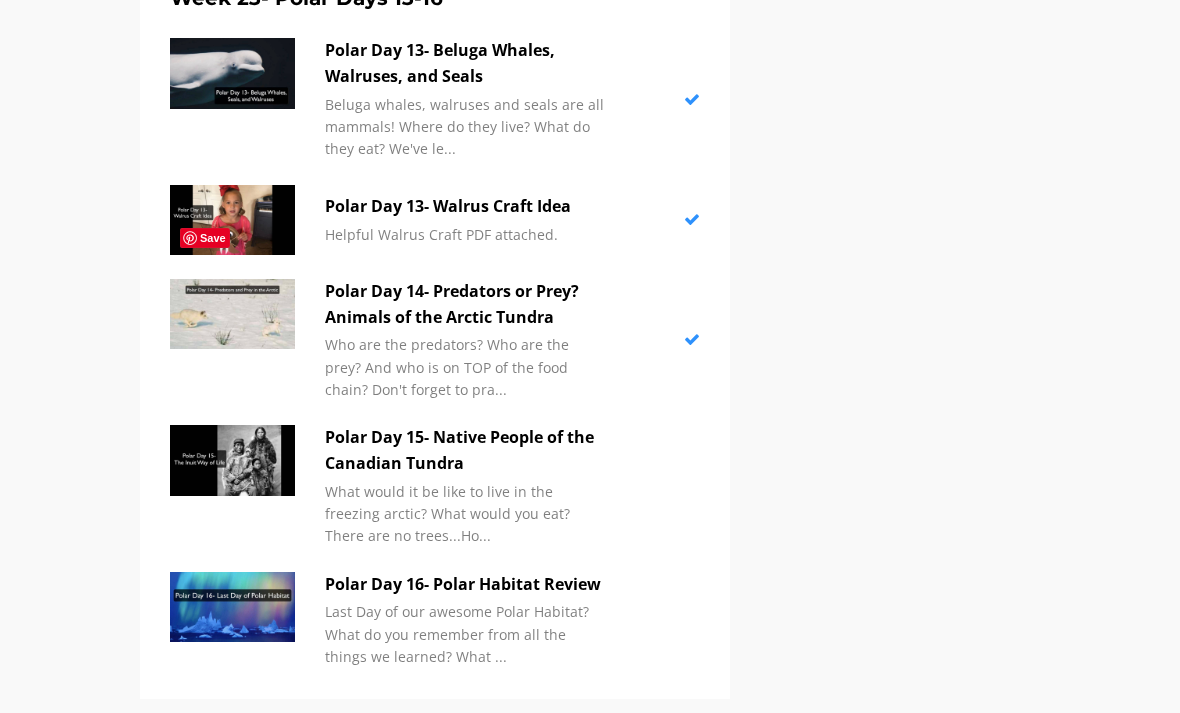 scroll, scrollTop: 3774, scrollLeft: 0, axis: vertical 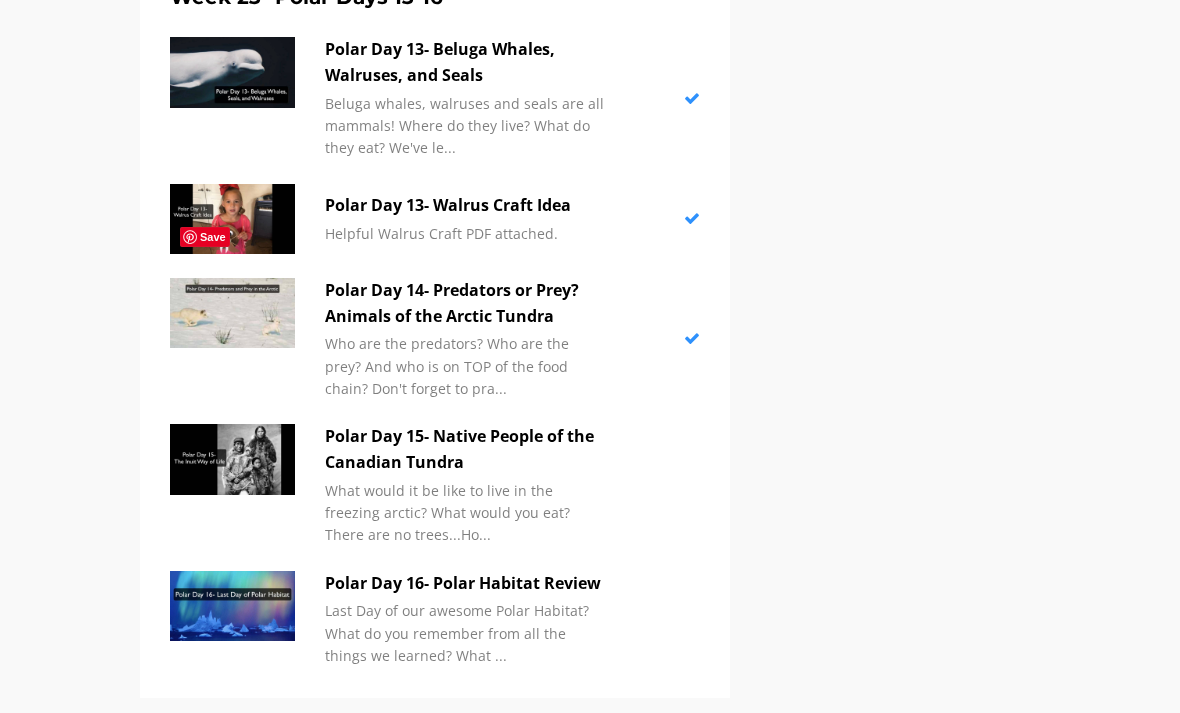 click at bounding box center [247, 485] 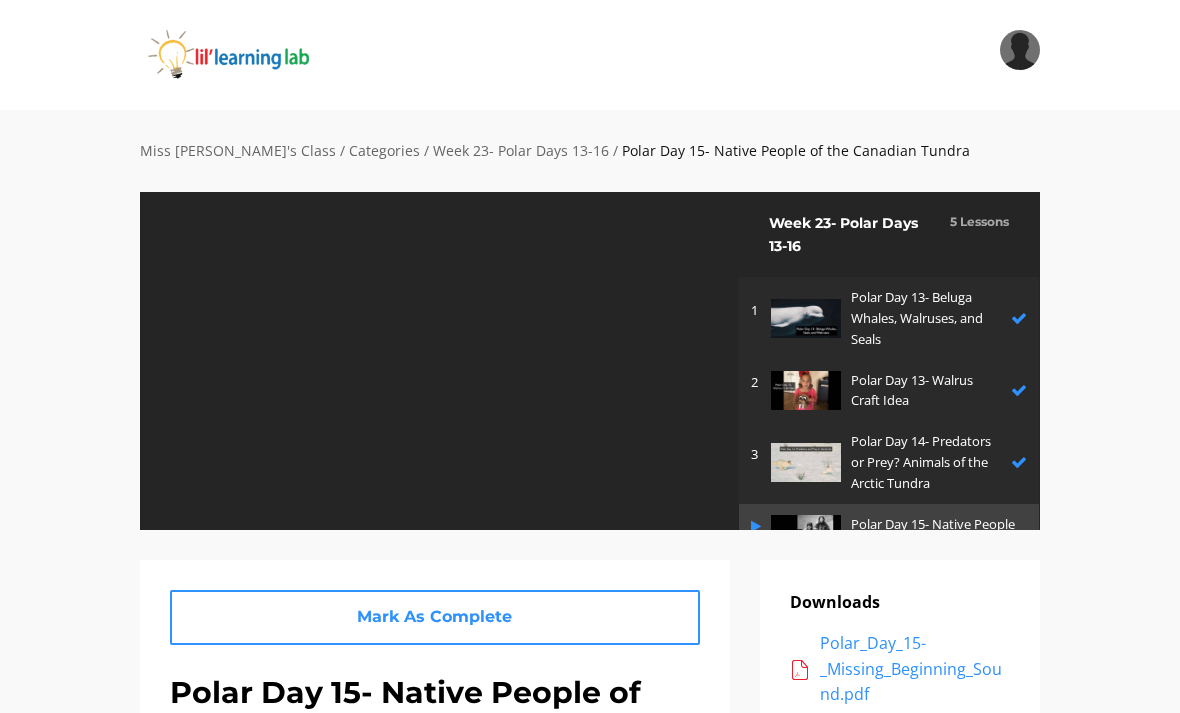 scroll, scrollTop: 0, scrollLeft: 0, axis: both 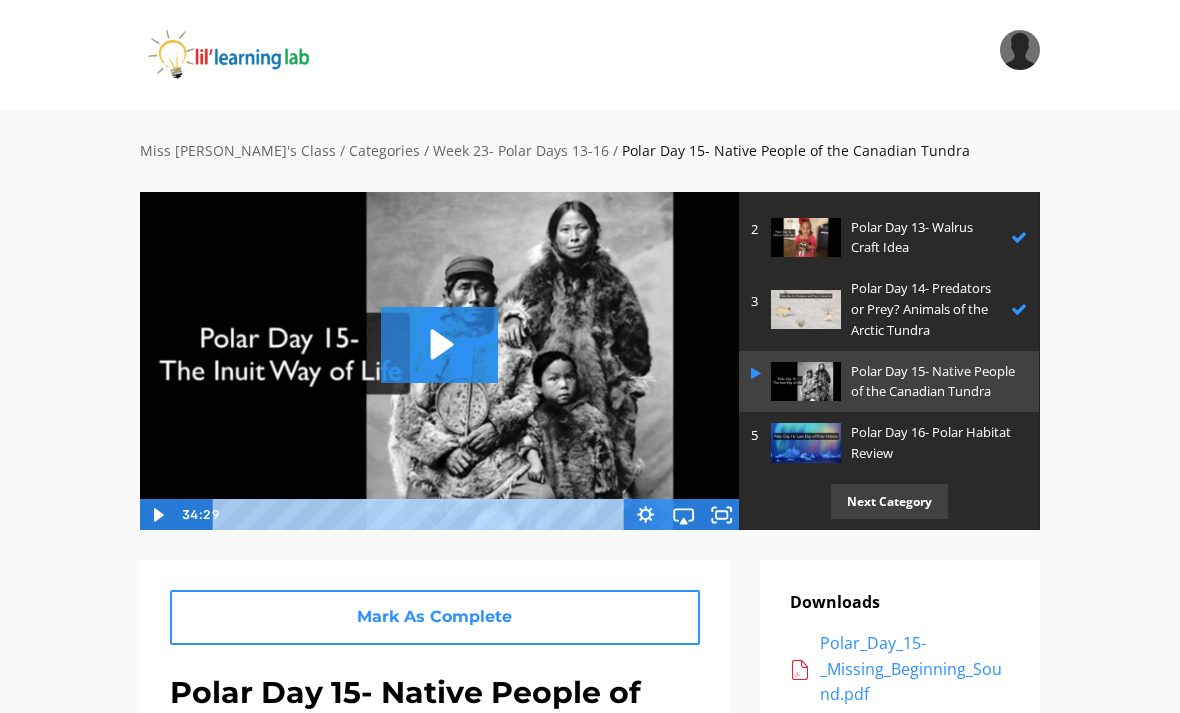 click 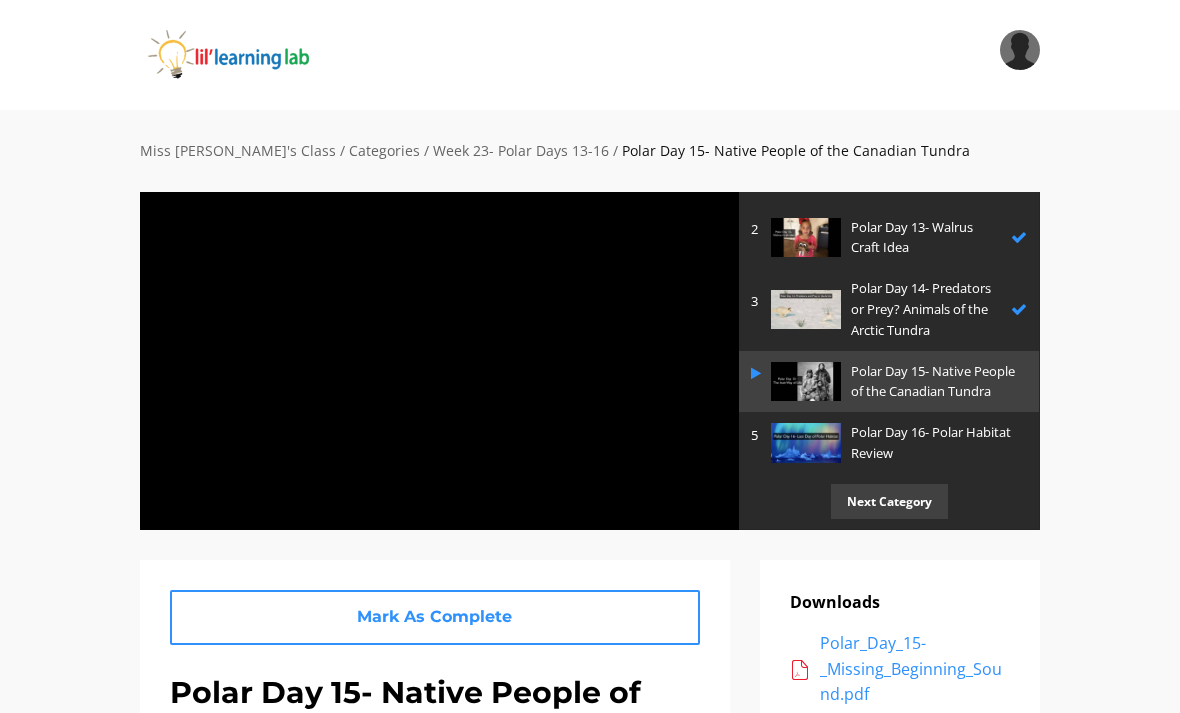click at bounding box center [439, 360] 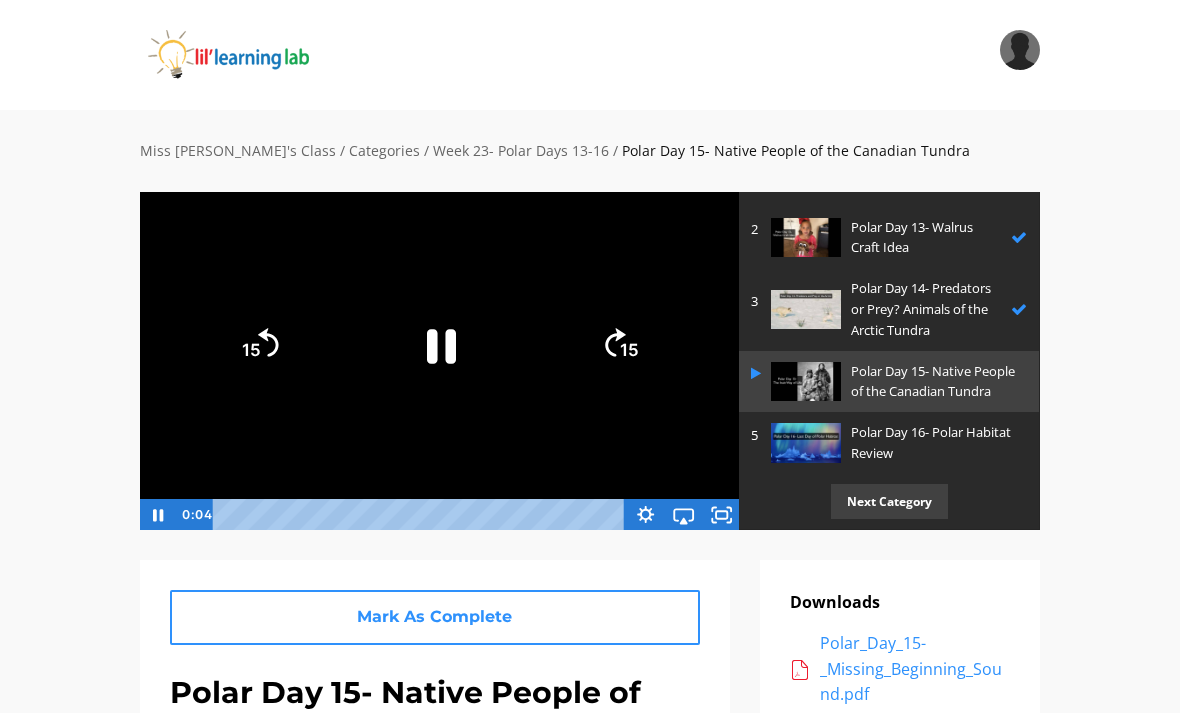 click 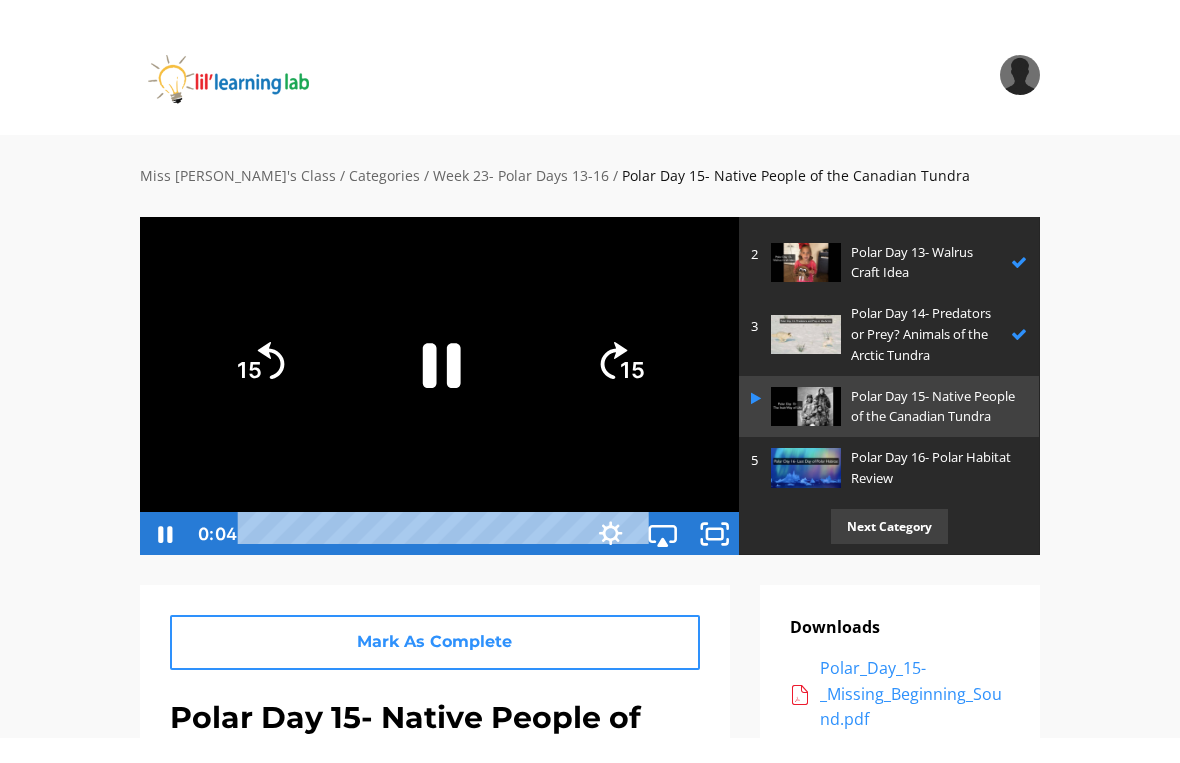 scroll, scrollTop: 24, scrollLeft: 0, axis: vertical 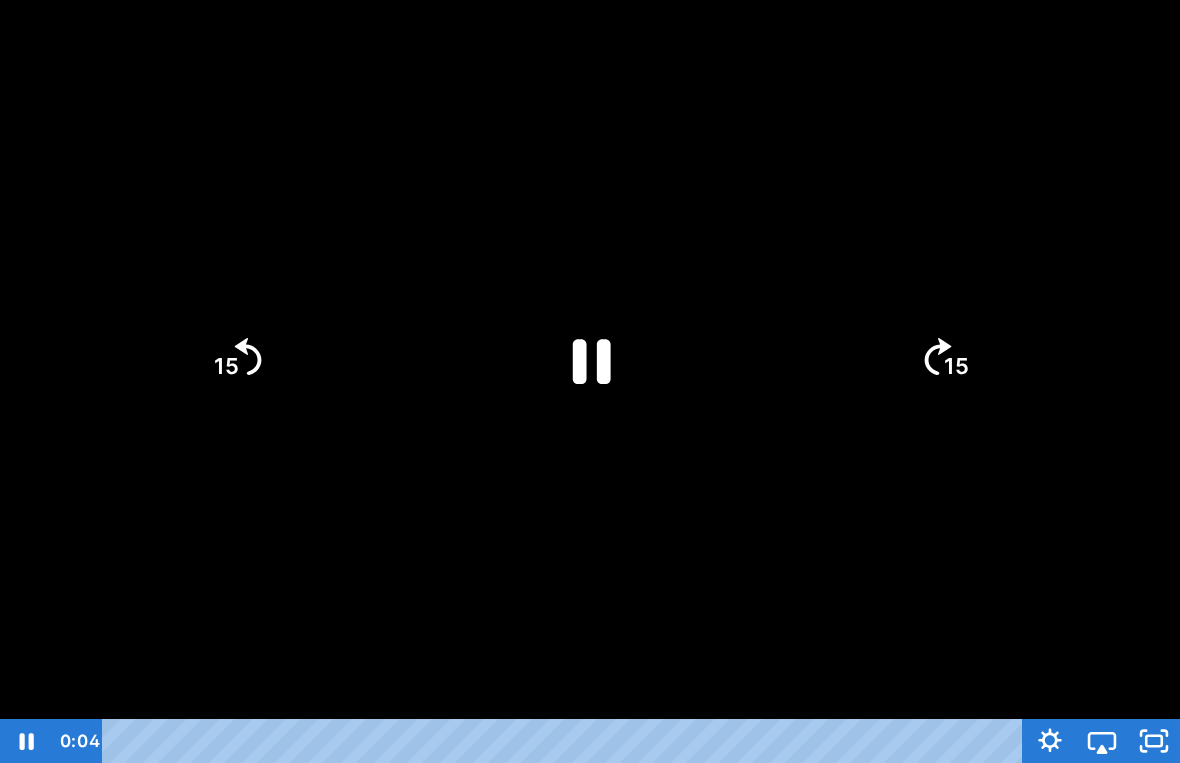 click 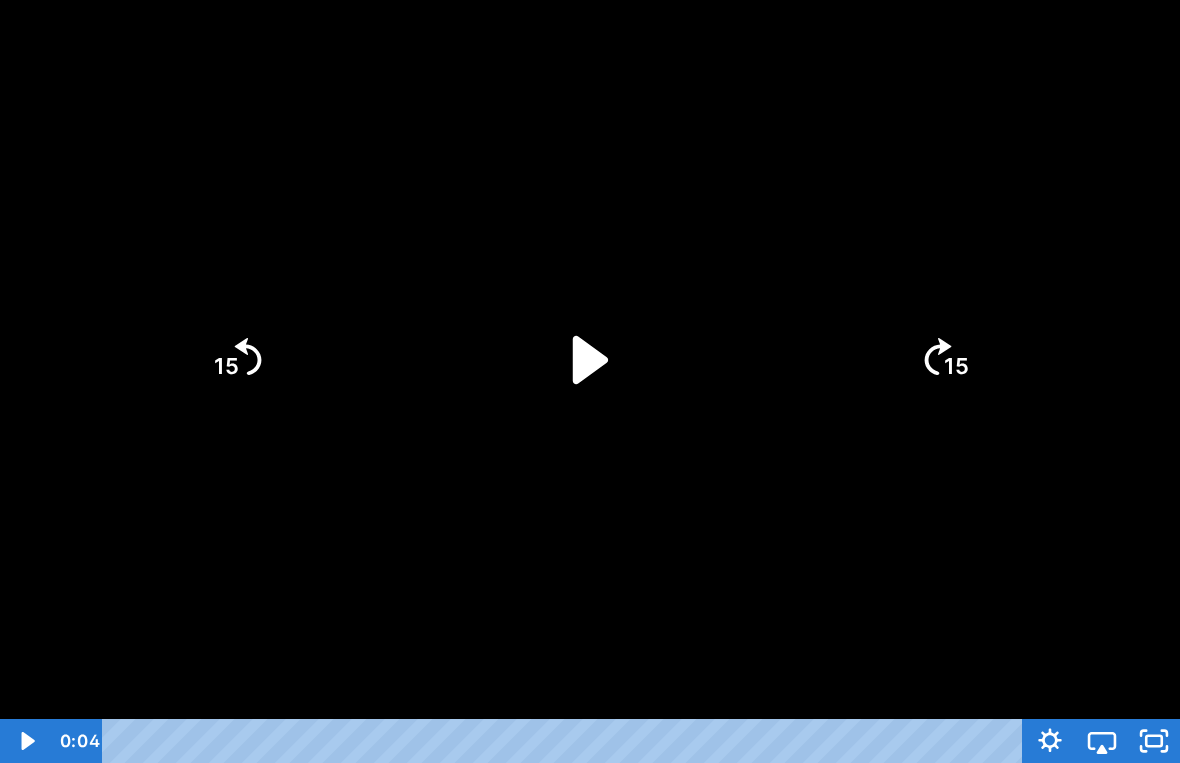 click 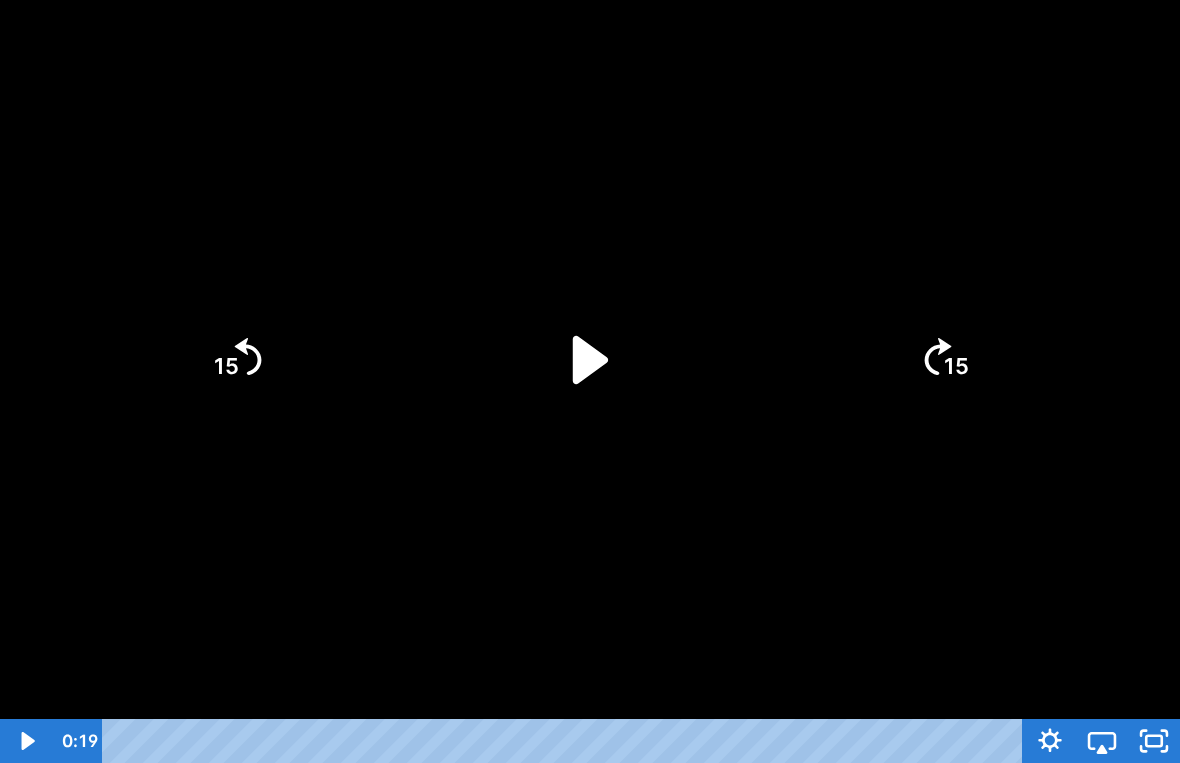 click at bounding box center [590, 381] 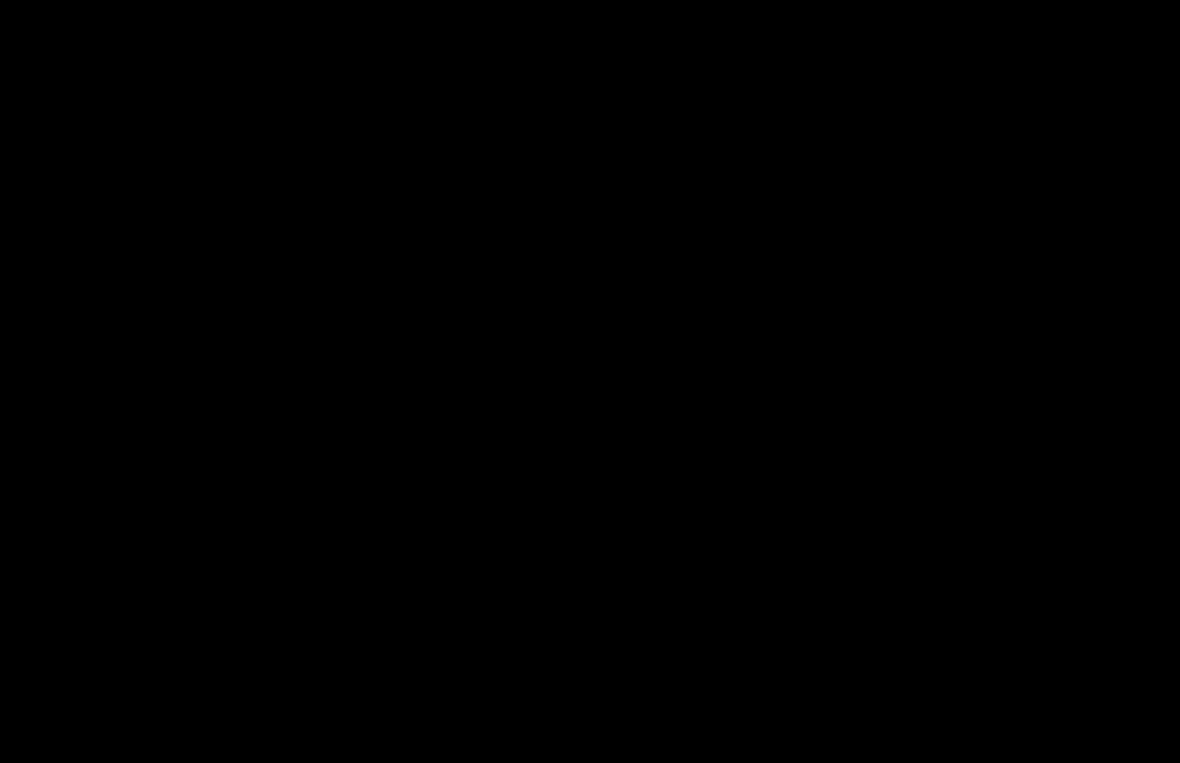 click at bounding box center (590, 381) 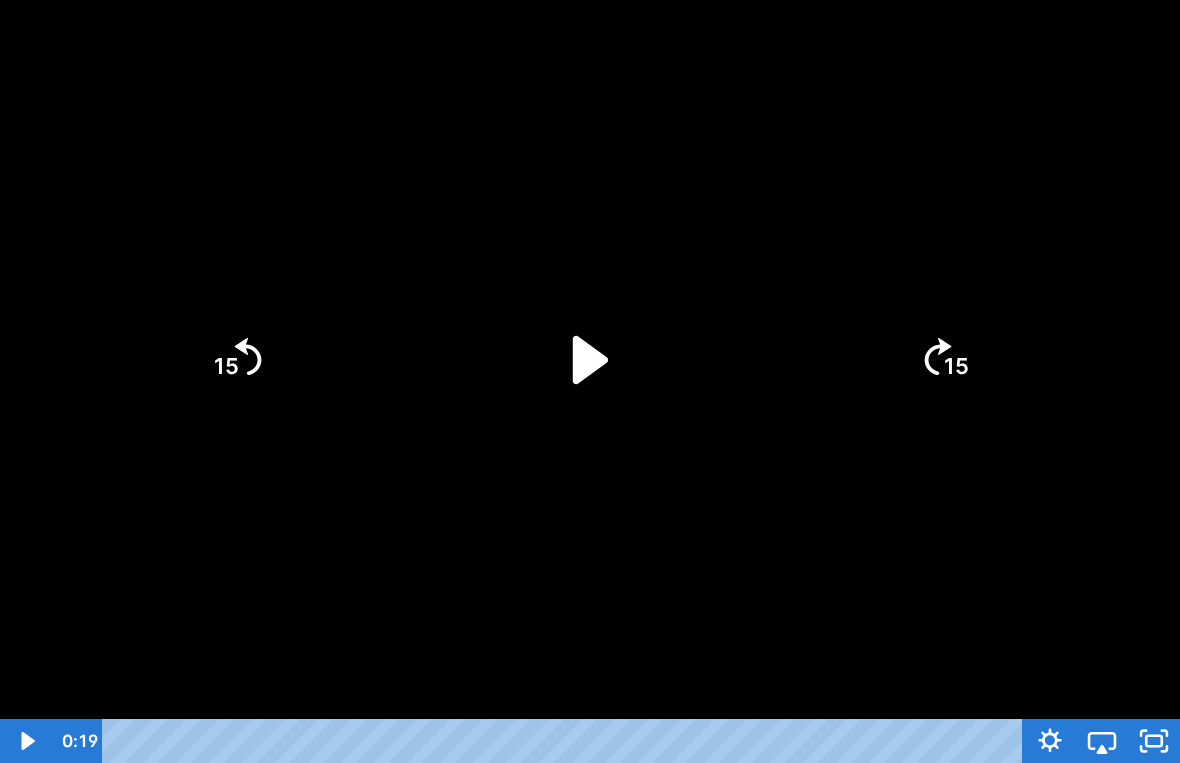 click 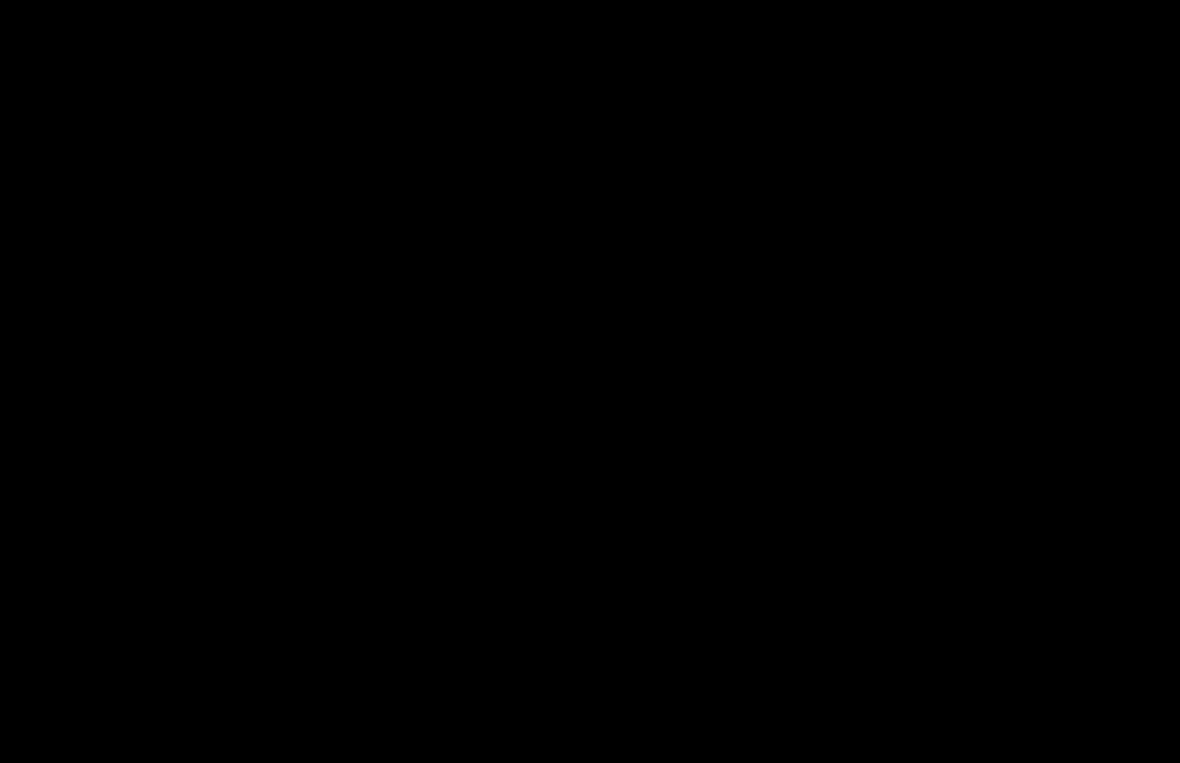 click at bounding box center (590, 381) 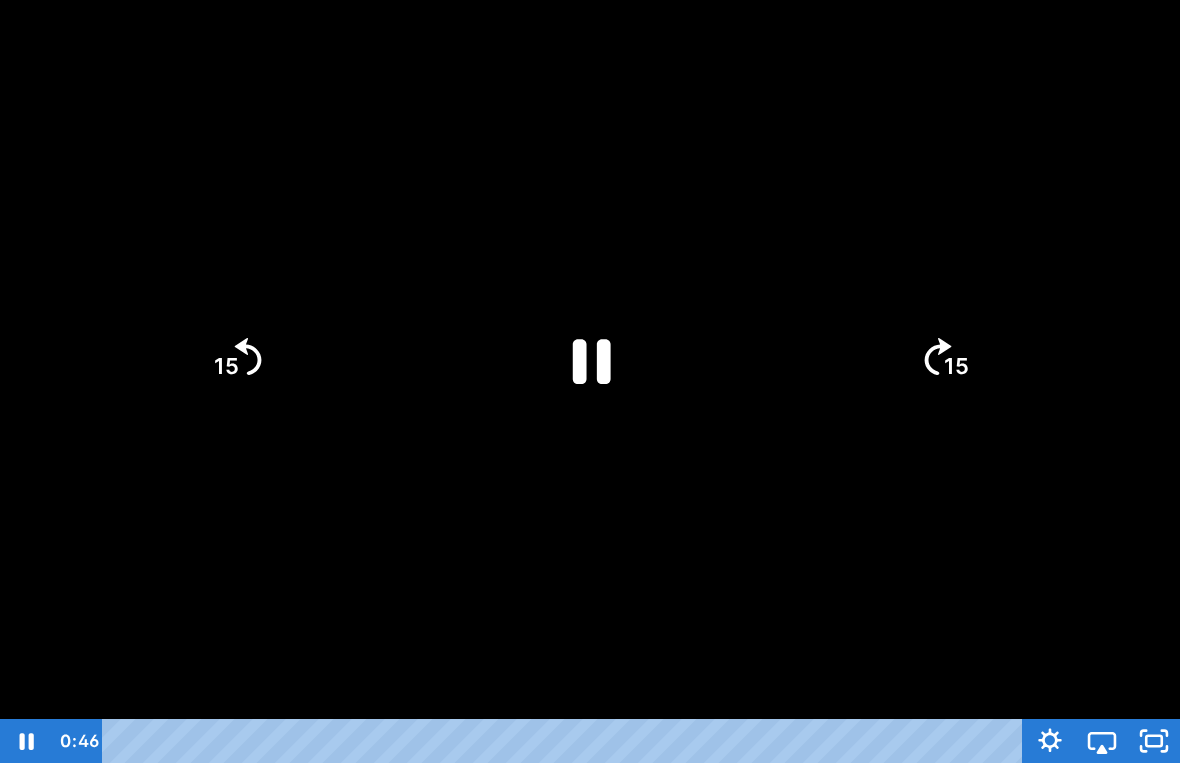 click 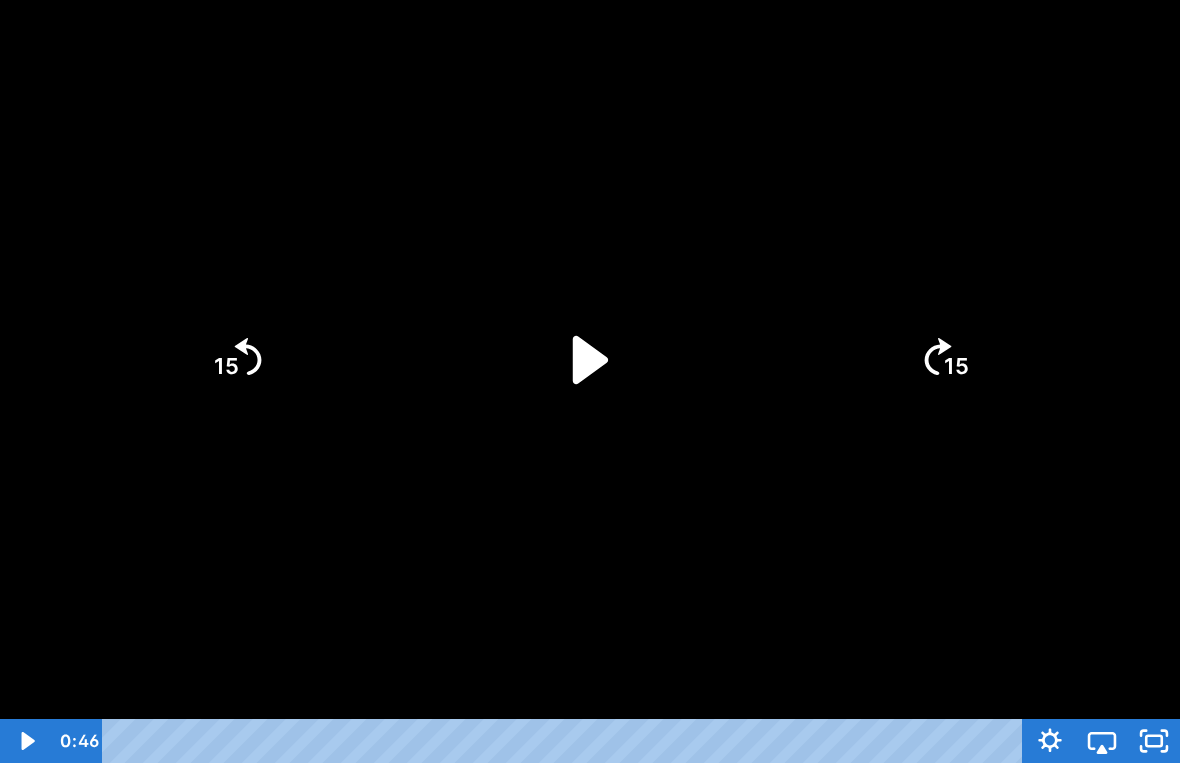 click 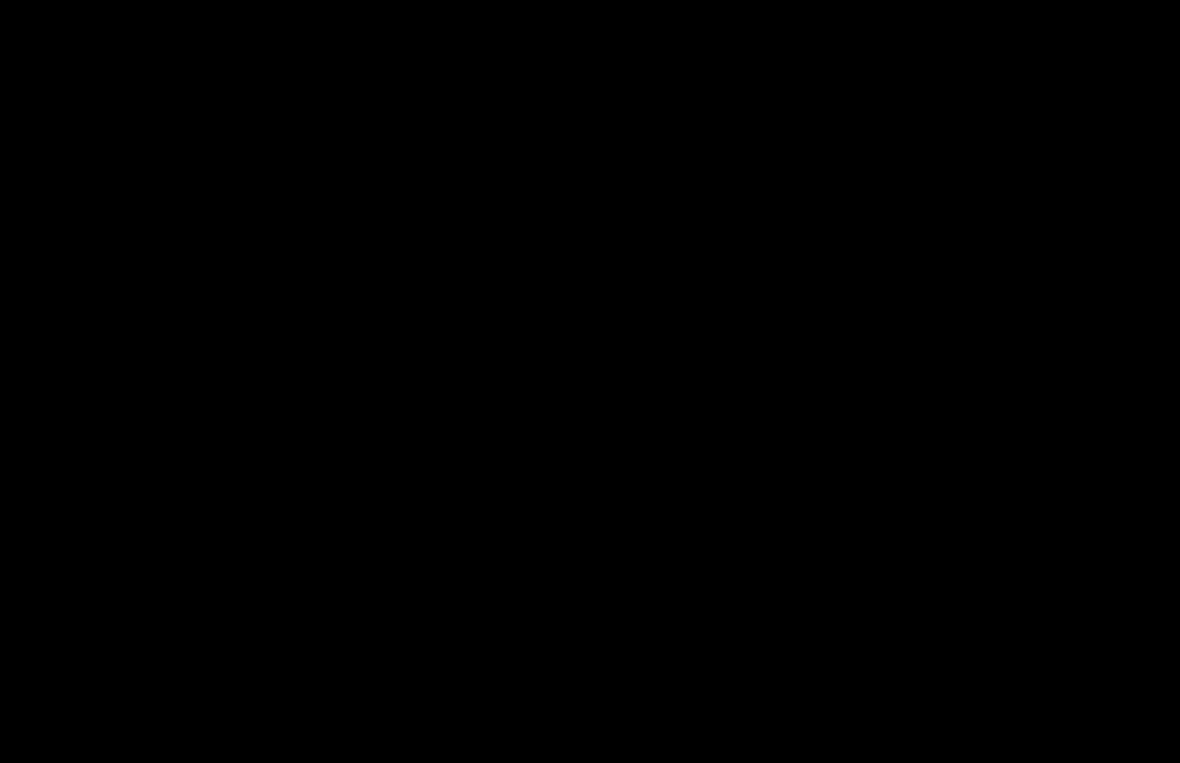 click at bounding box center [590, 381] 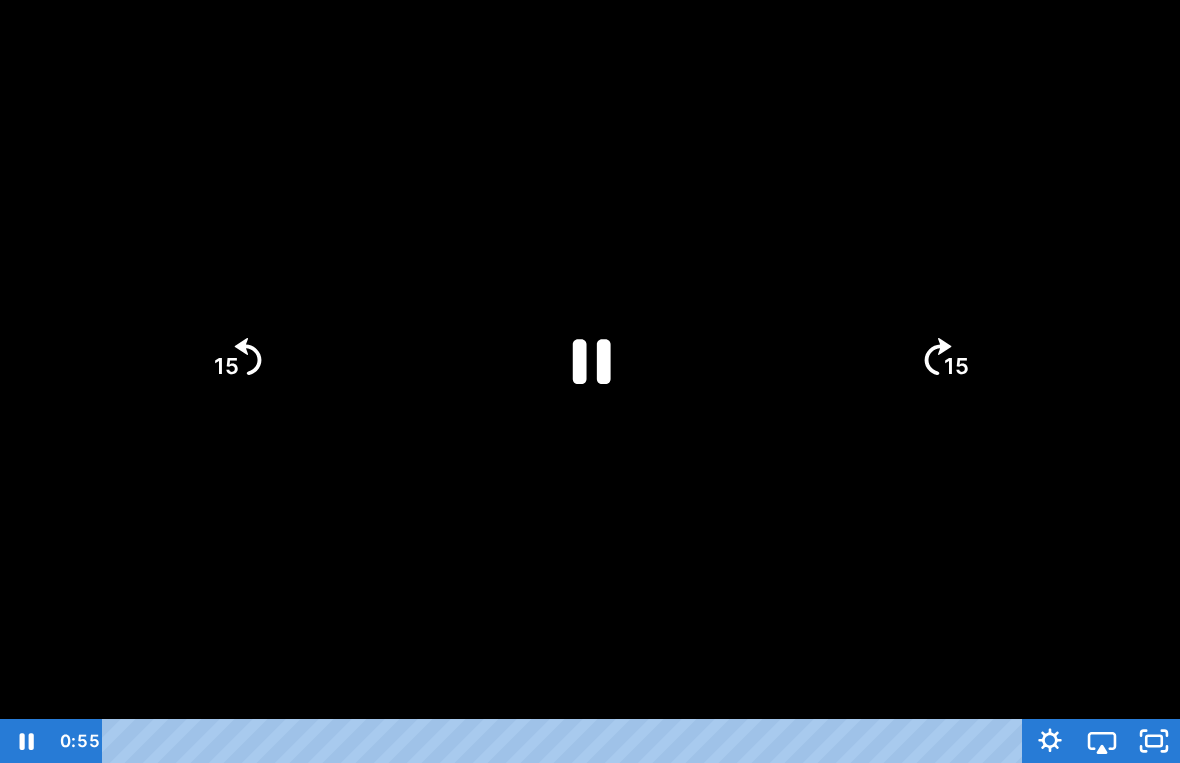 click 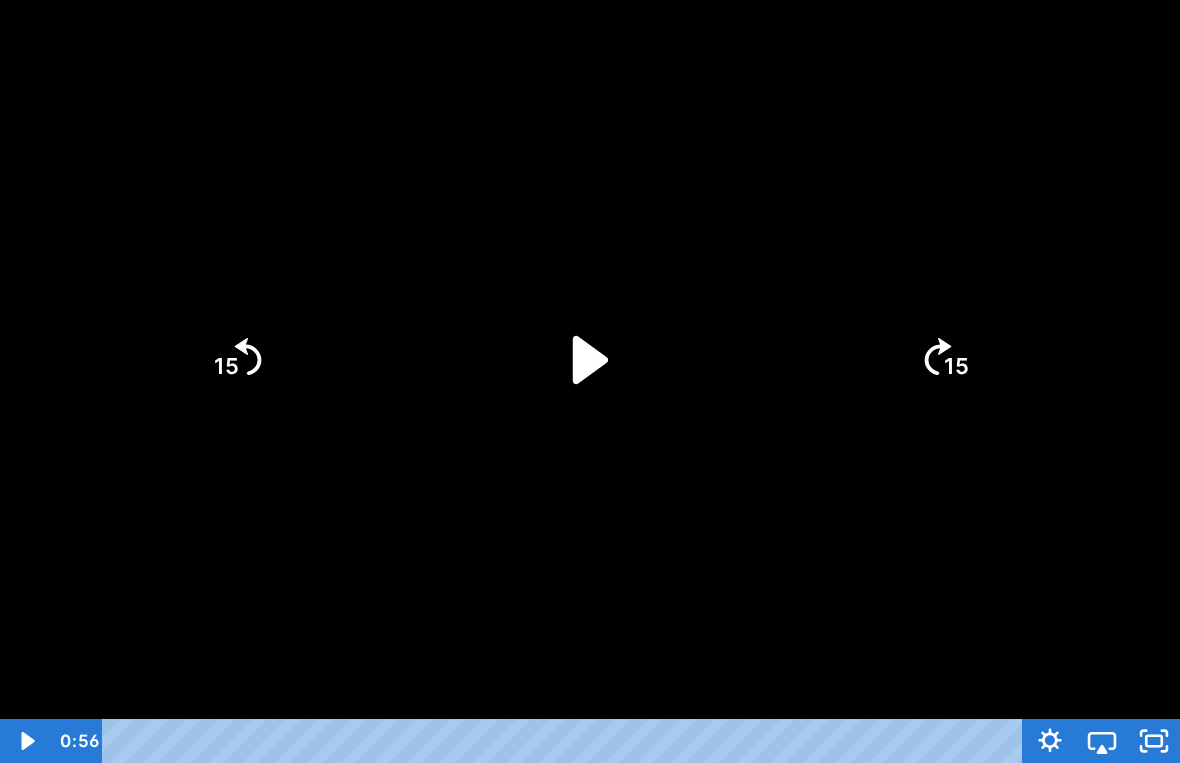 click 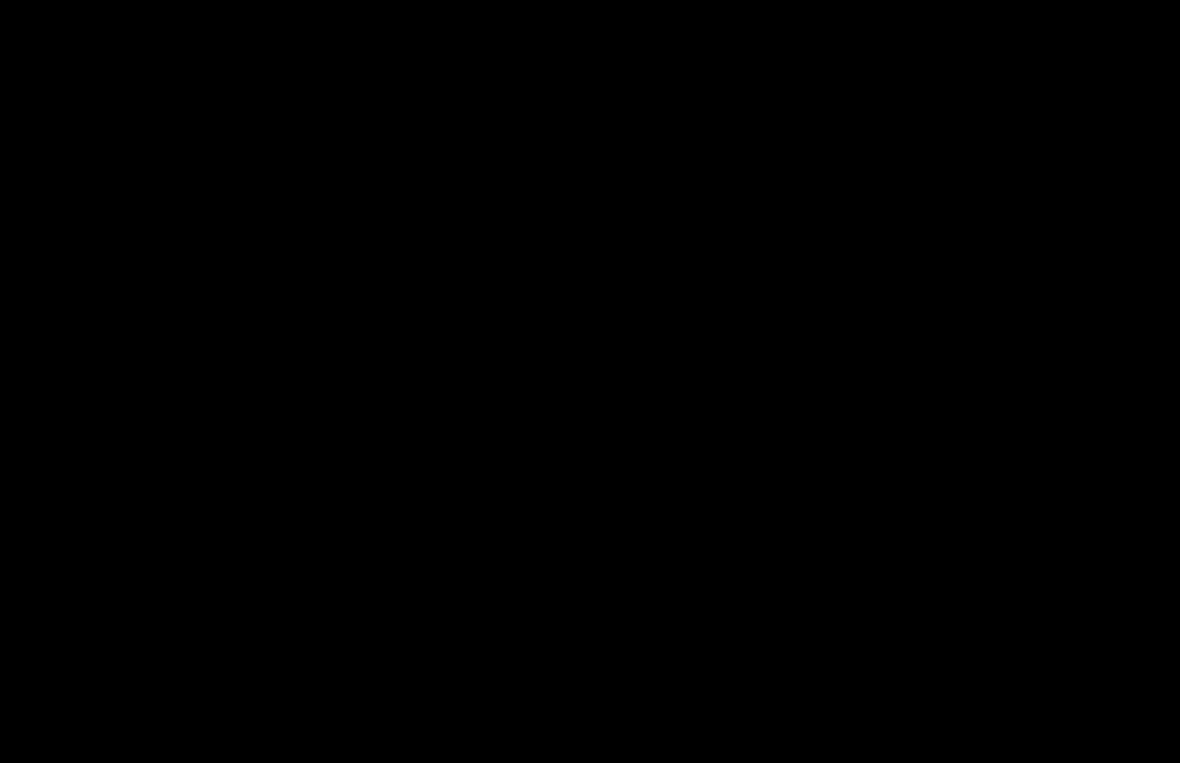 click at bounding box center (590, 381) 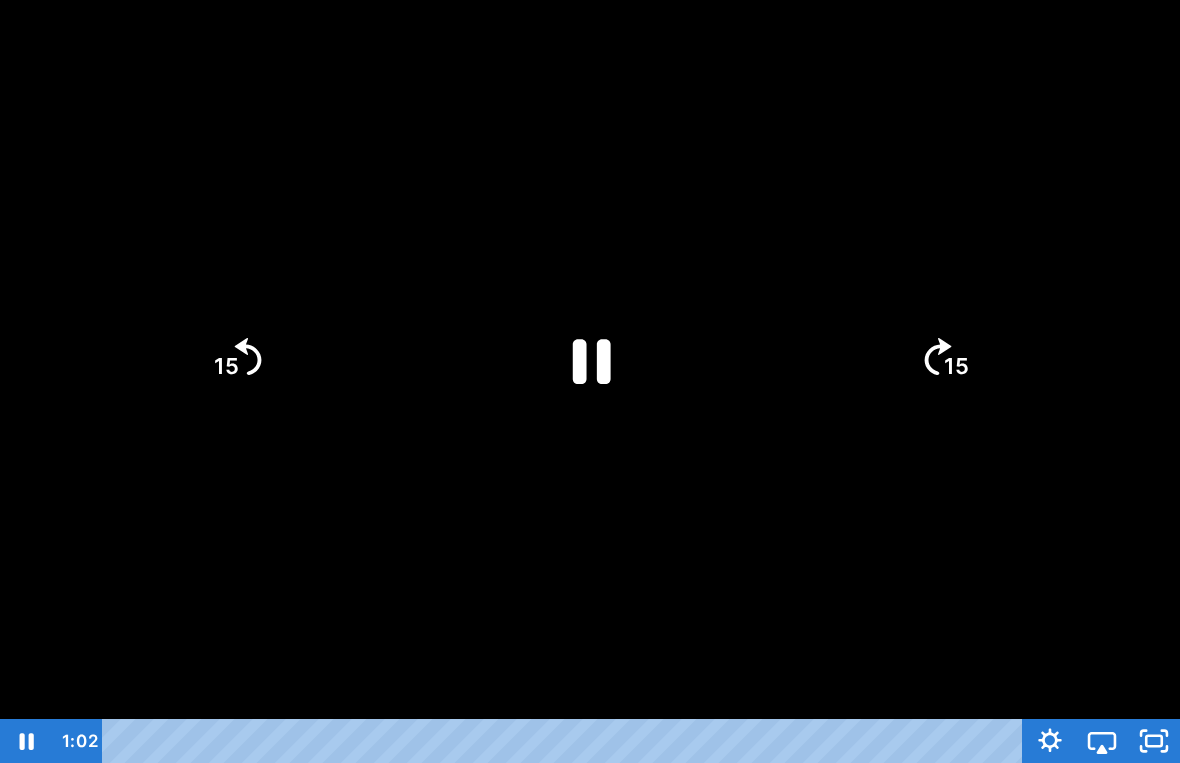 click 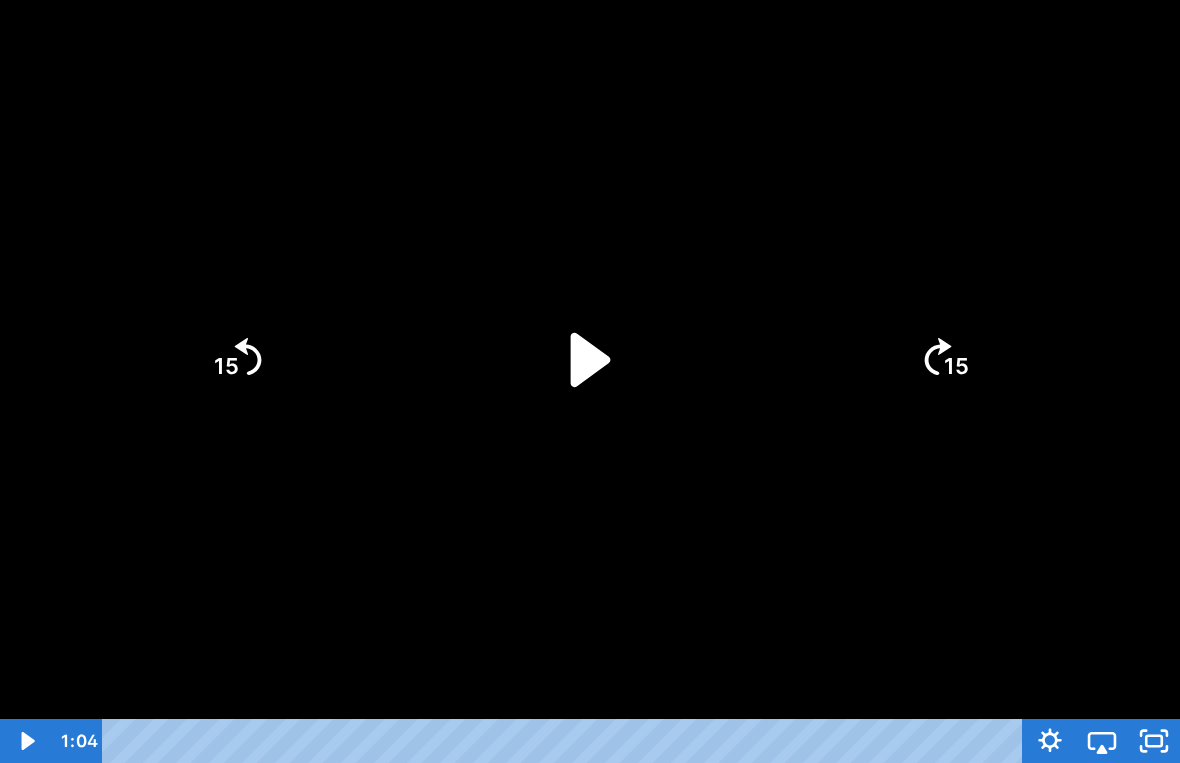 click 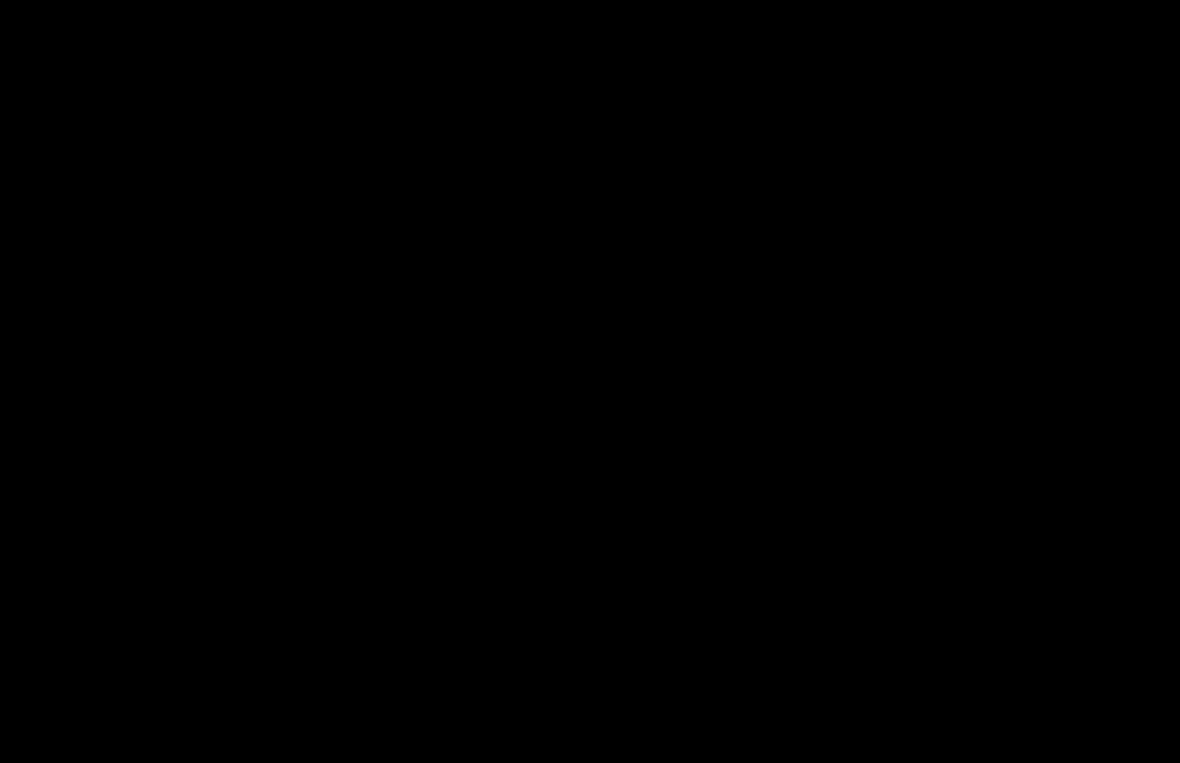 click at bounding box center (590, 381) 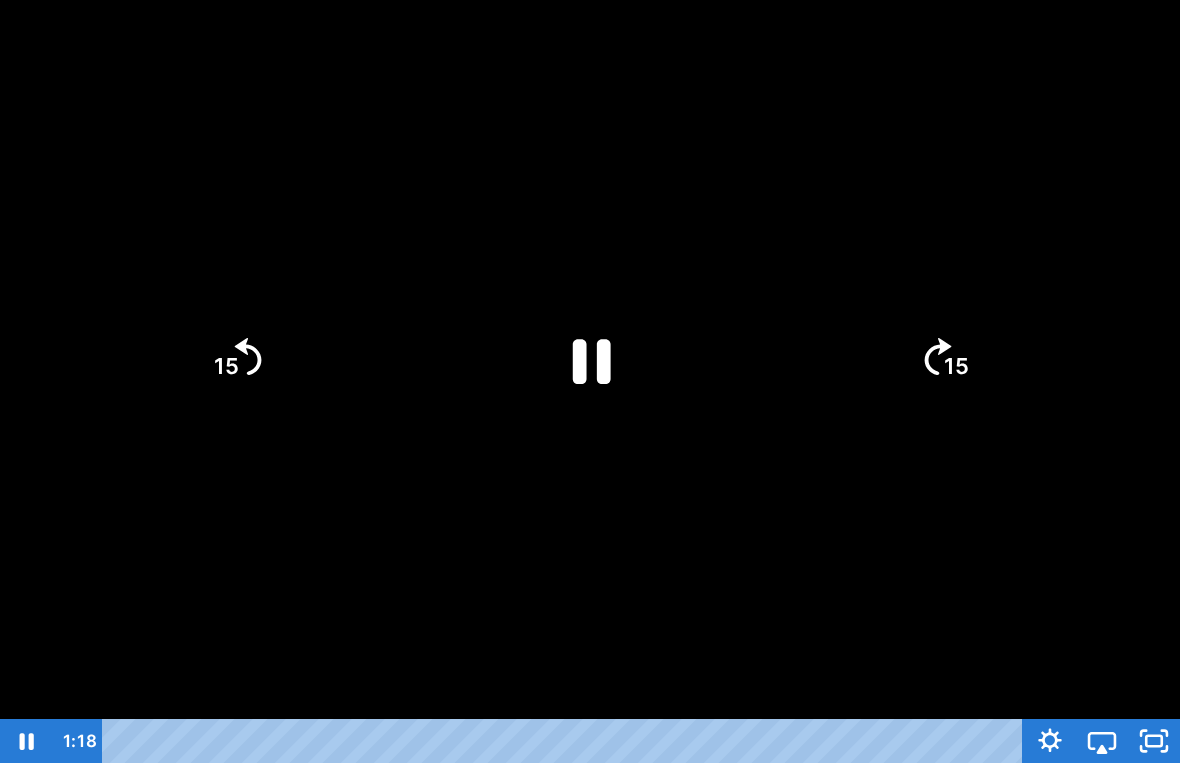 click 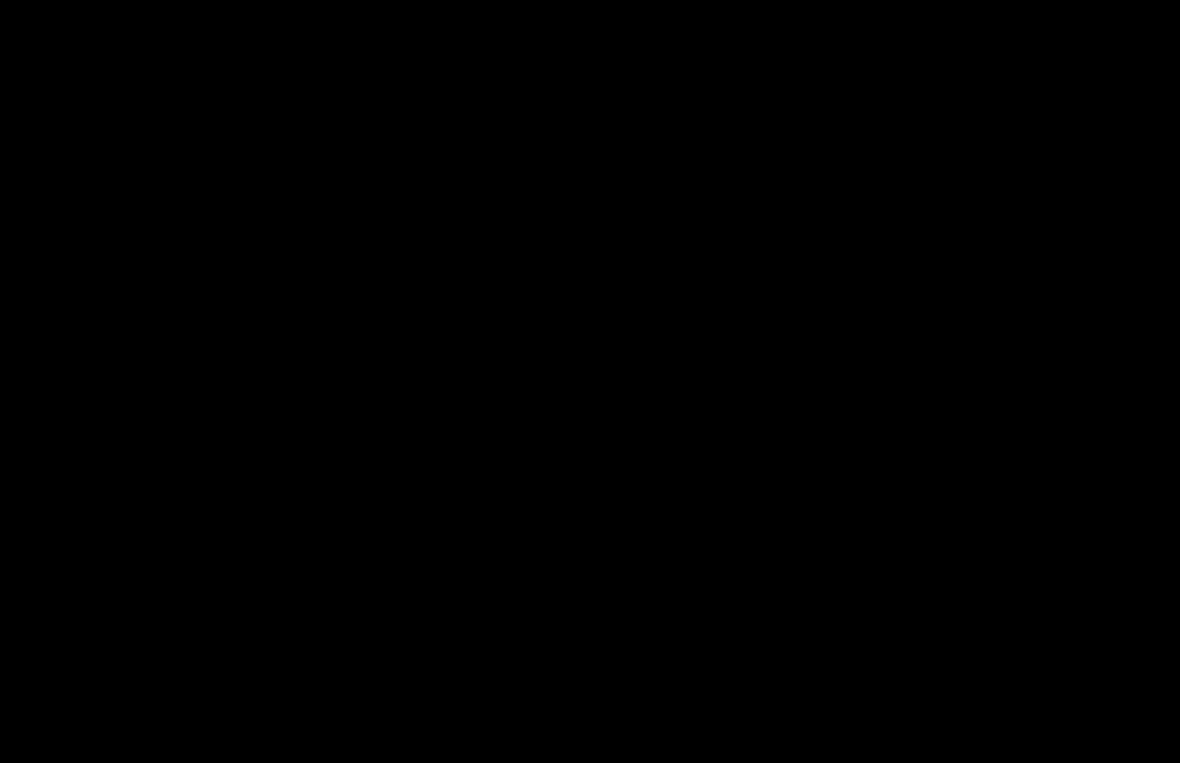 click at bounding box center (590, 381) 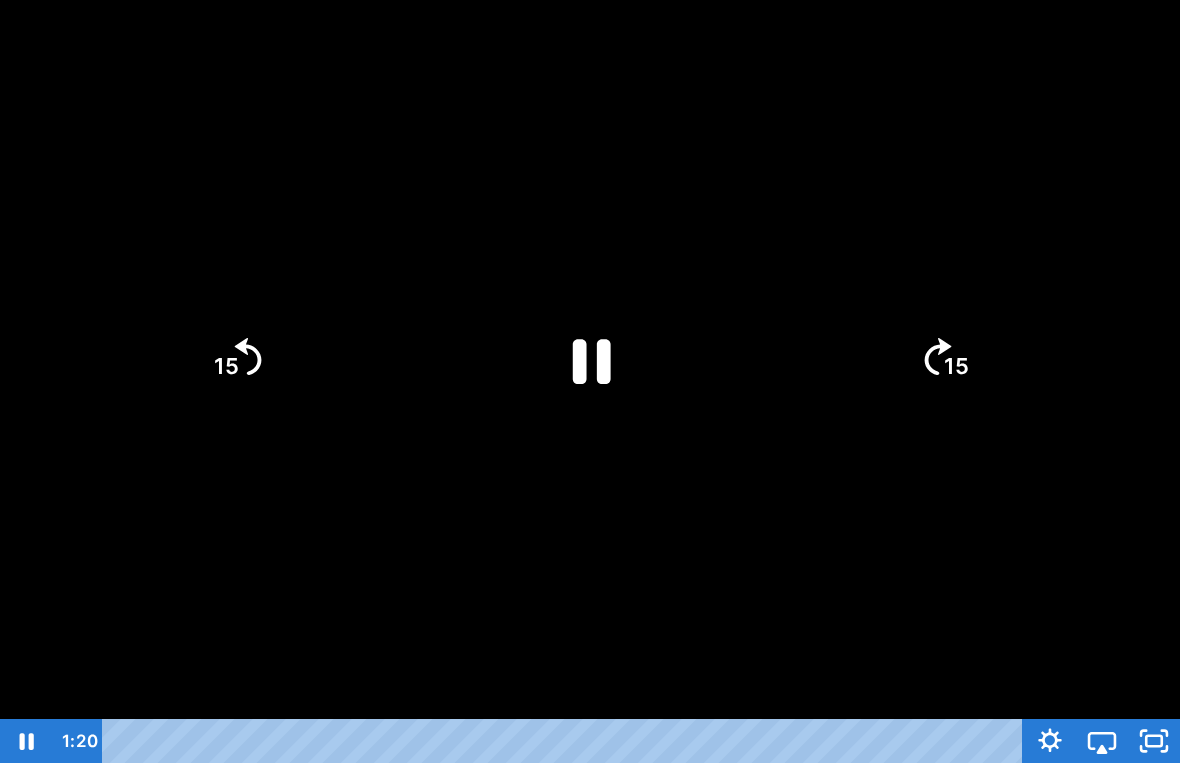 click 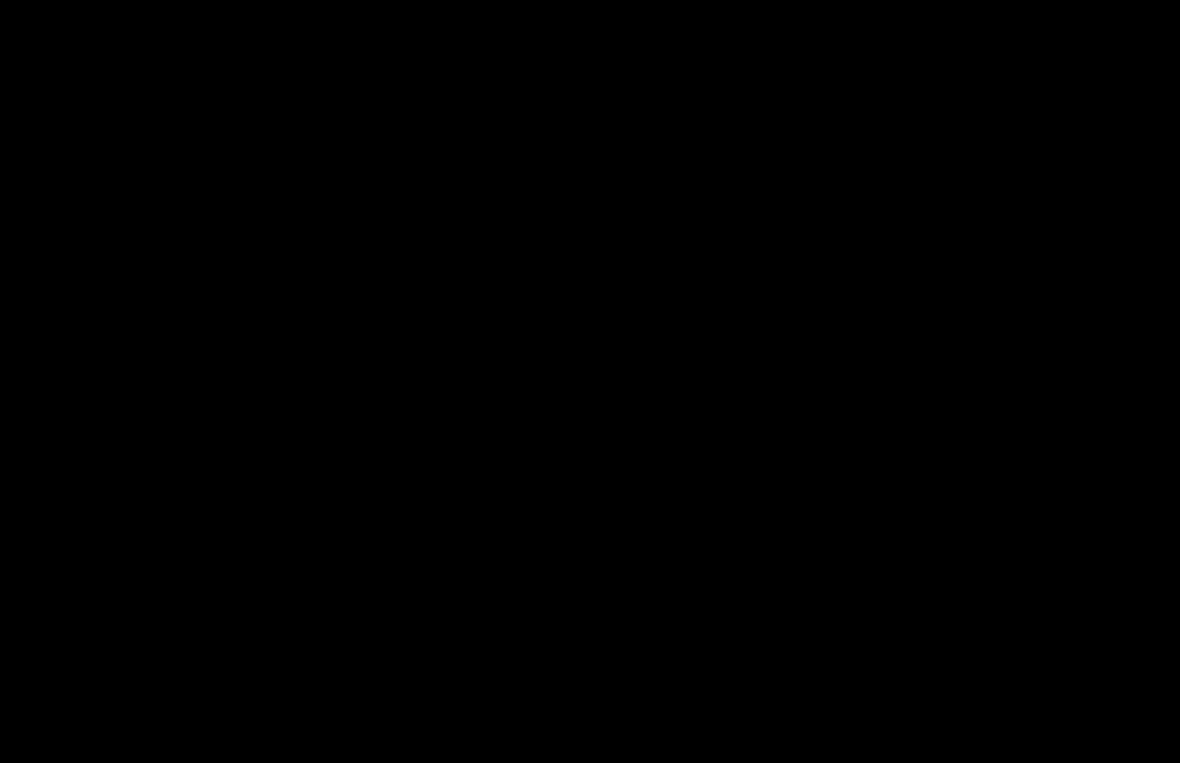 click at bounding box center (590, 381) 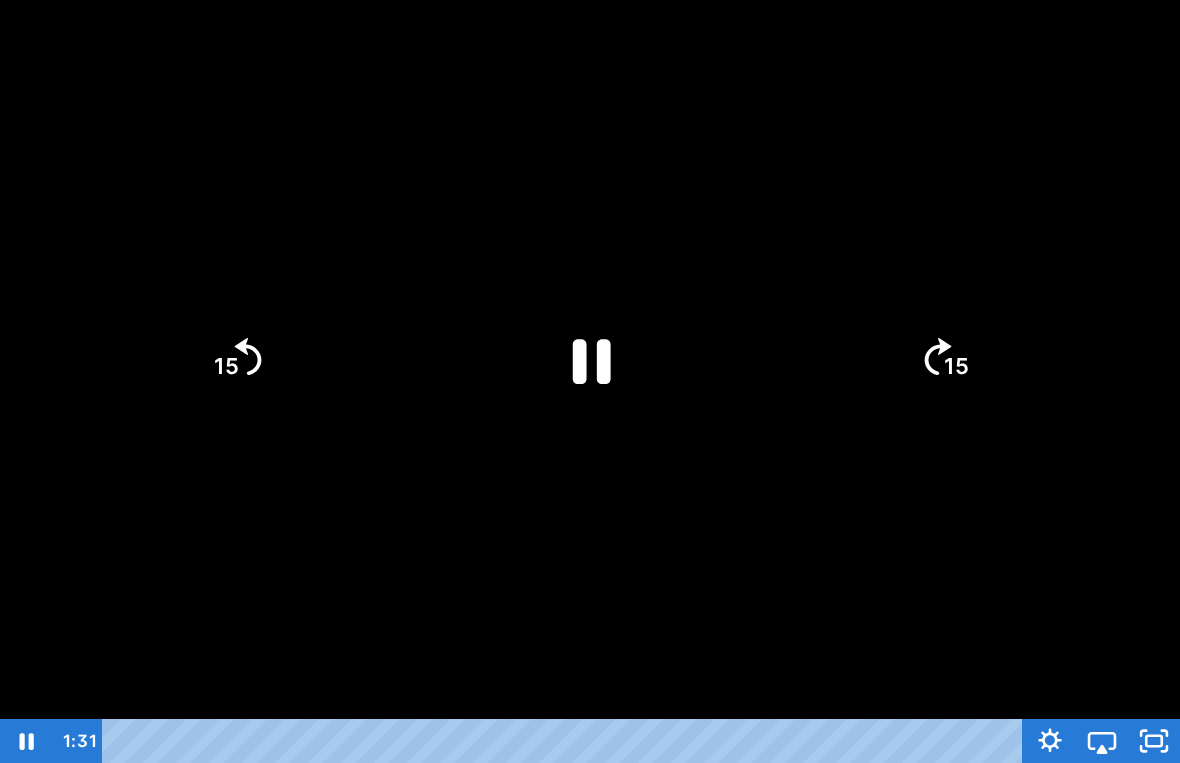 click 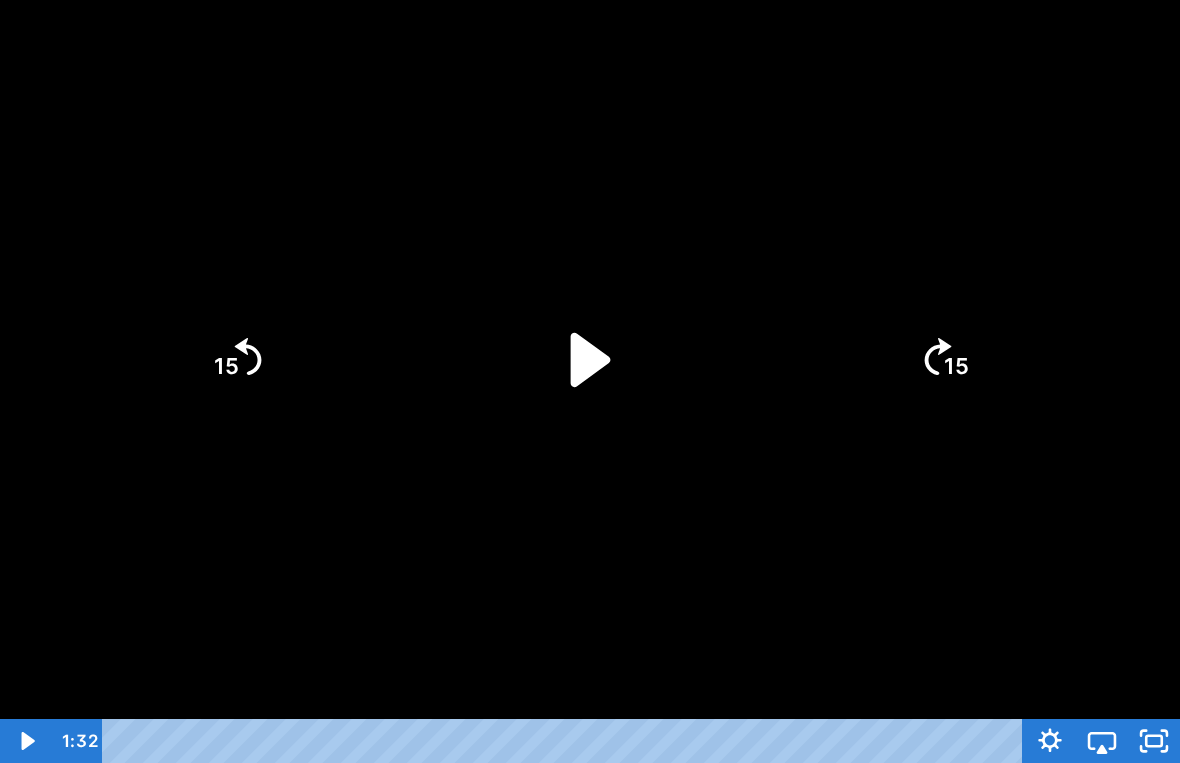 click 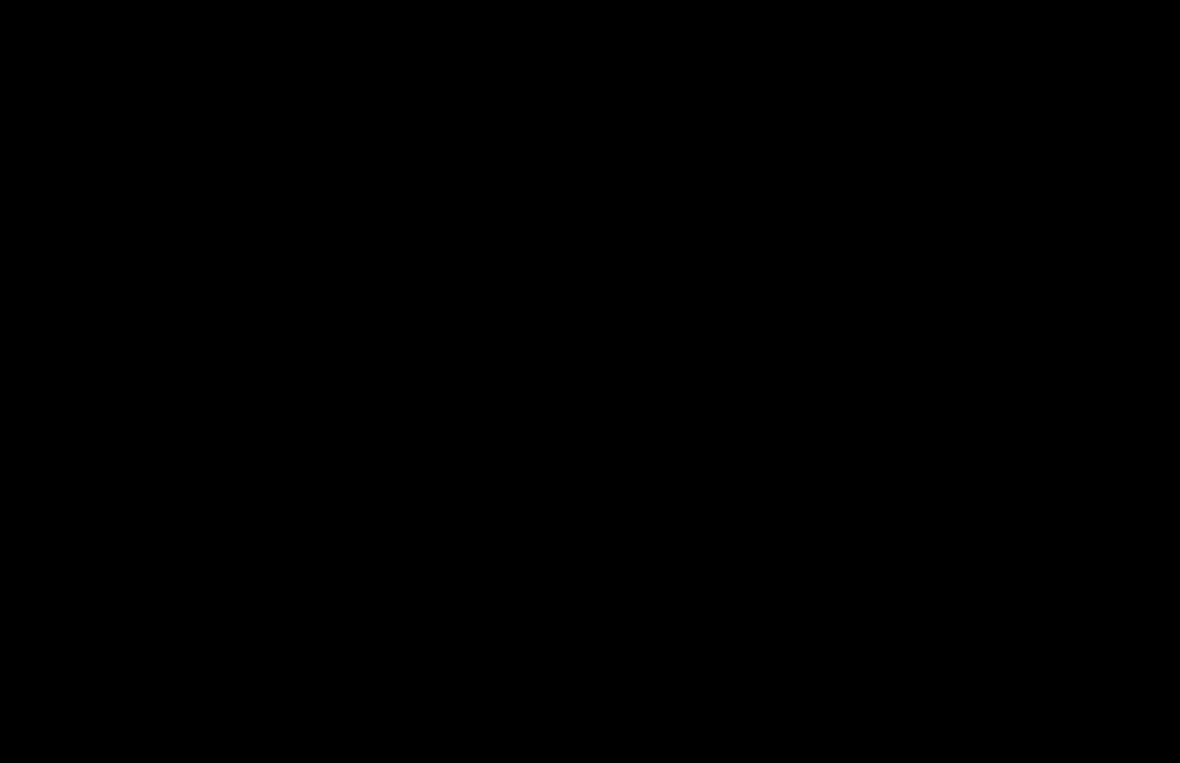 click at bounding box center [590, 381] 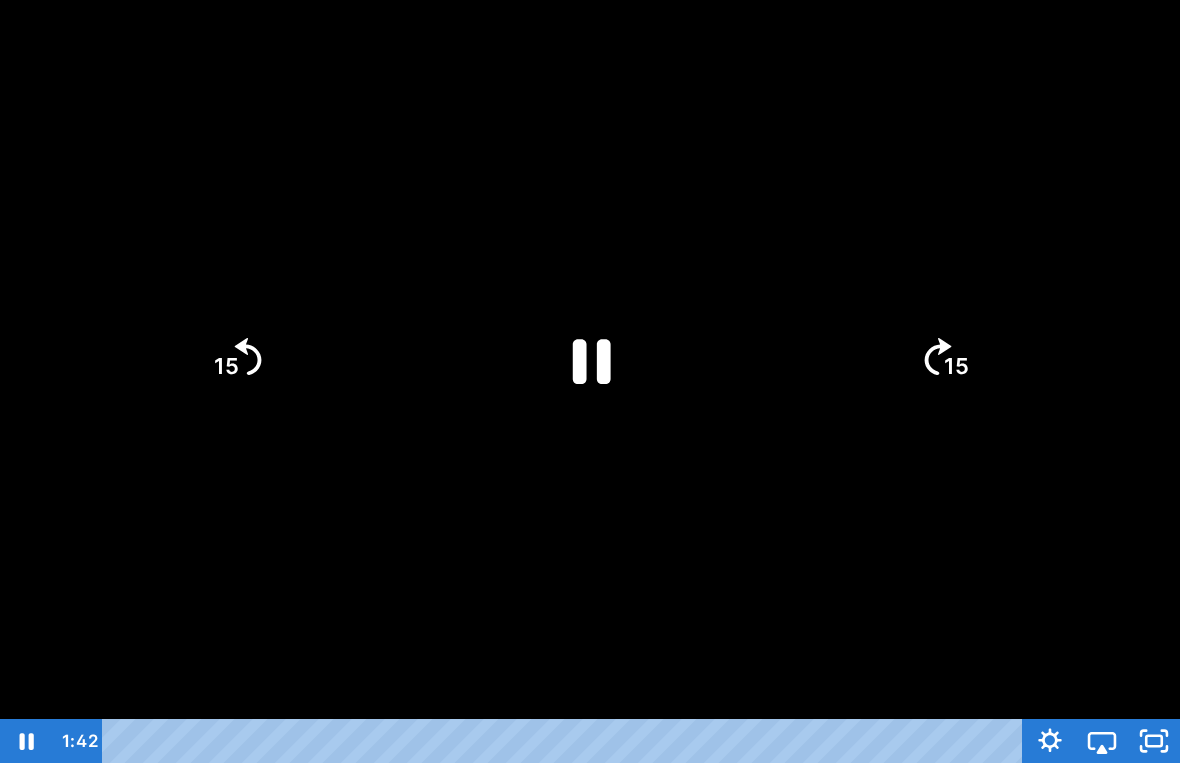click 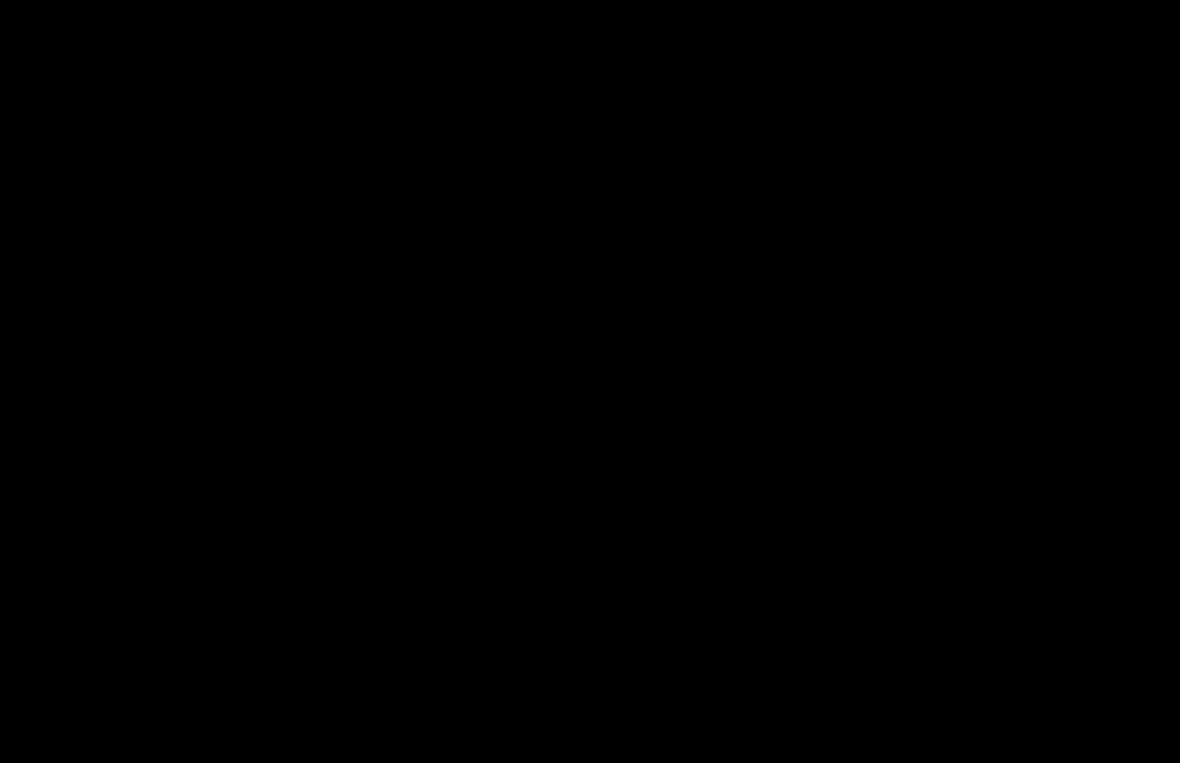 click at bounding box center (590, 381) 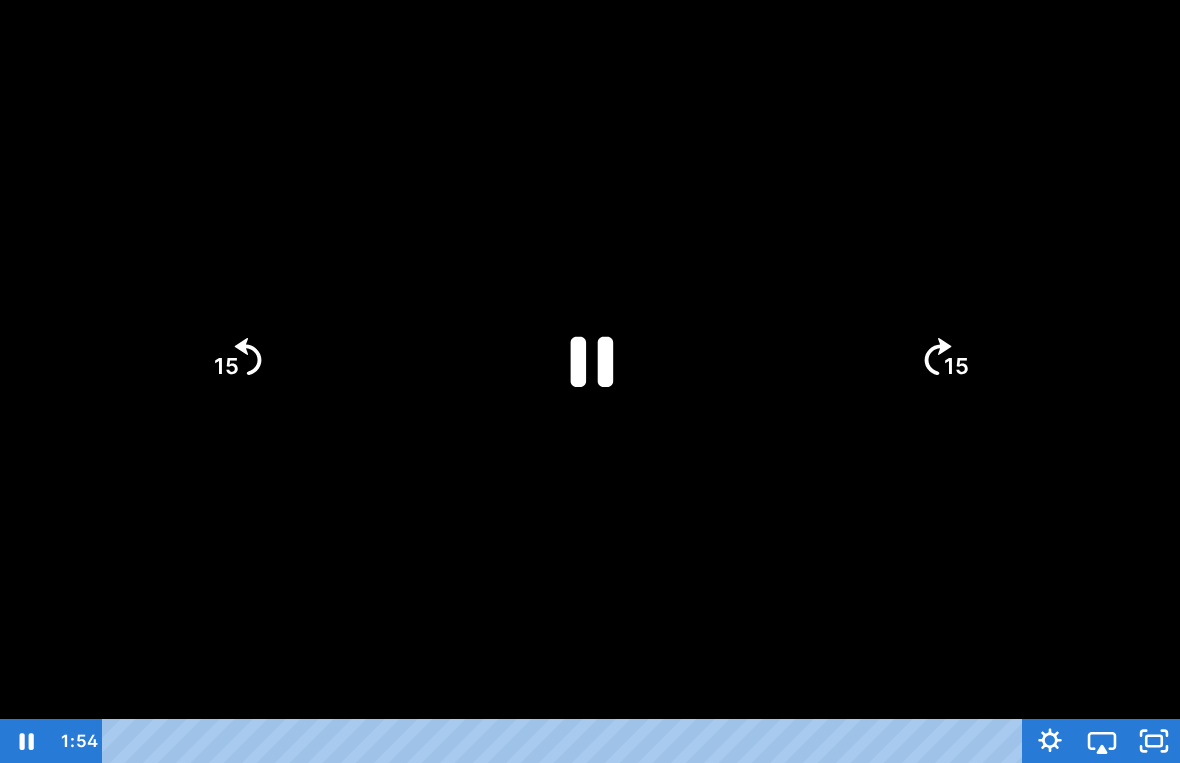 click 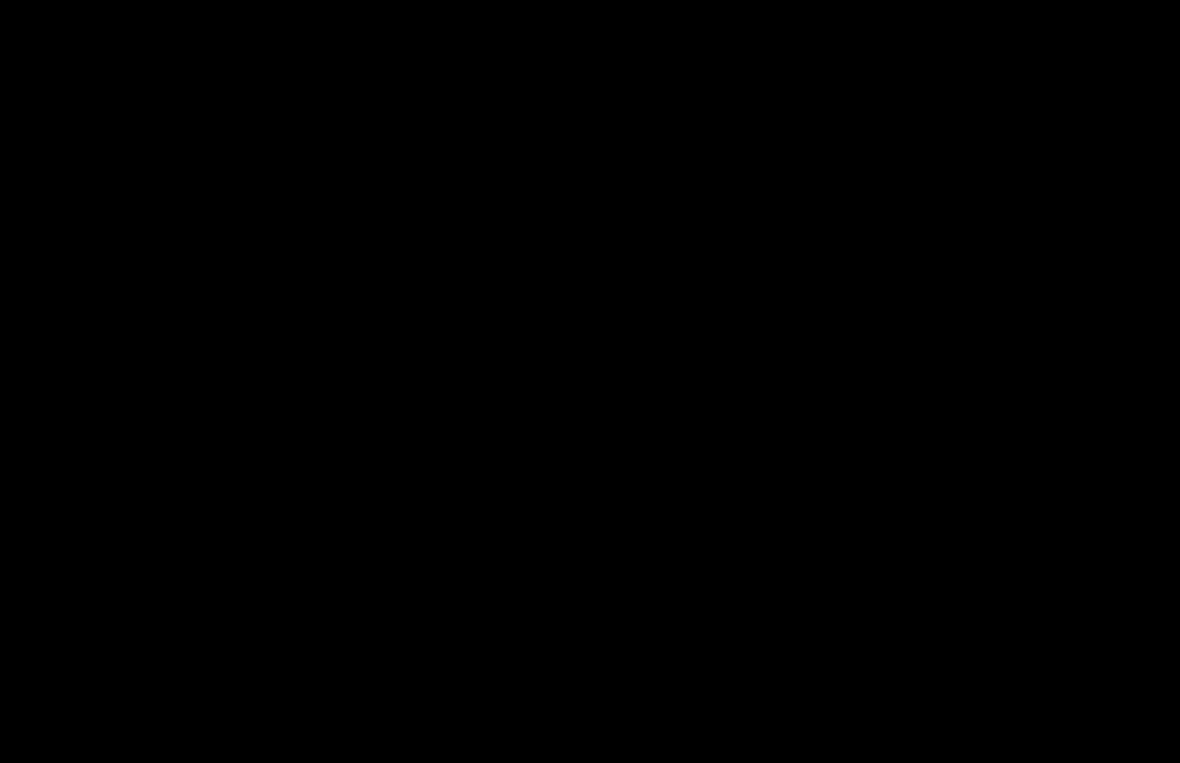 click at bounding box center (590, 381) 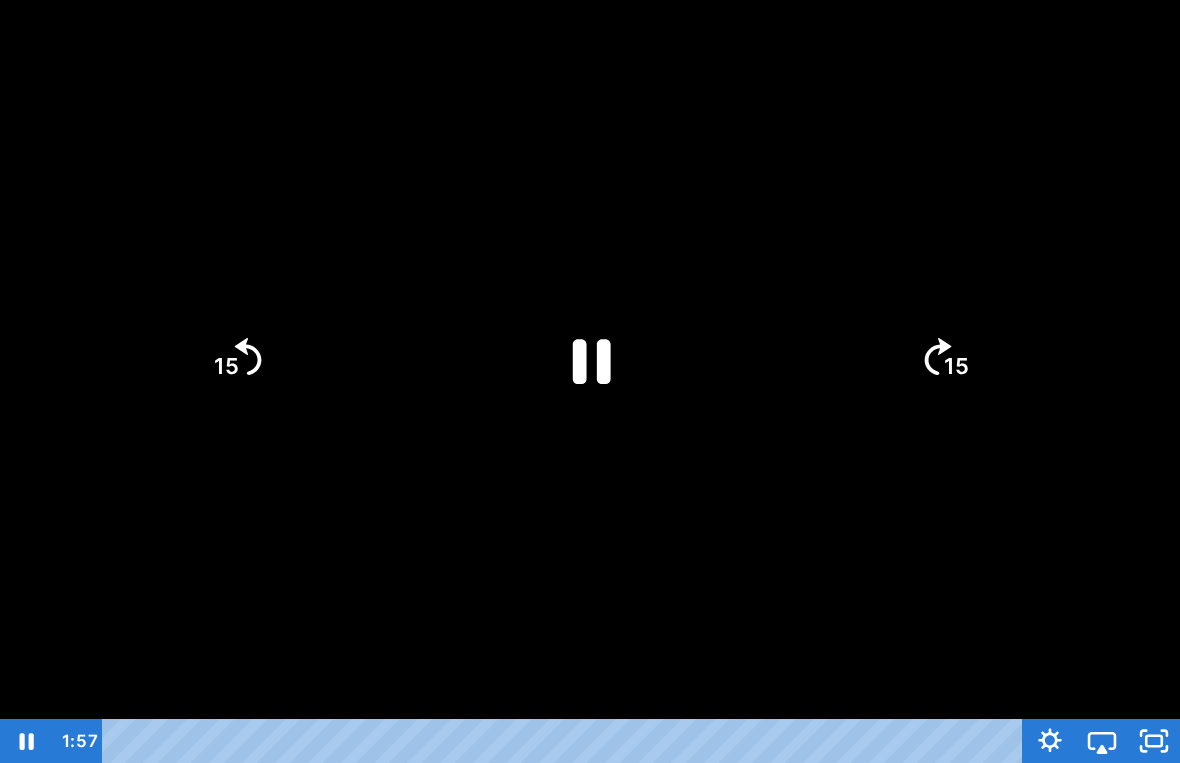 click 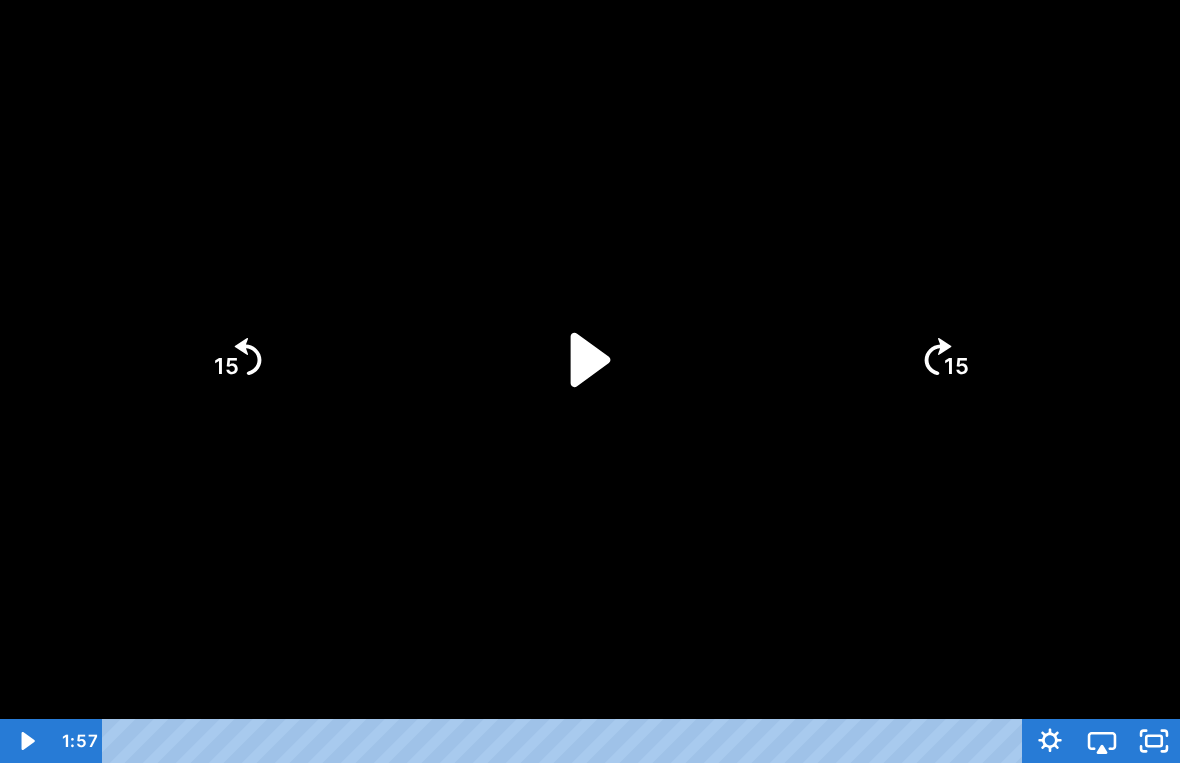 click 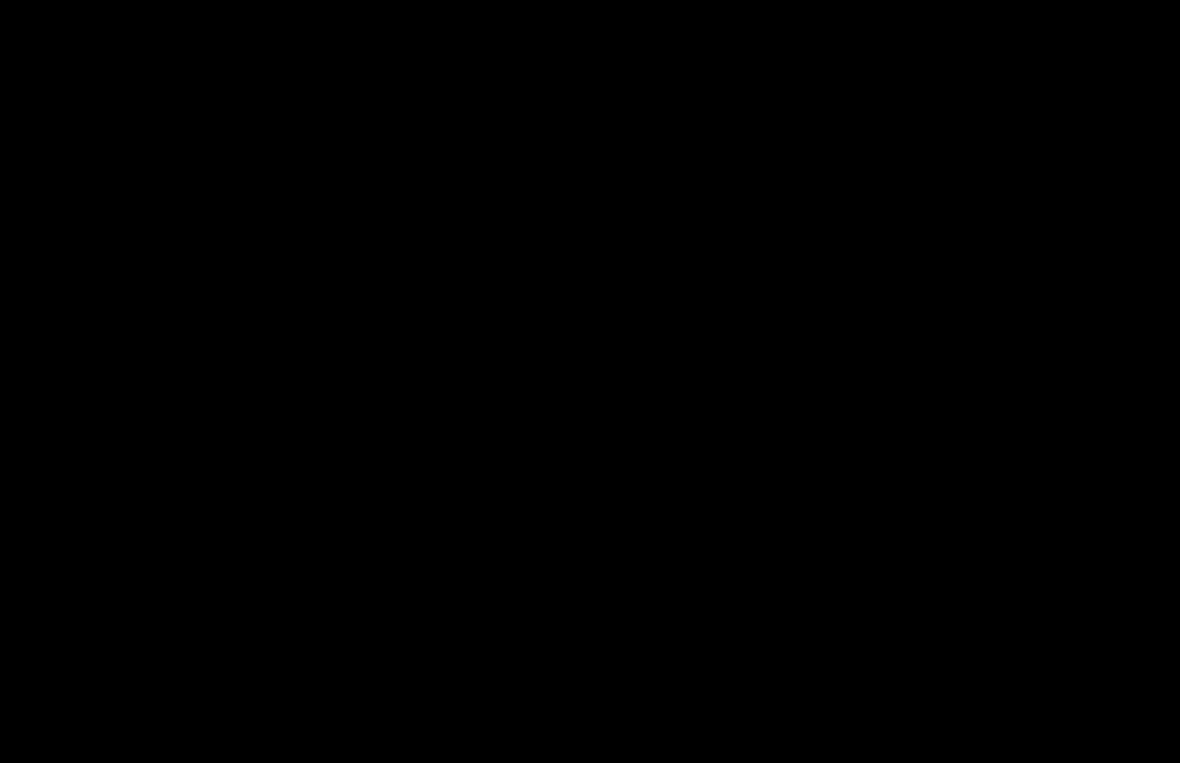 click at bounding box center (590, 381) 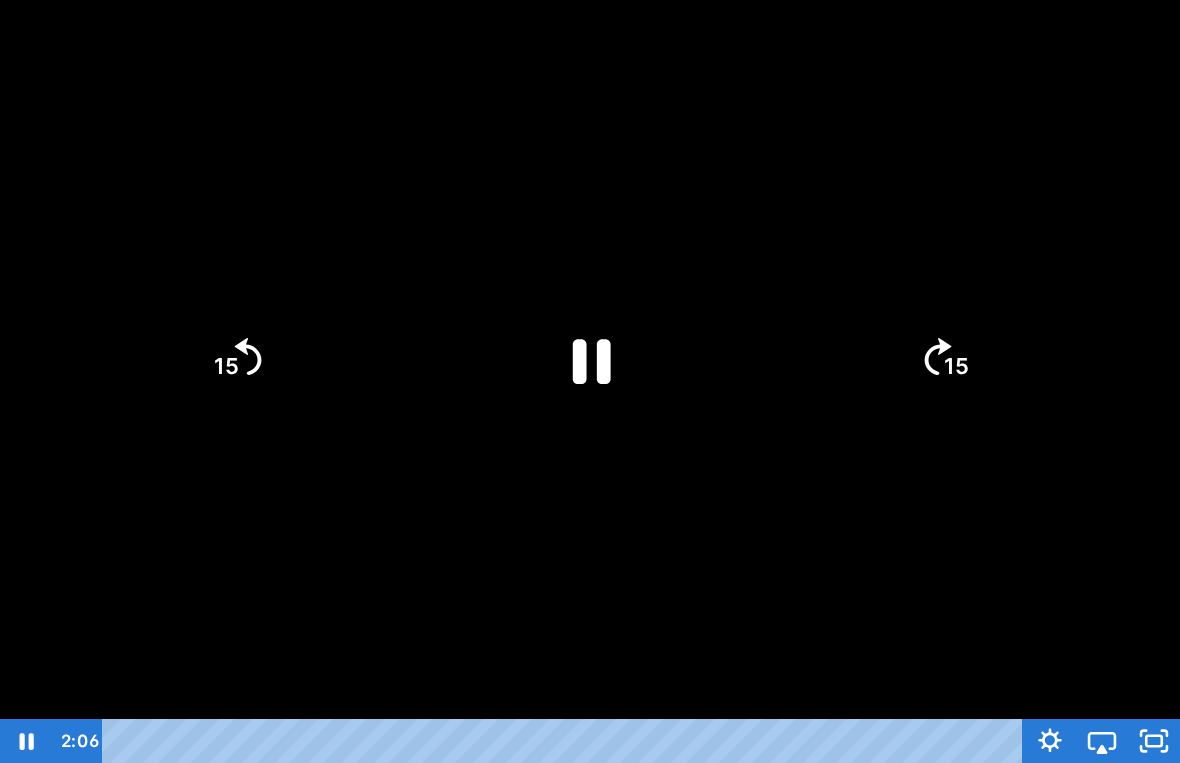 click 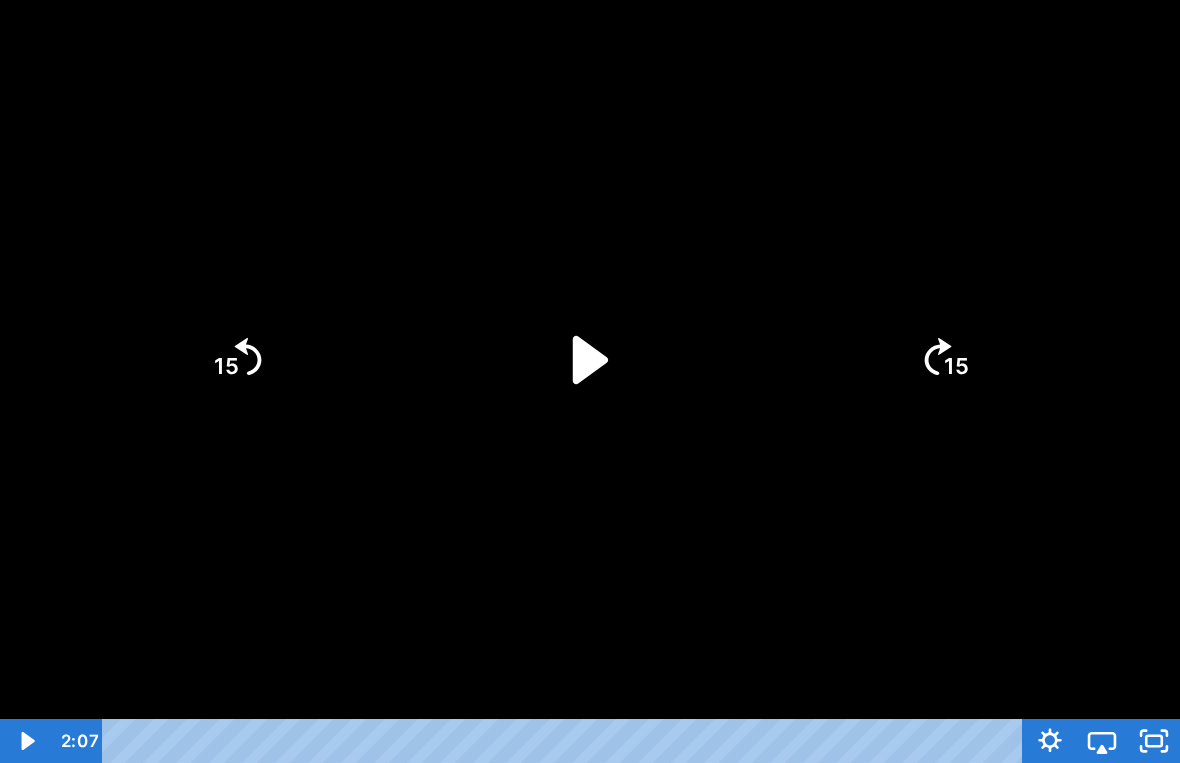 click 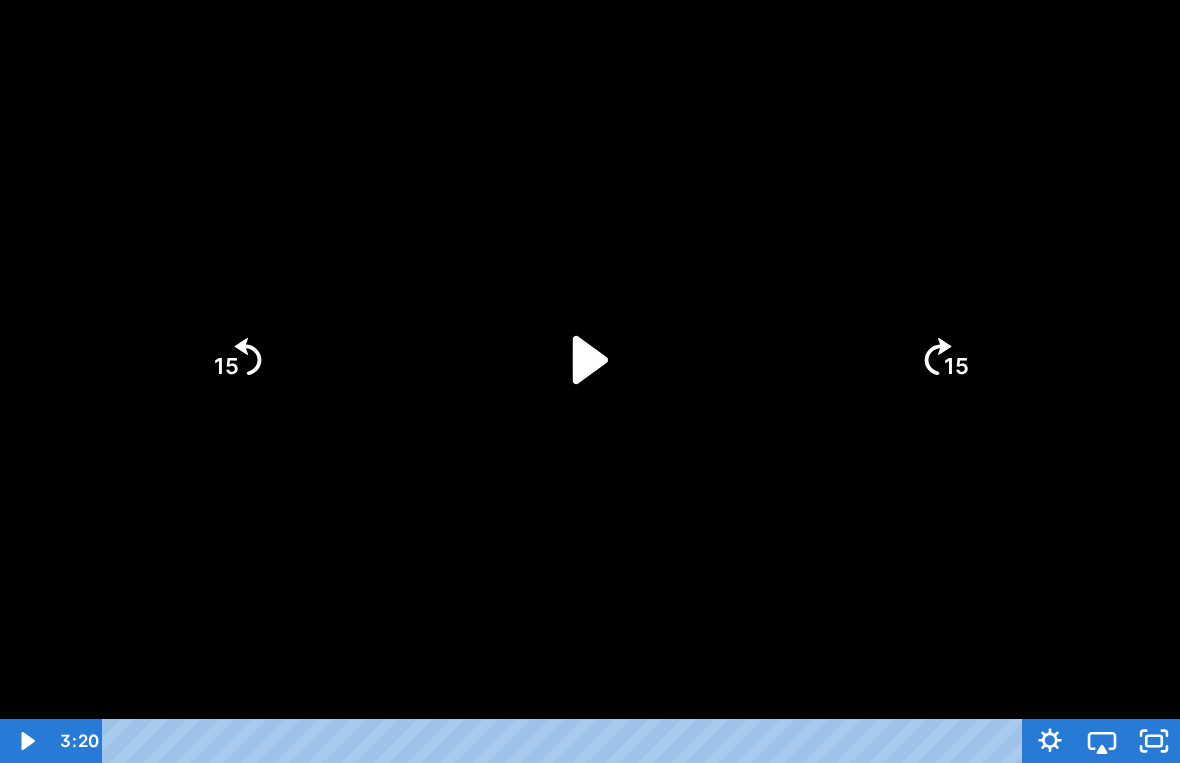 click 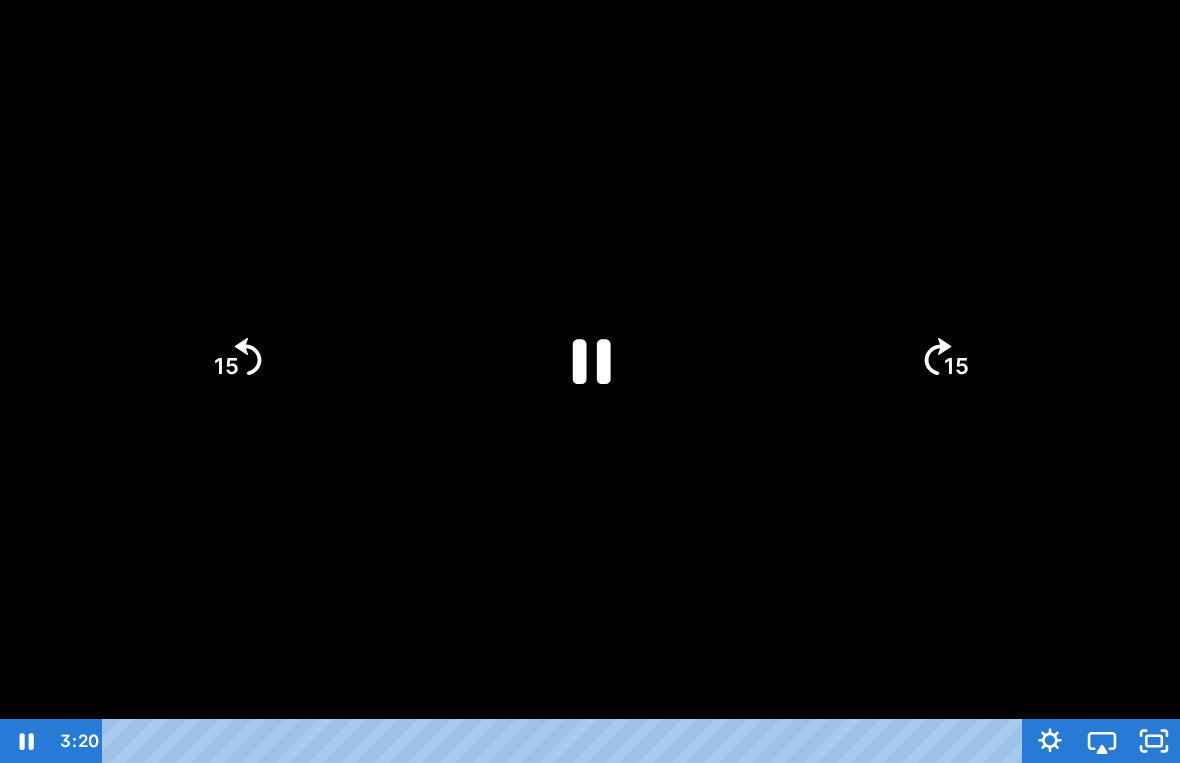 click 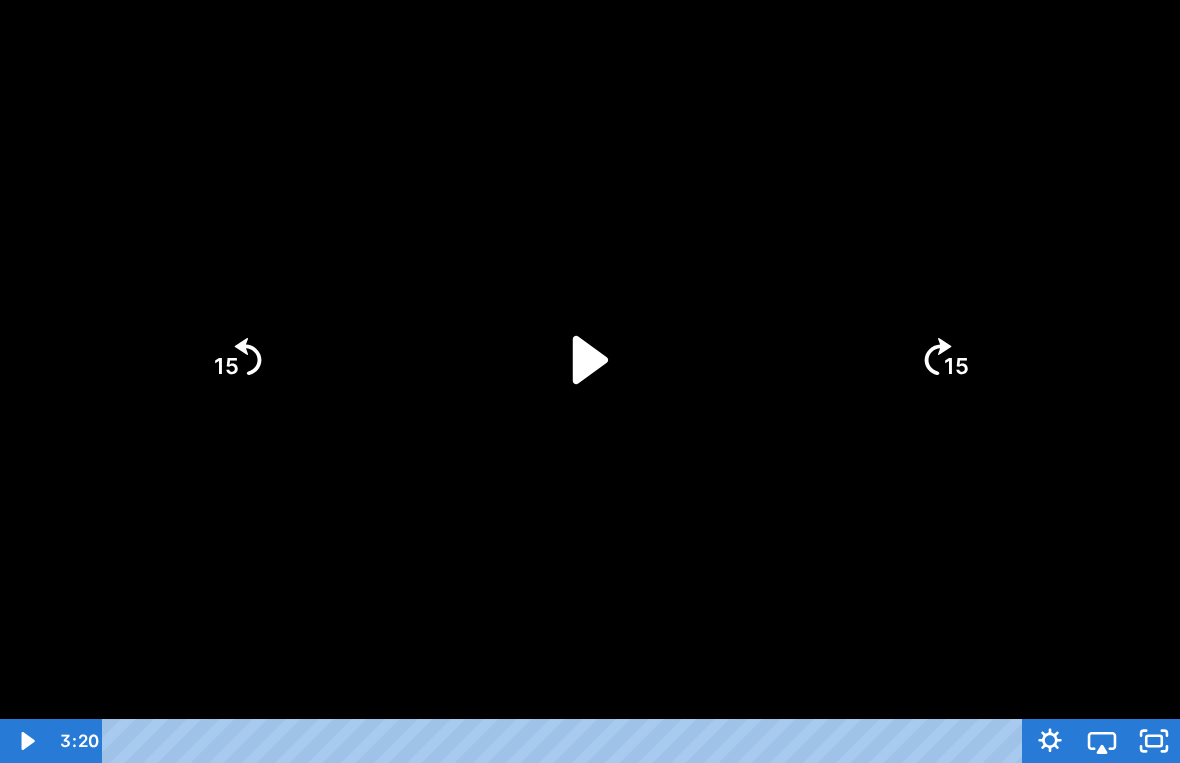 click 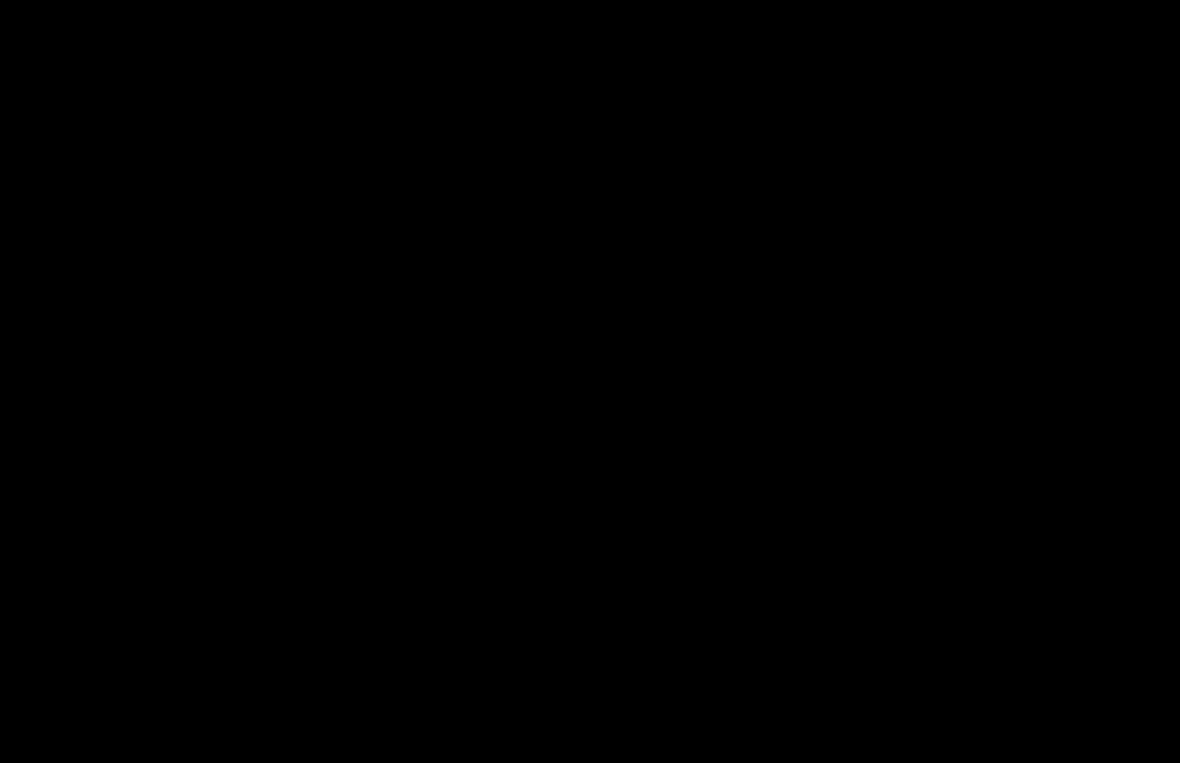 click at bounding box center (590, 381) 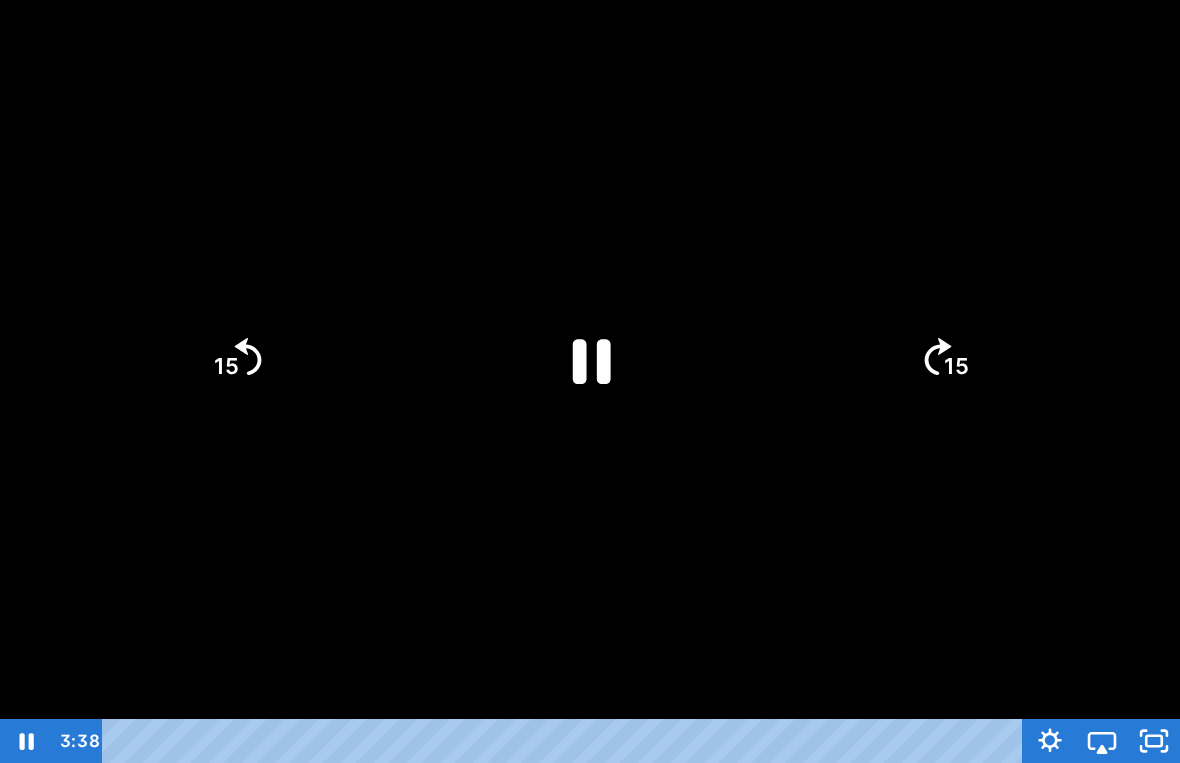 click at bounding box center [590, 381] 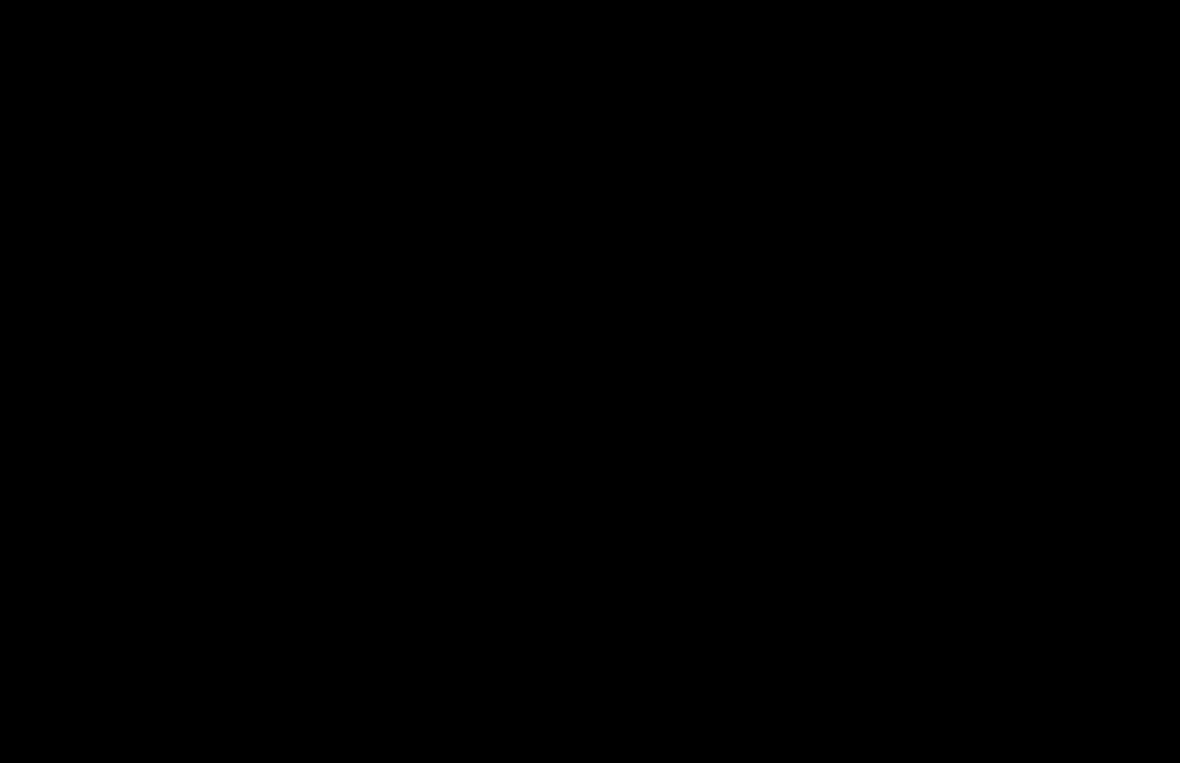 click at bounding box center [590, 381] 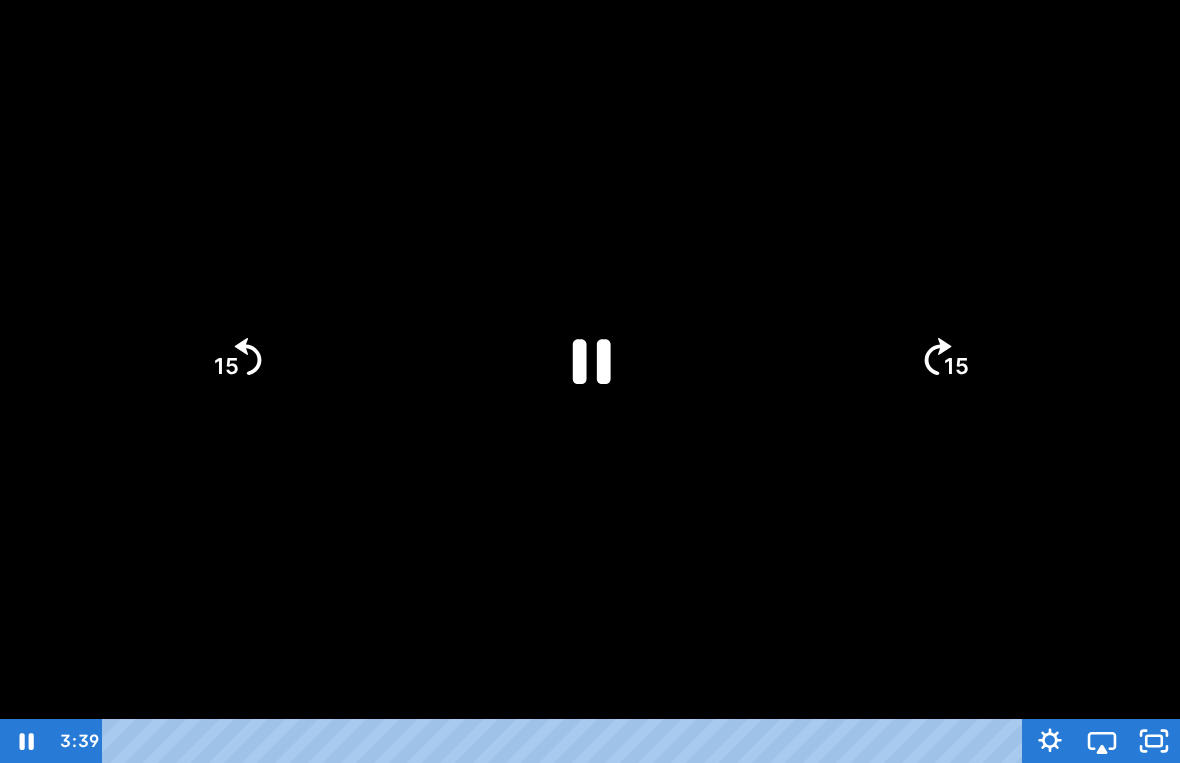 click 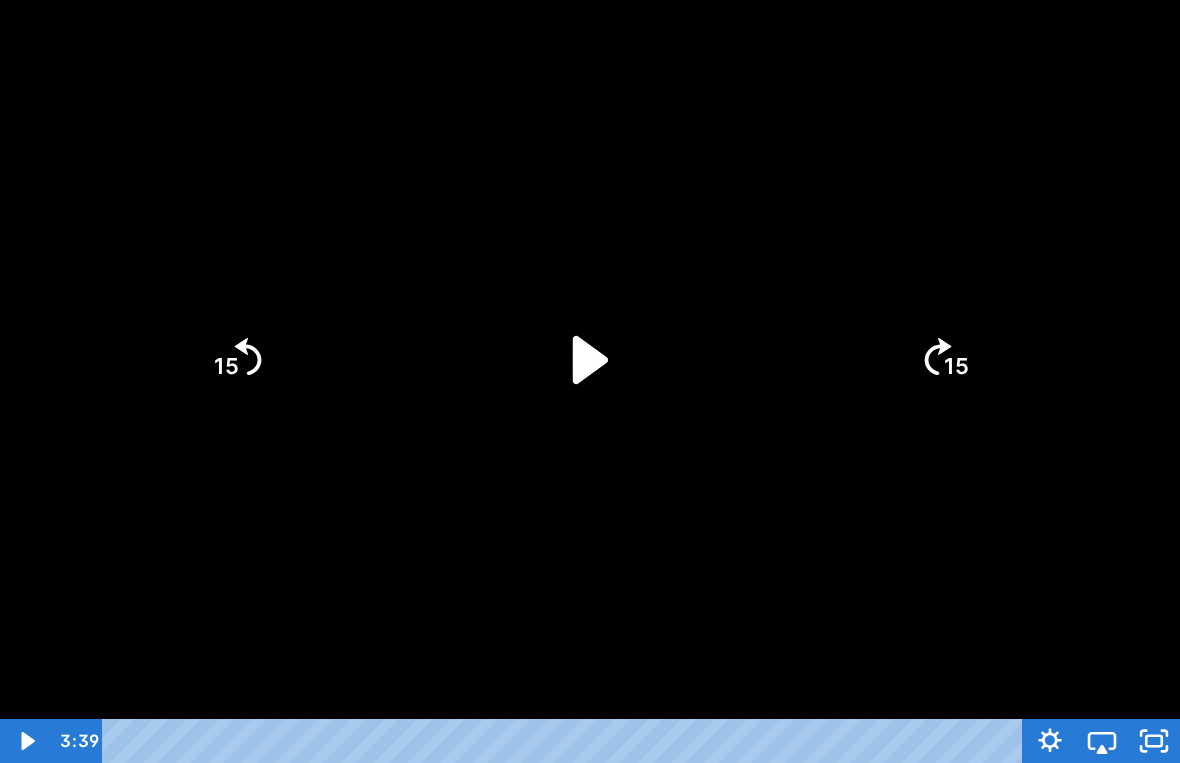 click 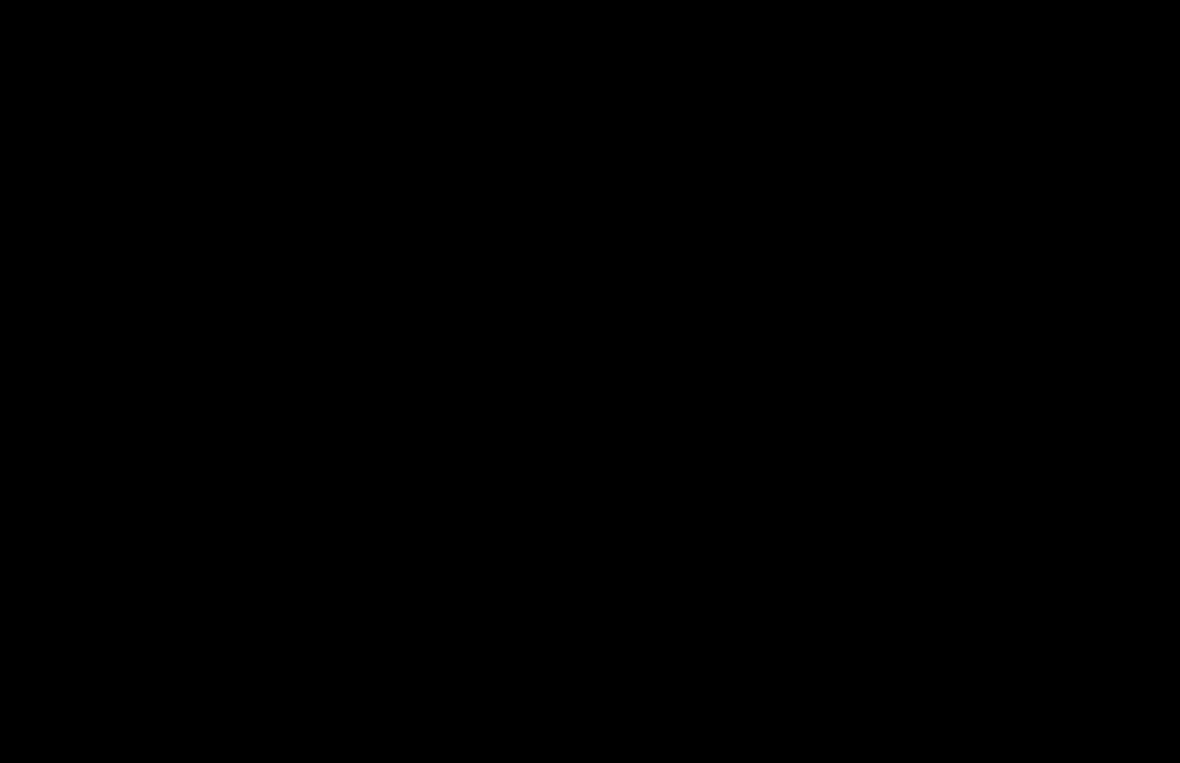 click at bounding box center (590, 381) 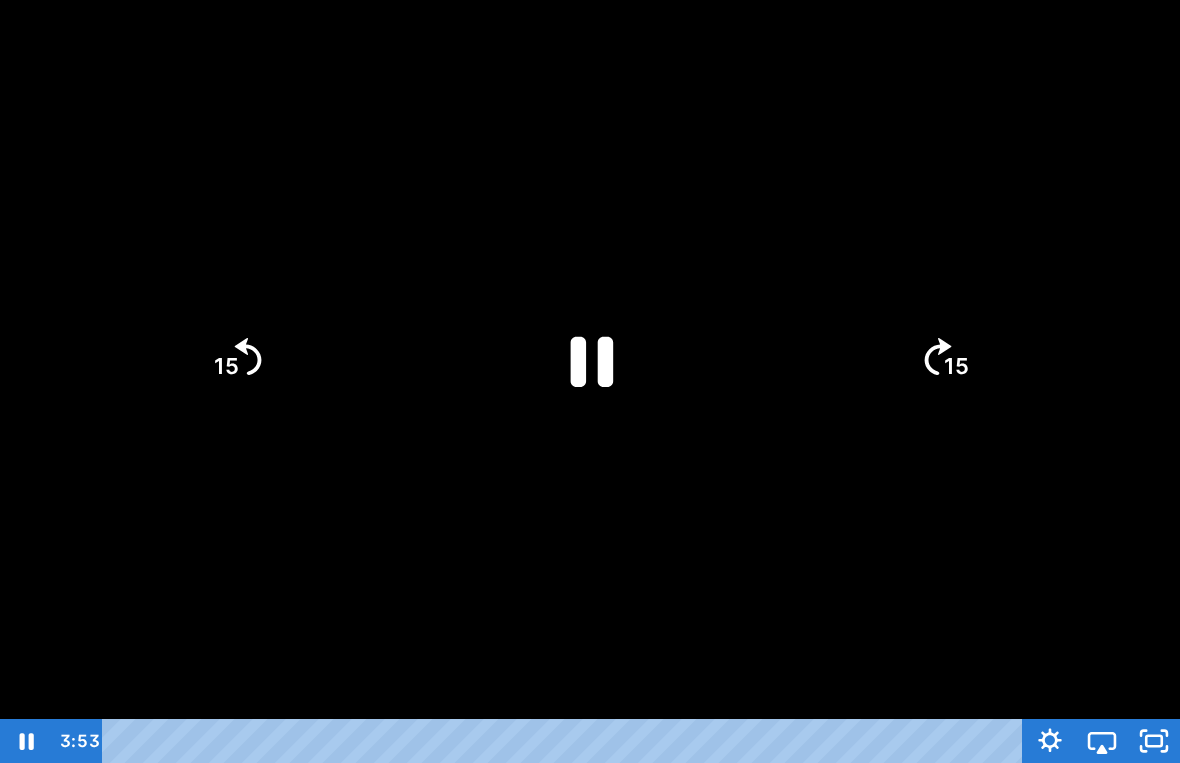 click 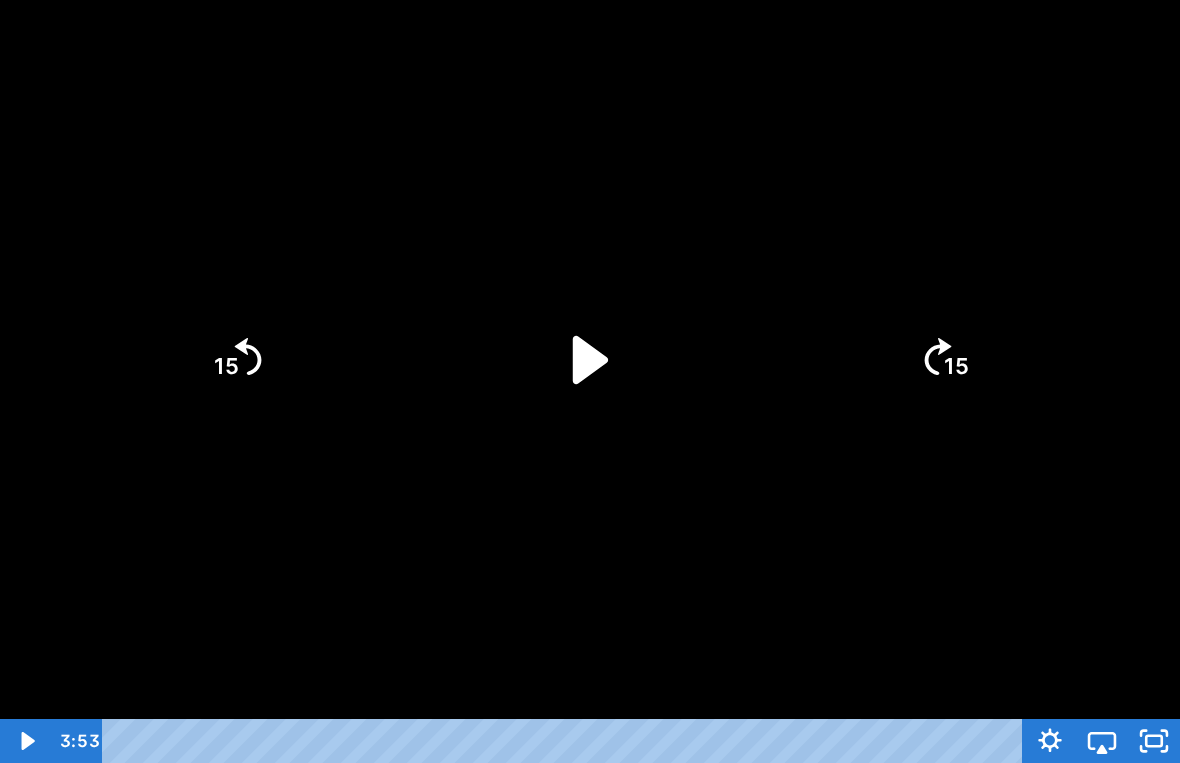click 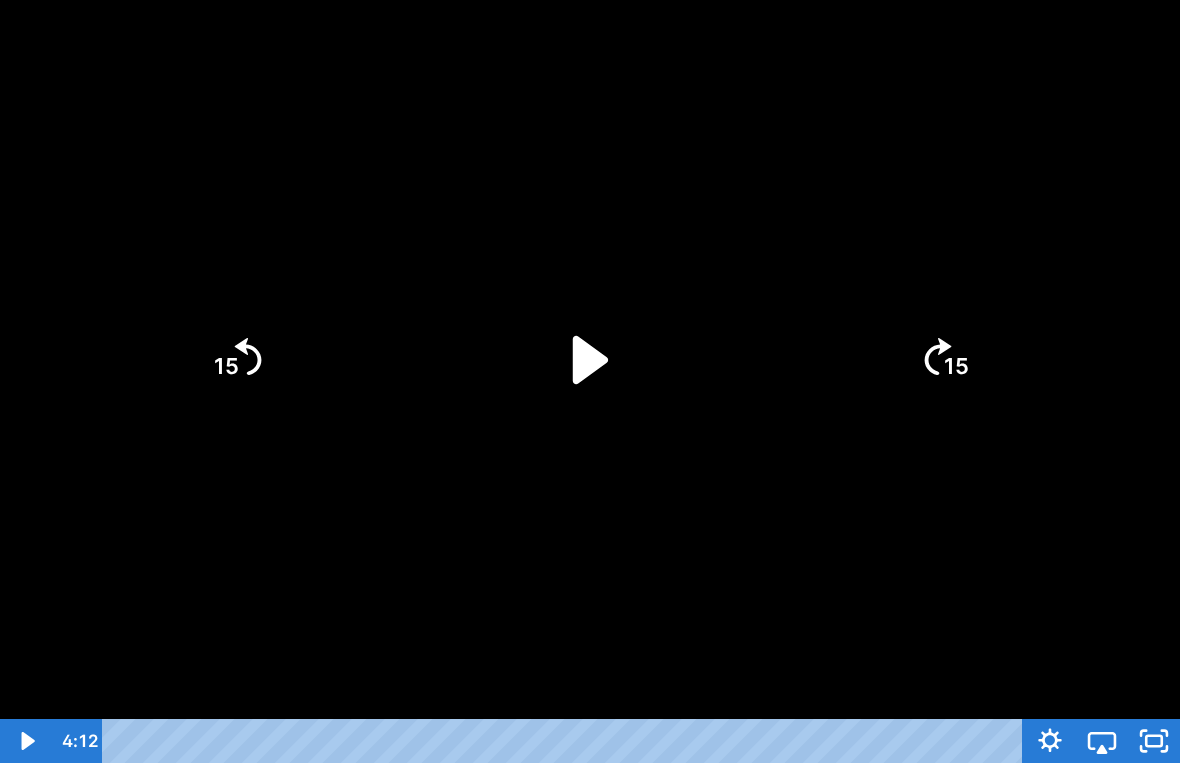 click at bounding box center [590, 381] 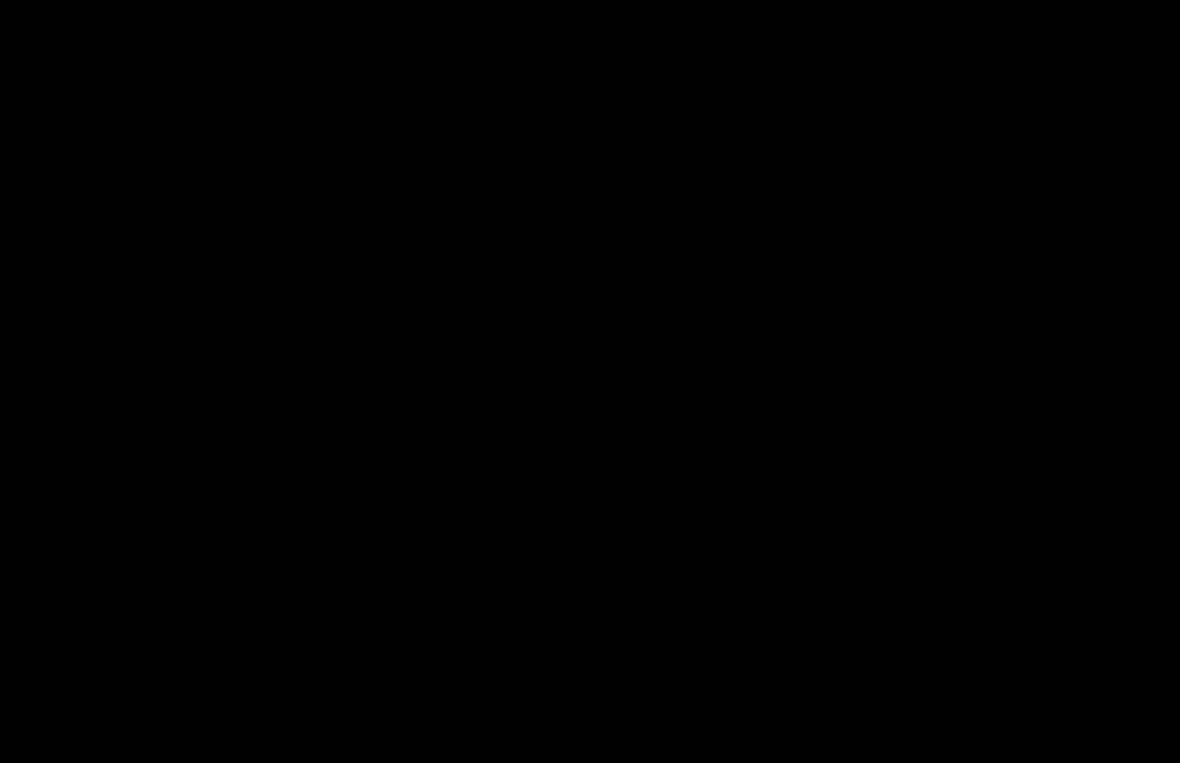 click at bounding box center (590, 381) 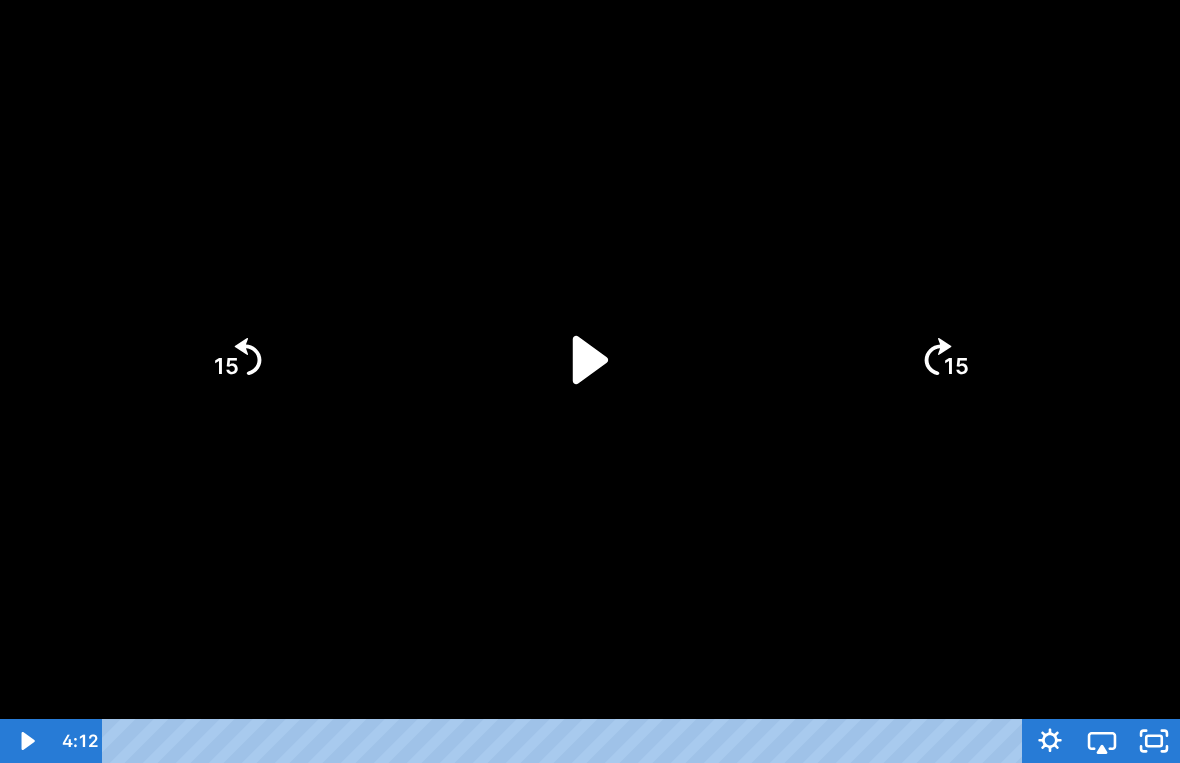 click 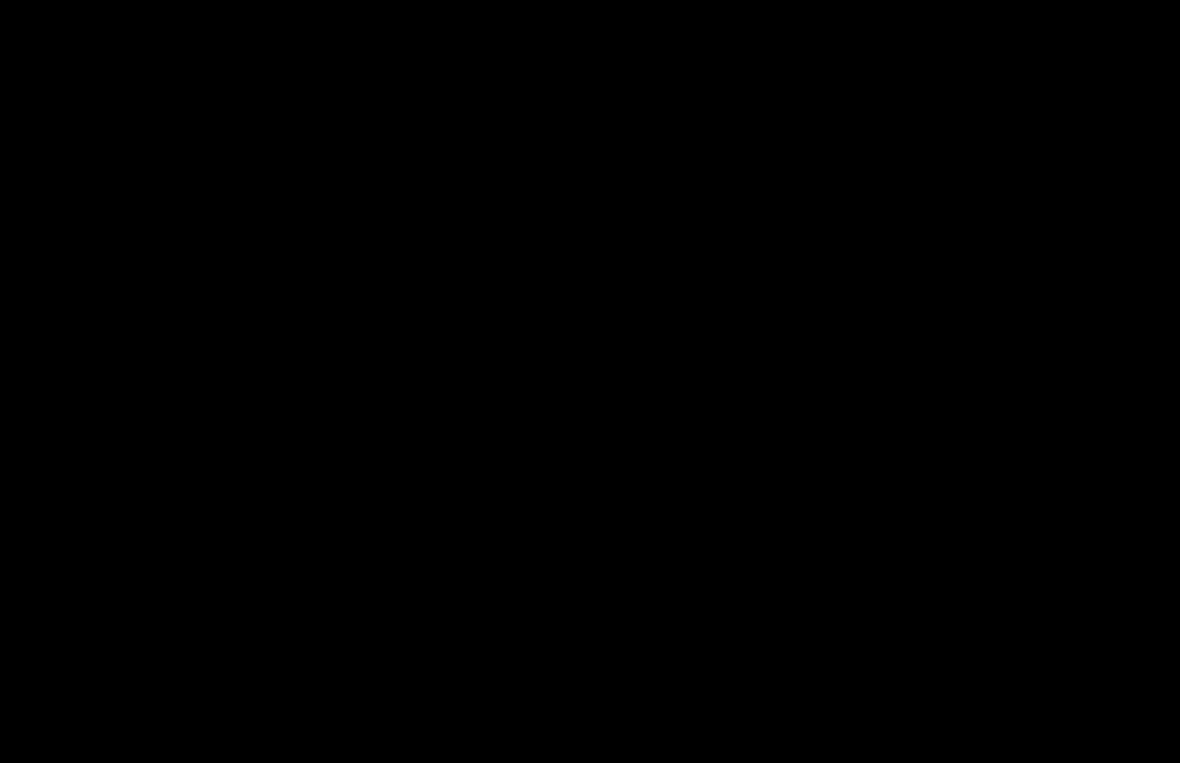 click at bounding box center [590, 381] 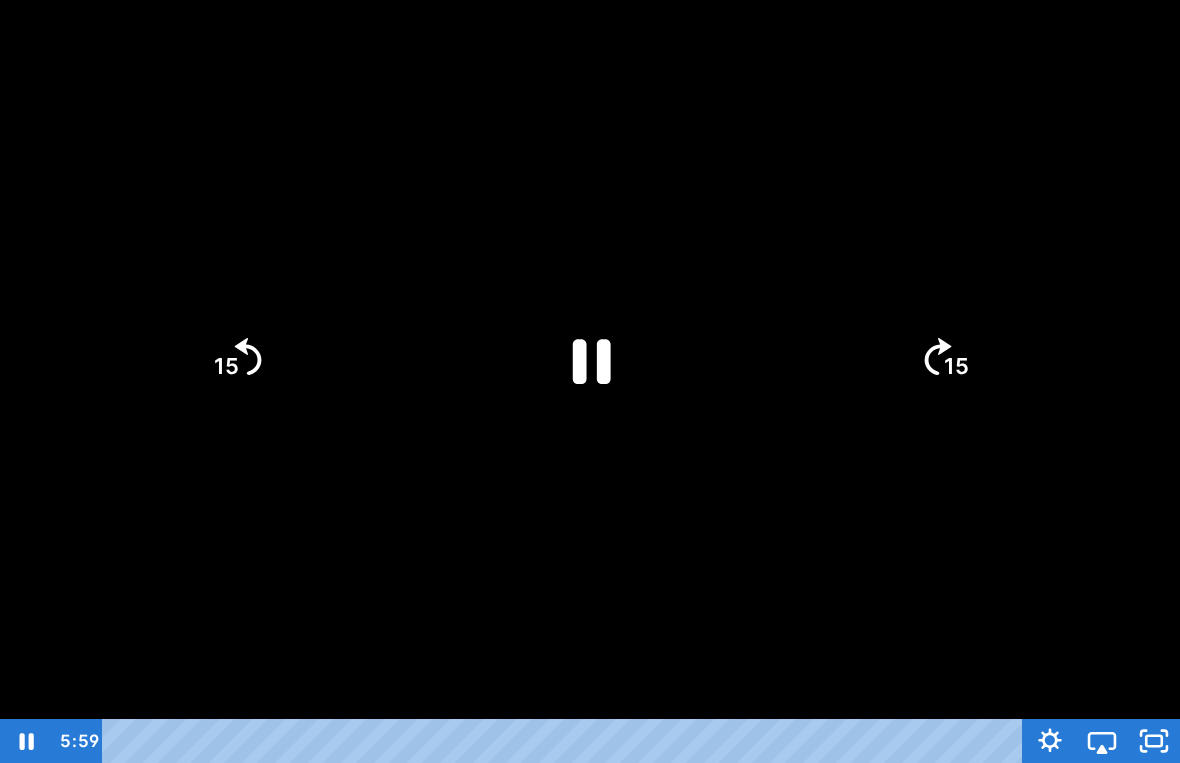 click 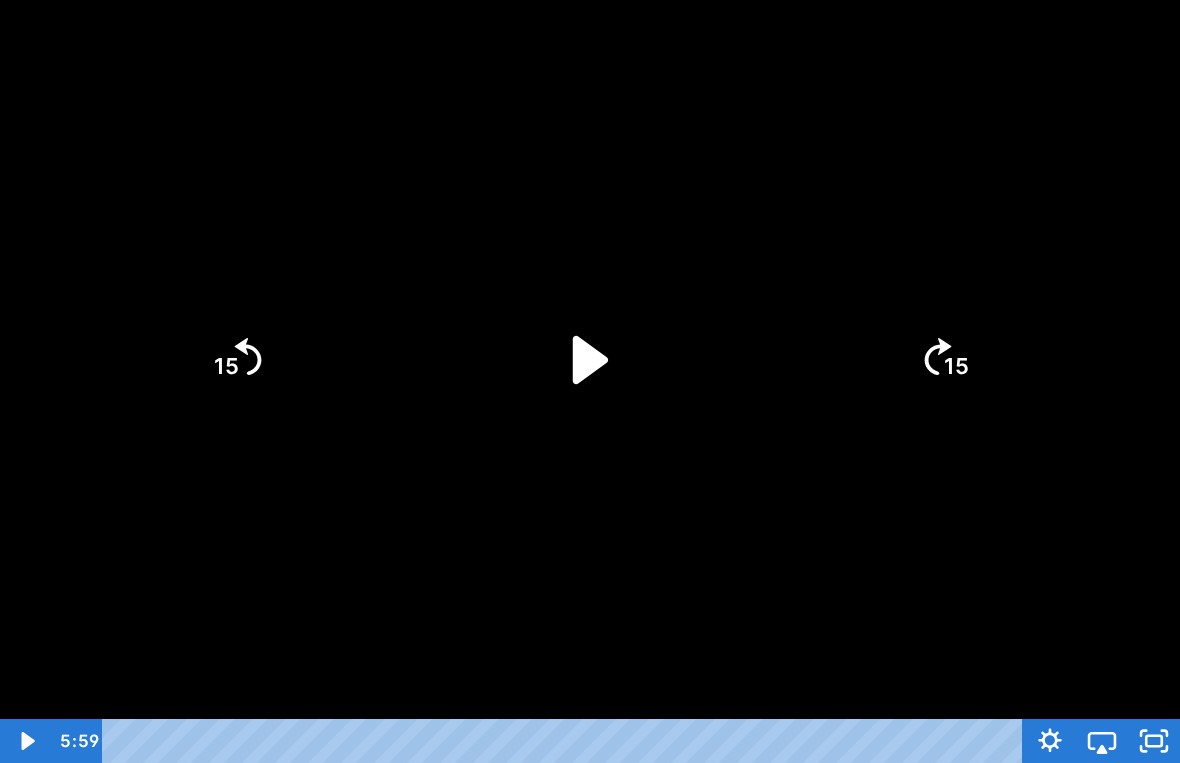 click at bounding box center (590, 381) 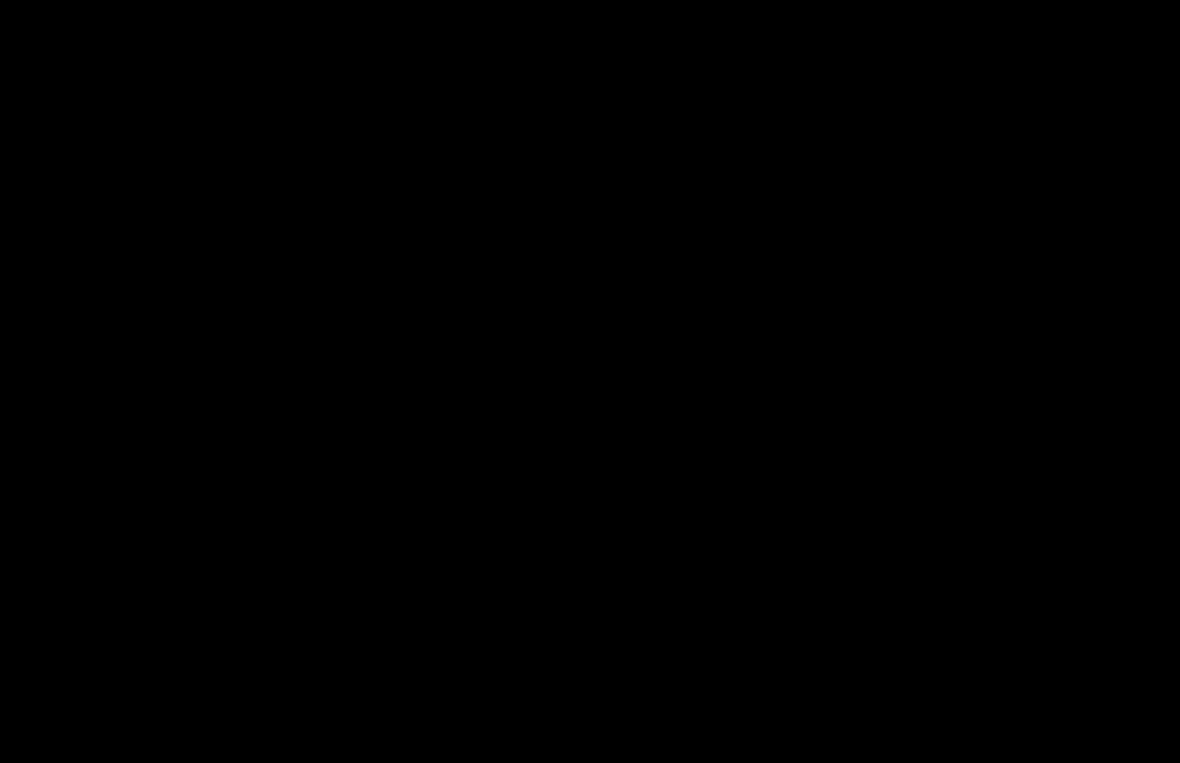 click at bounding box center (590, 381) 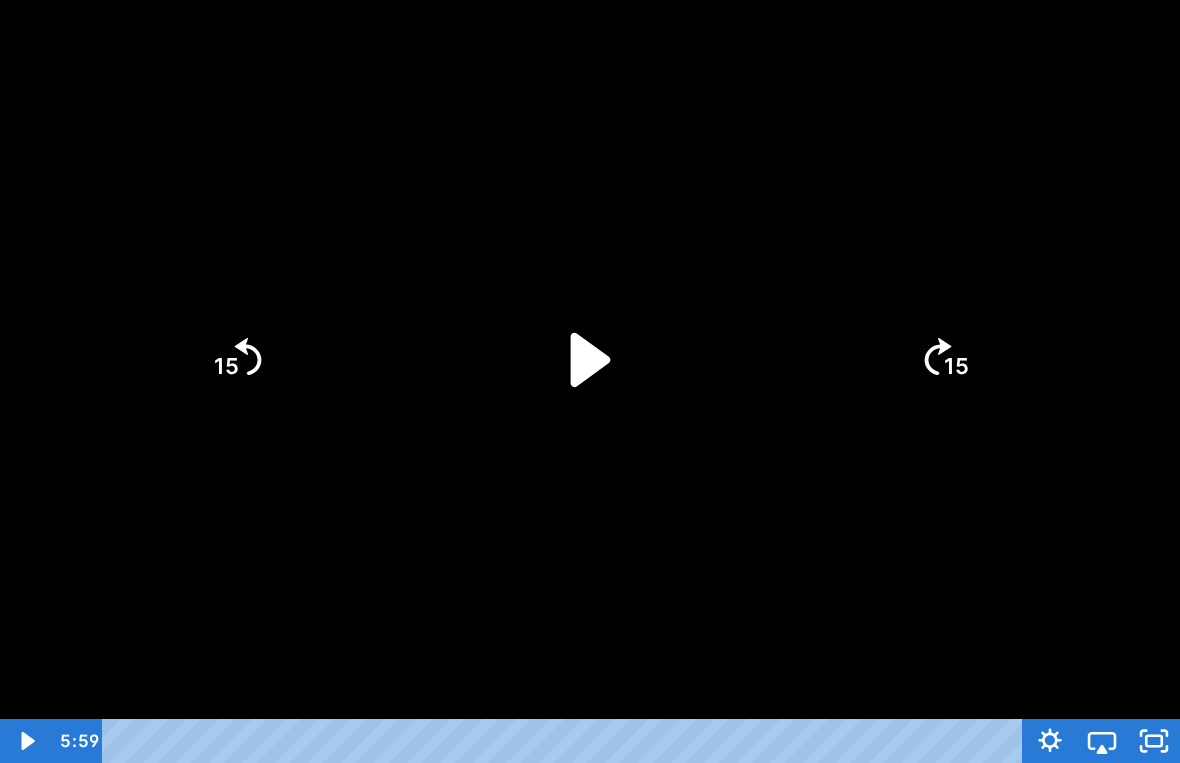 click 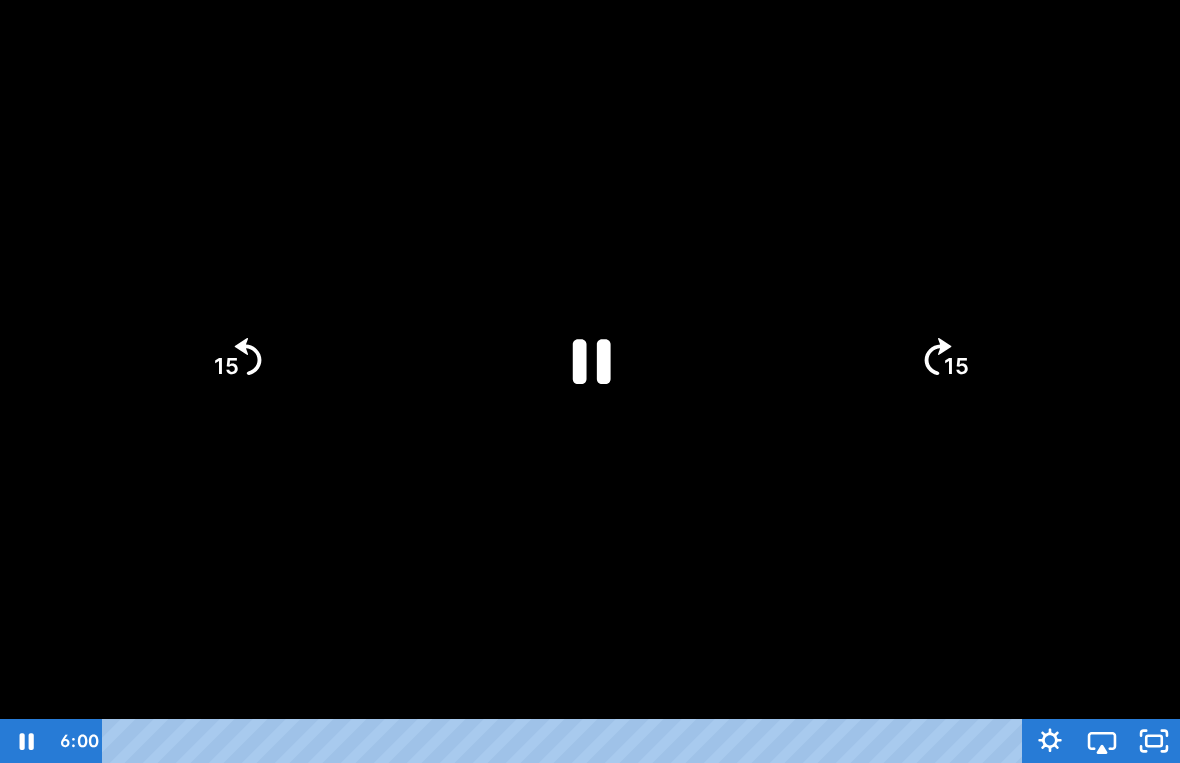 click at bounding box center (590, 381) 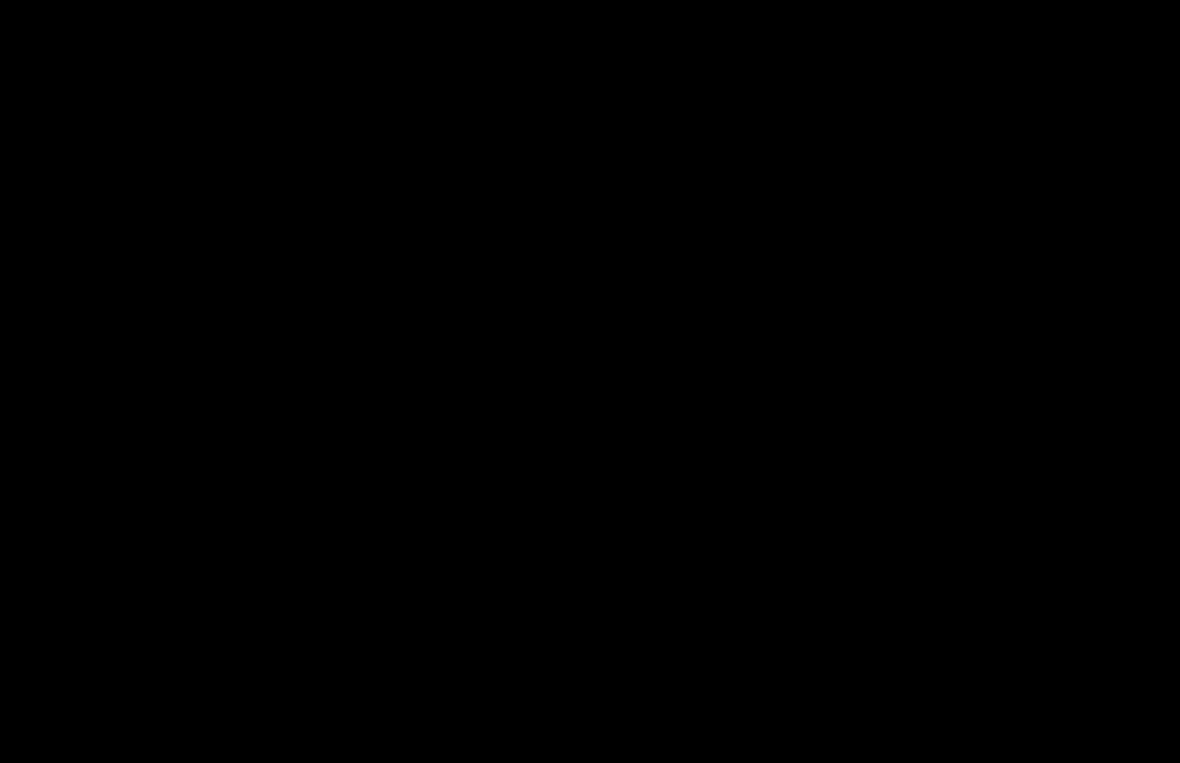 click at bounding box center [590, 381] 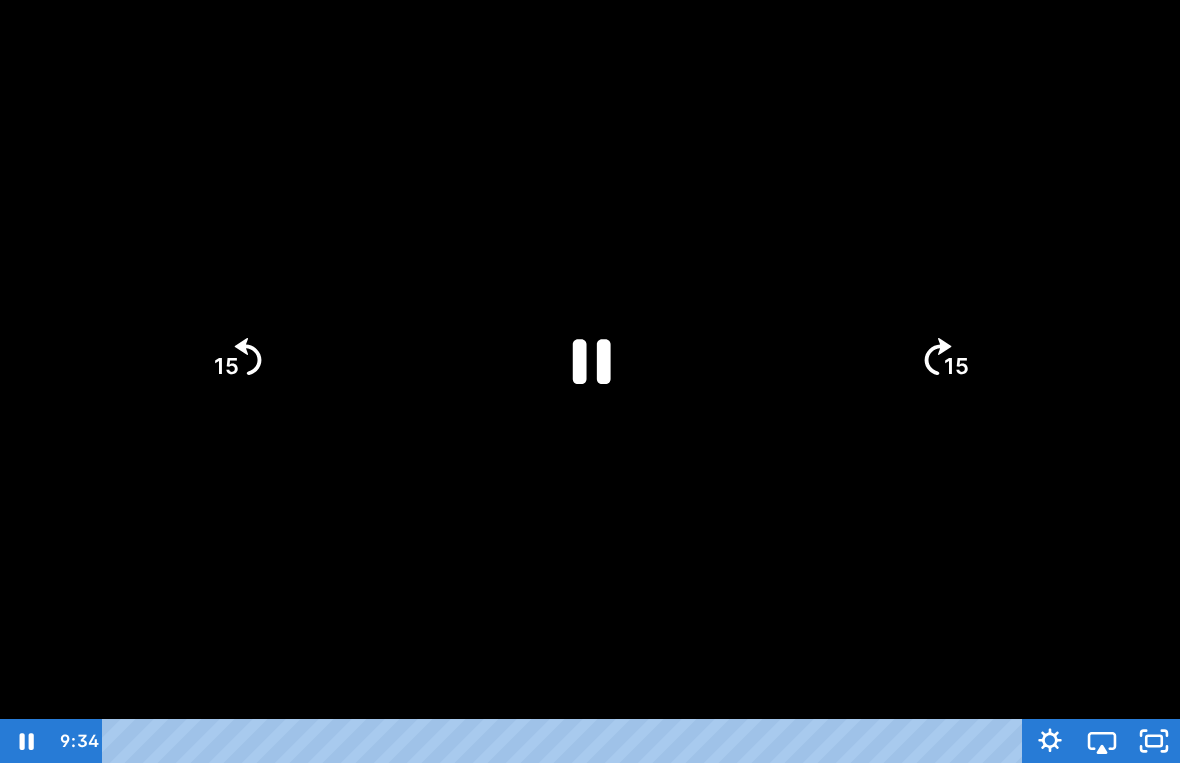 click 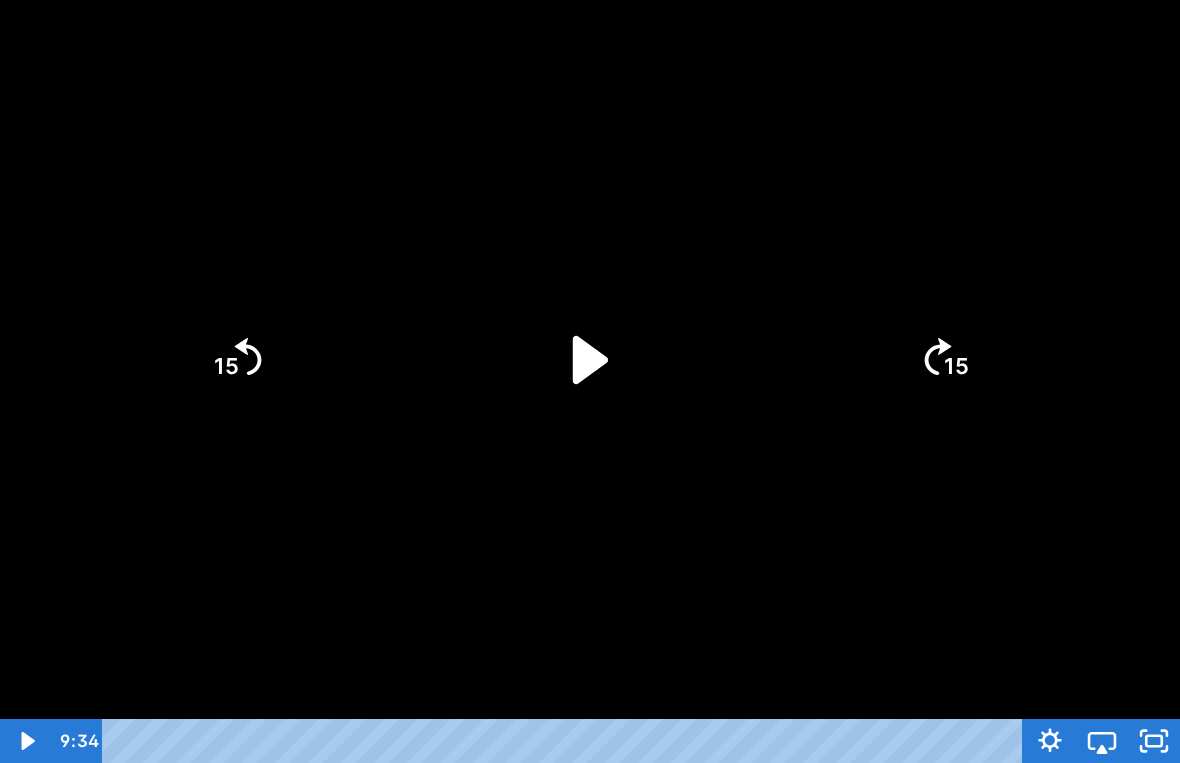 click at bounding box center (590, 381) 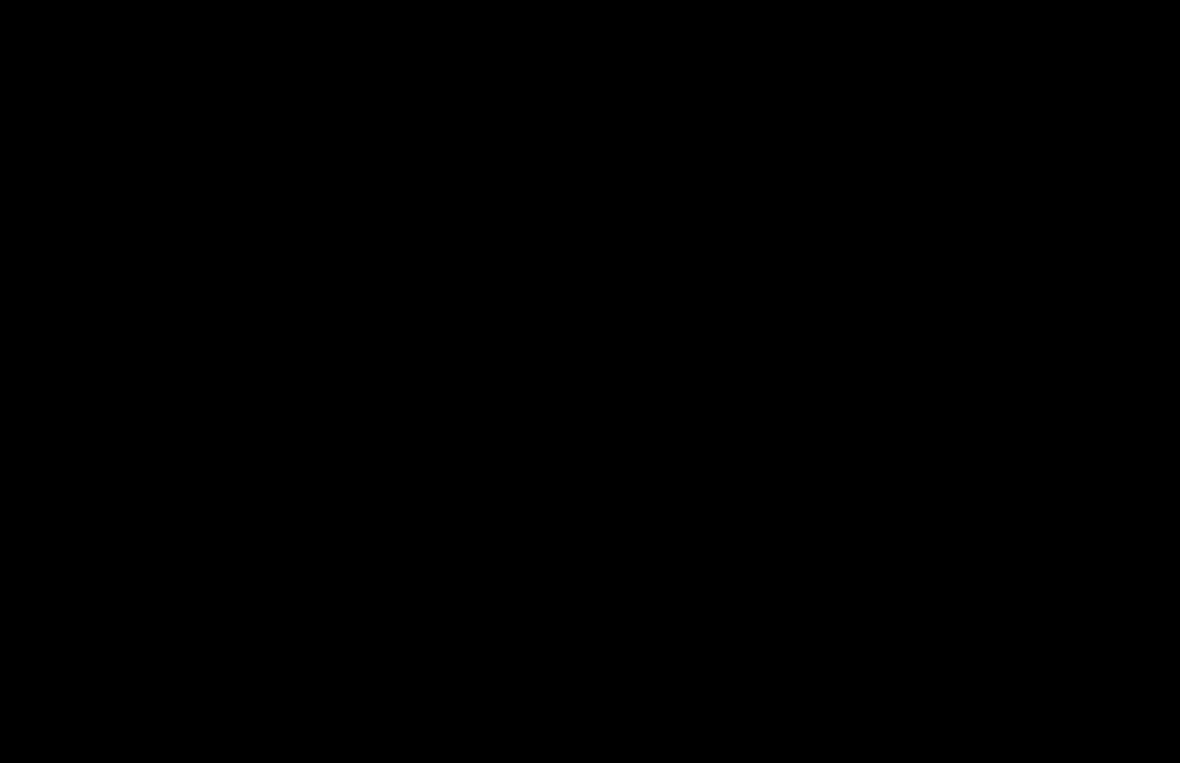 click at bounding box center (590, 381) 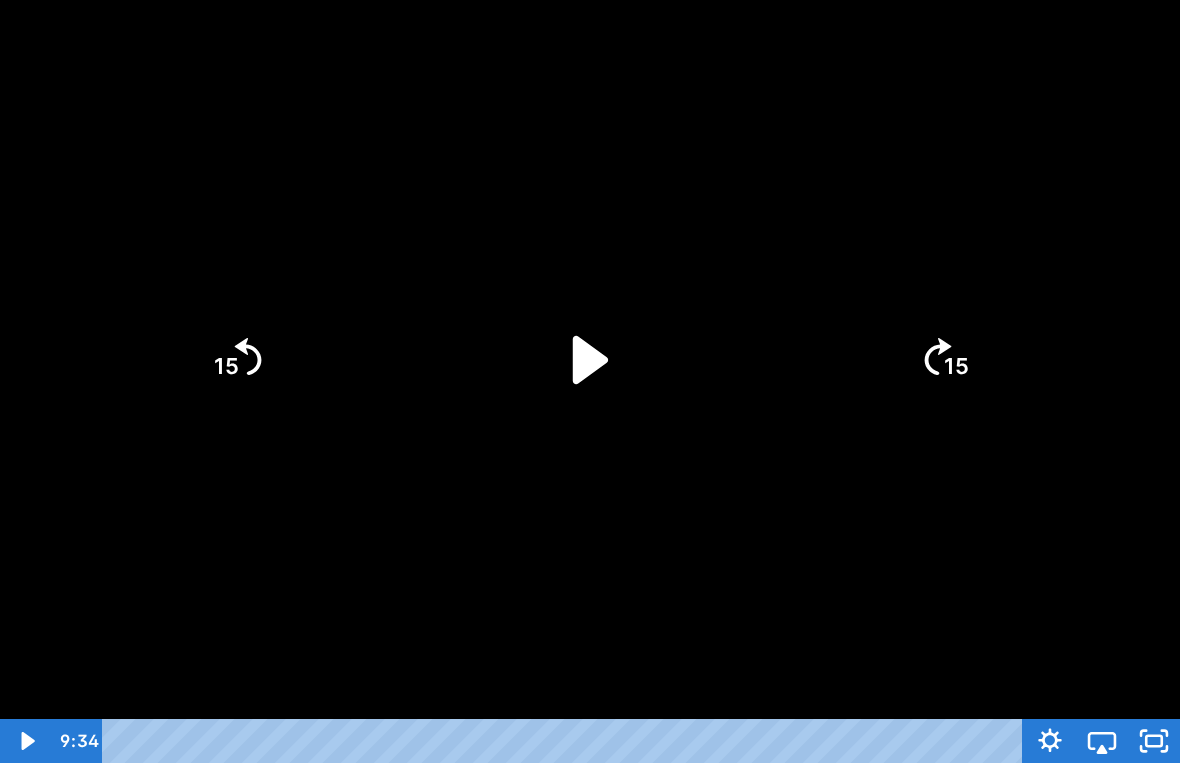 click 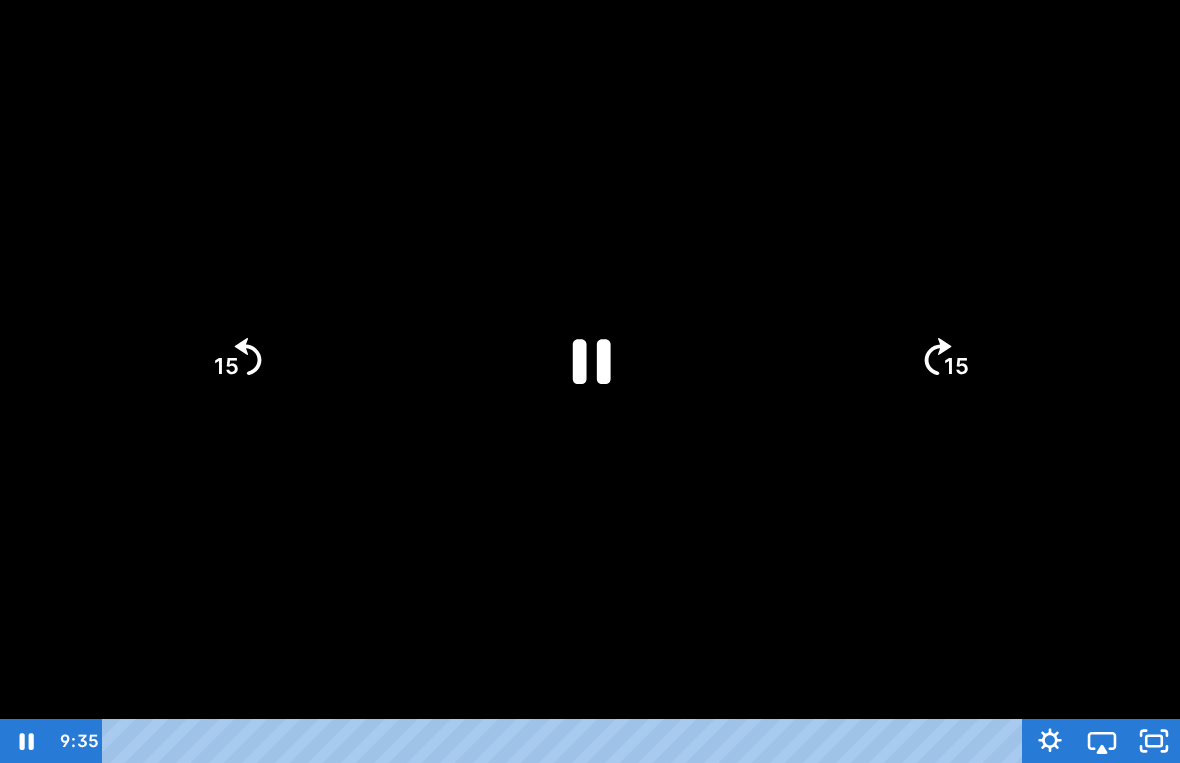click at bounding box center (590, 381) 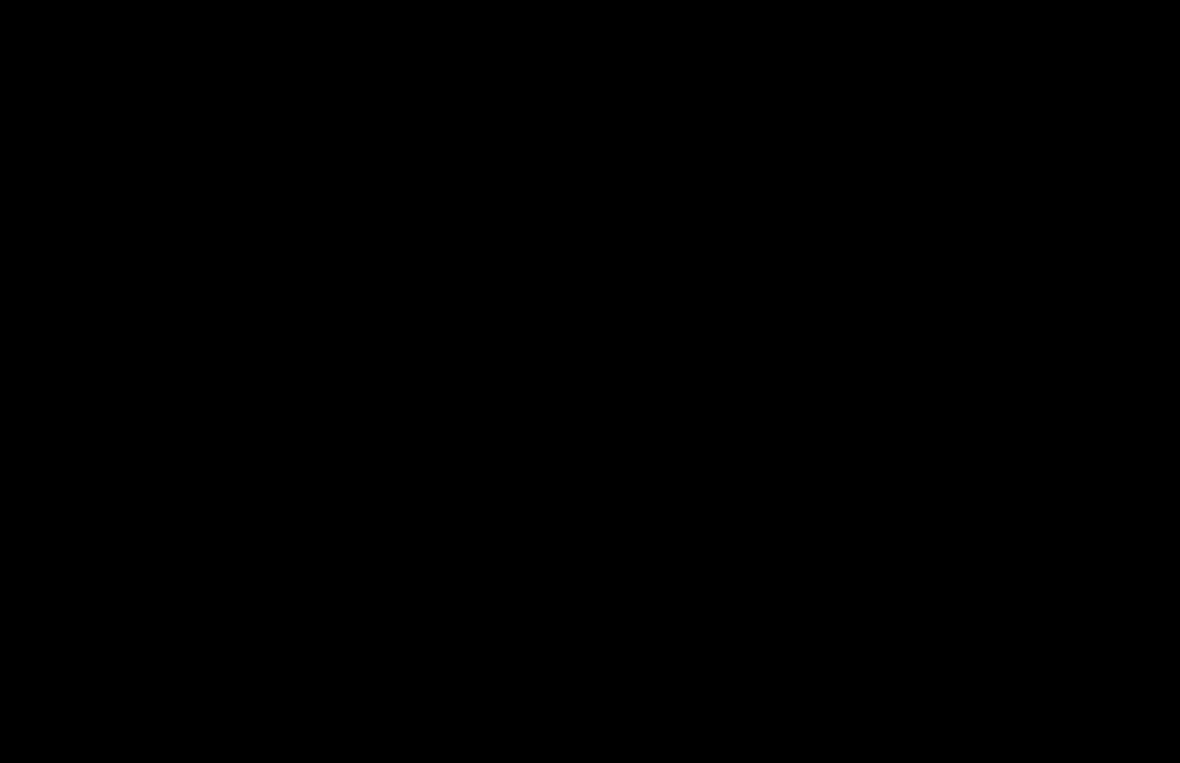 click at bounding box center [590, 381] 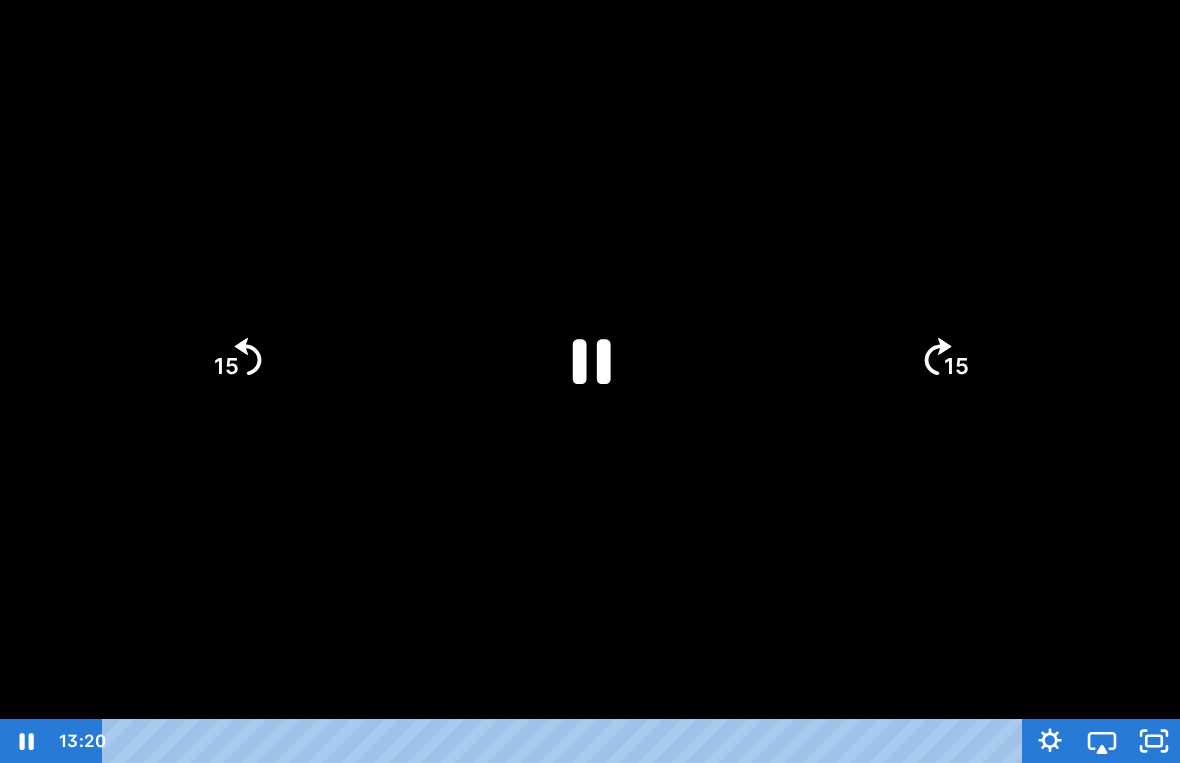 click 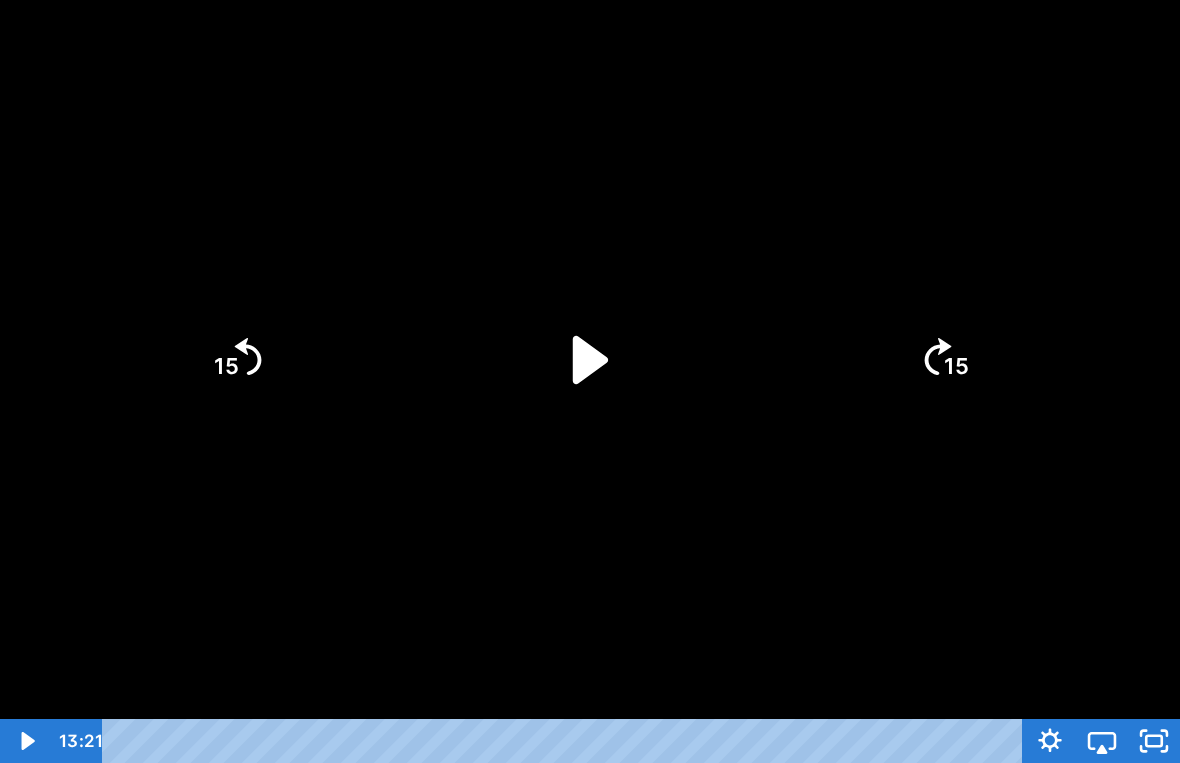 click 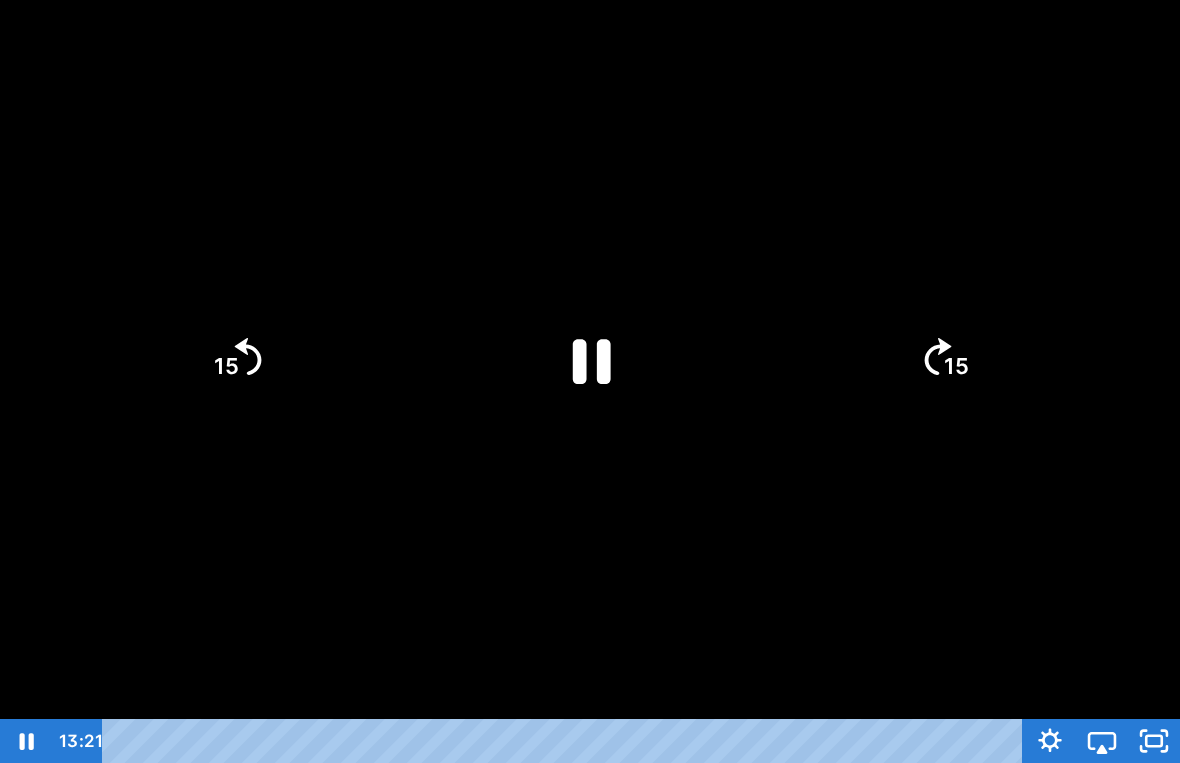 click at bounding box center [590, 381] 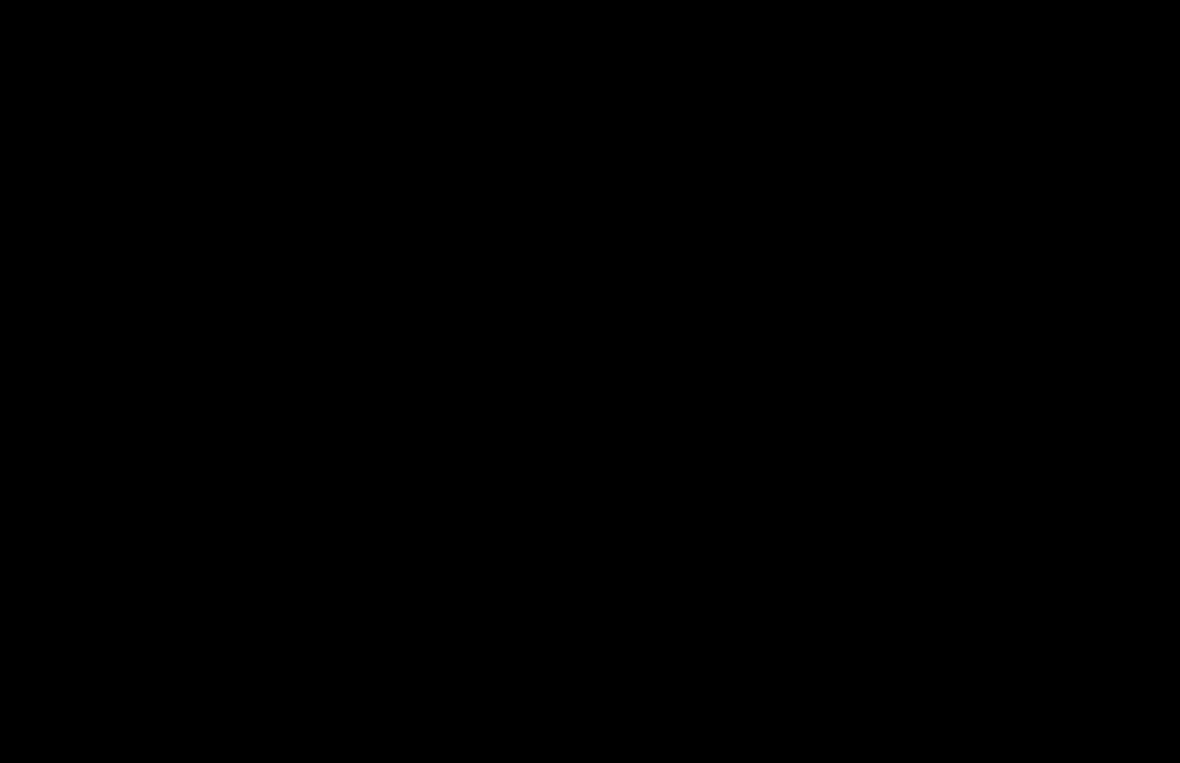 click at bounding box center (590, 381) 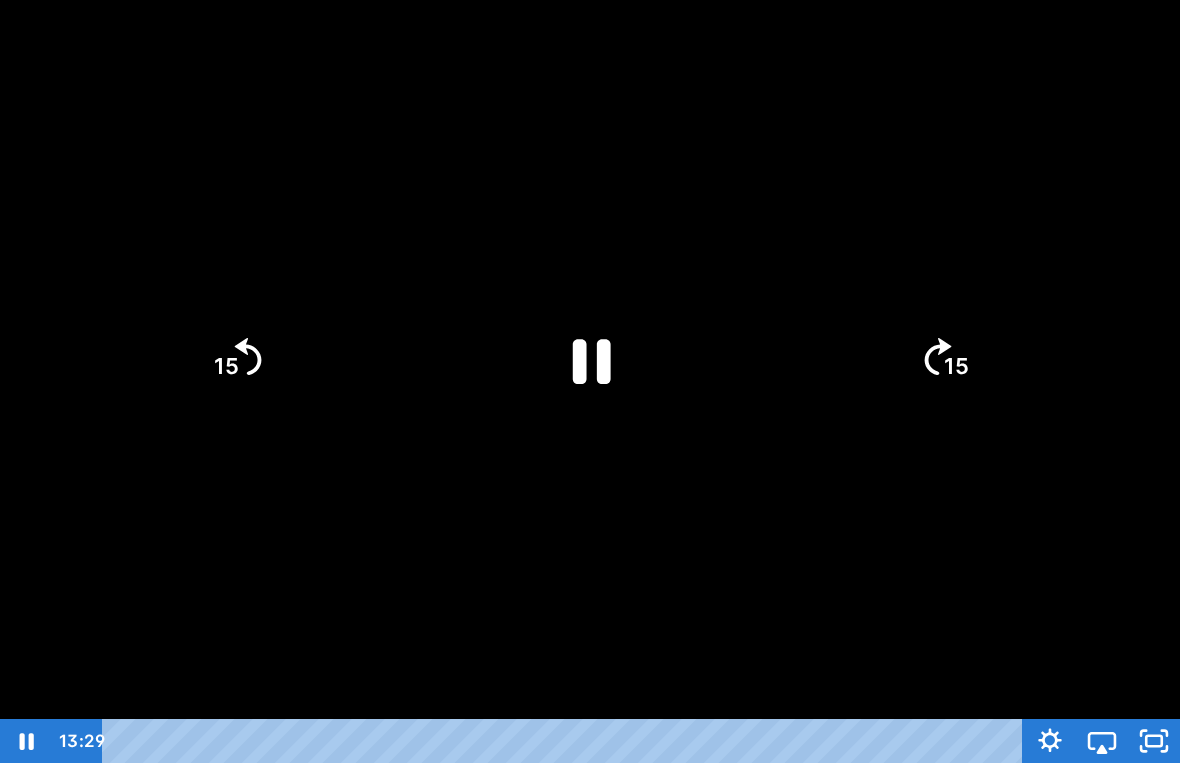 click 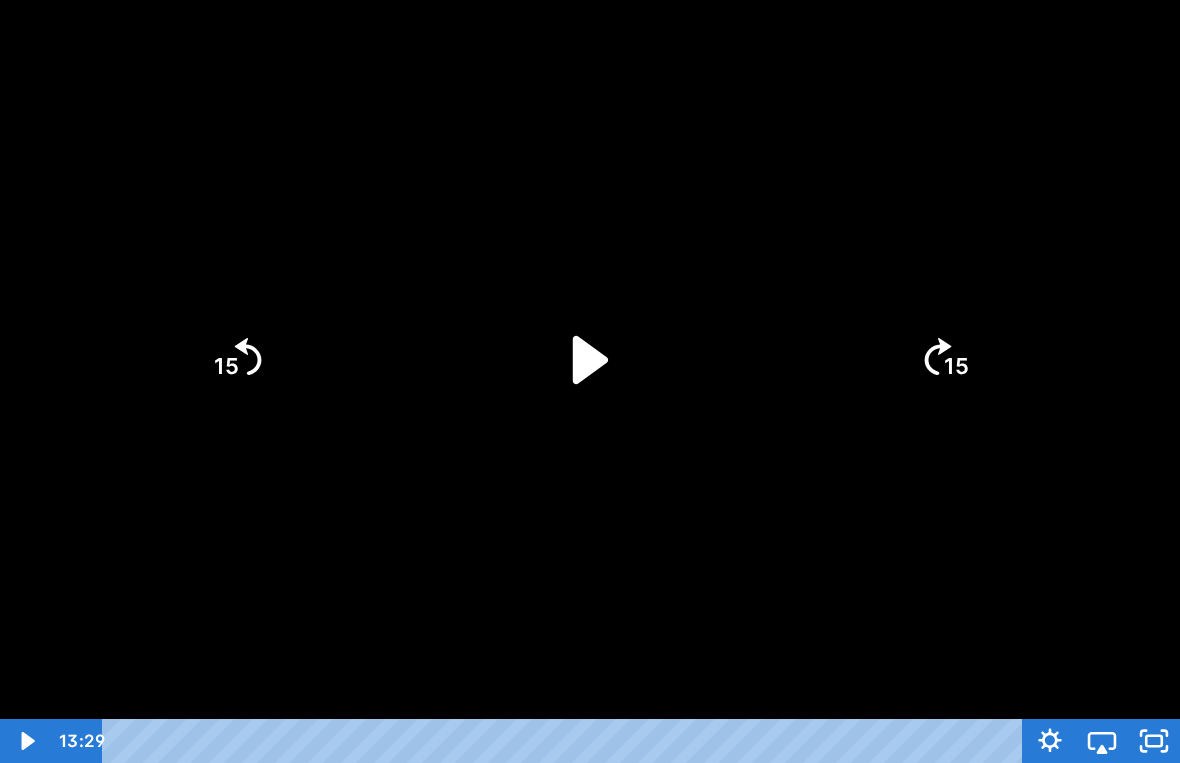 click at bounding box center (590, 381) 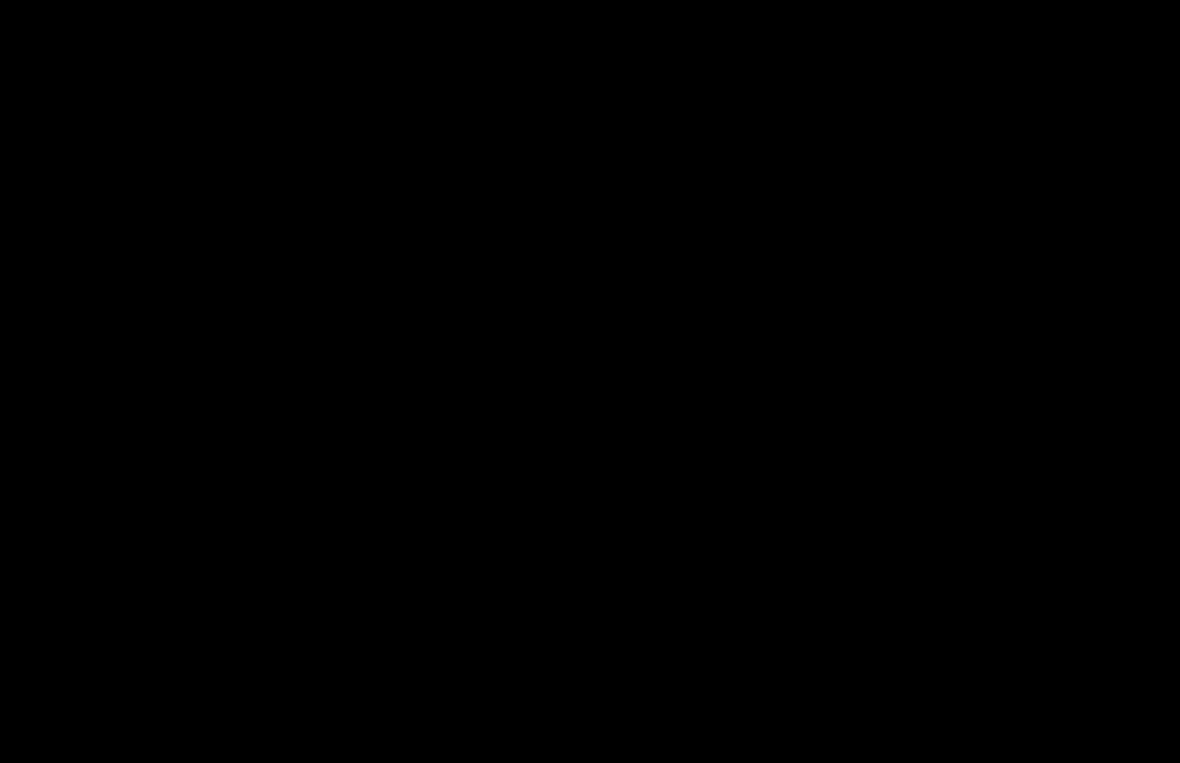 click at bounding box center (590, 381) 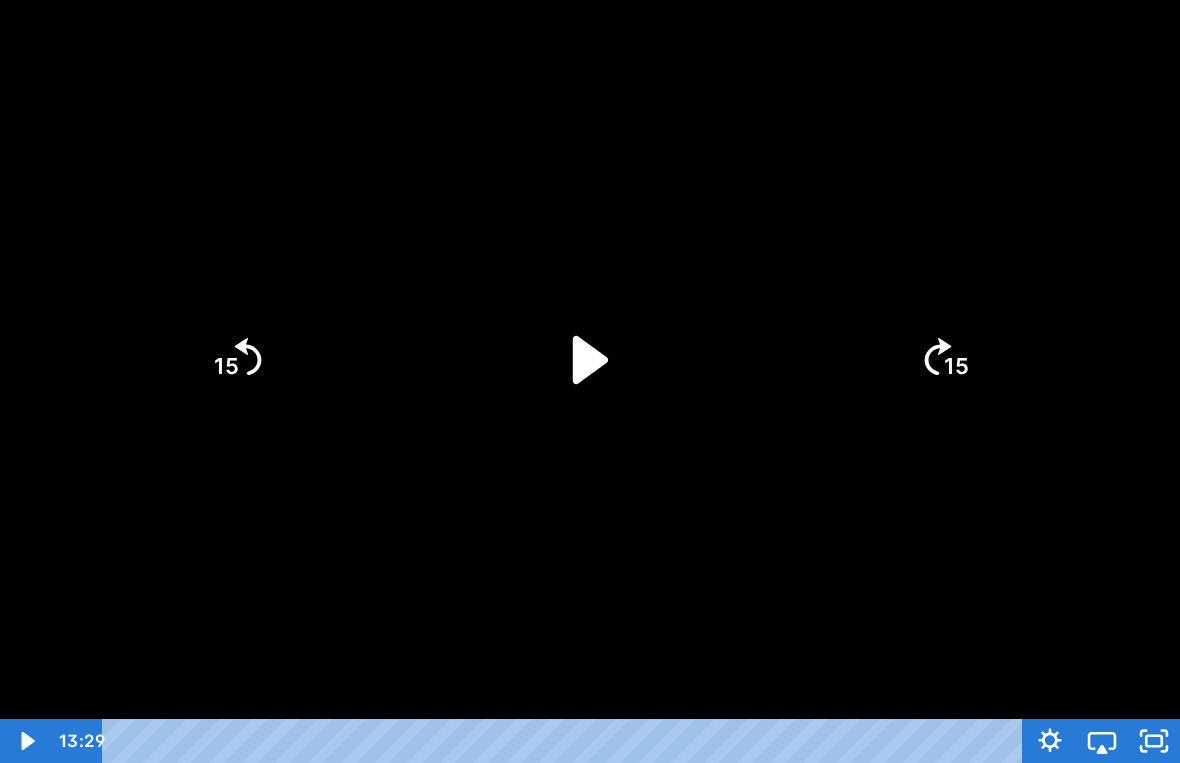 click 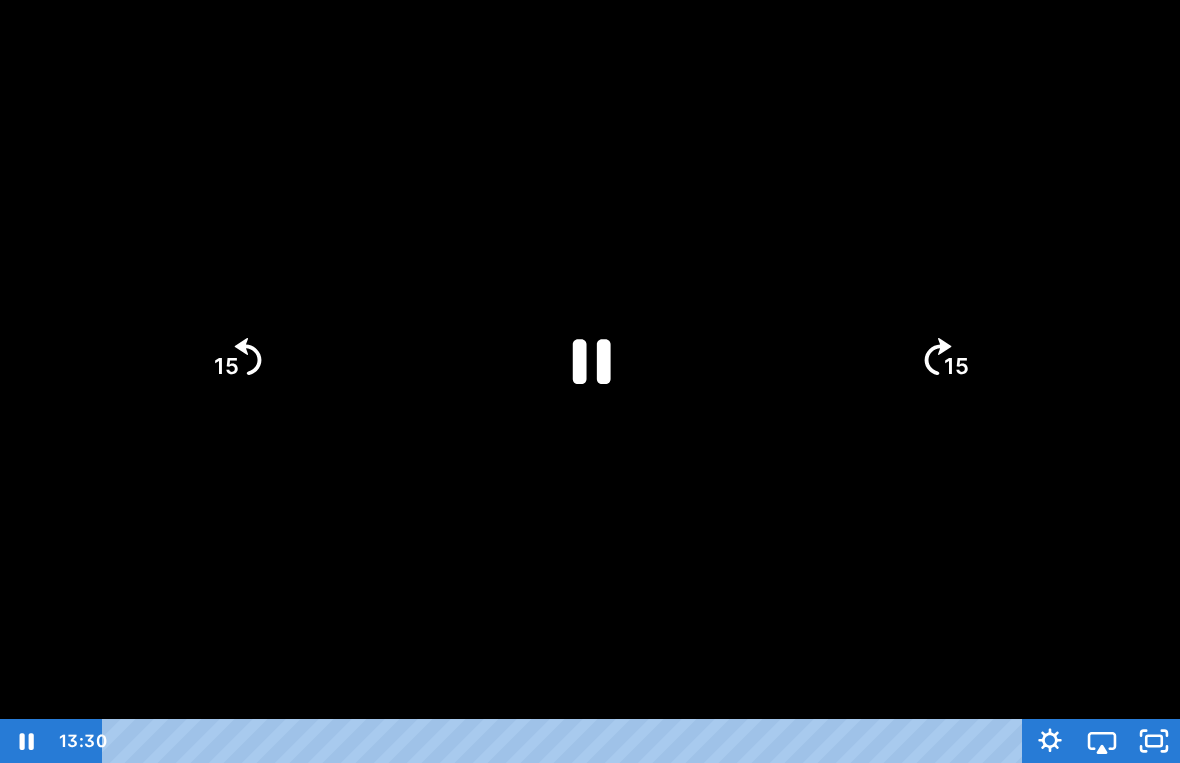 click at bounding box center (590, 381) 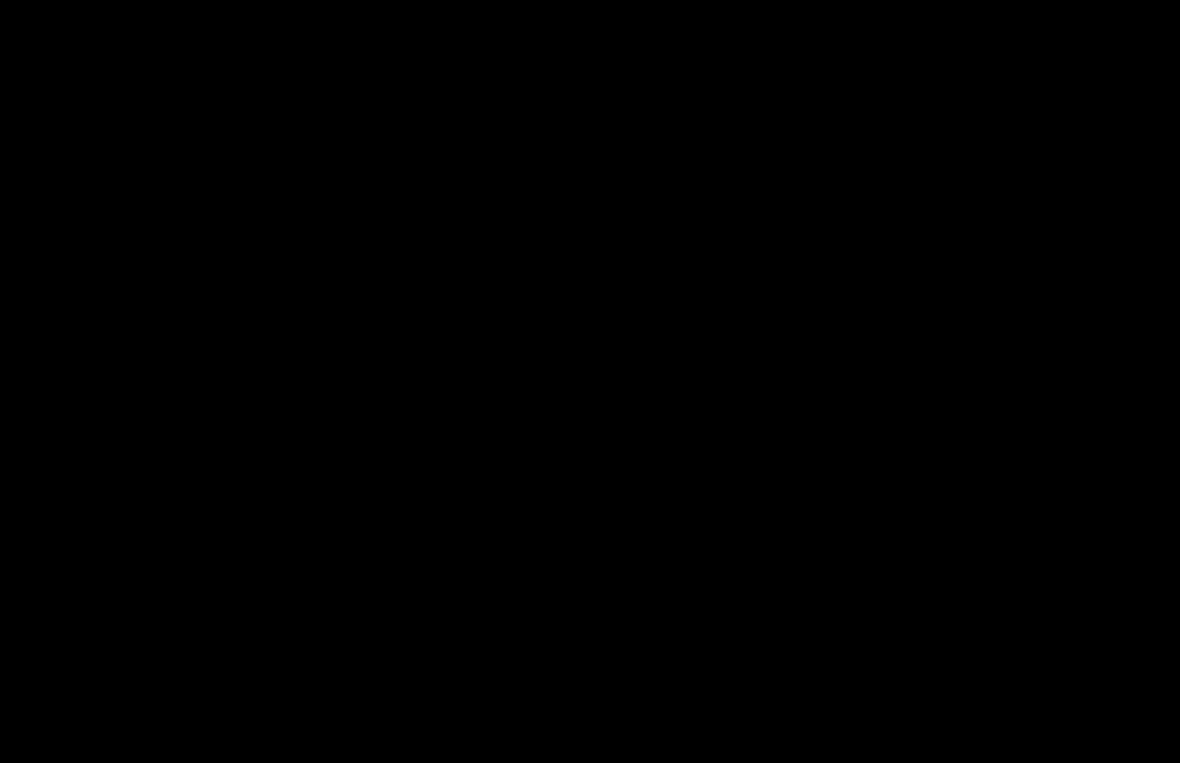click at bounding box center (590, 381) 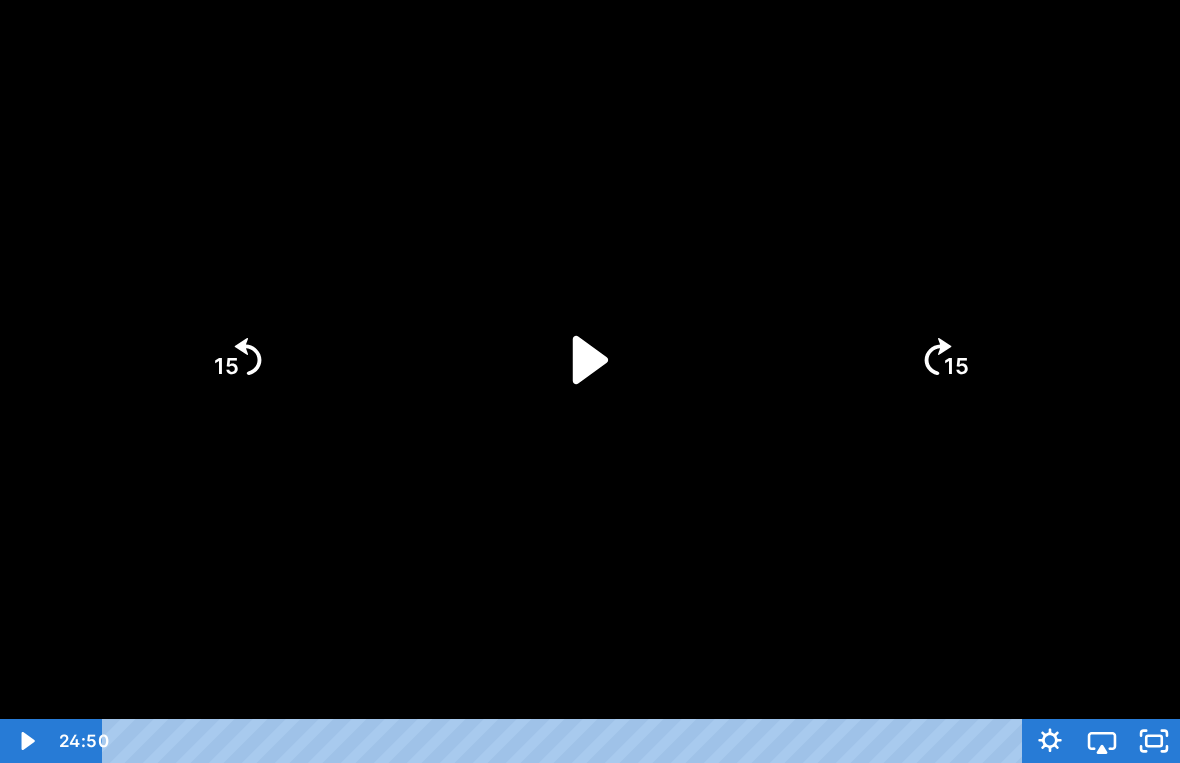 click 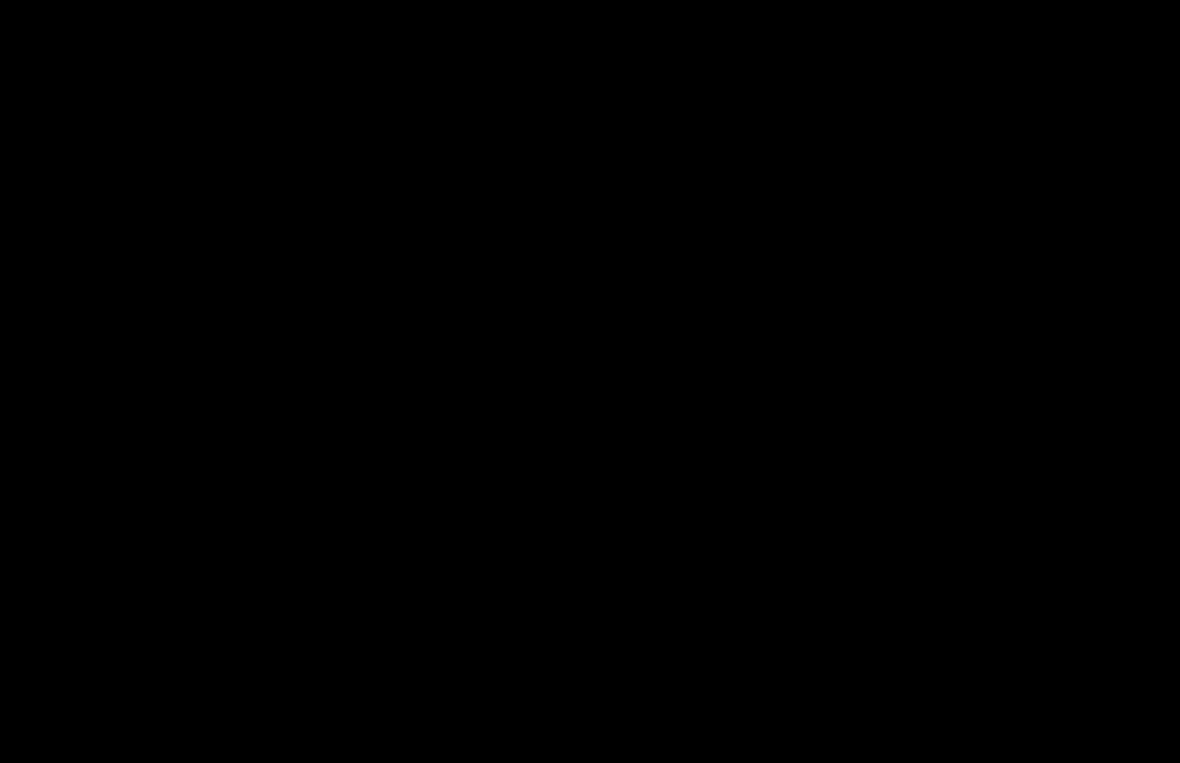 click at bounding box center [590, 381] 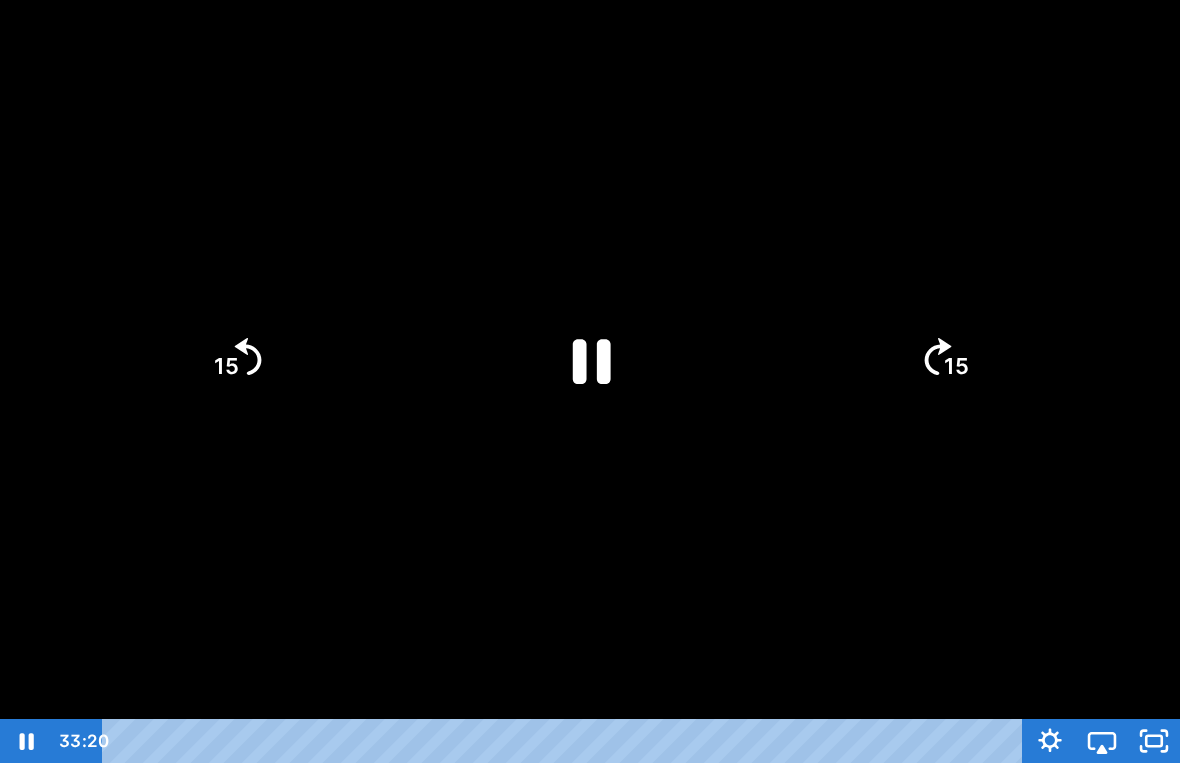 click at bounding box center [590, 381] 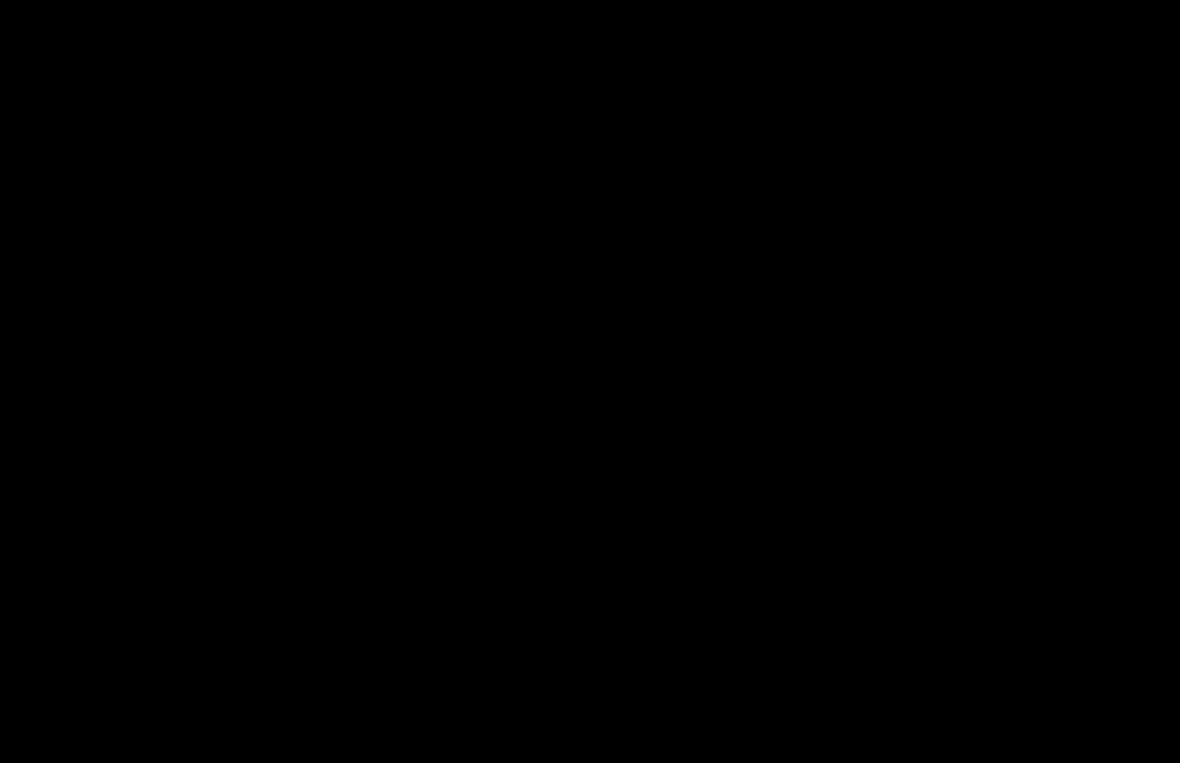 click at bounding box center (590, 381) 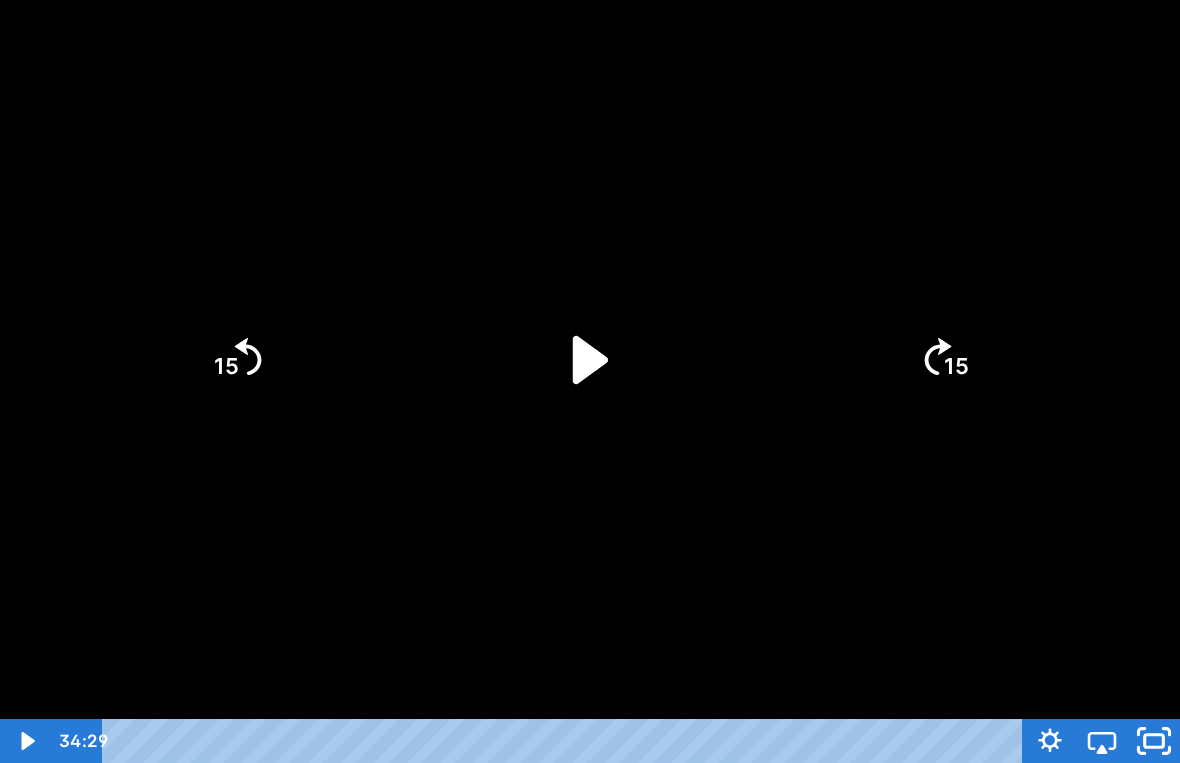 click 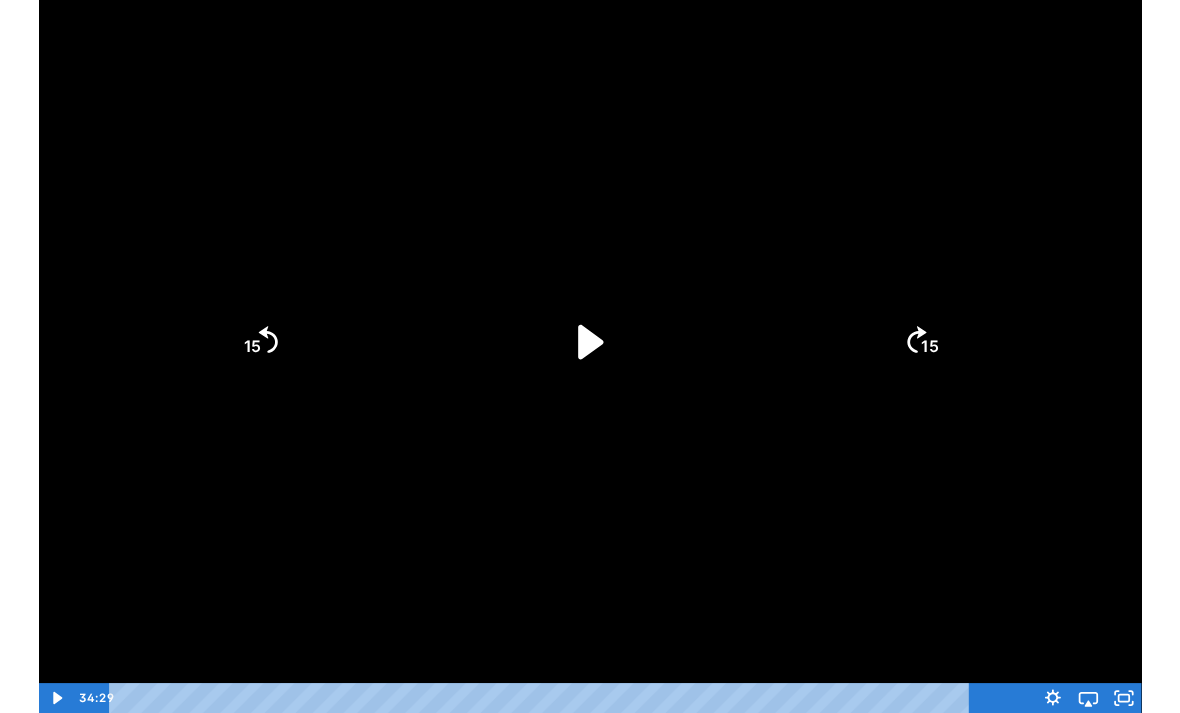 scroll, scrollTop: 0, scrollLeft: 0, axis: both 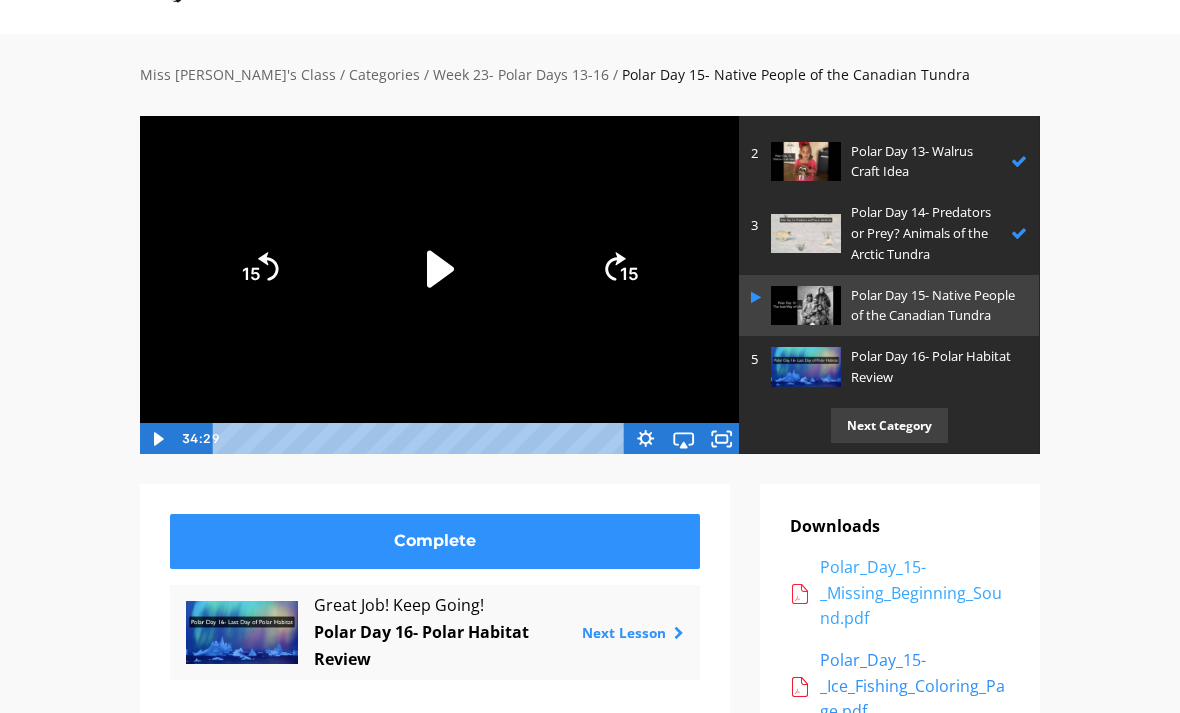 click on "Polar_Day_15-_Missing_Beginning_Sound.pdf" at bounding box center [915, 593] 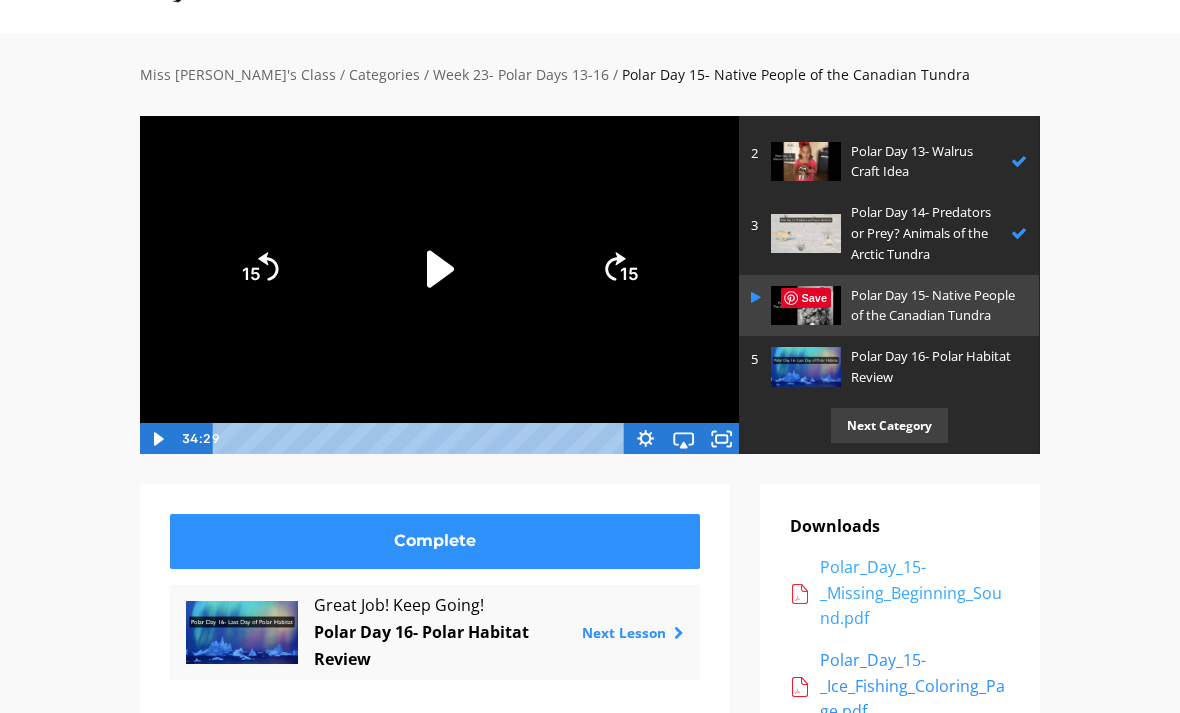 scroll, scrollTop: 140, scrollLeft: 0, axis: vertical 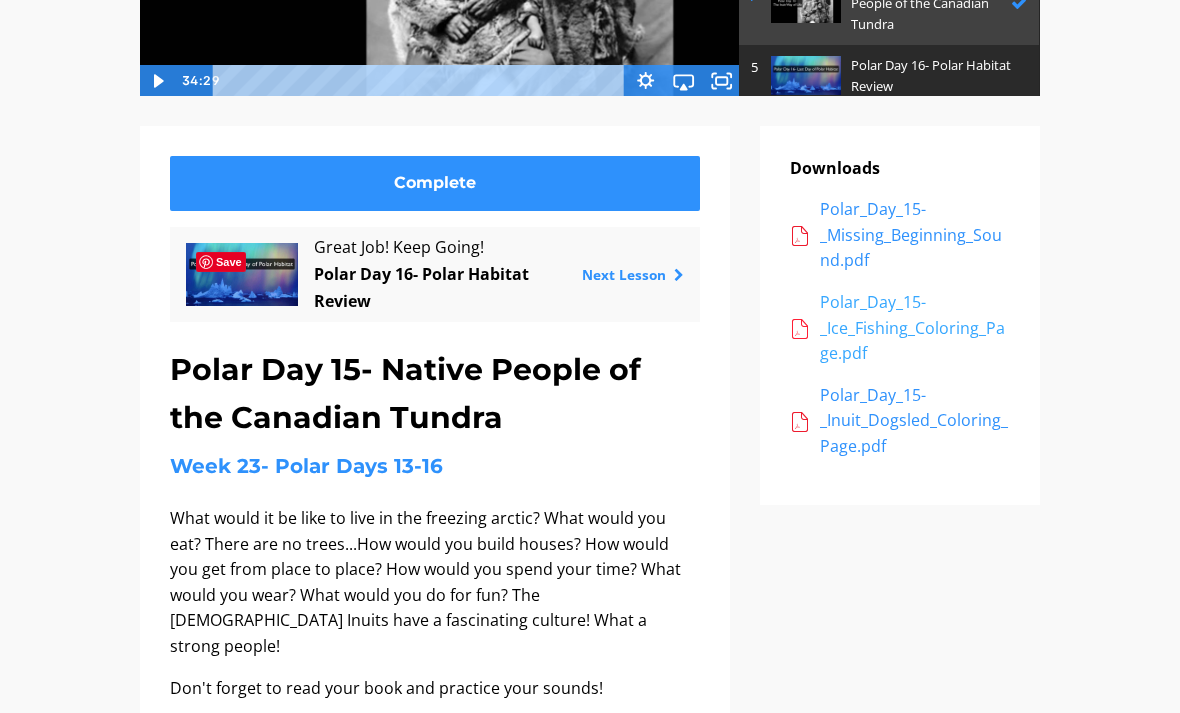 click on "Polar_Day_15-_Ice_Fishing_Coloring_Page.pdf" at bounding box center [915, 328] 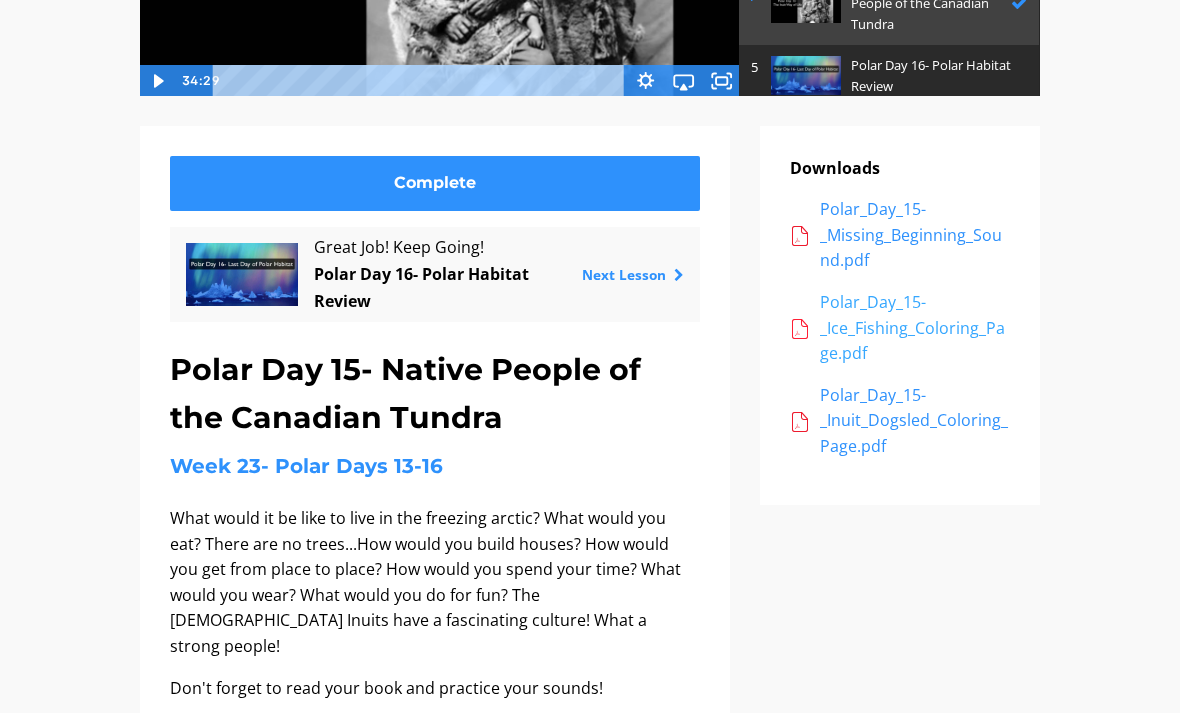 scroll, scrollTop: 498, scrollLeft: 0, axis: vertical 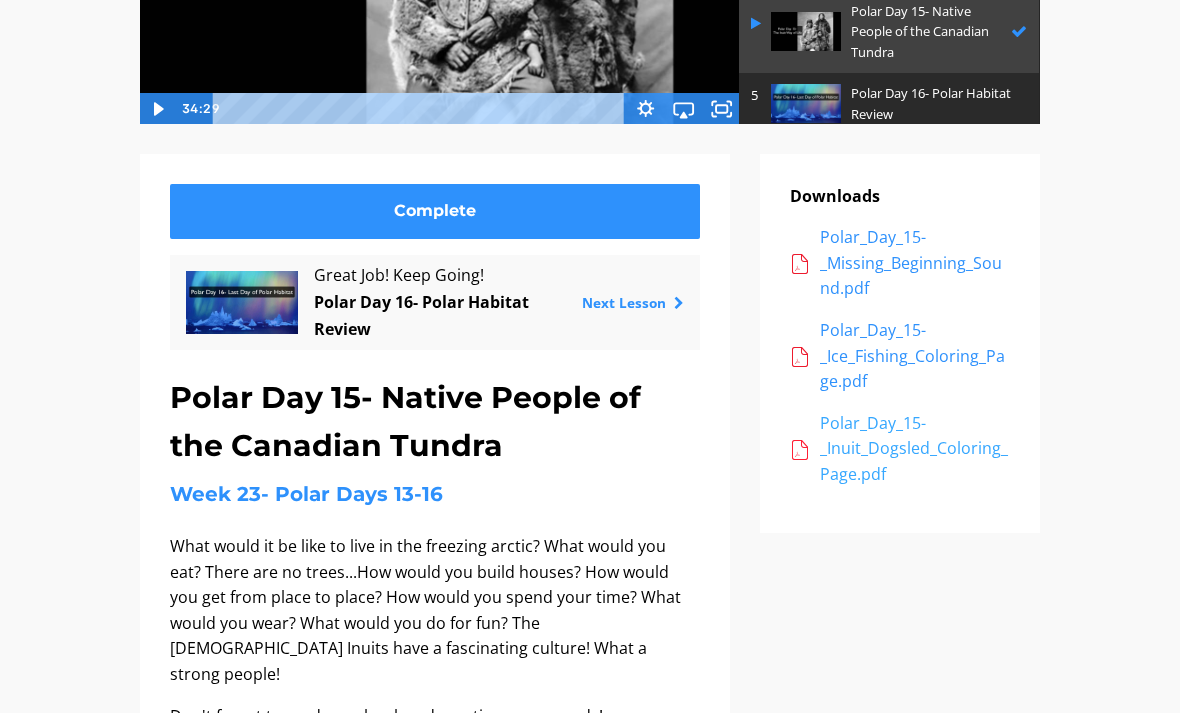 click on "Polar_Day_15-_Inuit_Dogsled_Coloring_Page.pdf" at bounding box center [915, 449] 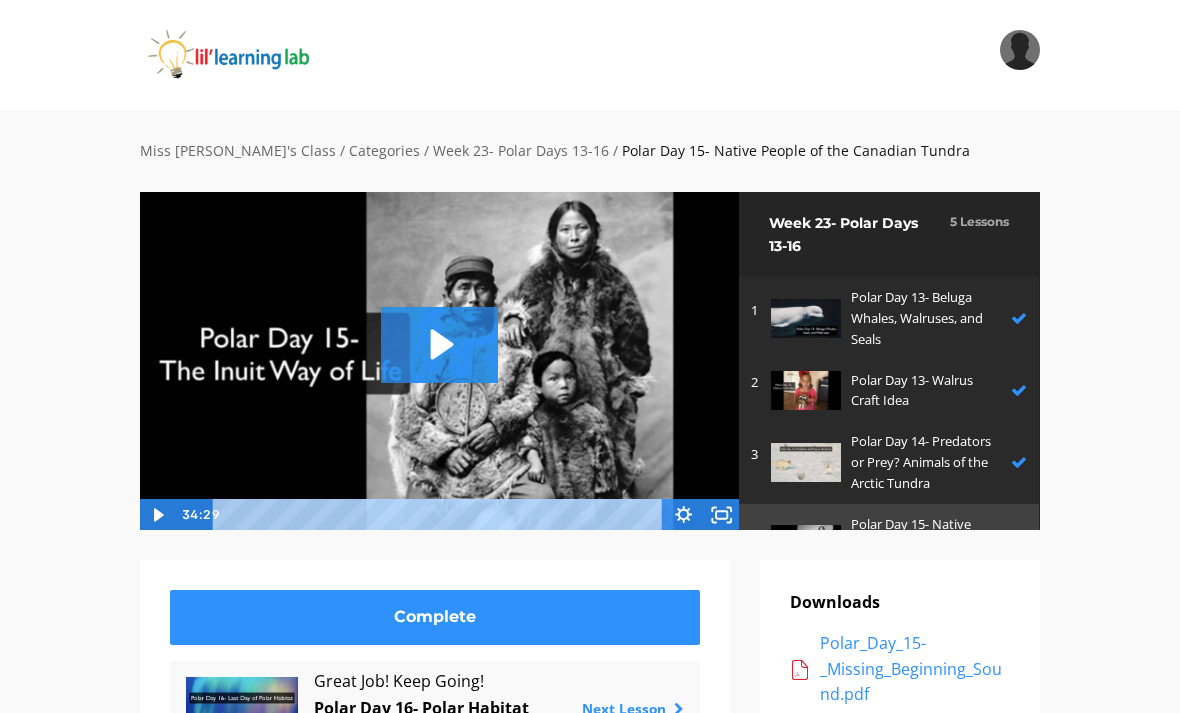 scroll, scrollTop: 0, scrollLeft: 0, axis: both 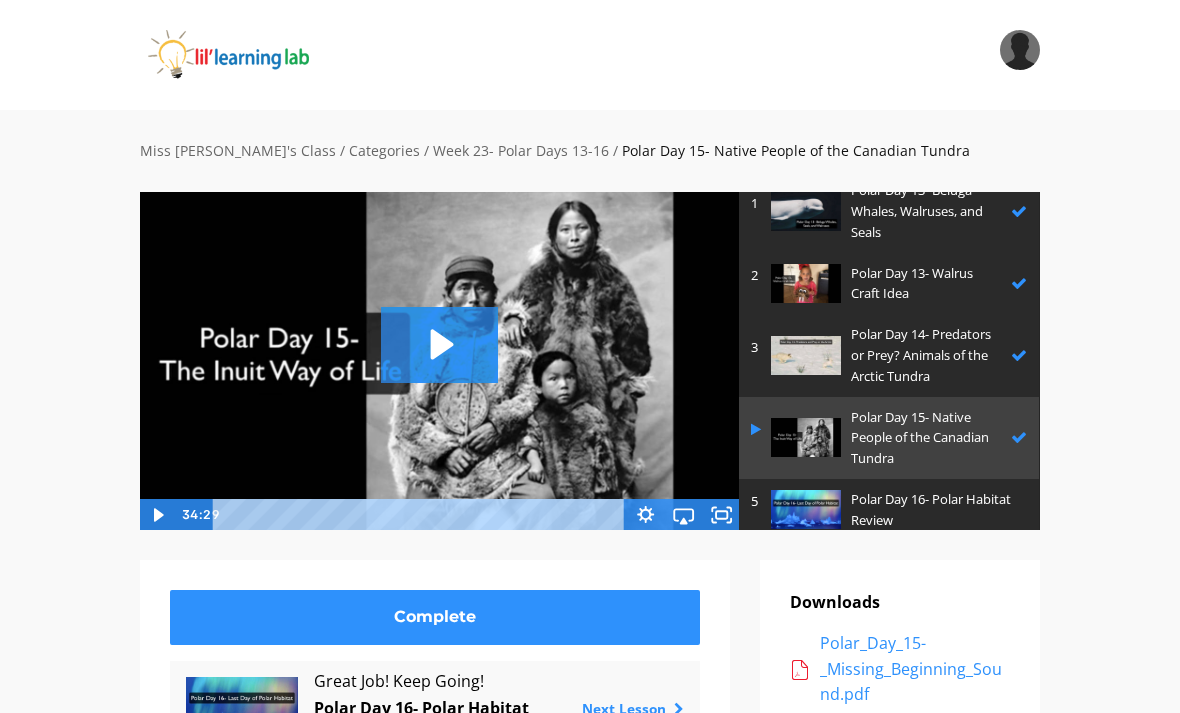 click on "Polar Day 16- Polar Habitat Review" at bounding box center (934, 510) 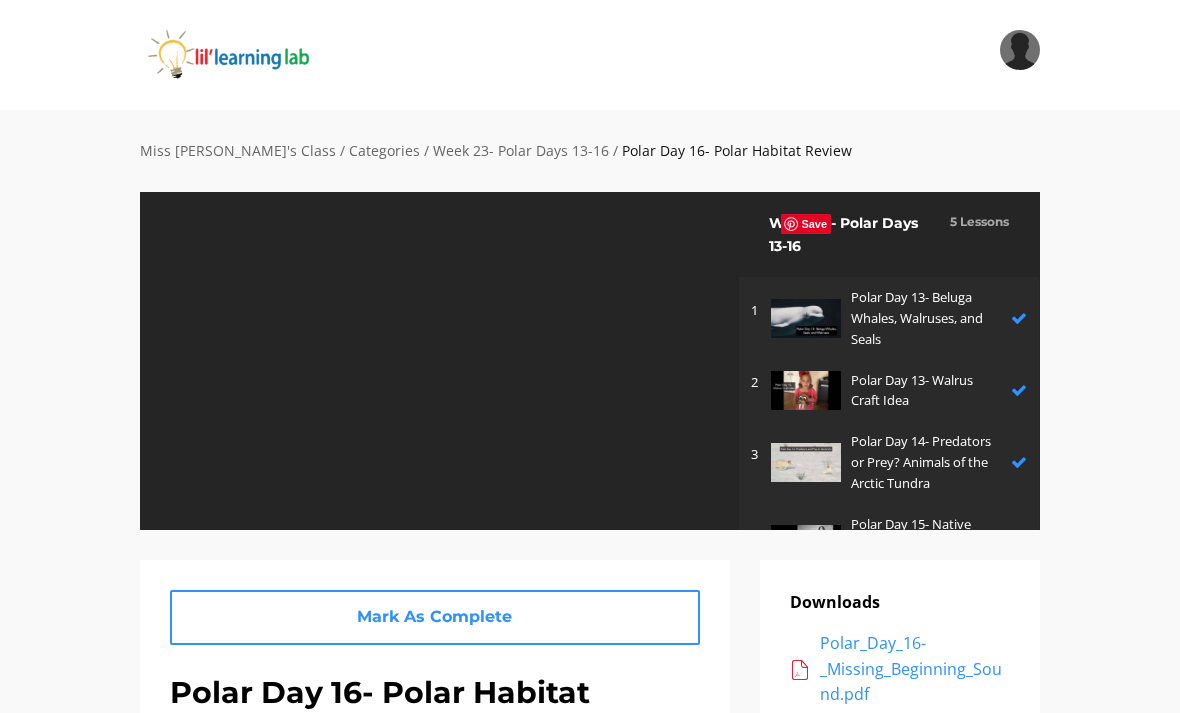 scroll, scrollTop: 0, scrollLeft: 0, axis: both 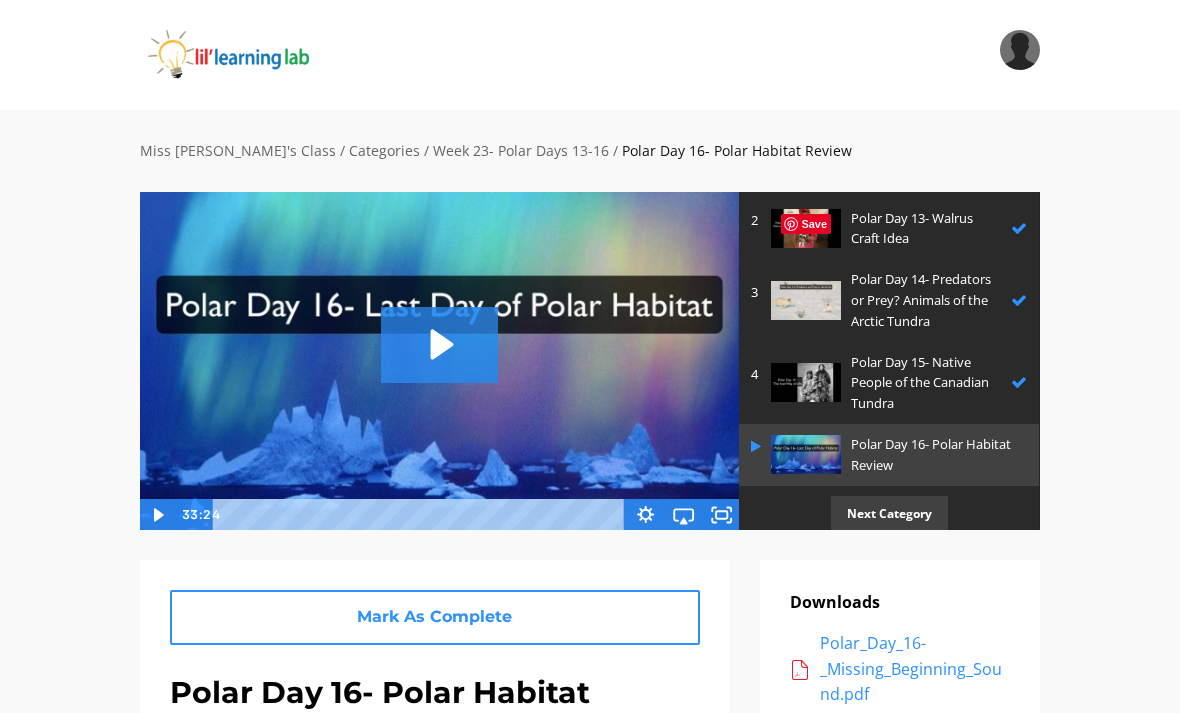 click on "Search
My Library
Settings
Logout" at bounding box center (590, 50) 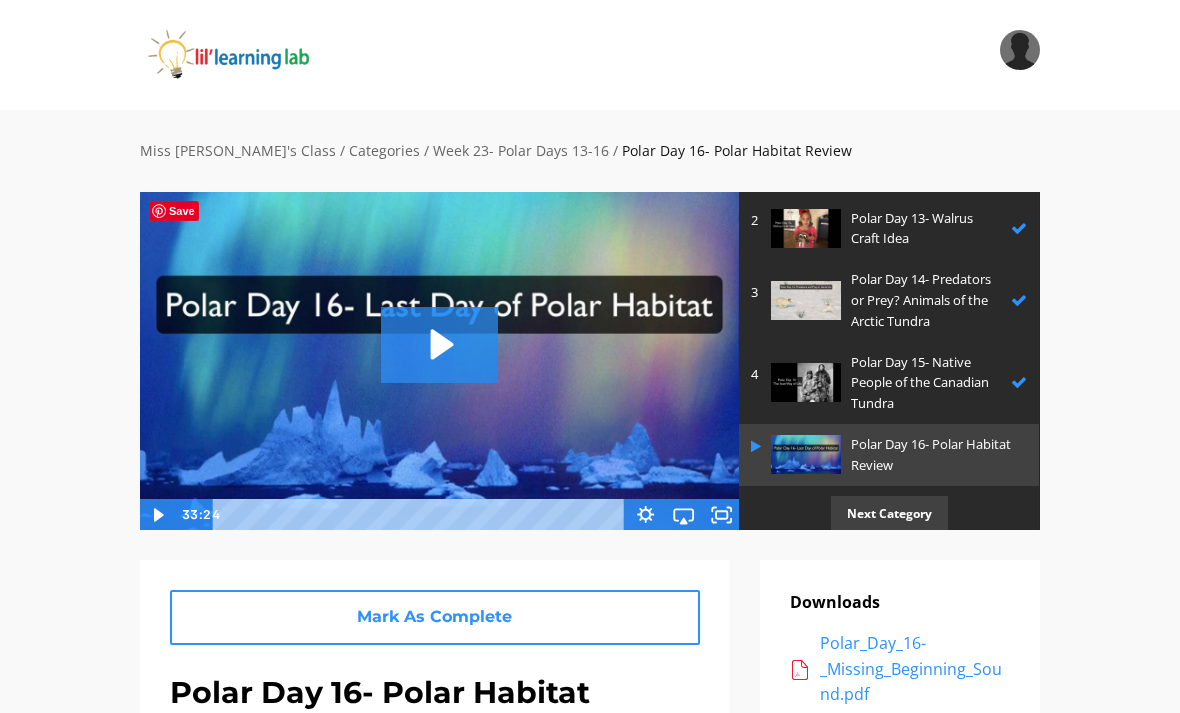 click at bounding box center (439, 360) 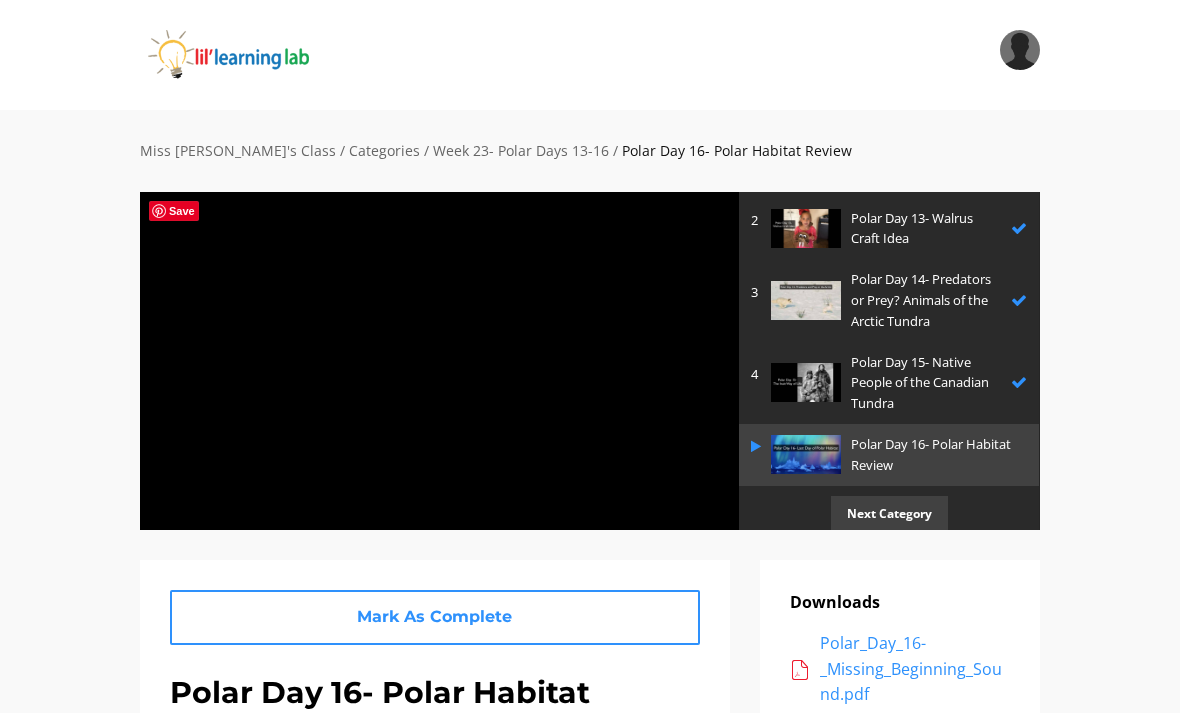 click at bounding box center (439, 360) 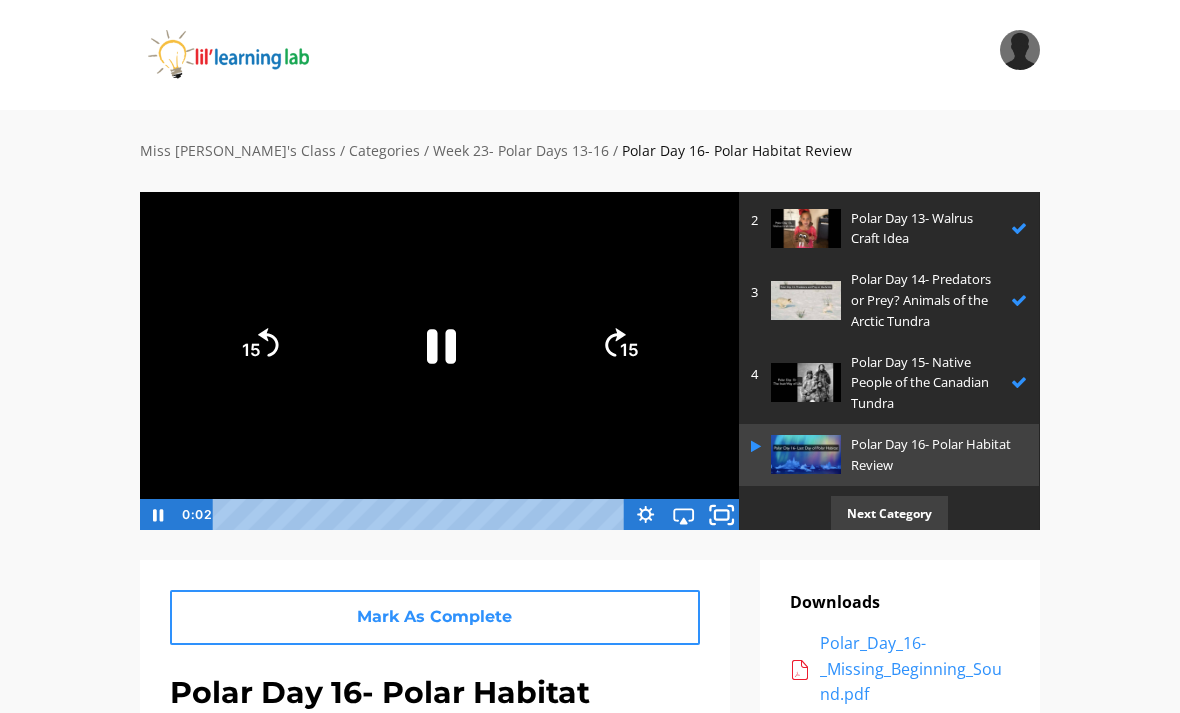 click 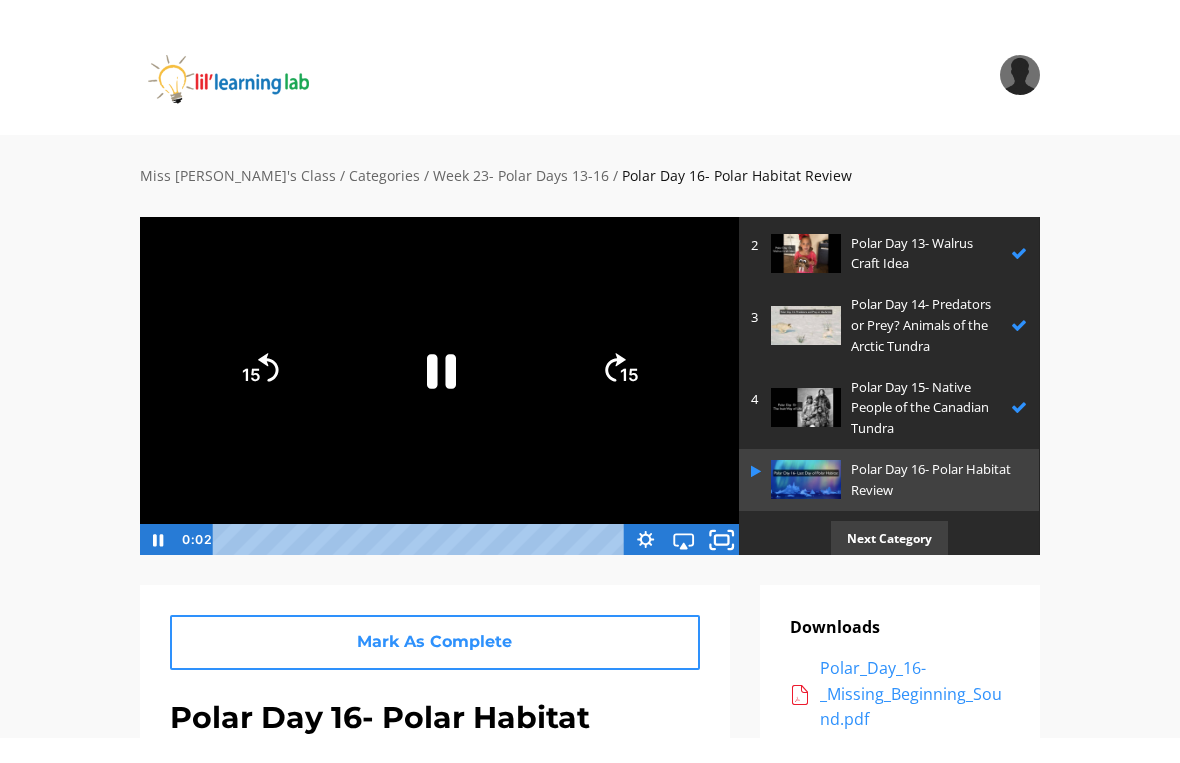 scroll, scrollTop: 24, scrollLeft: 0, axis: vertical 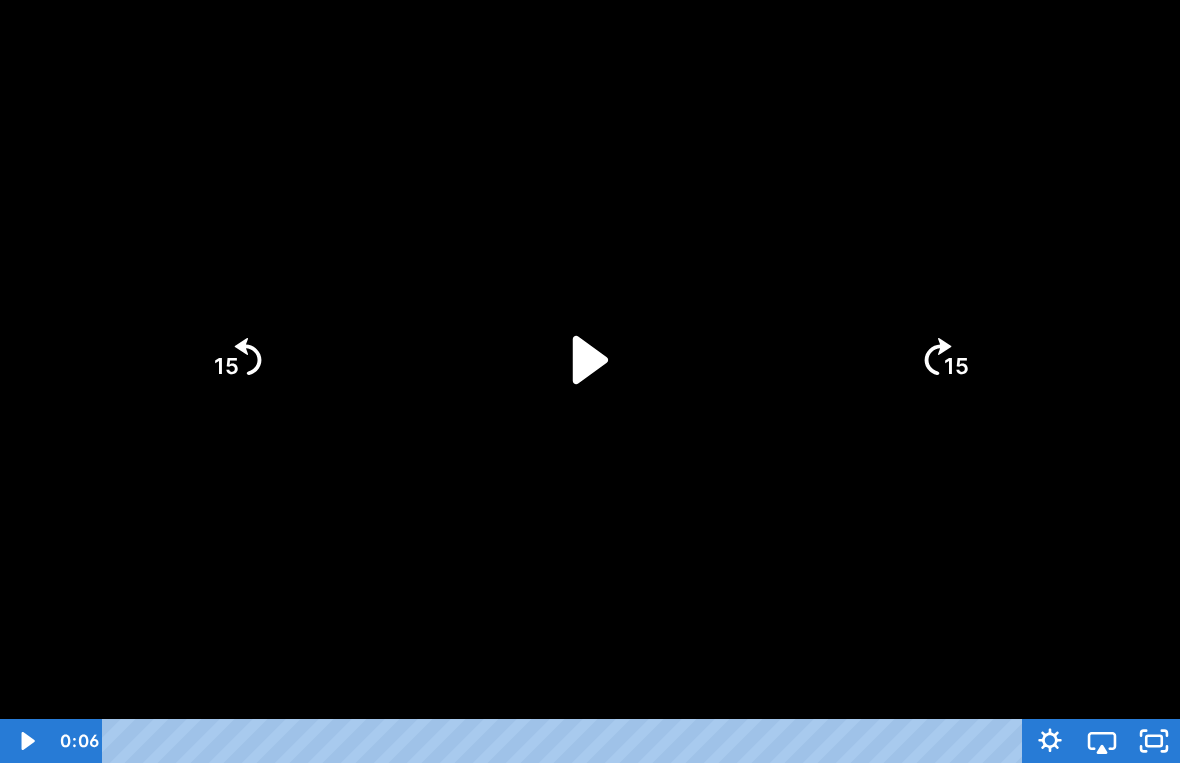 click 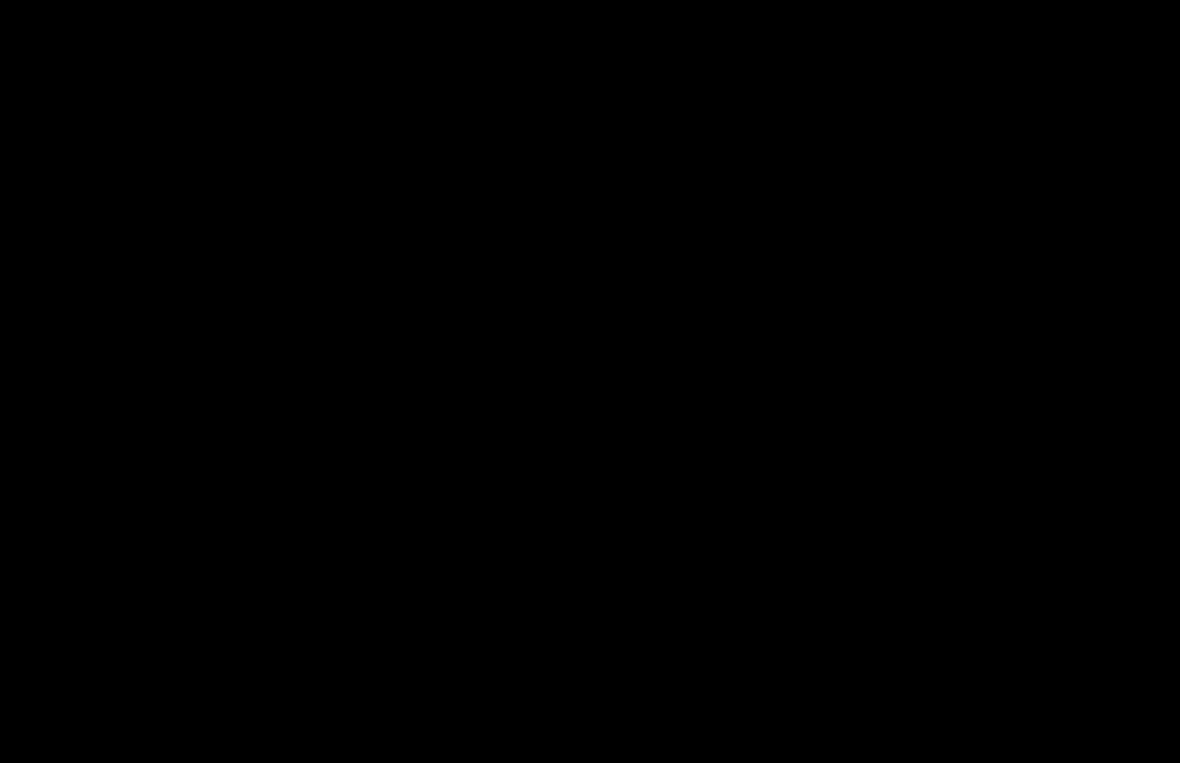 click at bounding box center [590, 381] 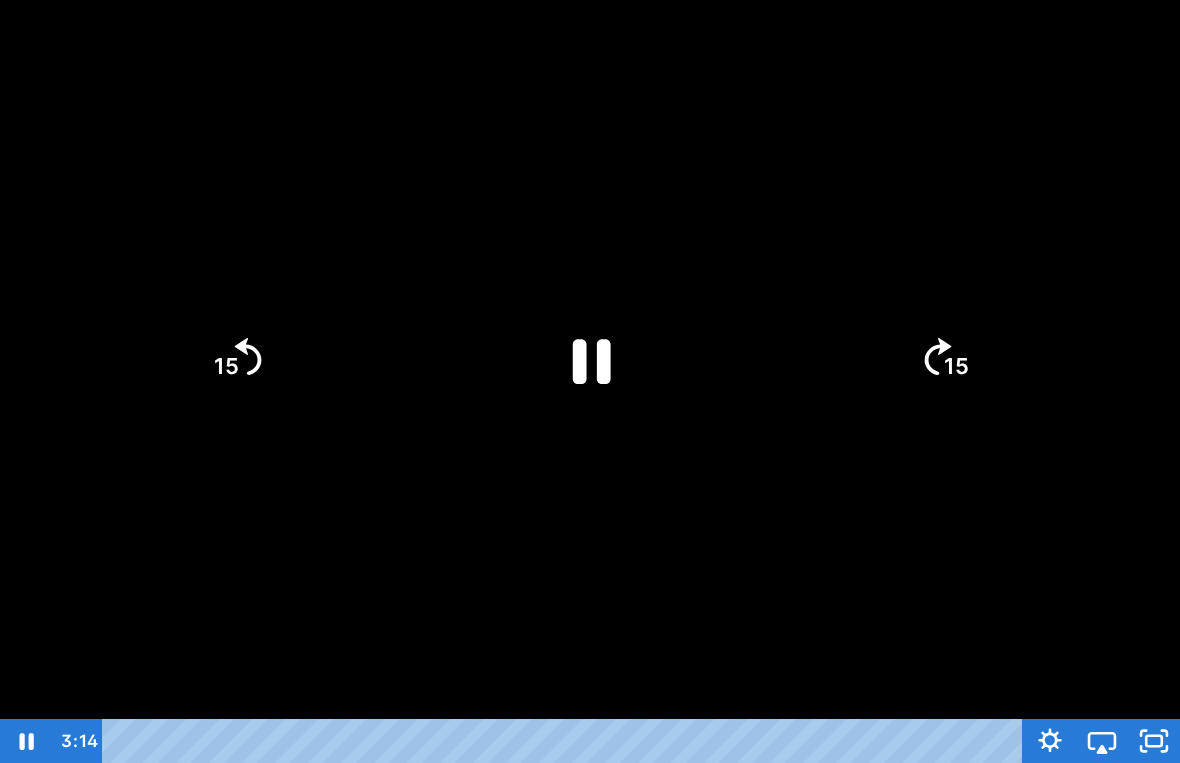 click 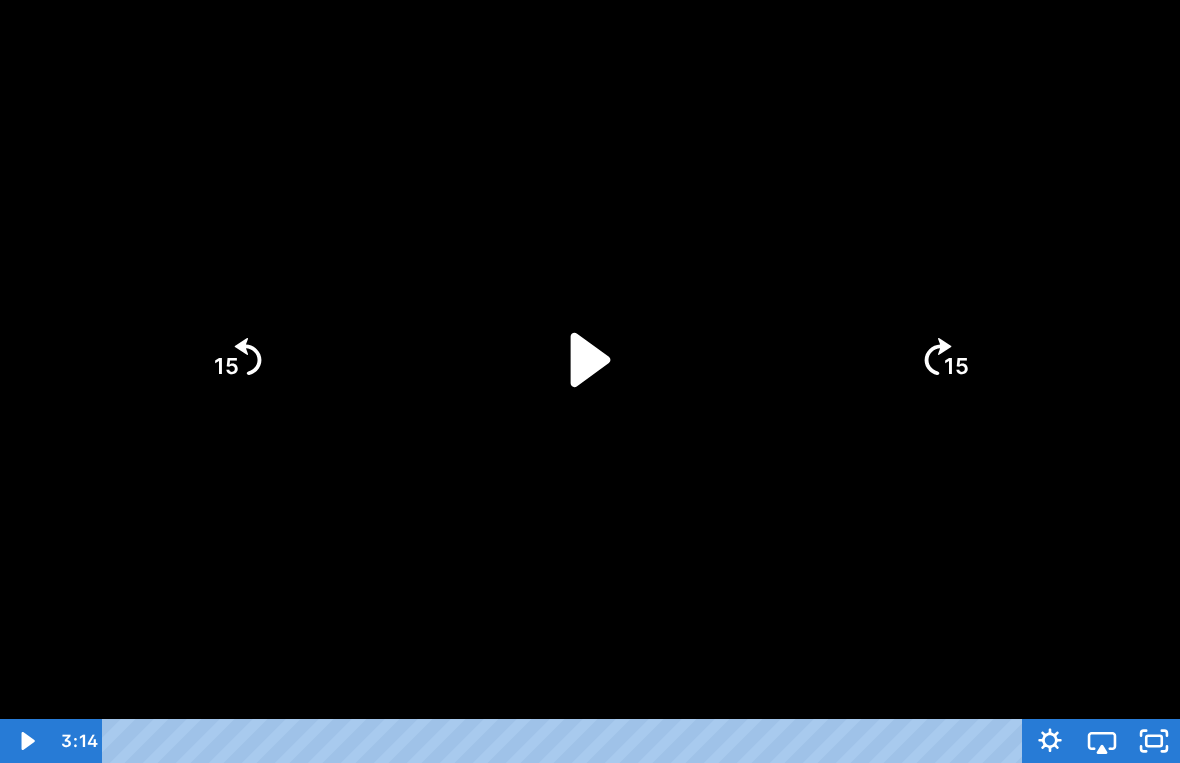 click 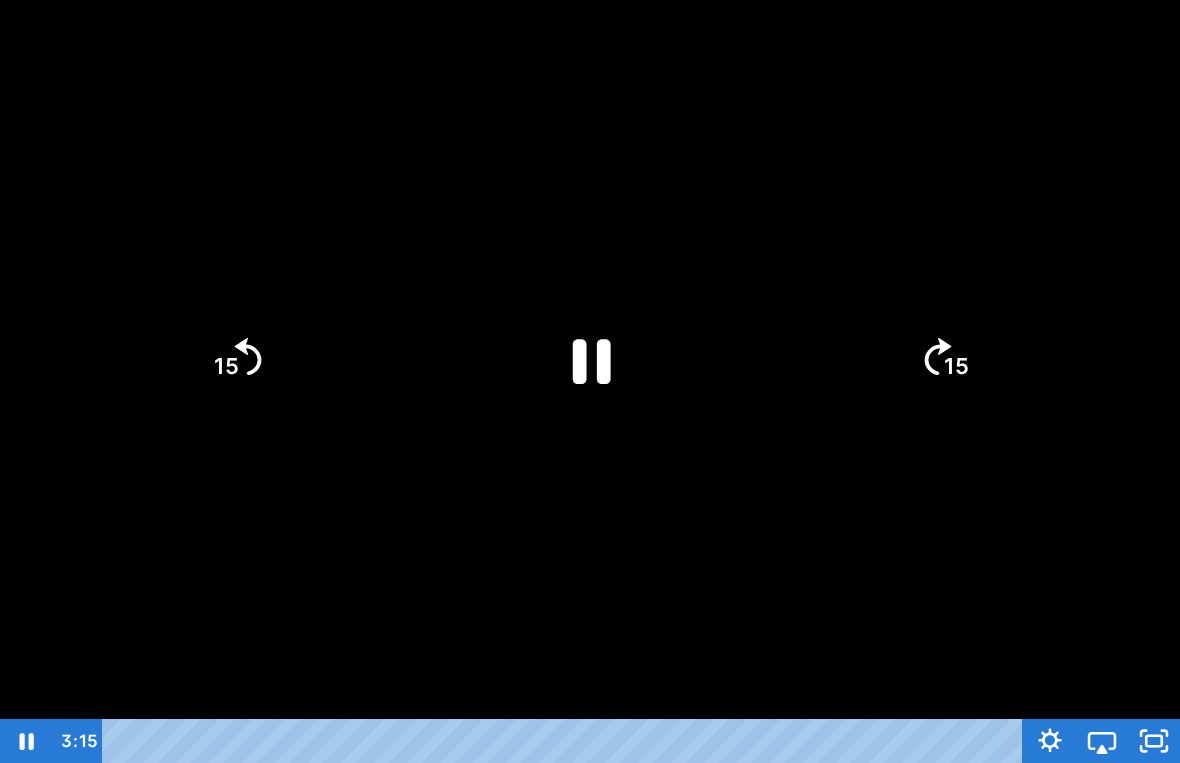 click at bounding box center [590, 381] 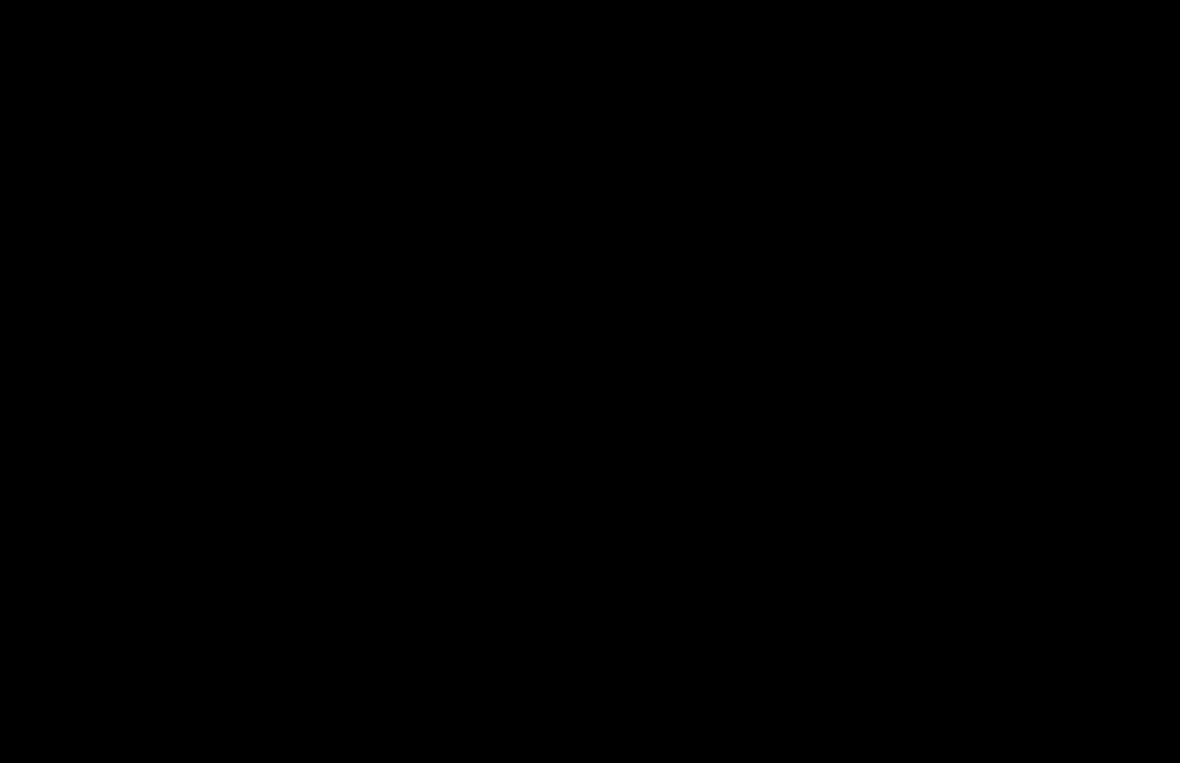 click at bounding box center [590, 381] 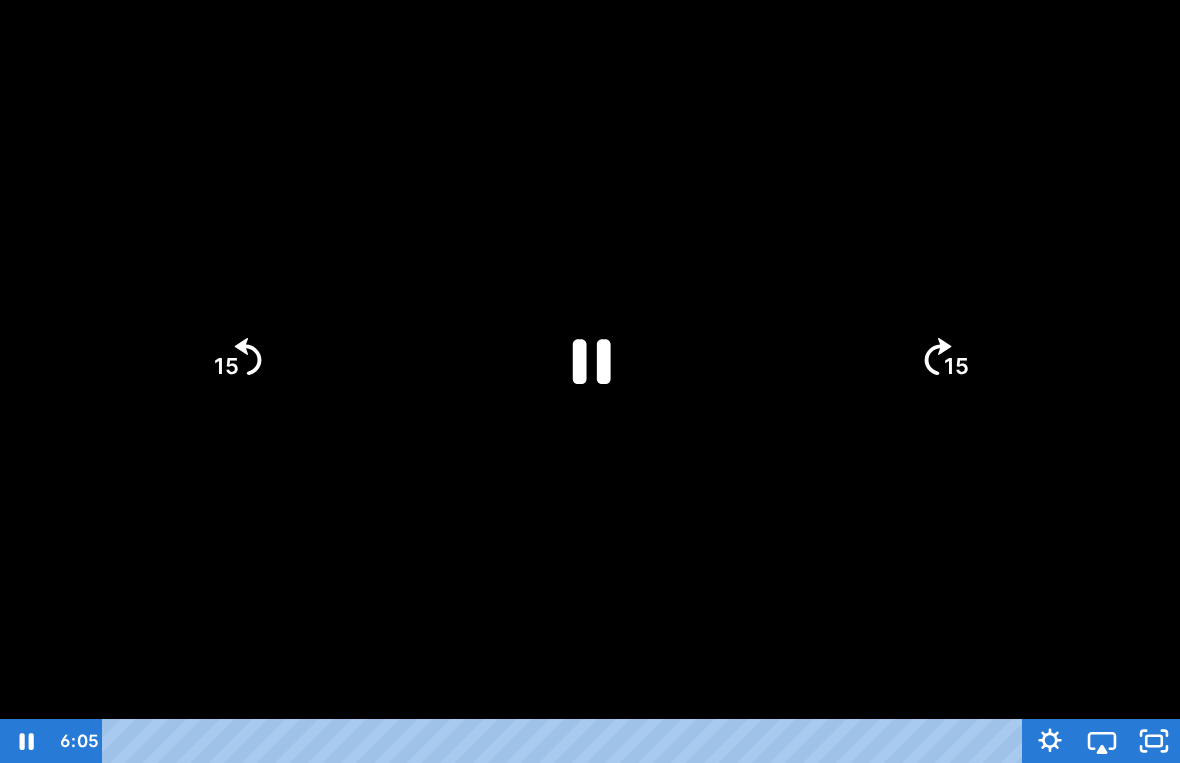click 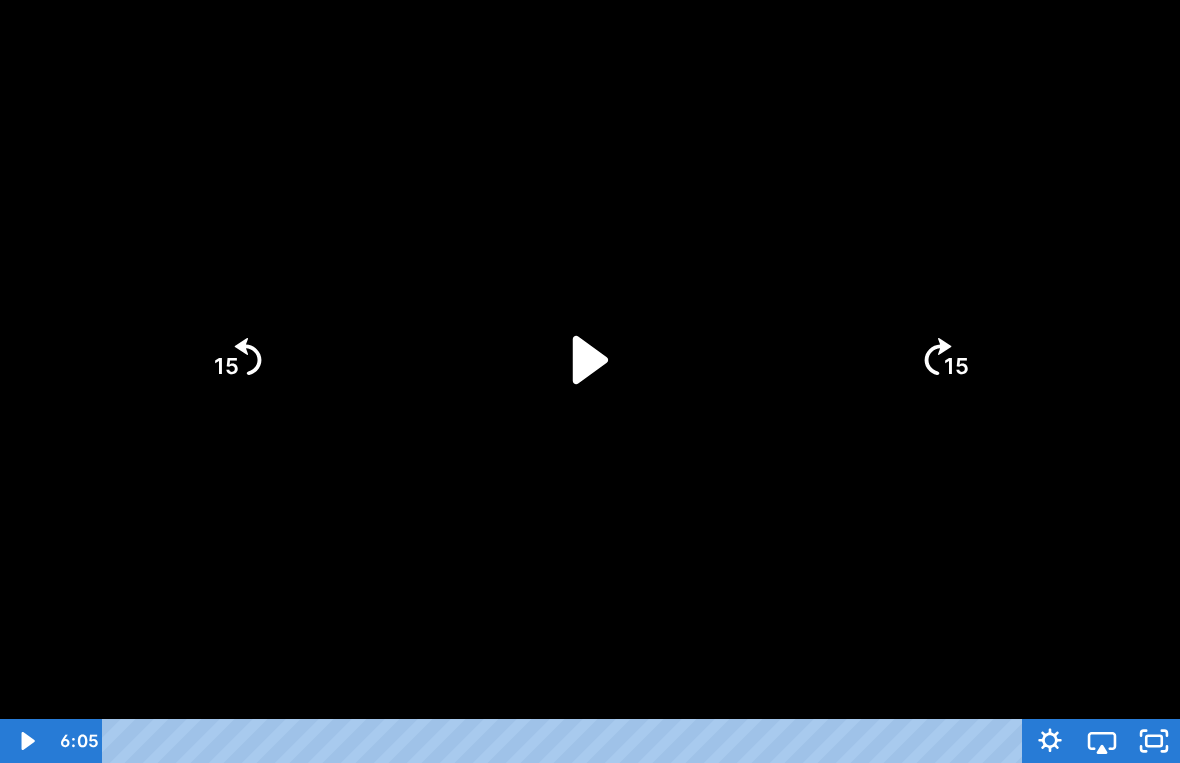 click 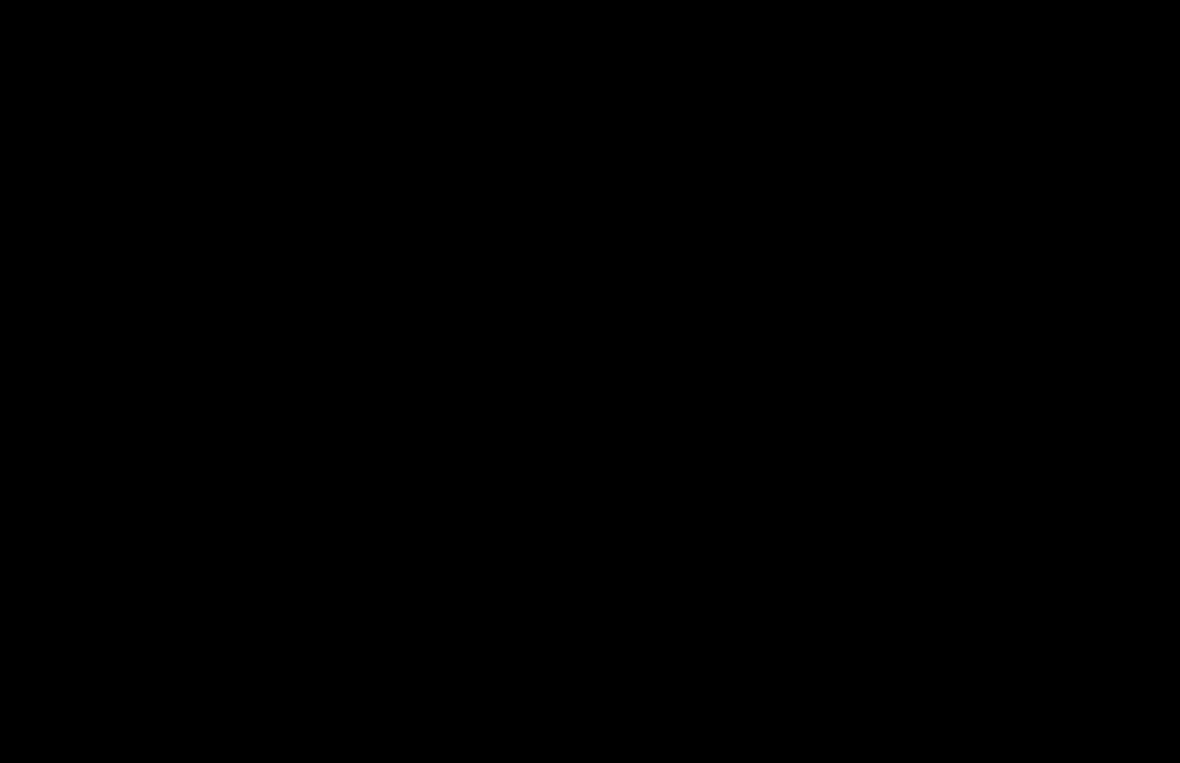 click at bounding box center [590, 381] 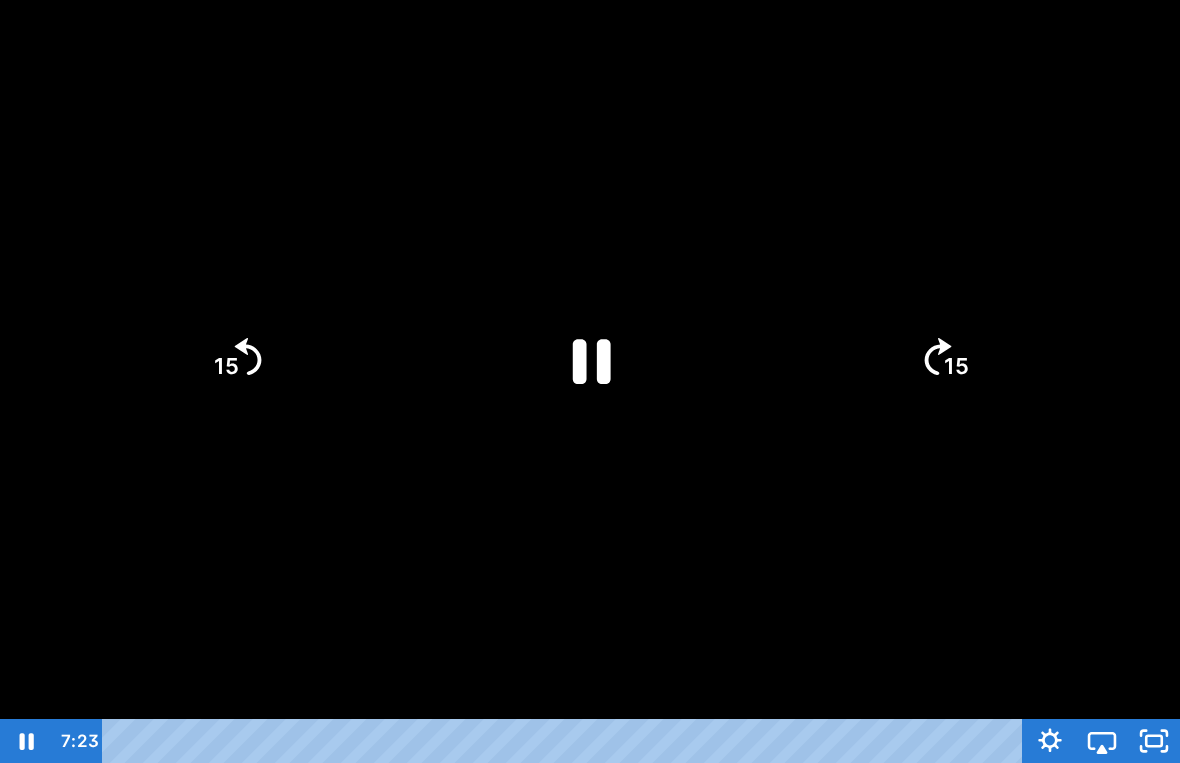 click 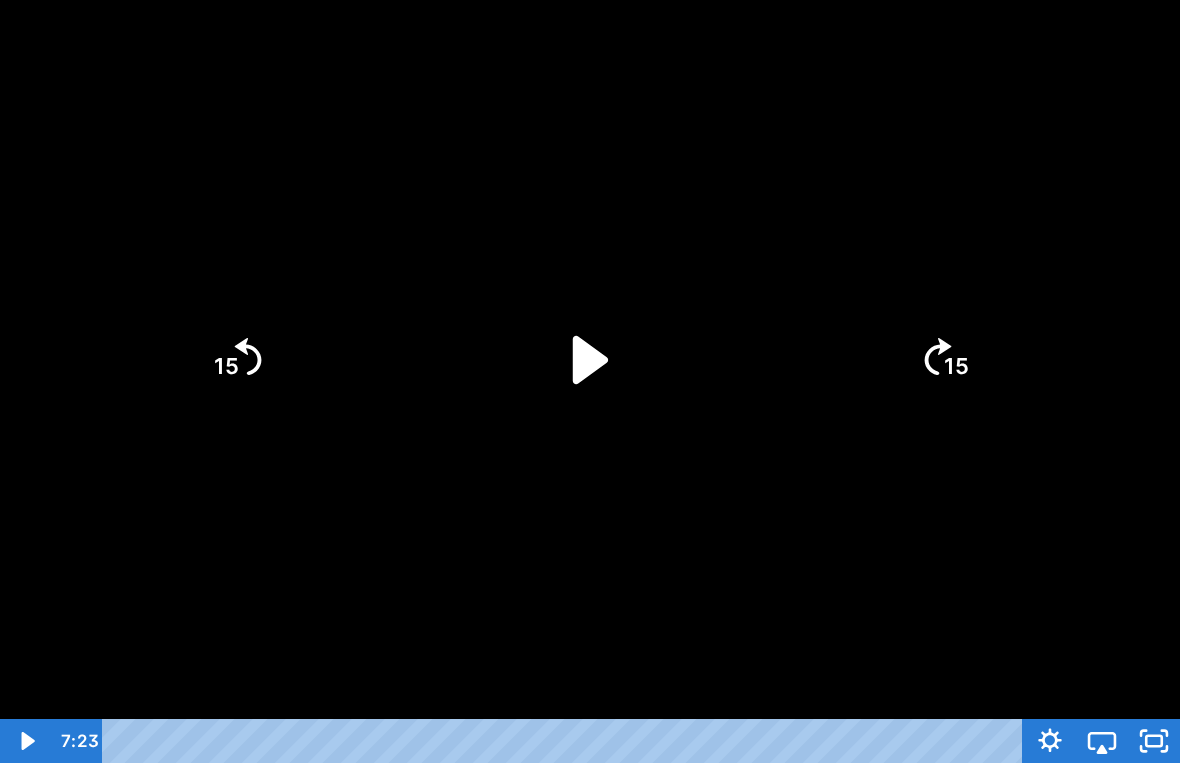 click at bounding box center [590, 381] 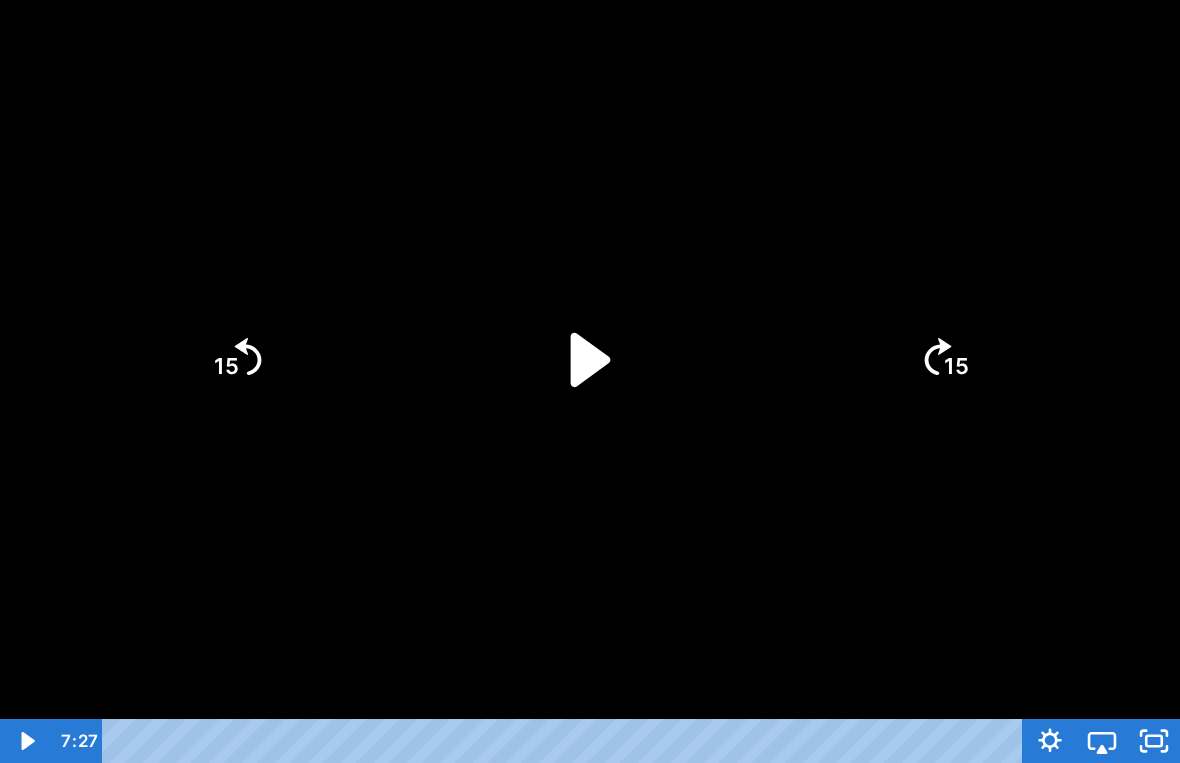 click 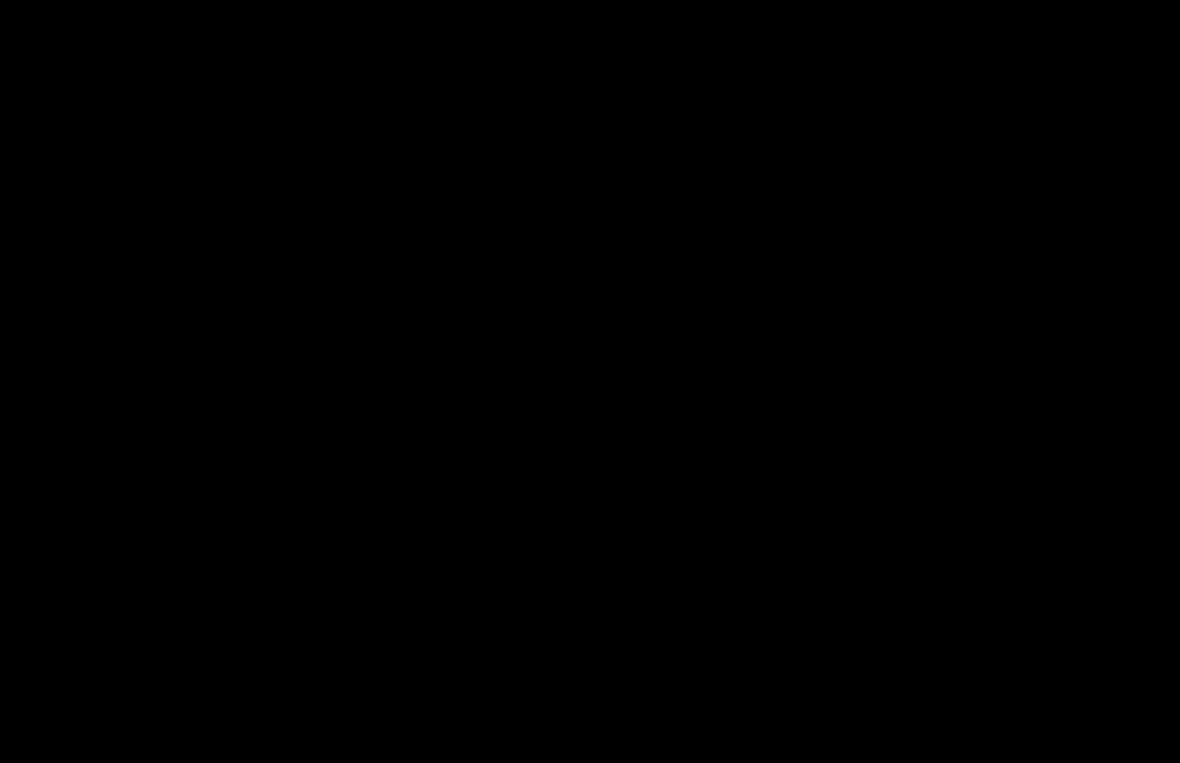 click at bounding box center [590, 381] 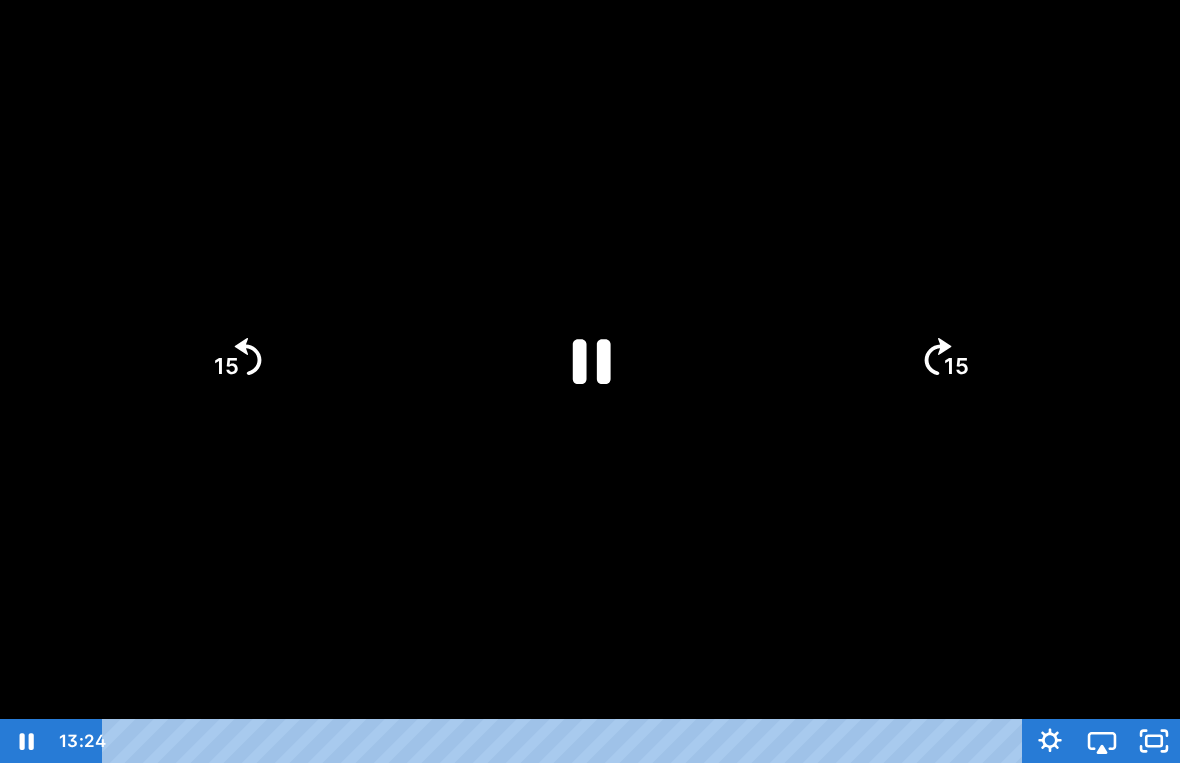 click 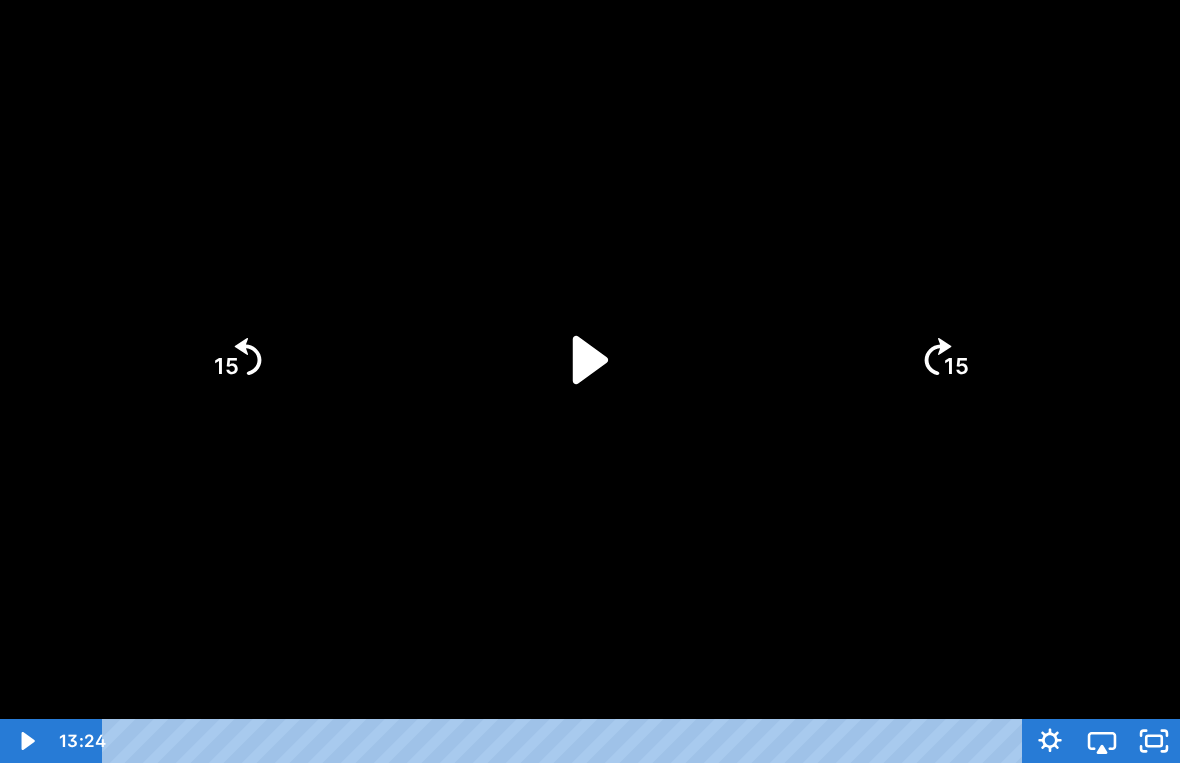 click at bounding box center (590, 381) 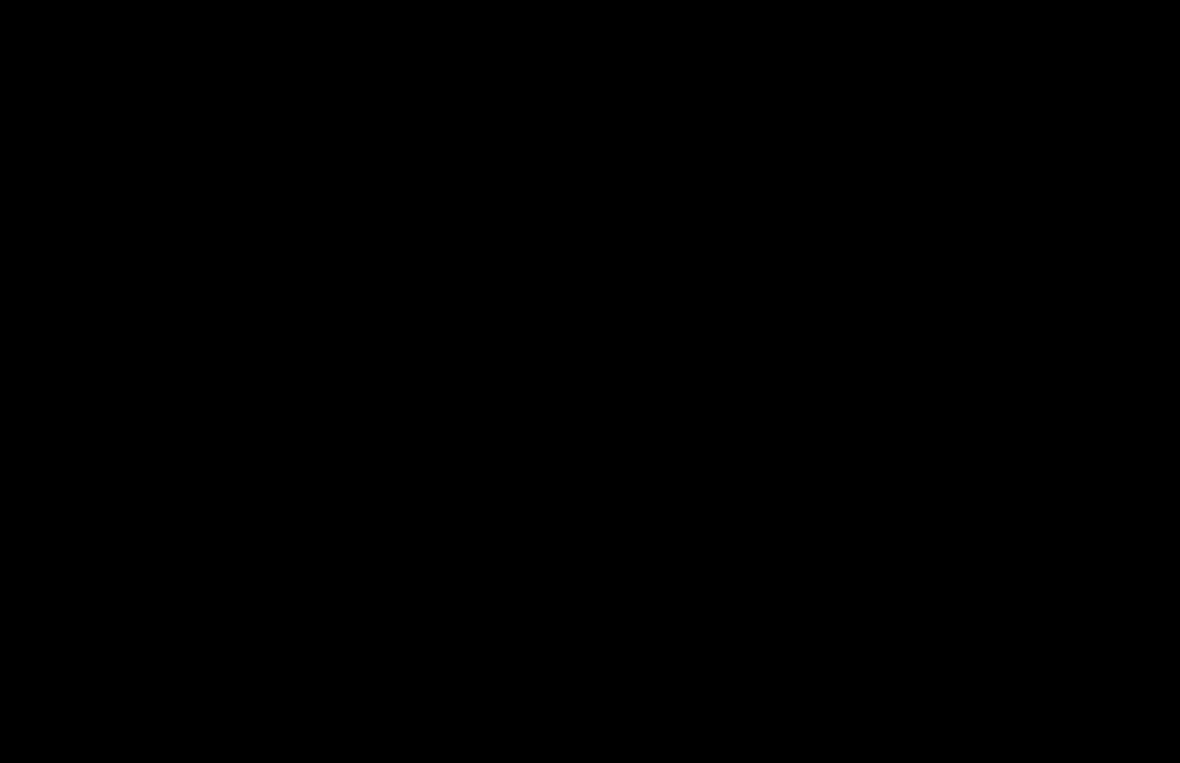 click at bounding box center [590, 381] 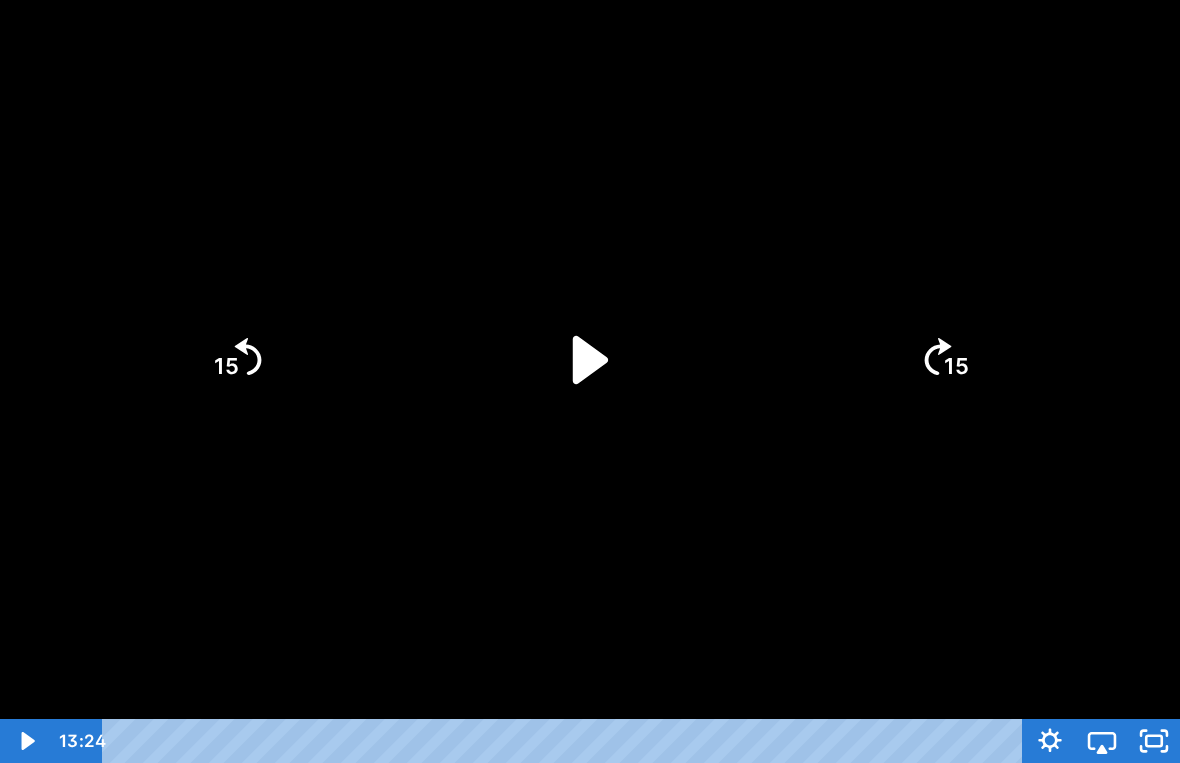 click 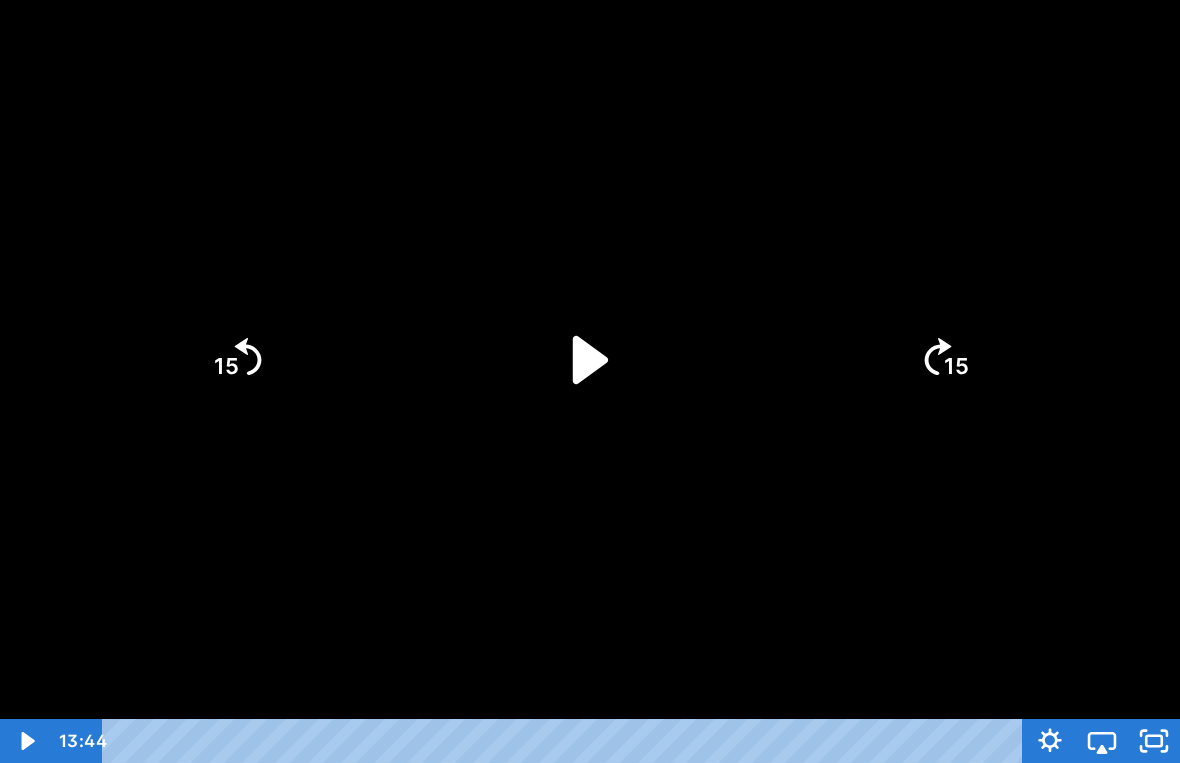 click 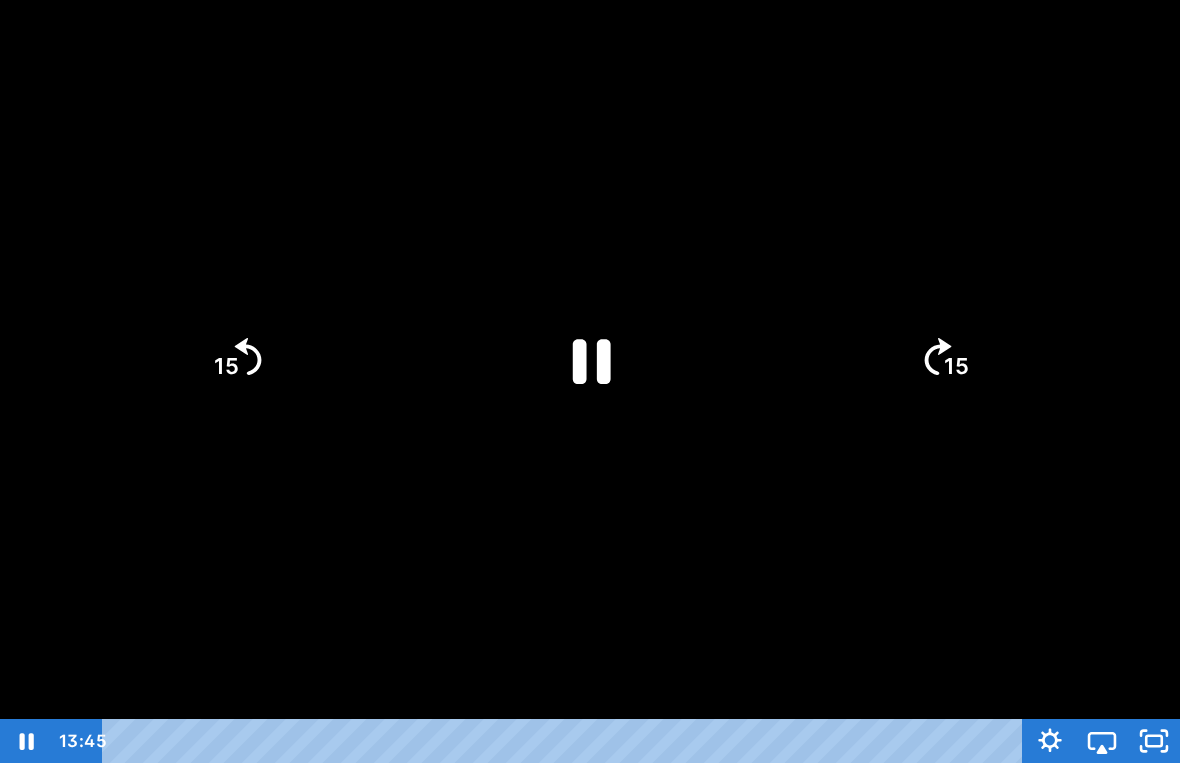 click at bounding box center [590, 381] 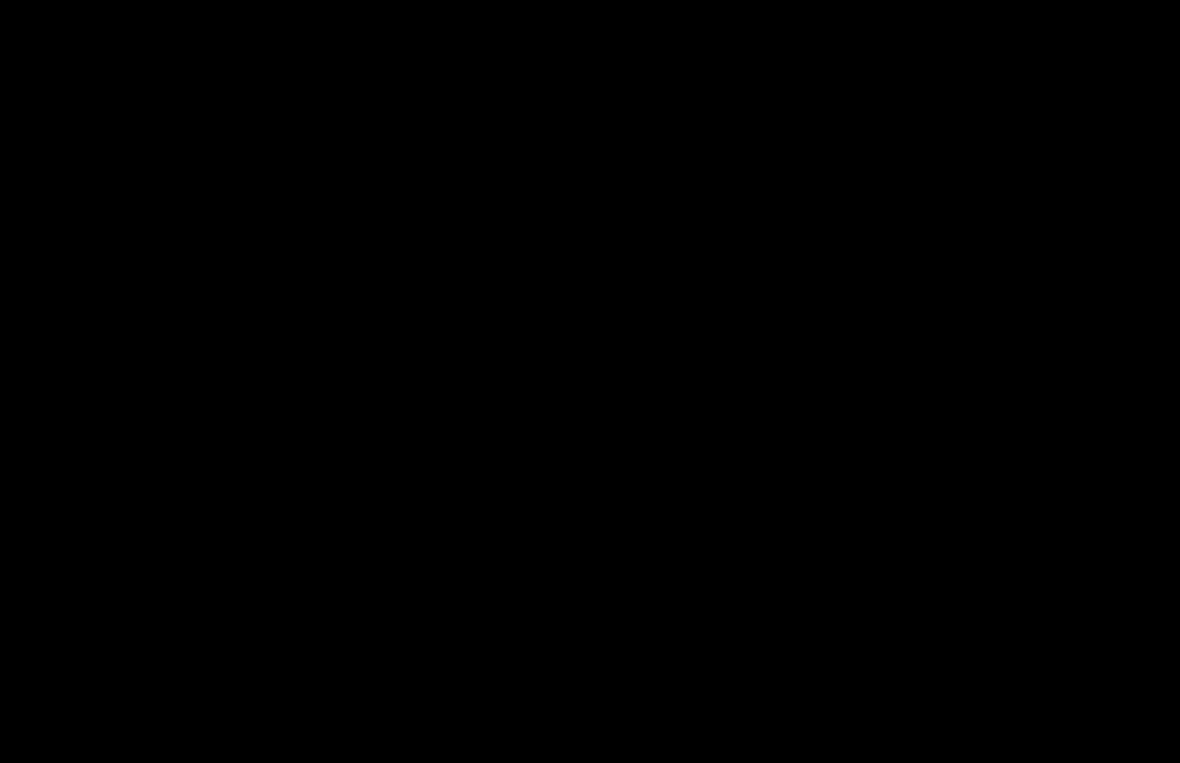 click at bounding box center [590, 381] 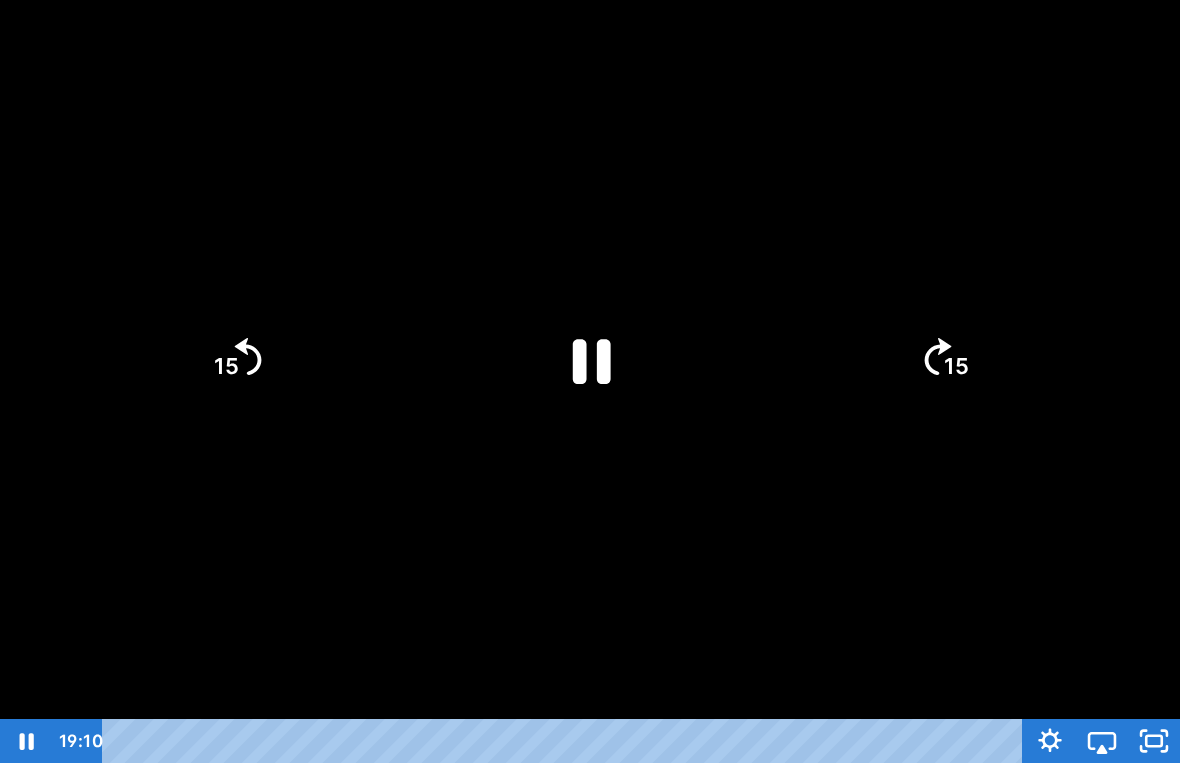 click 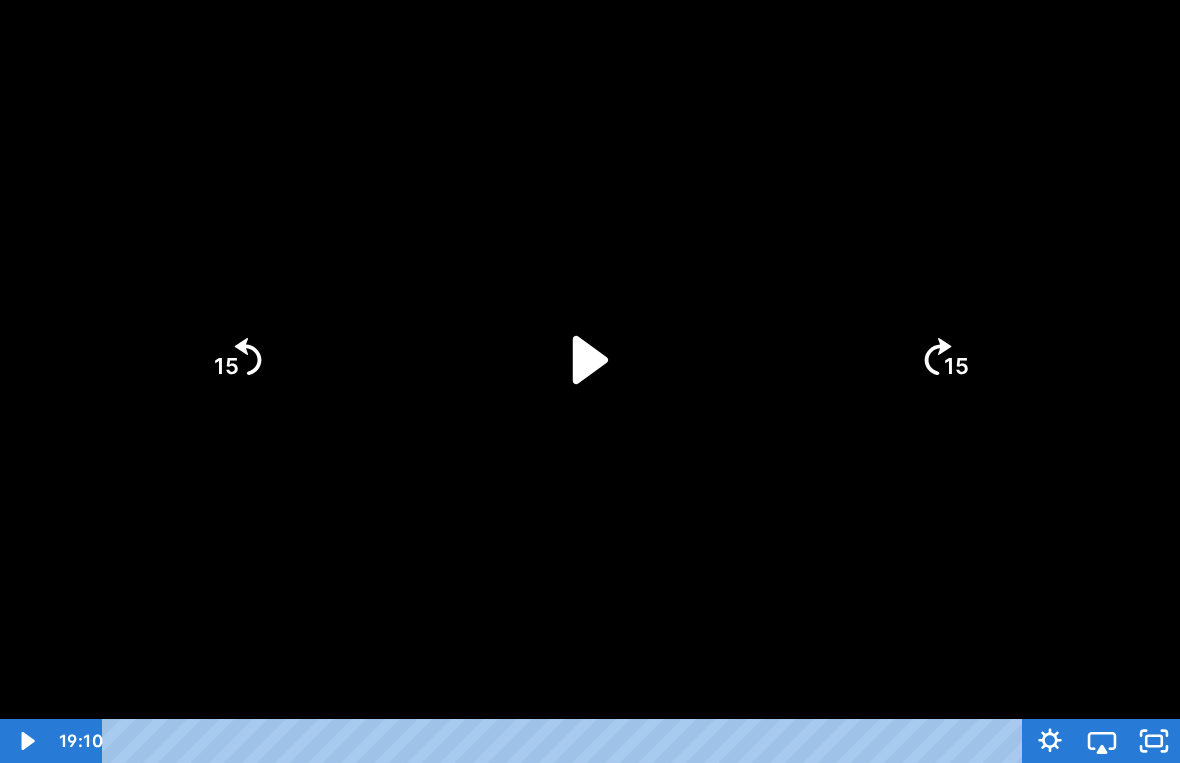 click at bounding box center (590, 381) 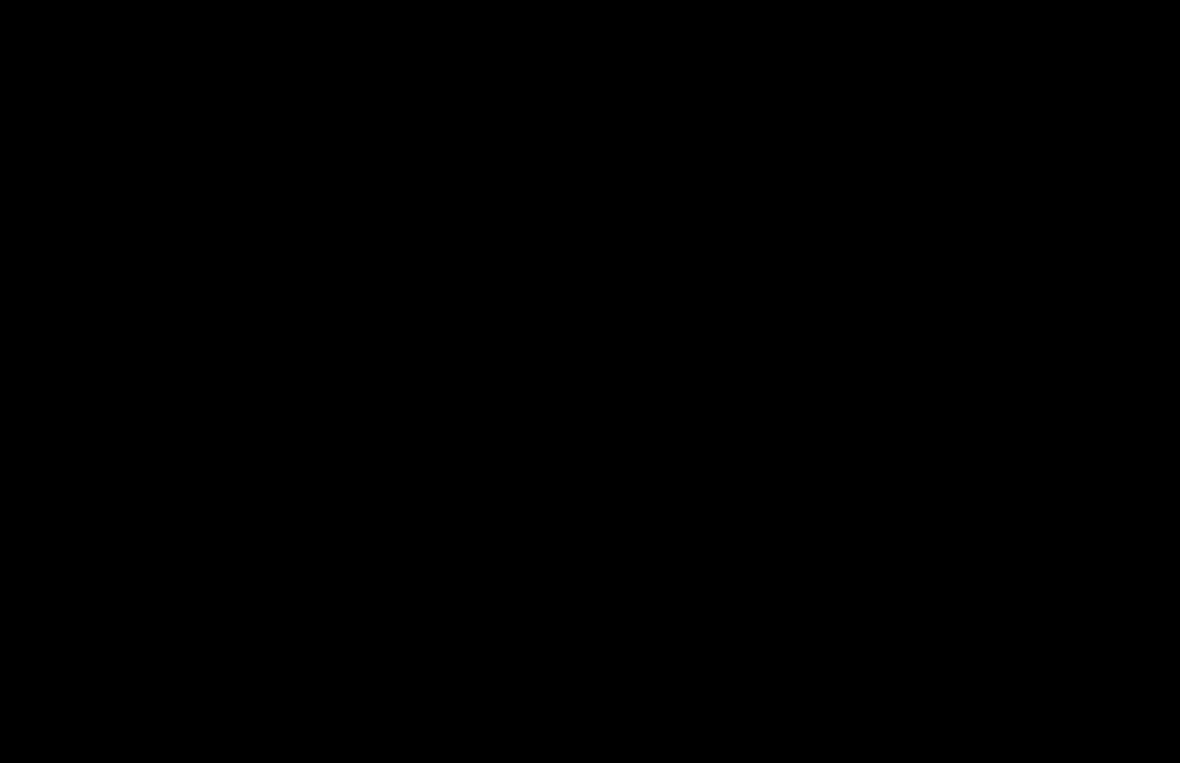 click at bounding box center [590, 381] 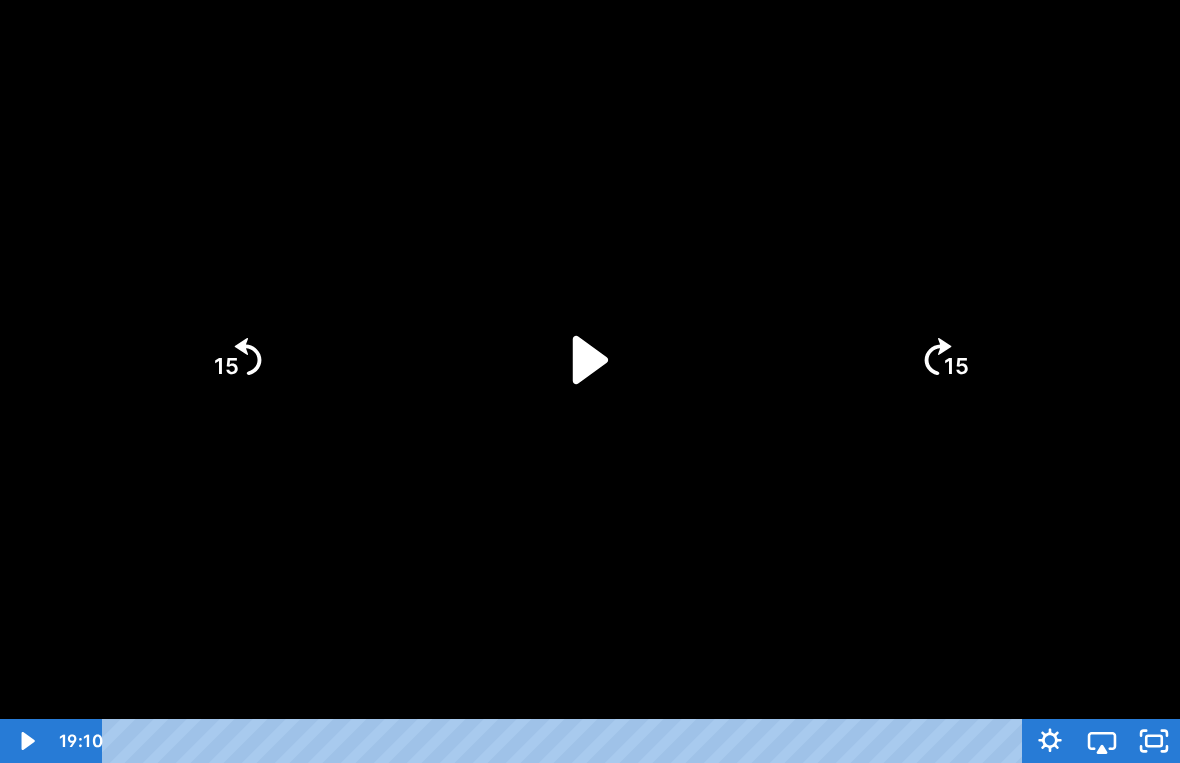 click 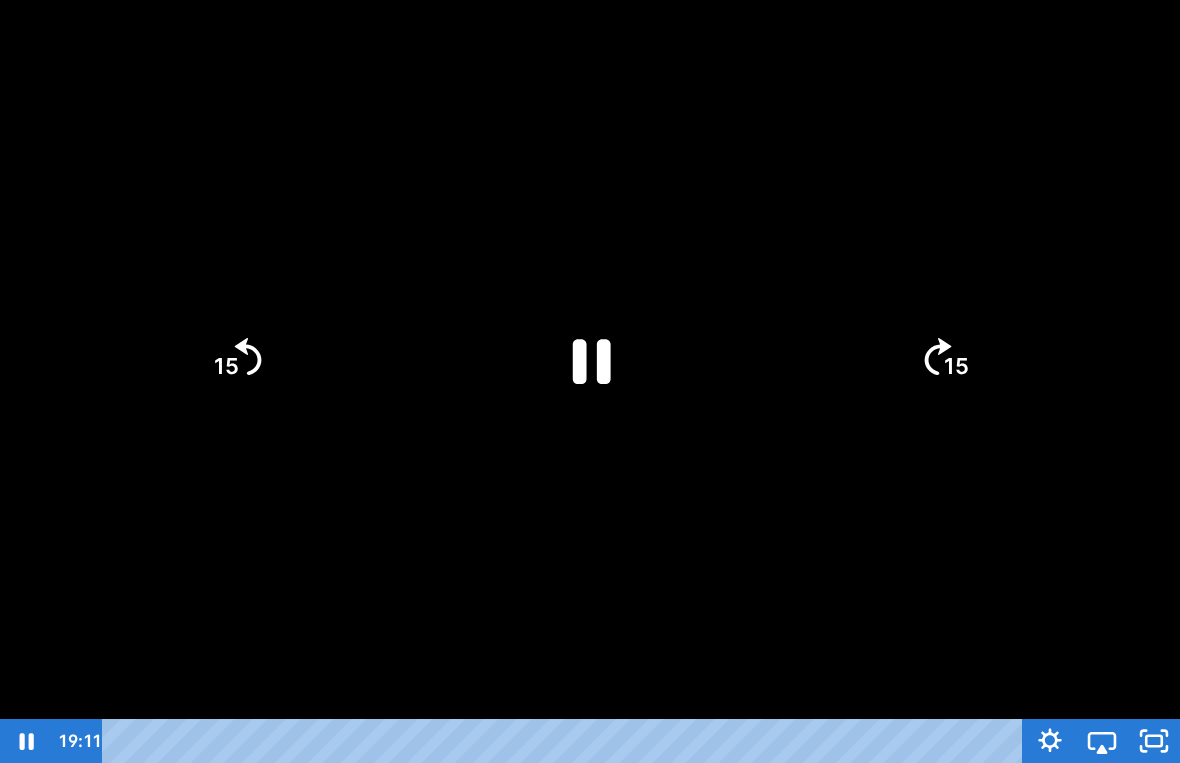 click at bounding box center (590, 381) 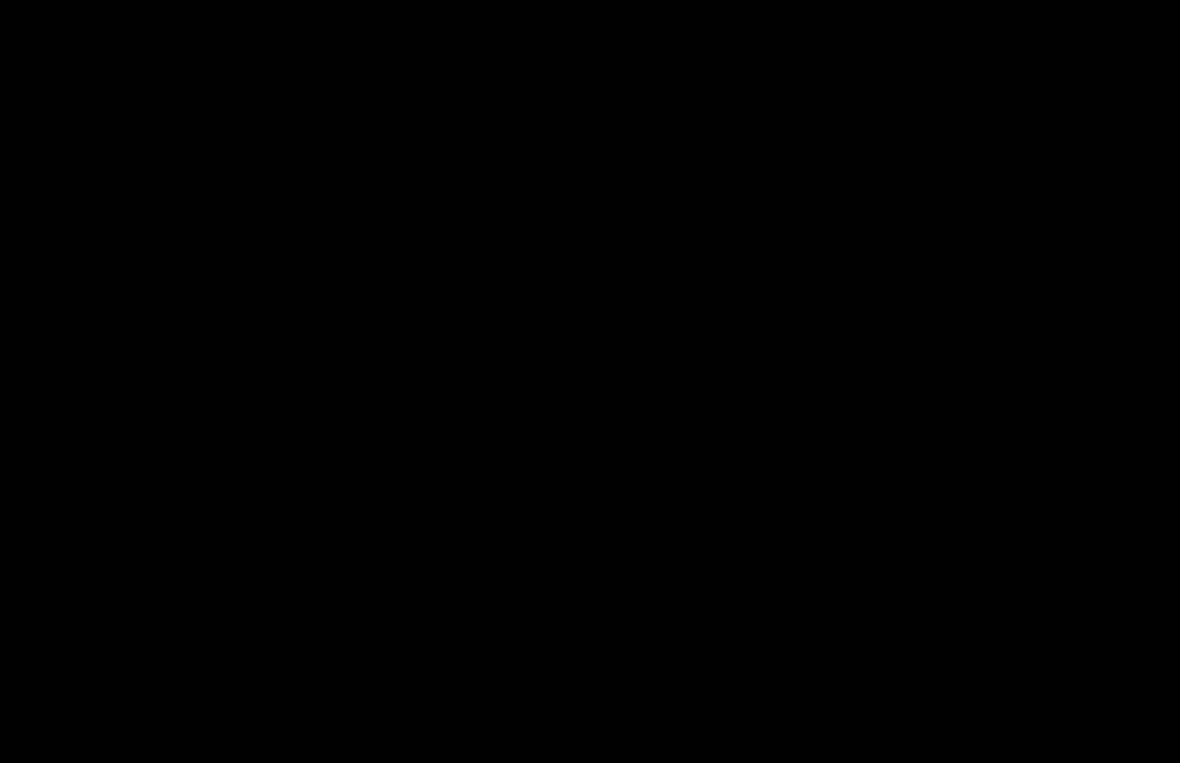 click at bounding box center (590, 381) 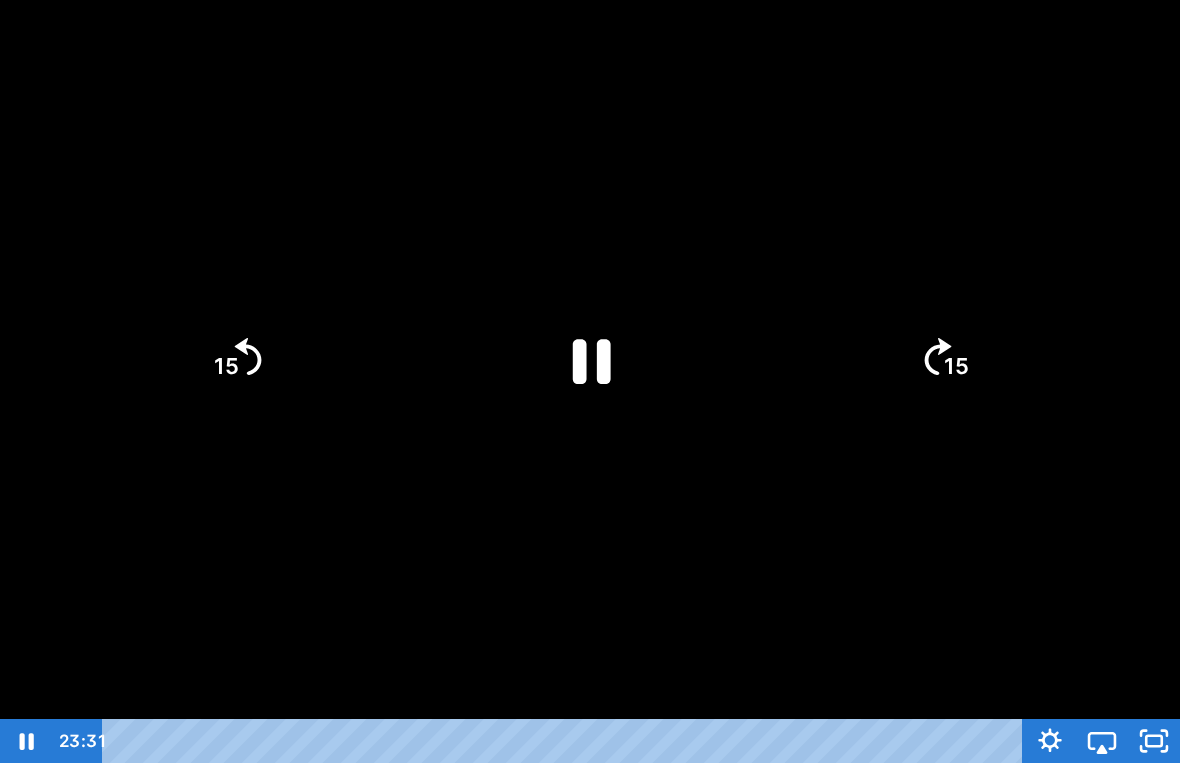 click 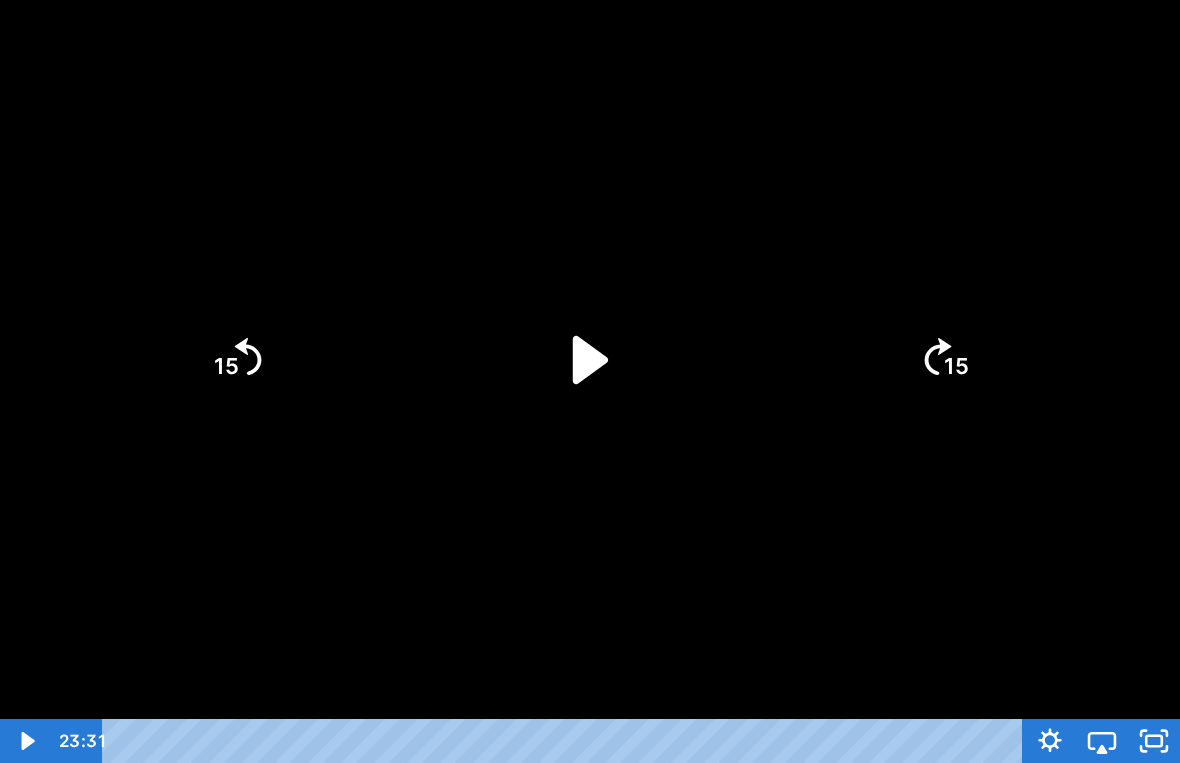 click at bounding box center (590, 381) 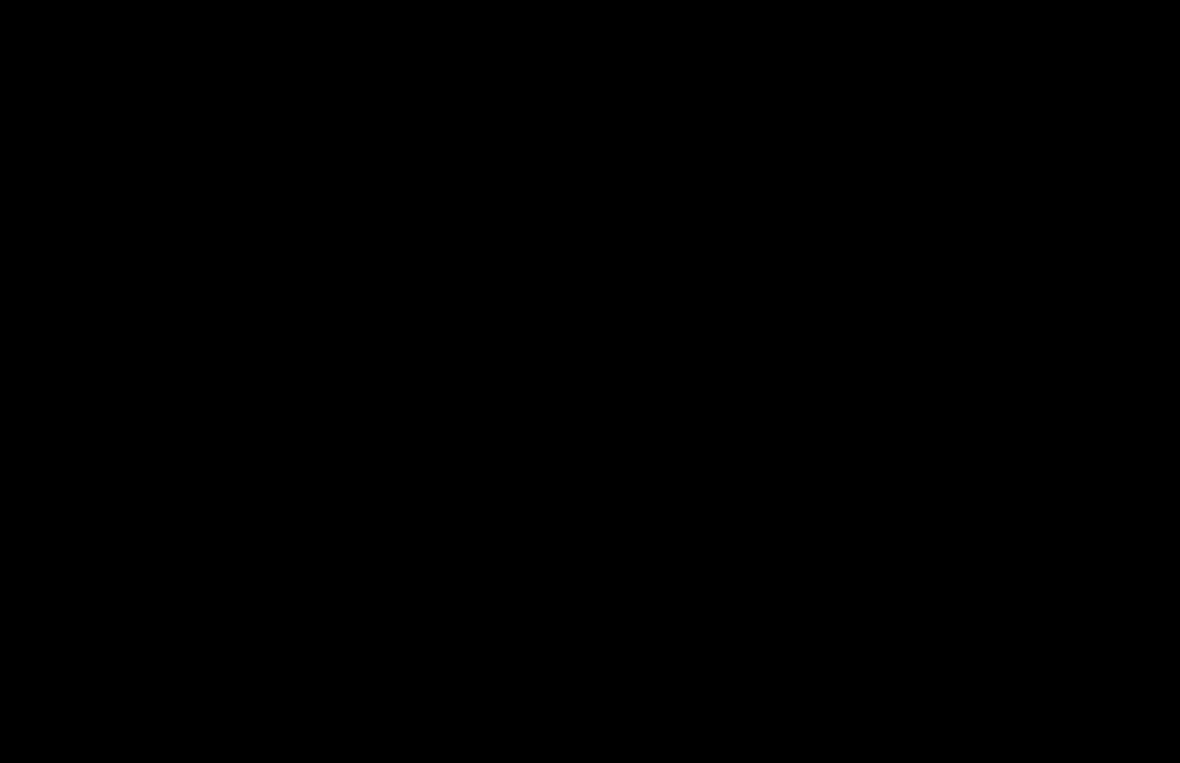 click at bounding box center [590, 381] 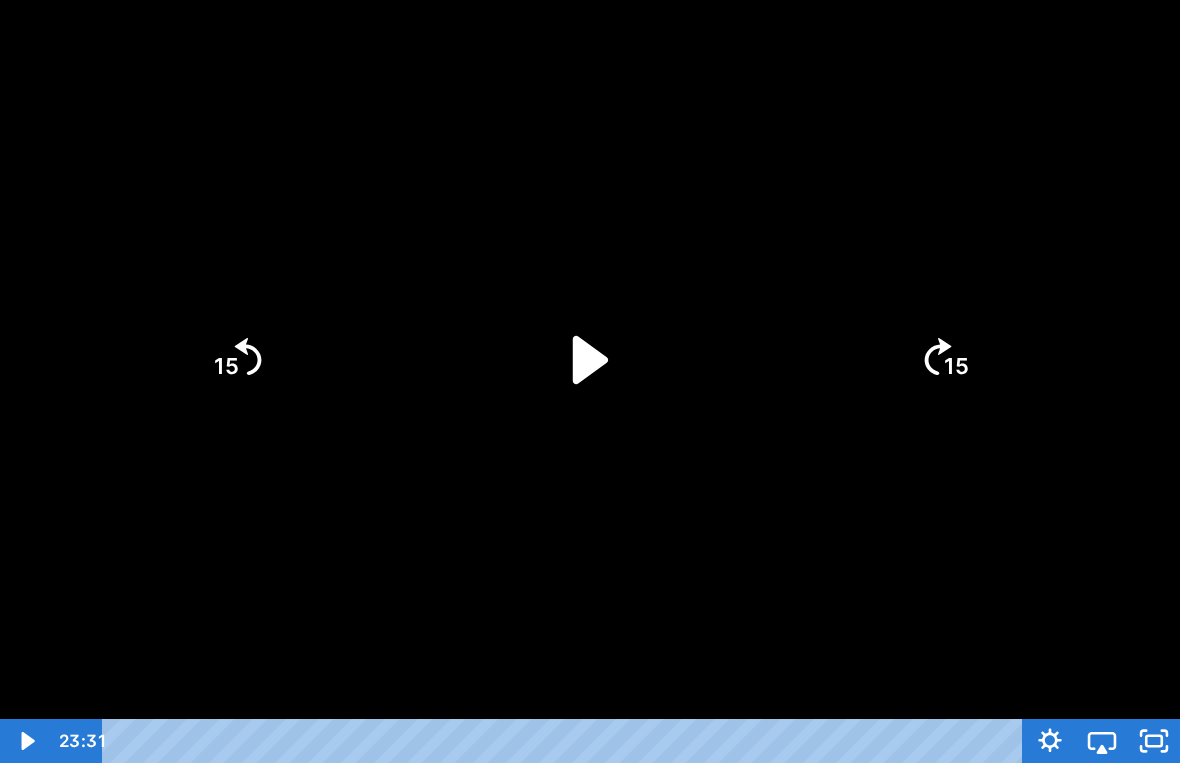 click 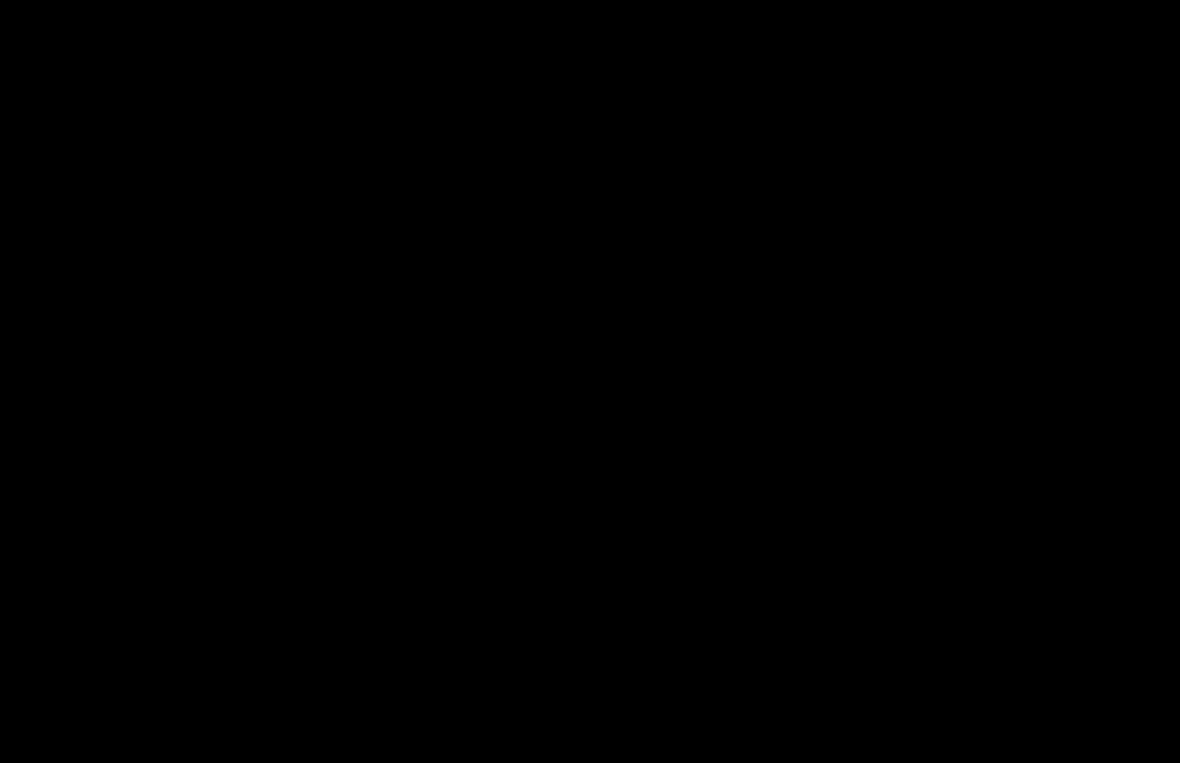 click on "Search
My Library
Settings
Logout
Miss Anna's Class
/
Categories
/
Week 23- Polar Days 13-16
/
Polar Day 16- Polar Habitat Review" at bounding box center (590, 357) 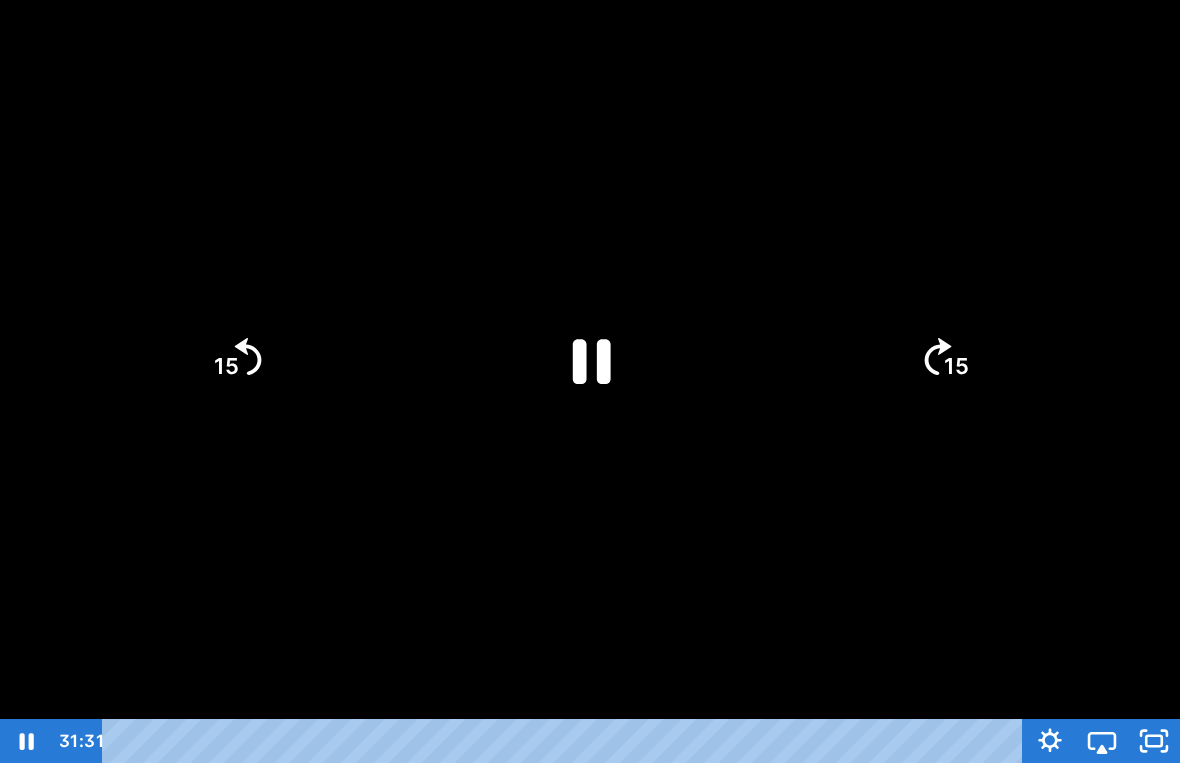 click 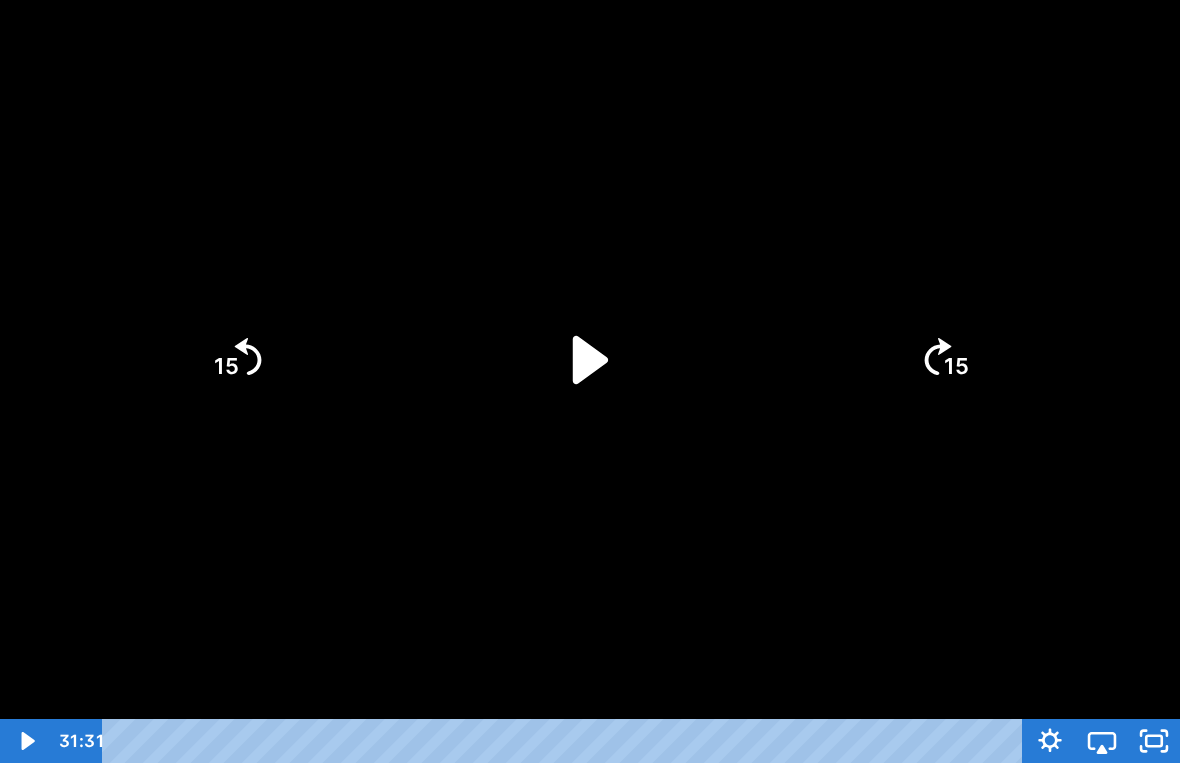 click 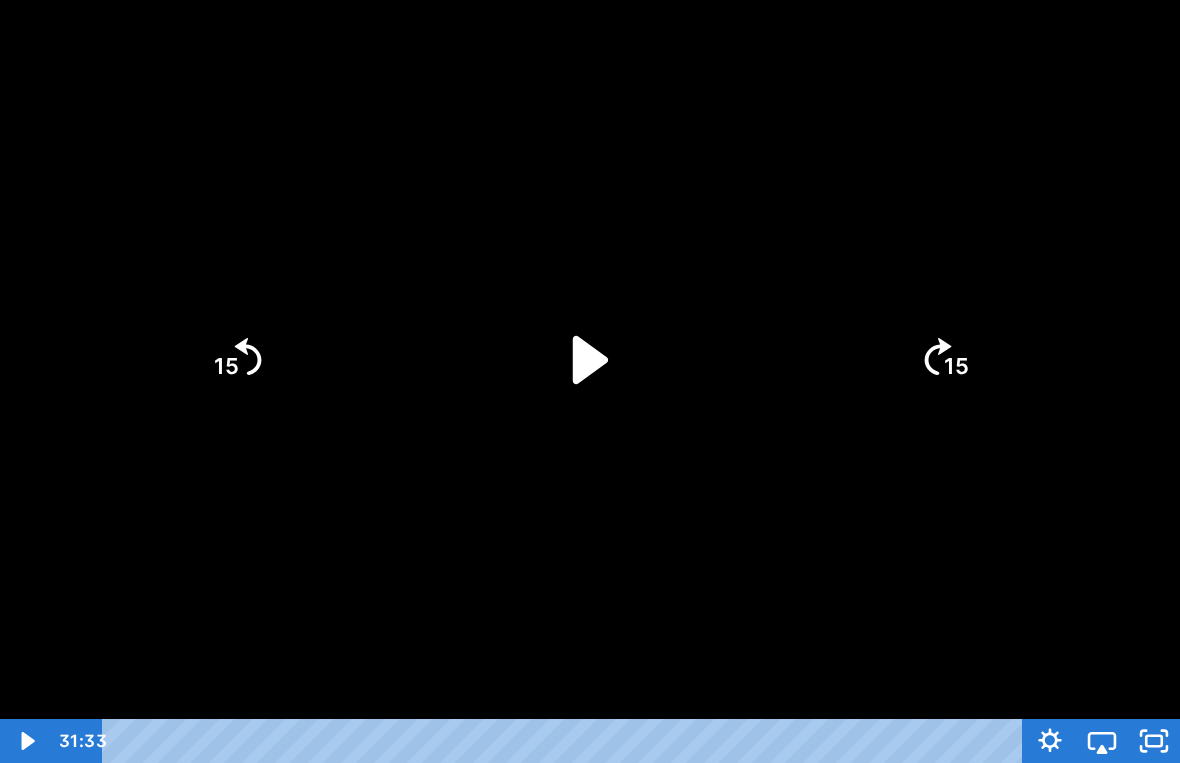click 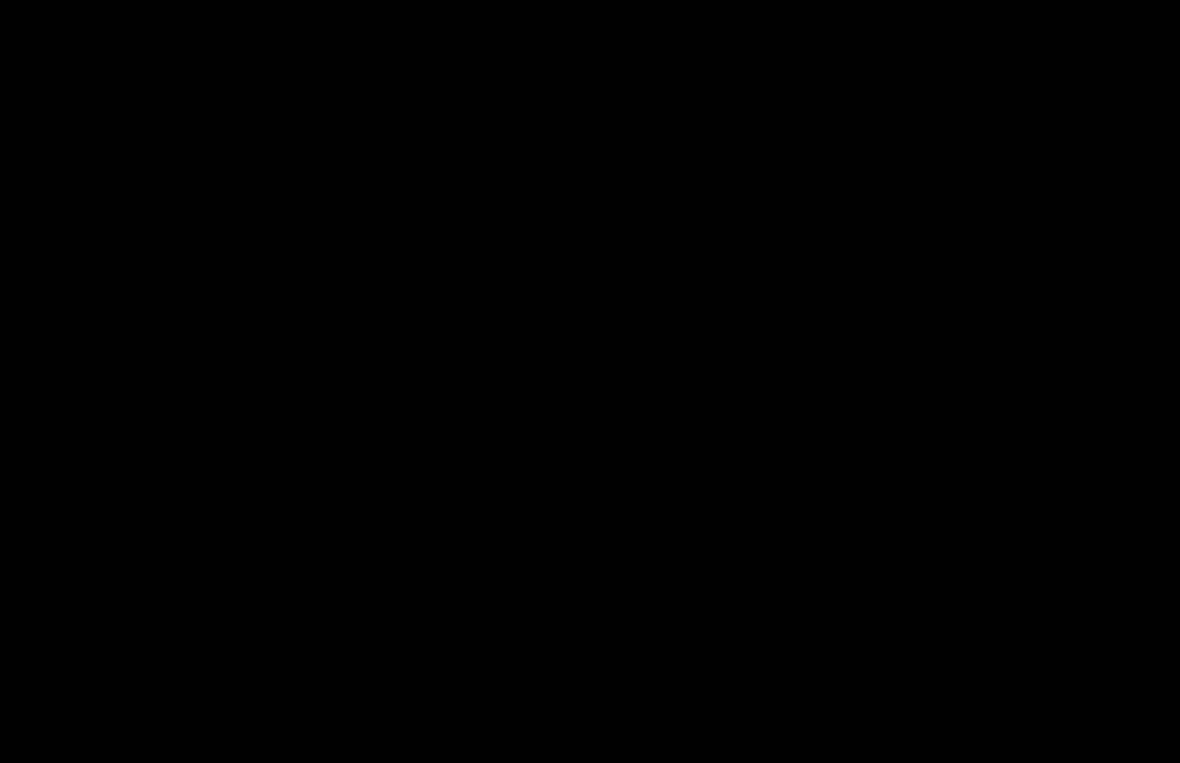 click at bounding box center (590, 381) 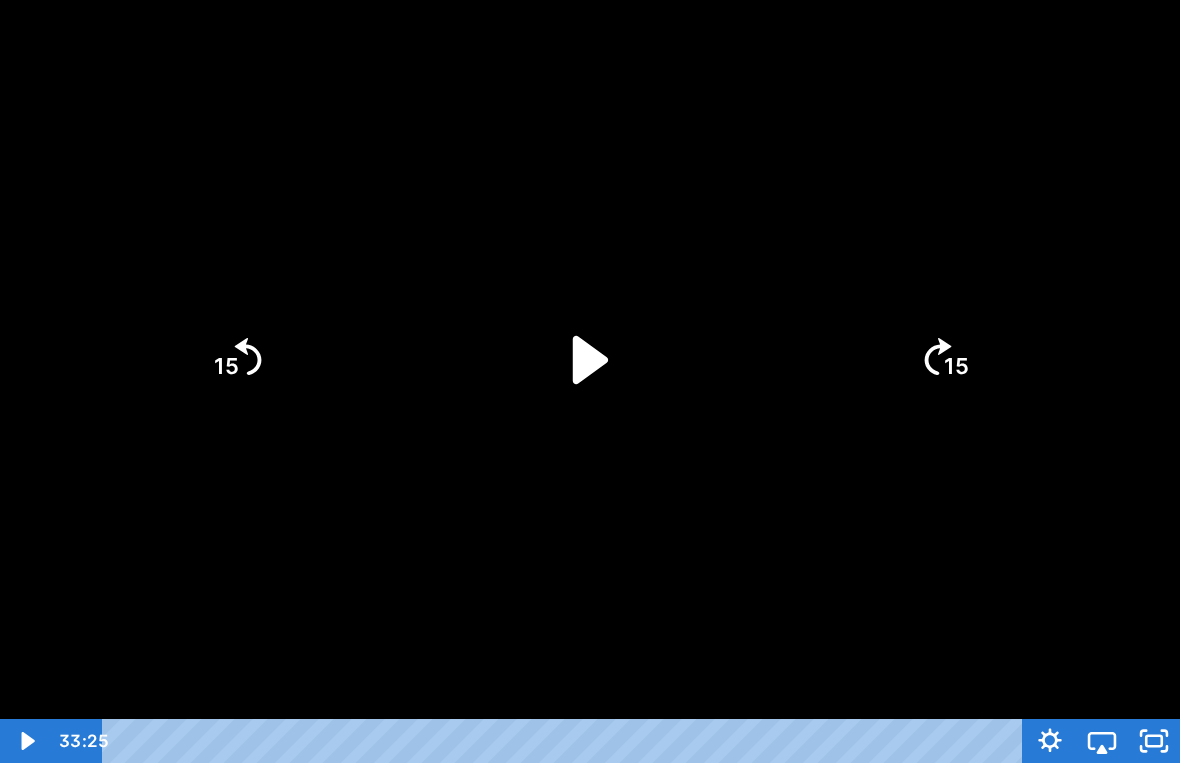 click 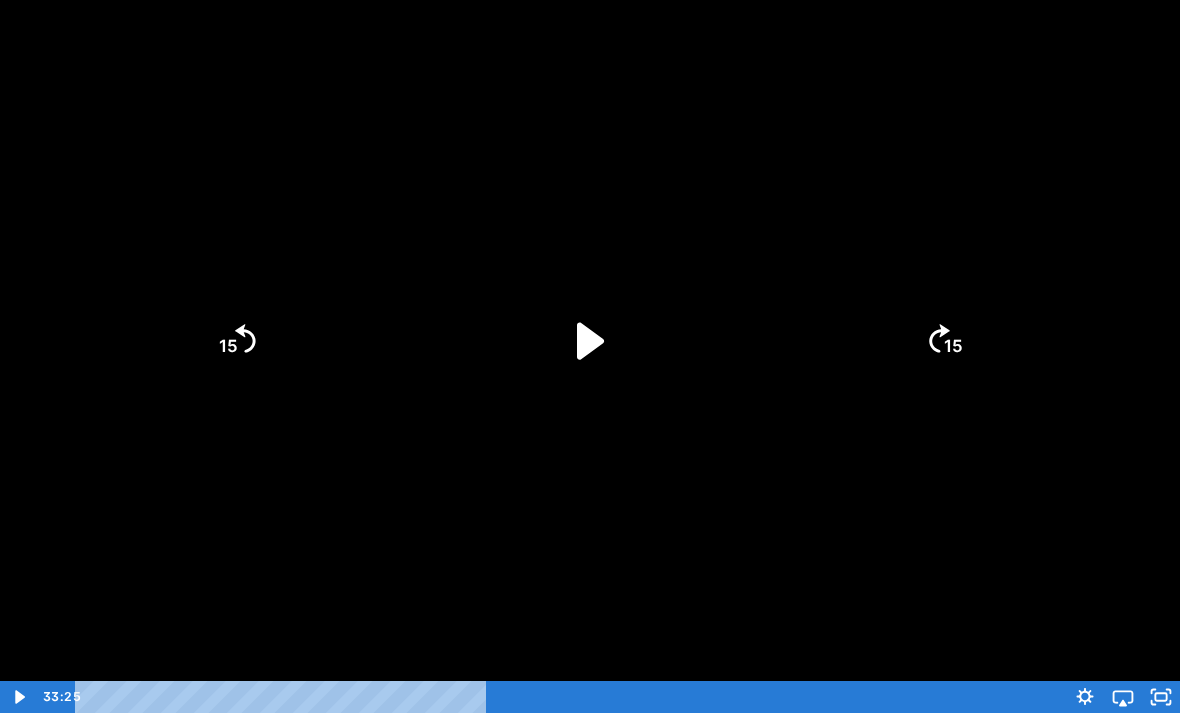 scroll, scrollTop: 95, scrollLeft: 0, axis: vertical 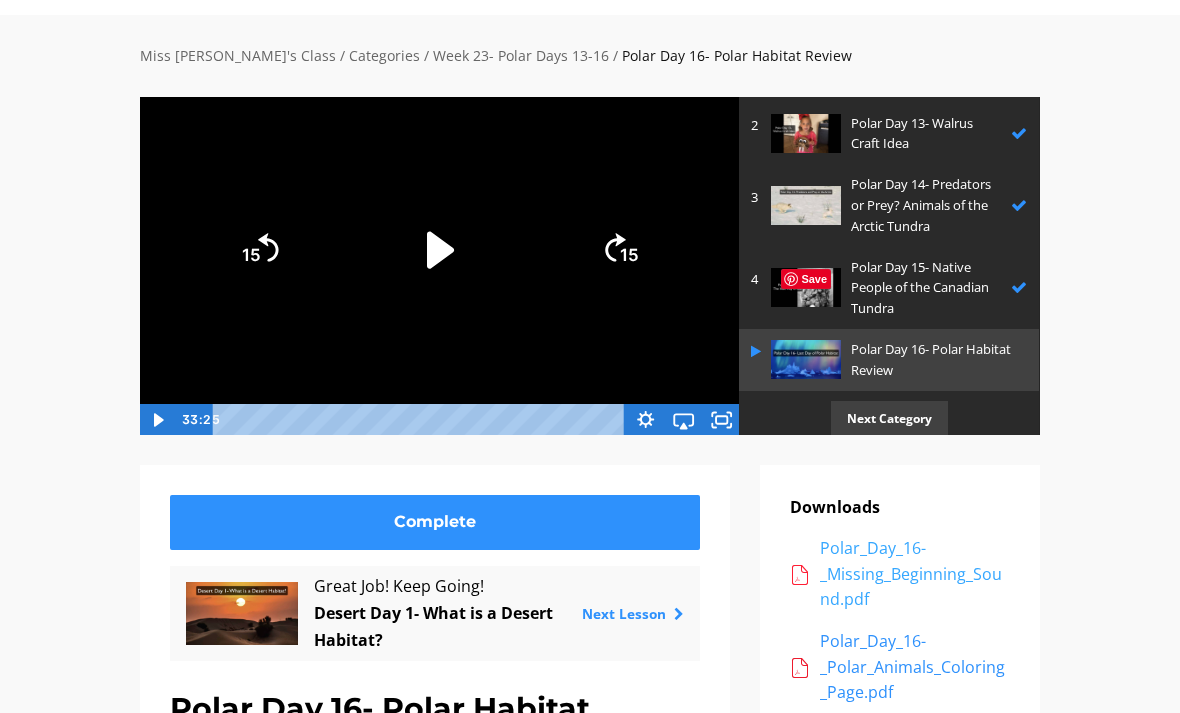 click on "Polar_Day_16-_Missing_Beginning_Sound.pdf" at bounding box center (915, 574) 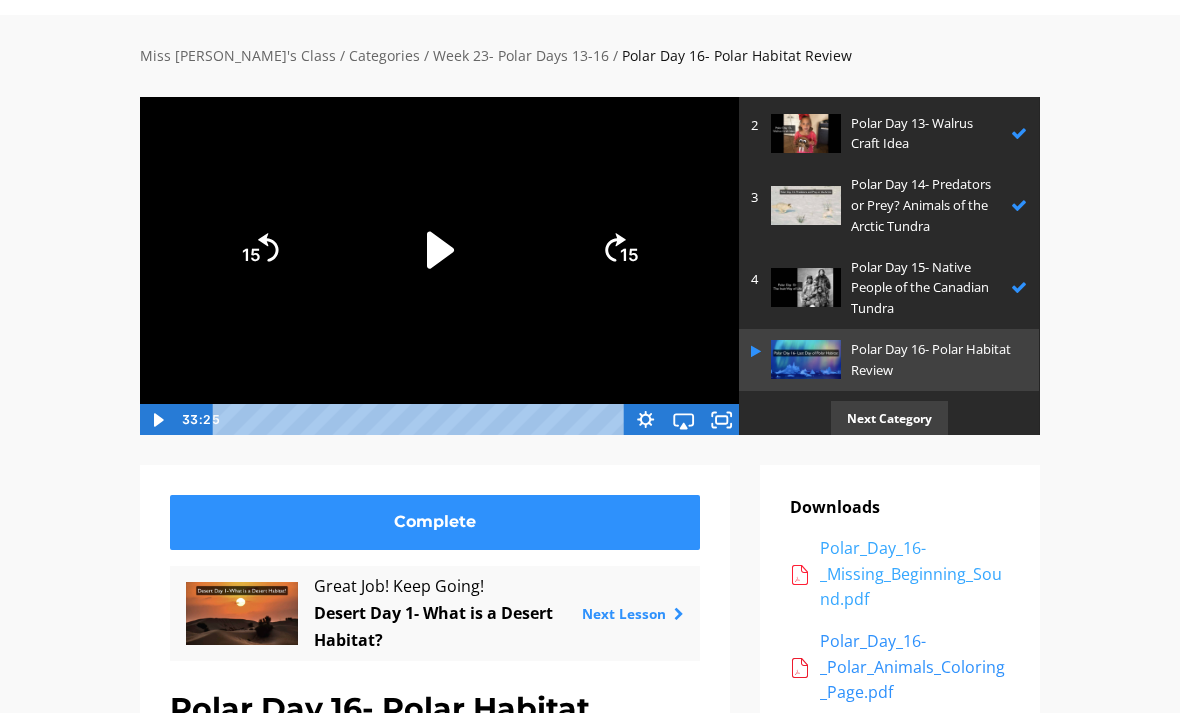click on "Polar_Day_16-_Missing_Beginning_Sound.pdf" at bounding box center (915, 574) 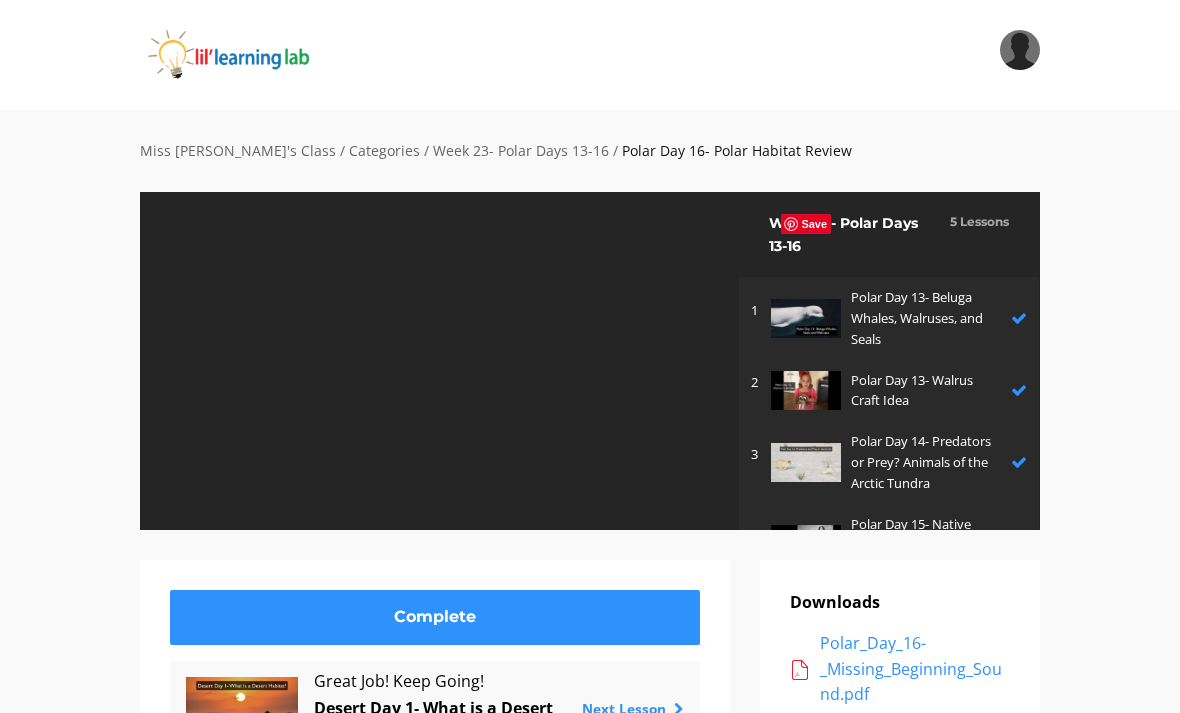 scroll, scrollTop: 0, scrollLeft: 0, axis: both 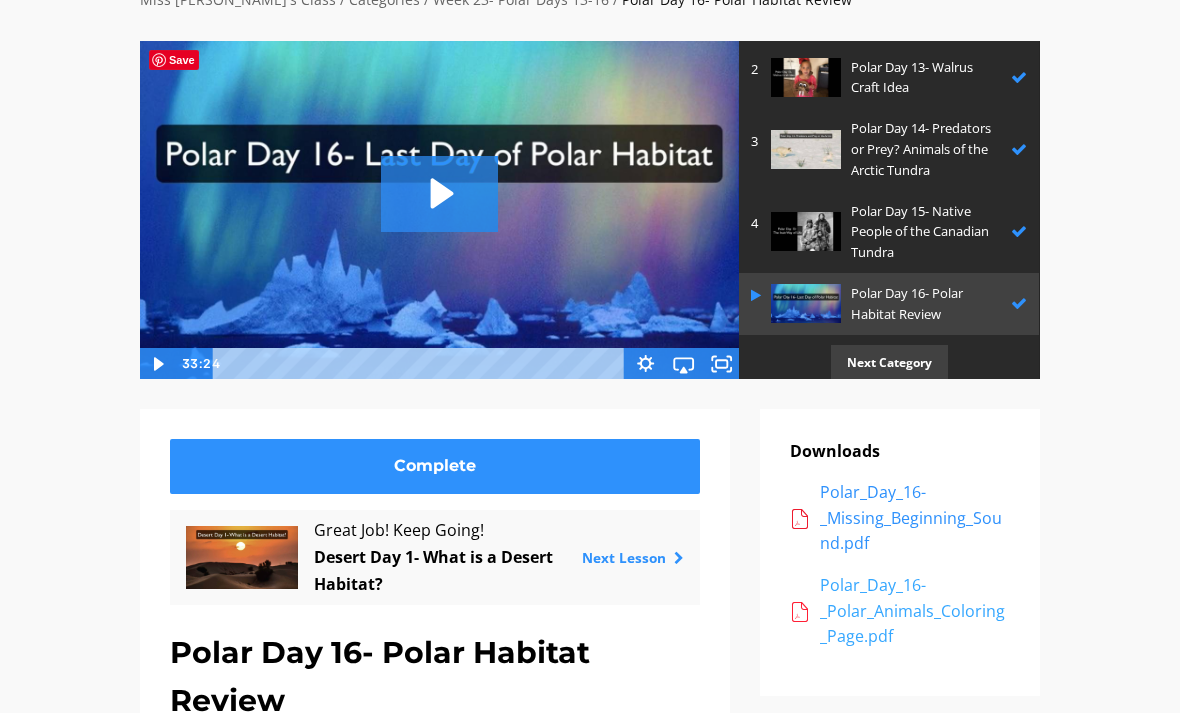 click on "Polar_Day_16-_Polar_Animals_Coloring_Page.pdf" at bounding box center [915, 611] 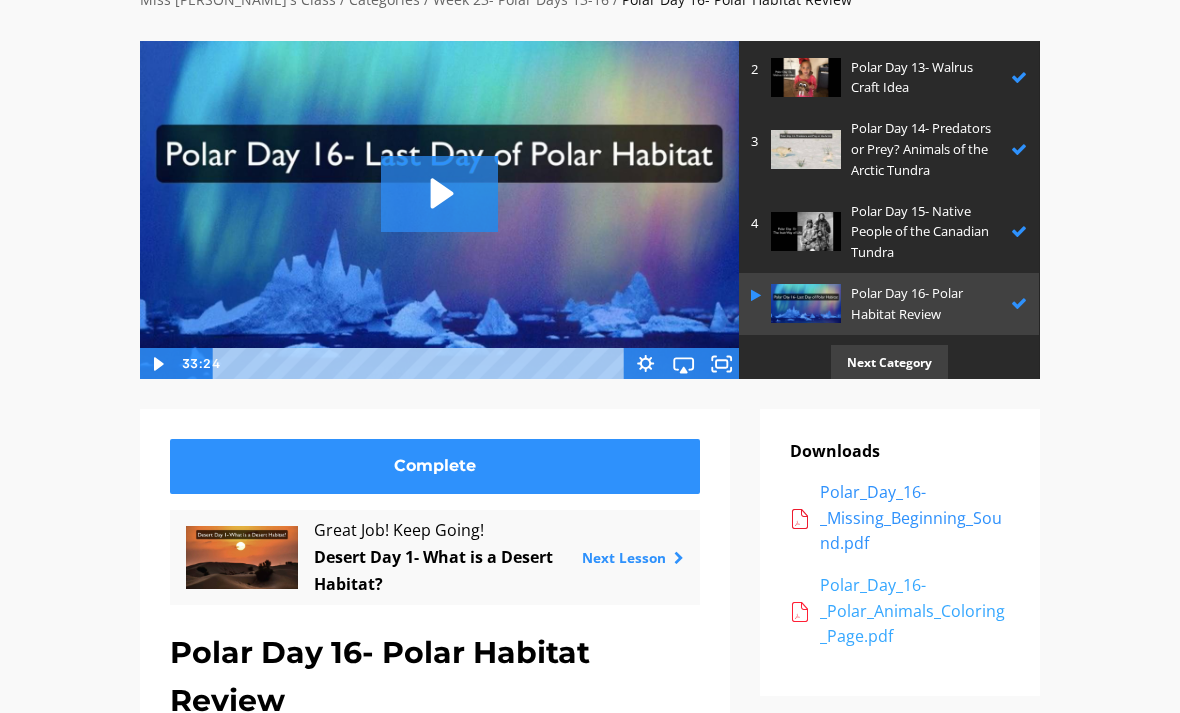 scroll, scrollTop: 215, scrollLeft: 0, axis: vertical 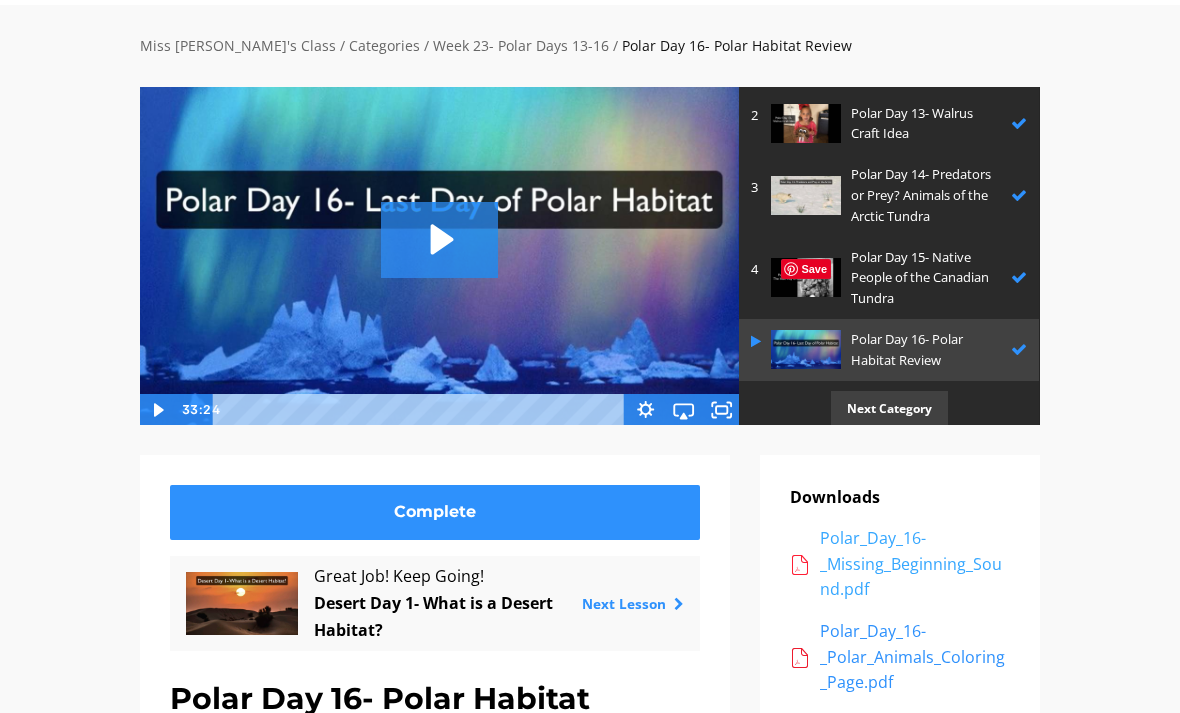 click on "Polar_Day_16-_Missing_Beginning_Sound.pdf" at bounding box center (915, 564) 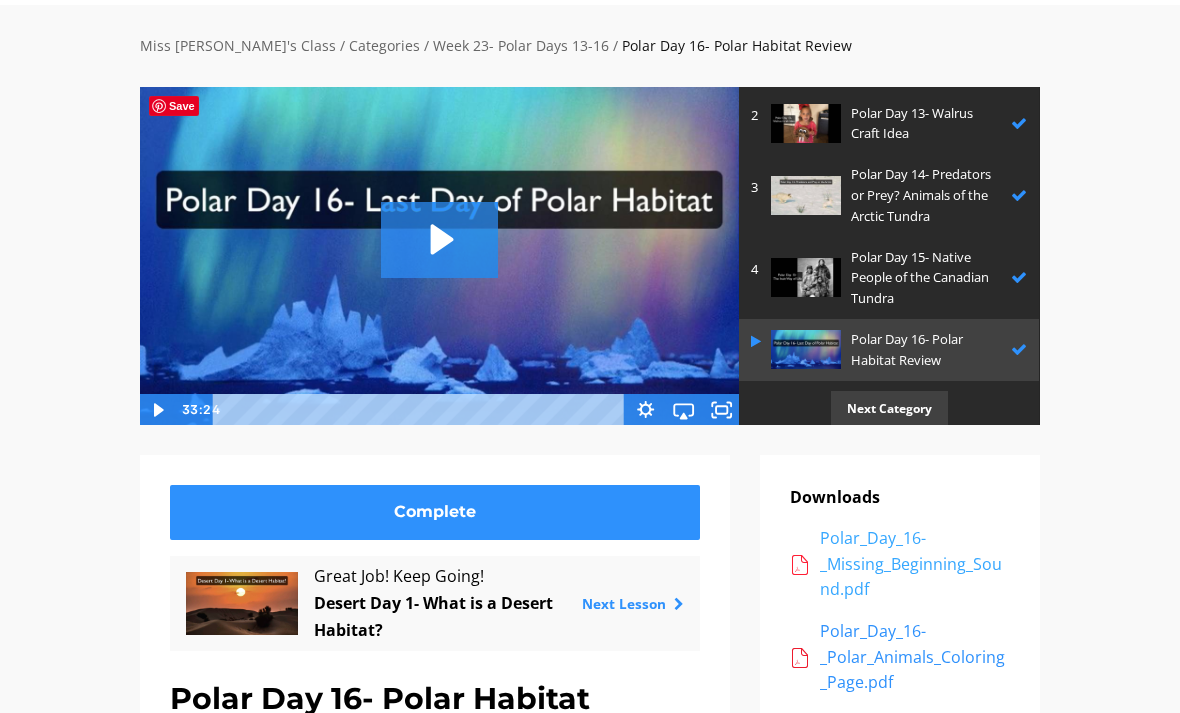 scroll, scrollTop: 169, scrollLeft: 0, axis: vertical 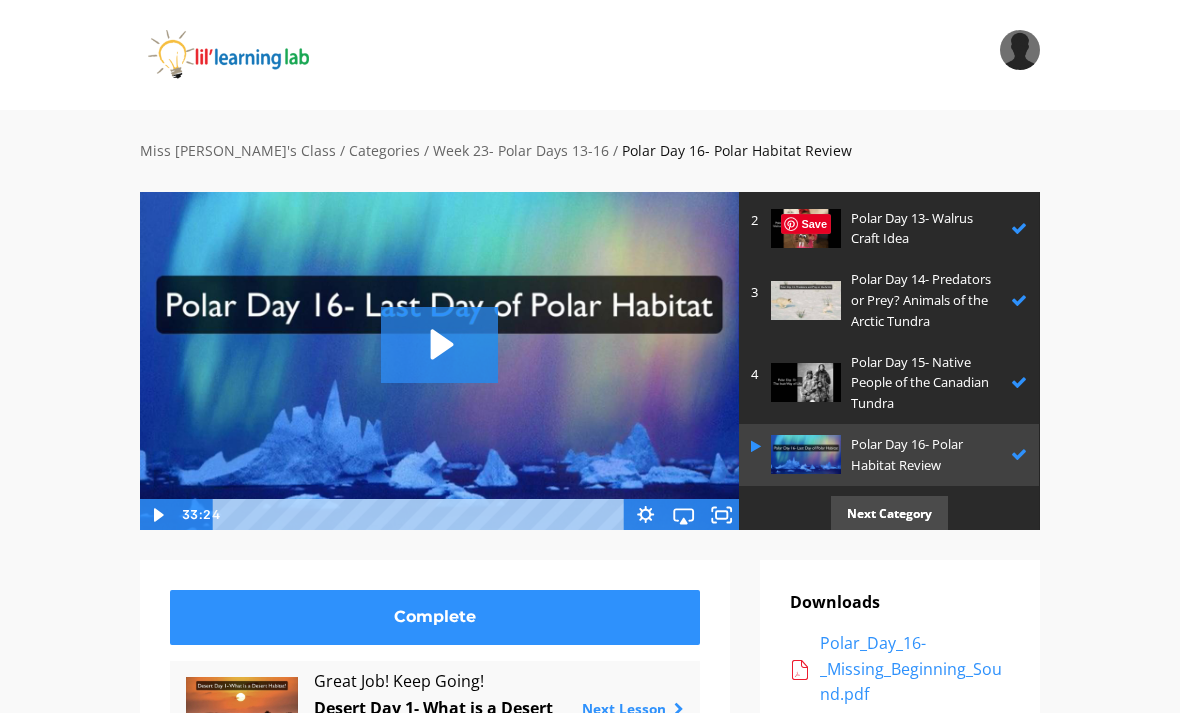 click on "Next Category" at bounding box center [889, 513] 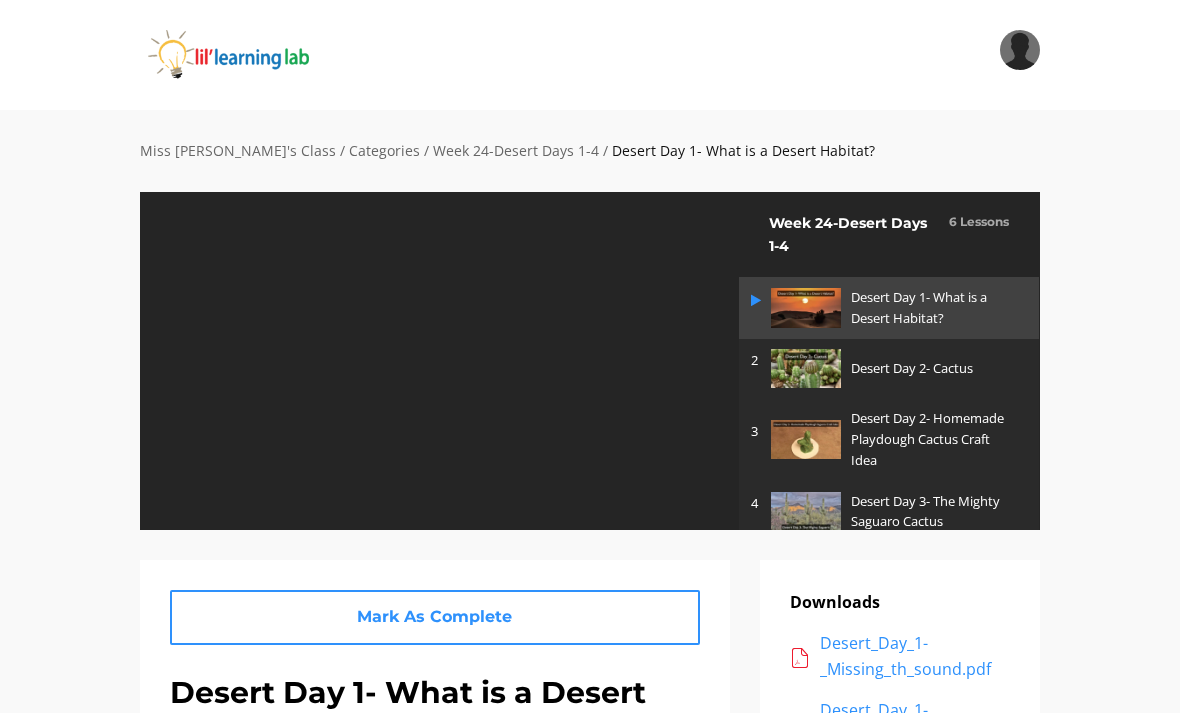 scroll, scrollTop: 0, scrollLeft: 0, axis: both 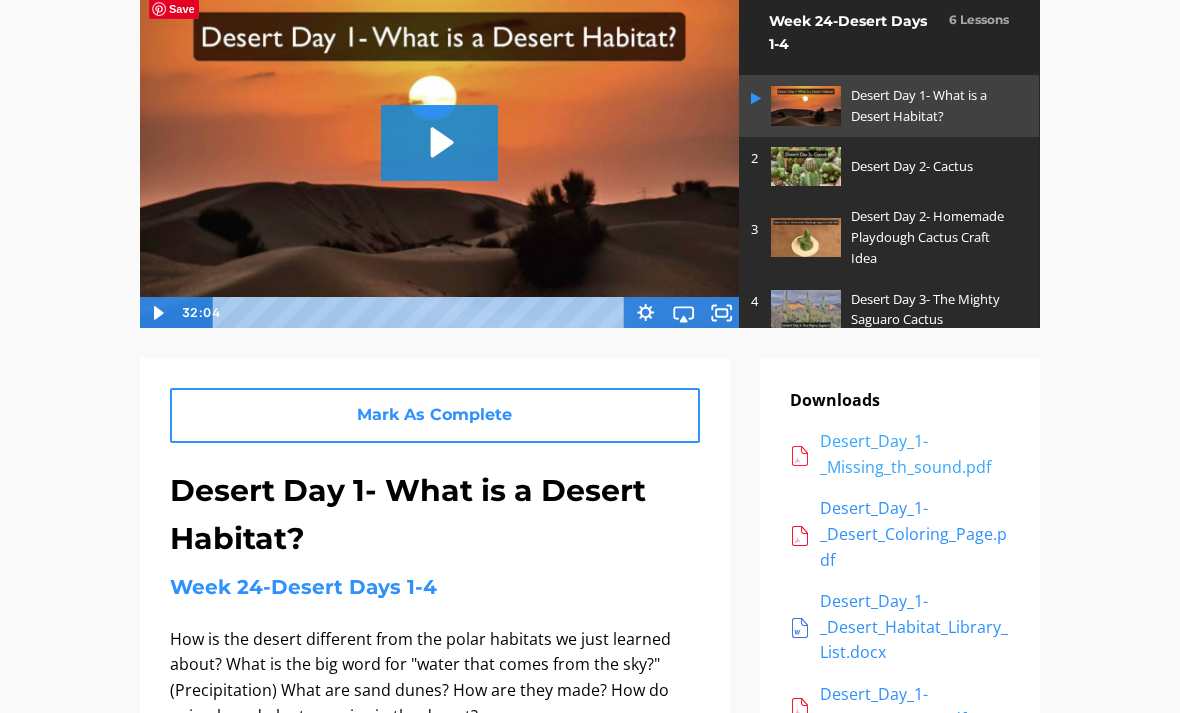 click on "Desert_Day_1-_Missing_th_sound.pdf" at bounding box center (915, 454) 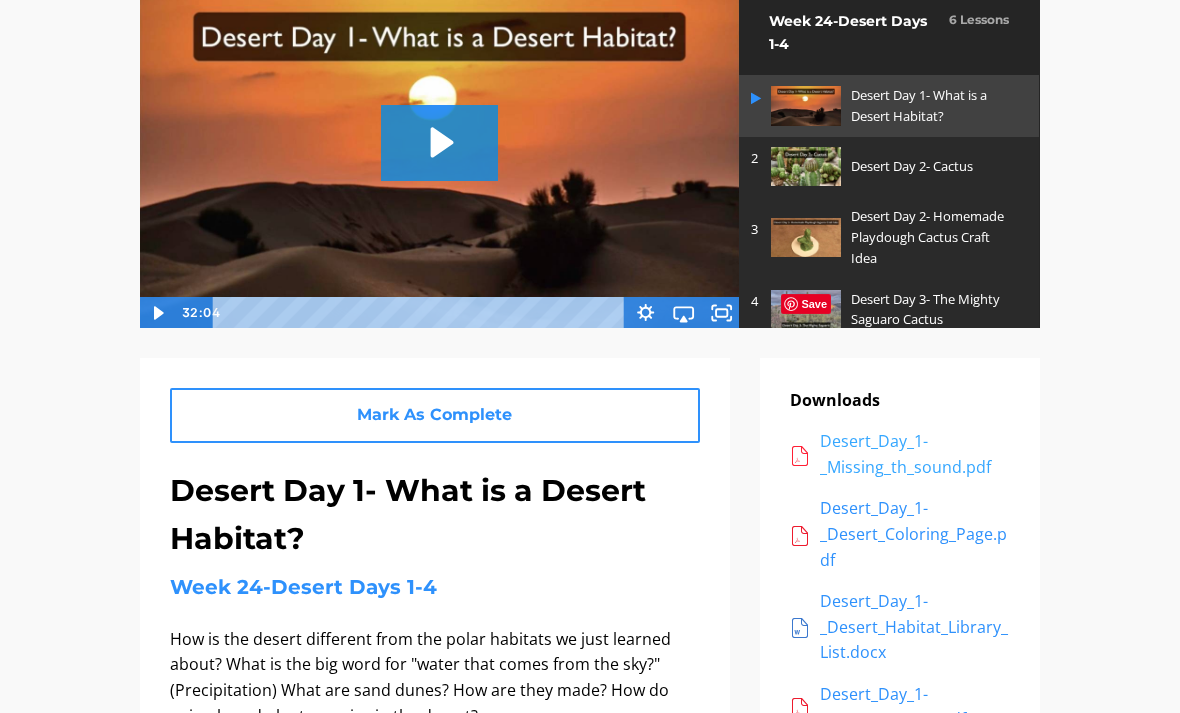 scroll, scrollTop: 266, scrollLeft: 0, axis: vertical 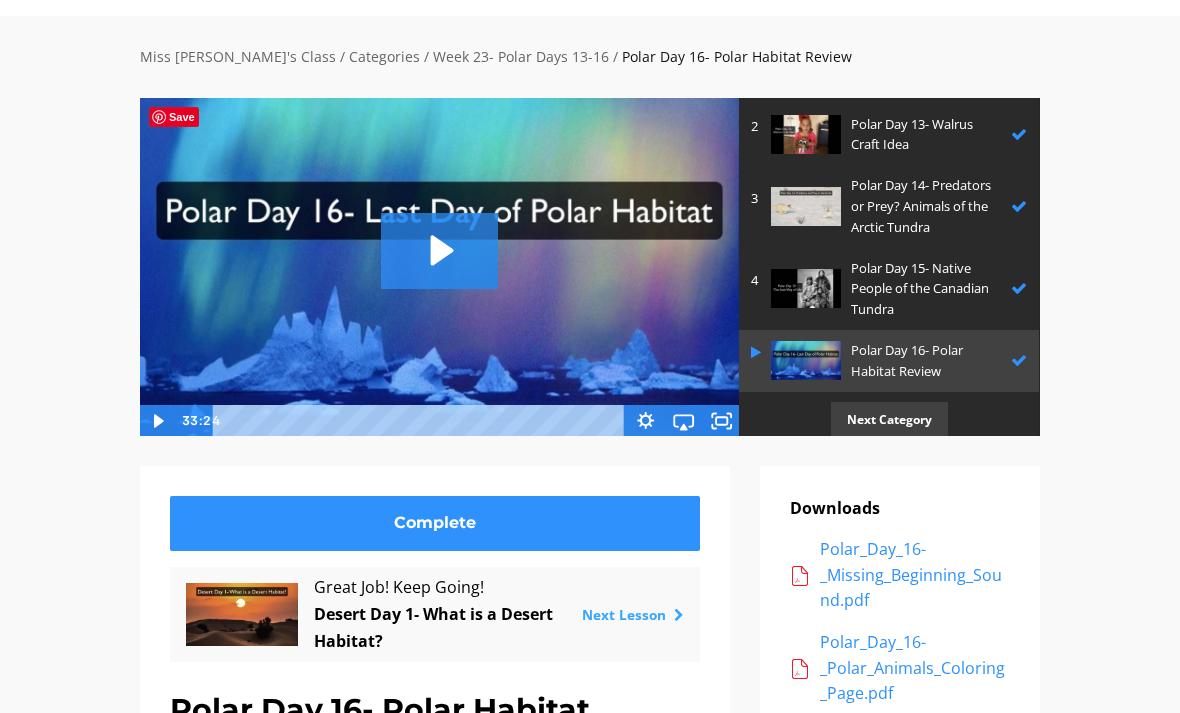 click on "Next Lesson" at bounding box center (633, 614) 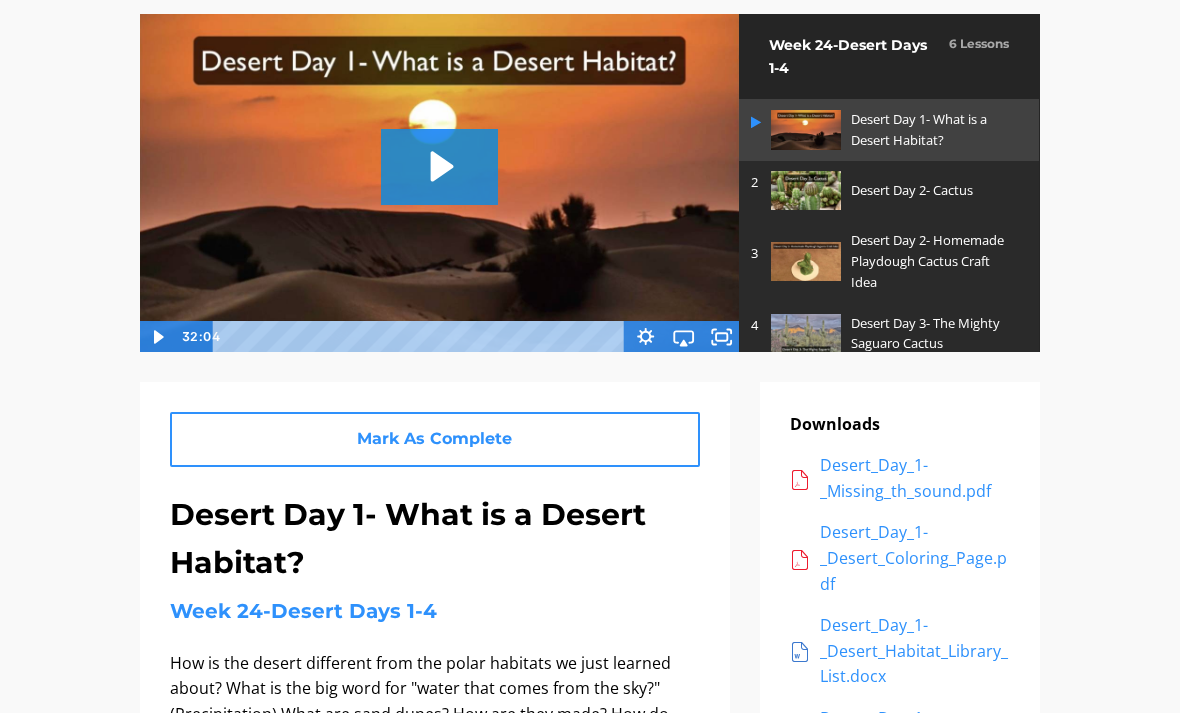 scroll, scrollTop: 178, scrollLeft: 0, axis: vertical 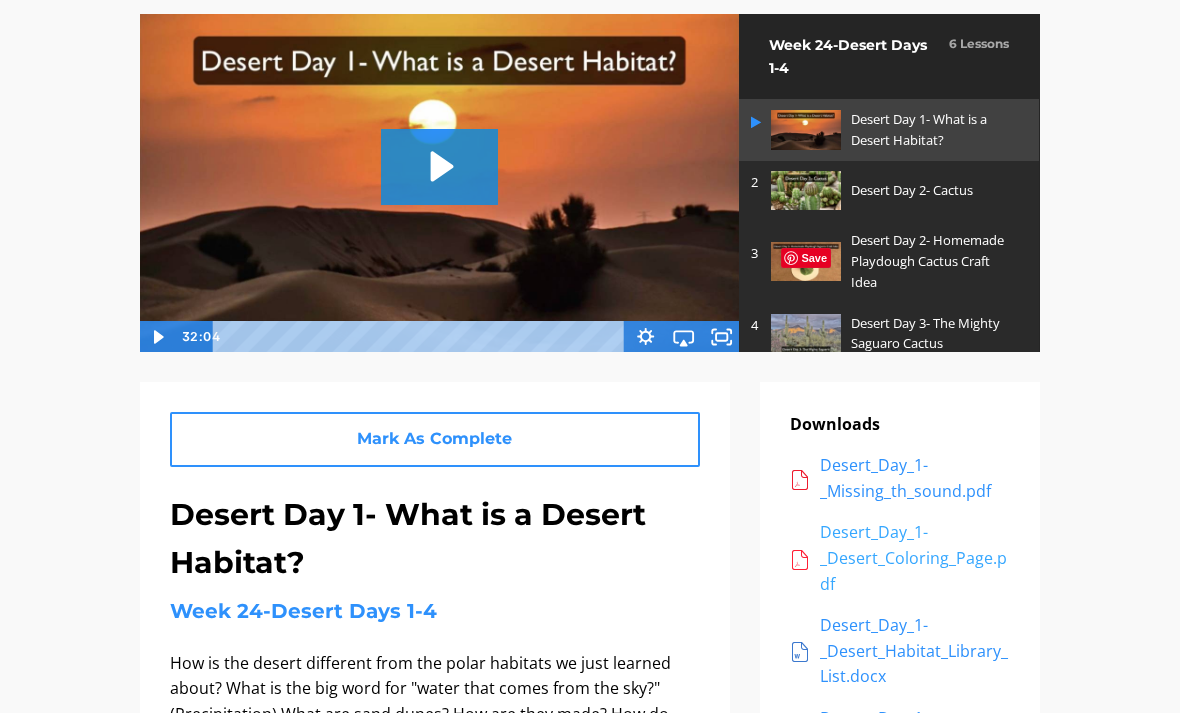 click on "Desert_Day_1-_Desert_Coloring_Page.pdf" at bounding box center (915, 558) 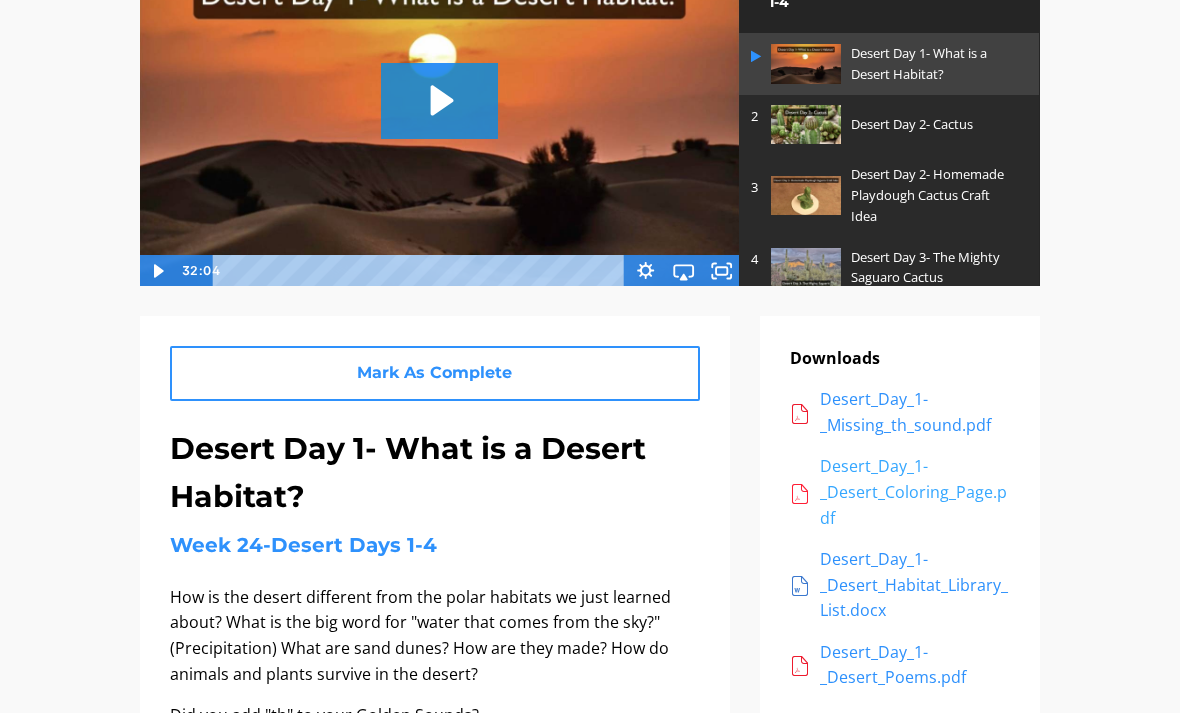 scroll, scrollTop: 270, scrollLeft: 0, axis: vertical 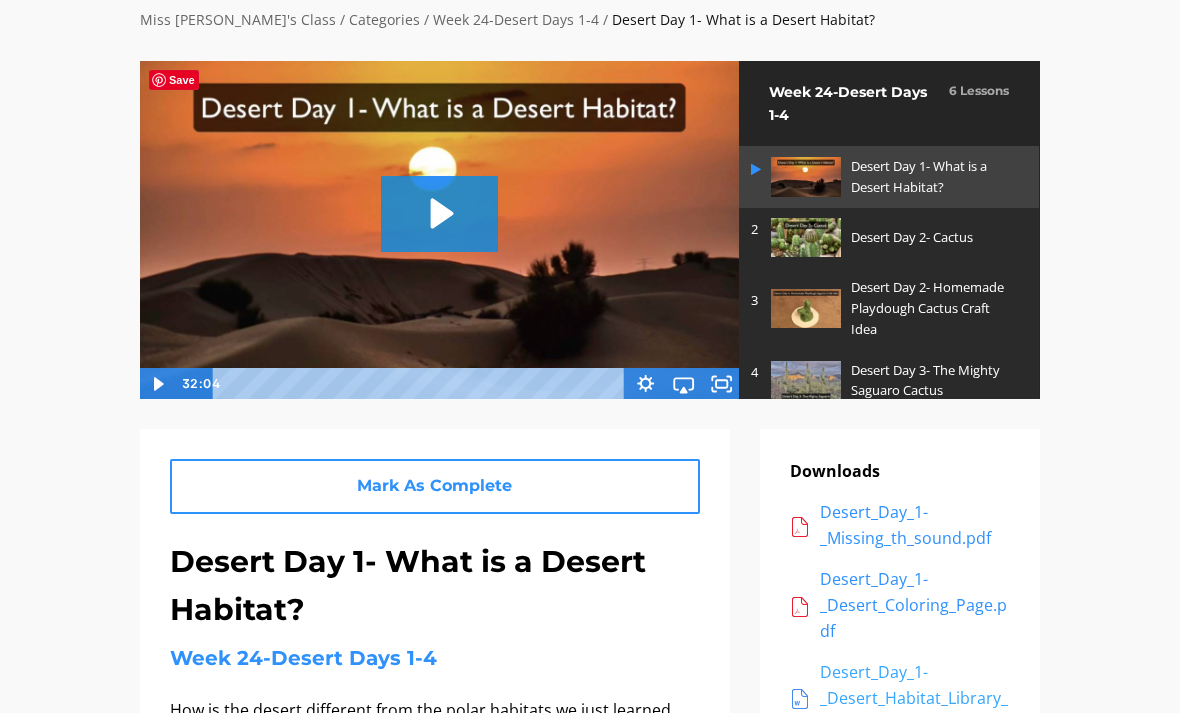 click on "Desert_Day_1-_Desert_Habitat_Library_List.docx" at bounding box center (915, 698) 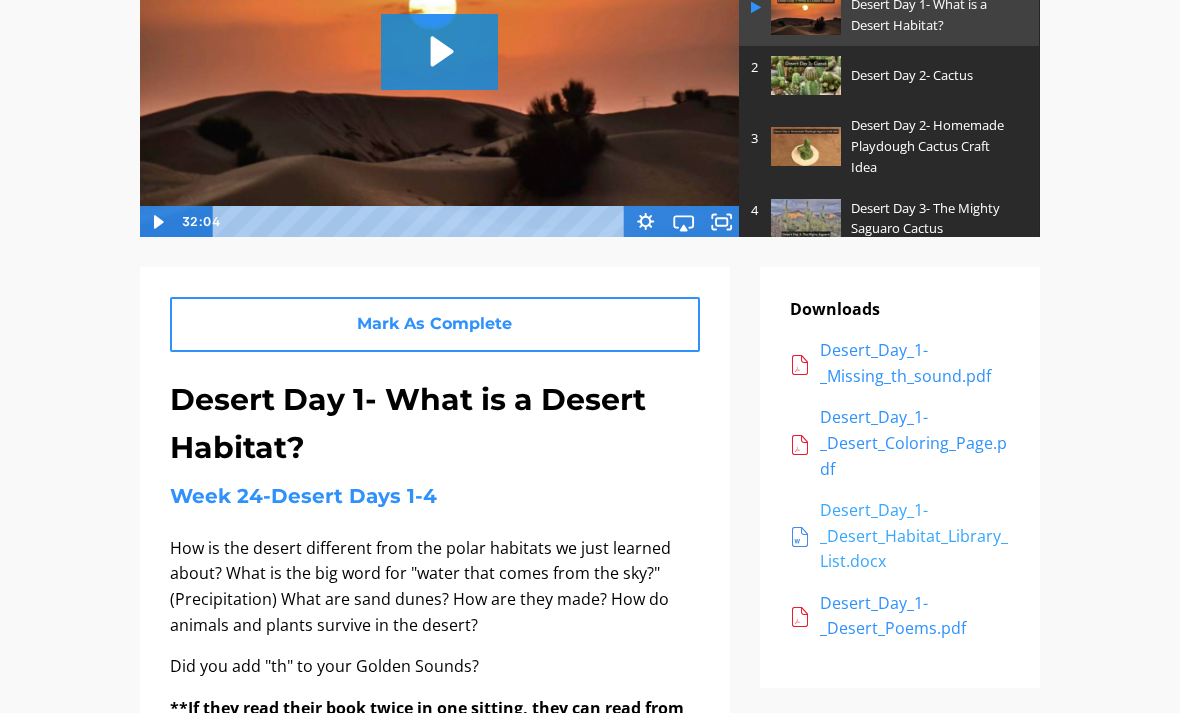 scroll, scrollTop: 312, scrollLeft: 0, axis: vertical 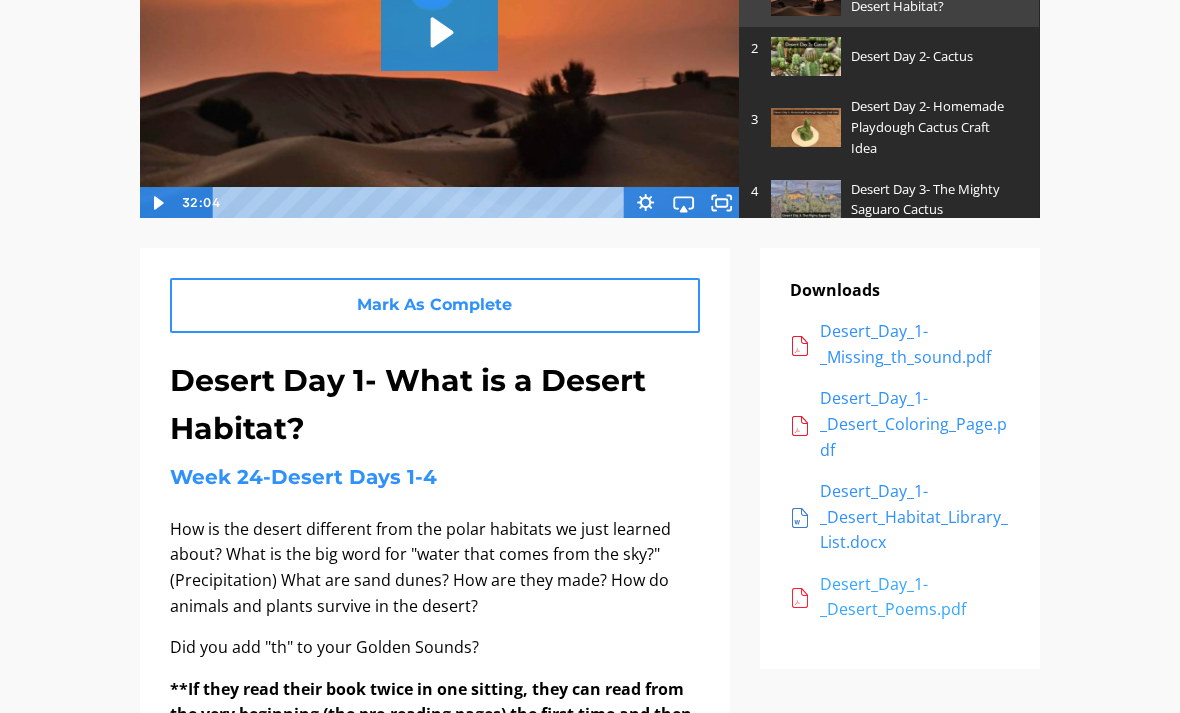 click on "Desert_Day_1-_Desert_Poems.pdf" at bounding box center [915, 597] 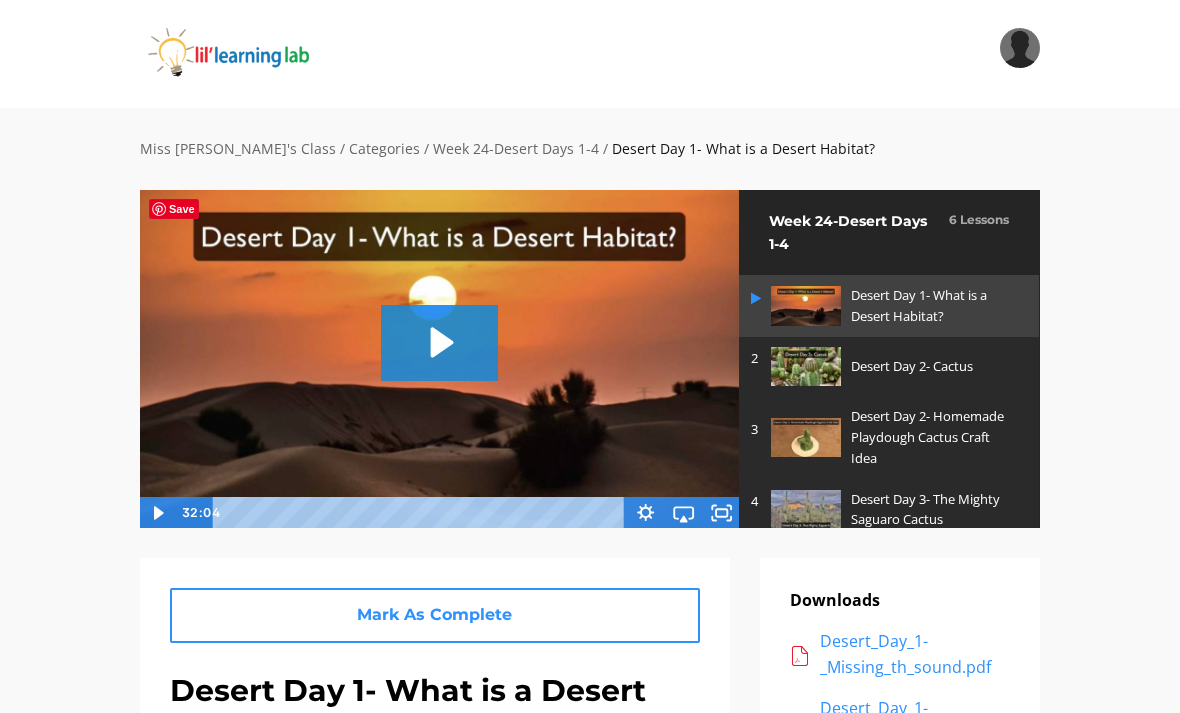 scroll, scrollTop: 2, scrollLeft: 0, axis: vertical 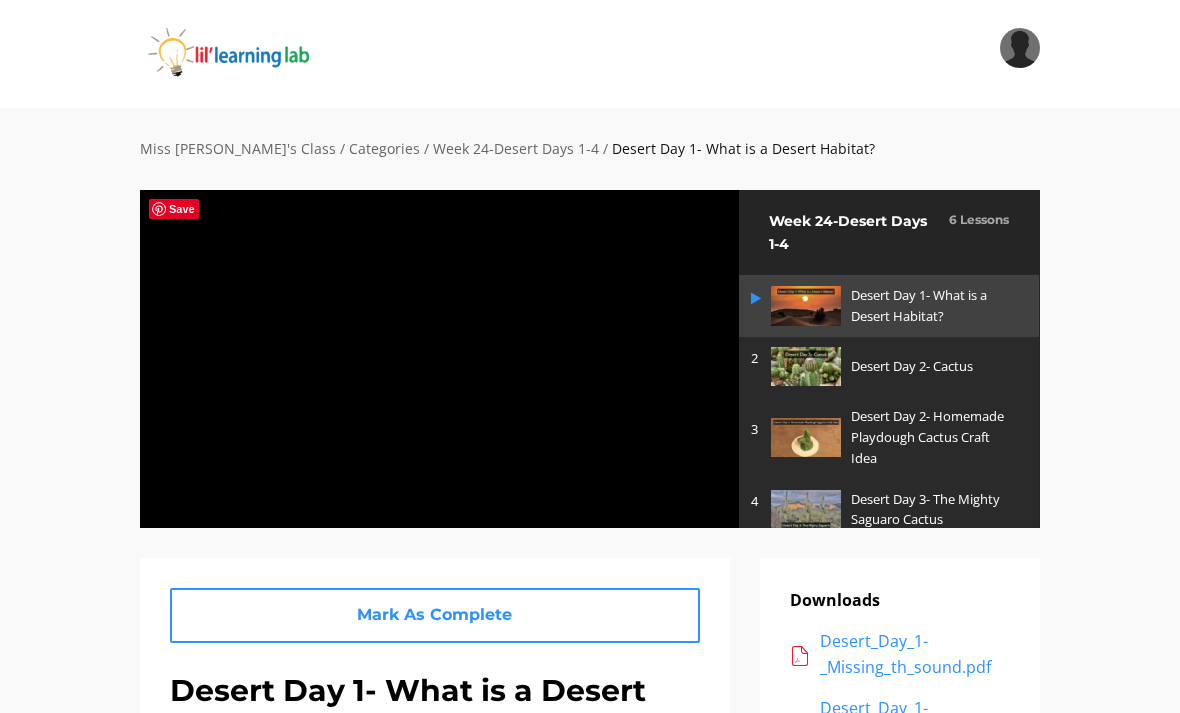 click at bounding box center (439, 358) 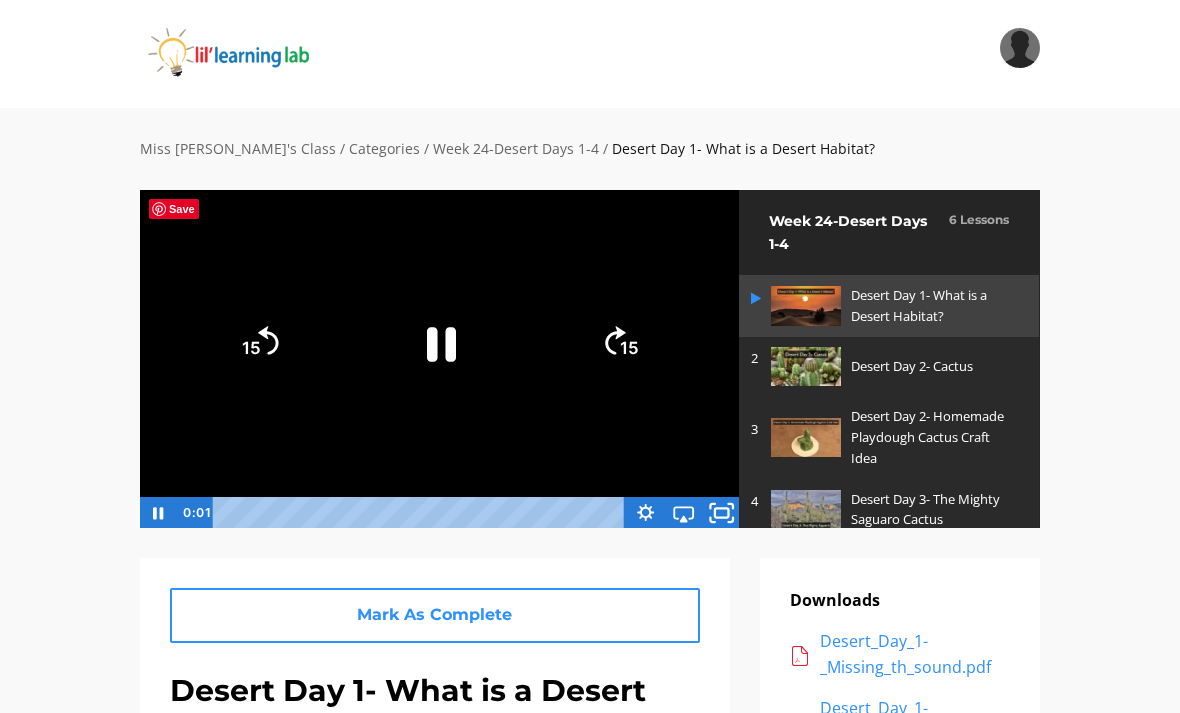 click 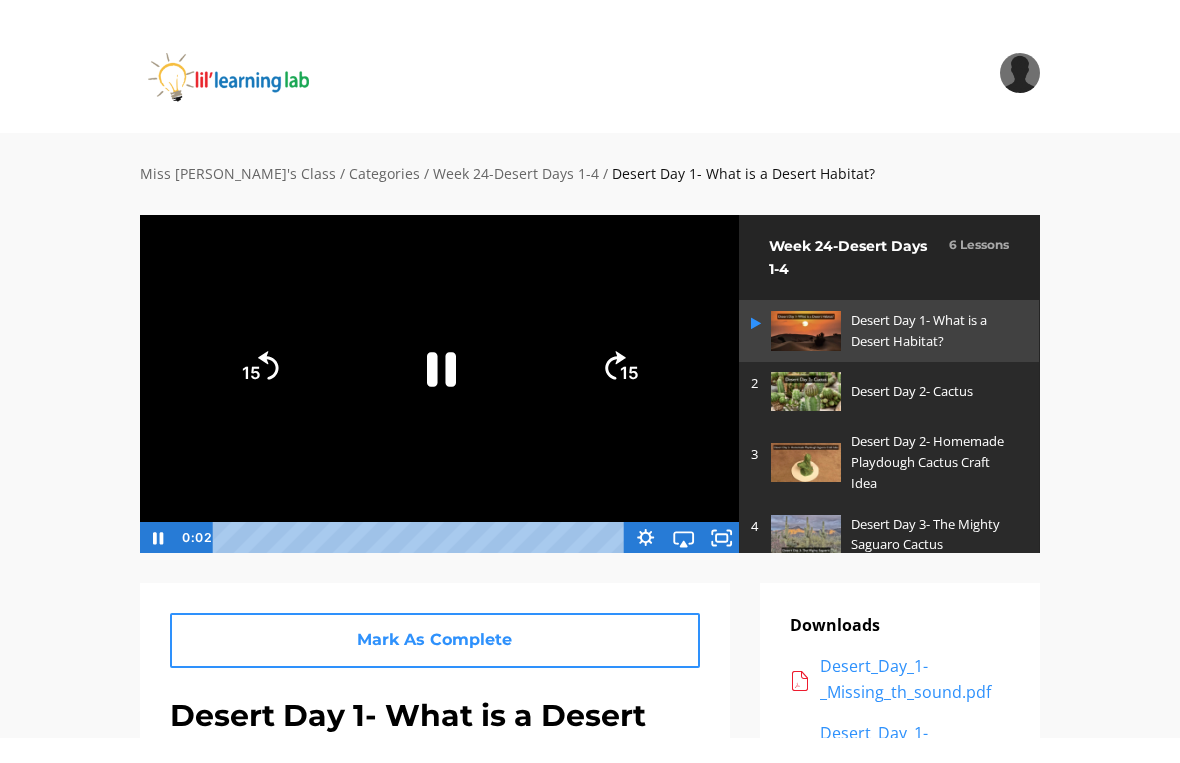 scroll, scrollTop: 24, scrollLeft: 0, axis: vertical 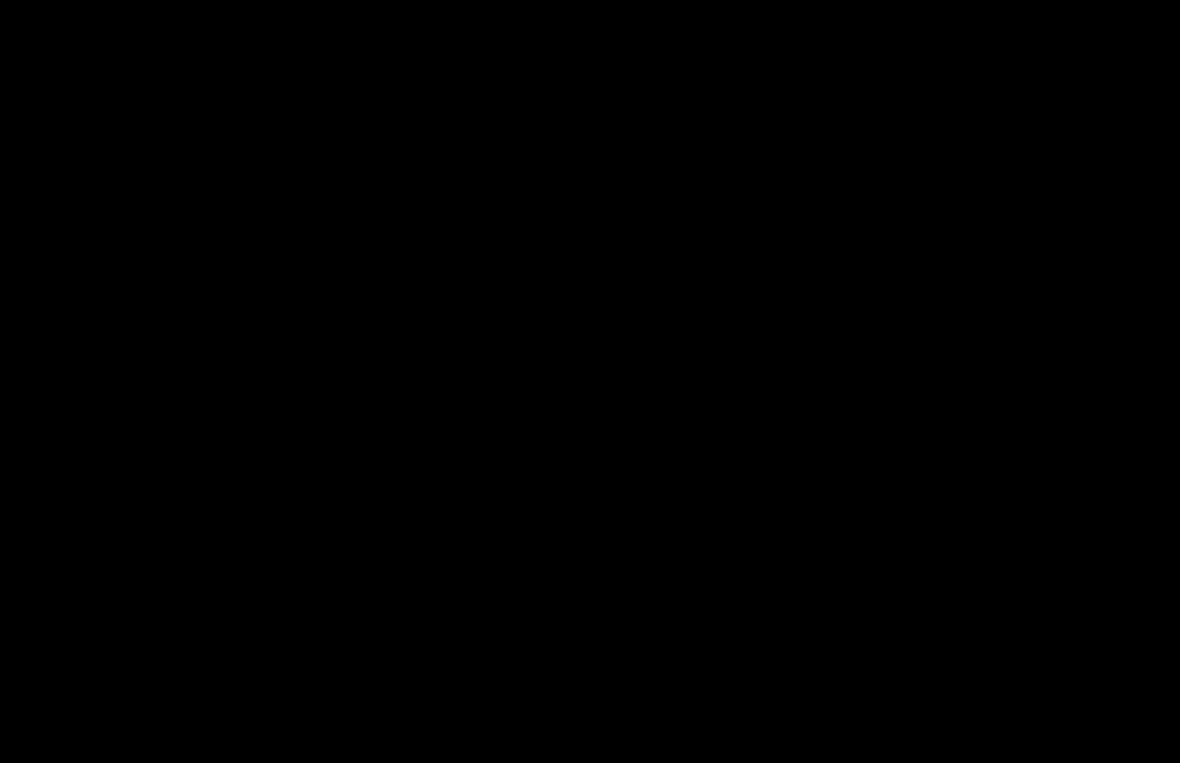 click at bounding box center [590, 381] 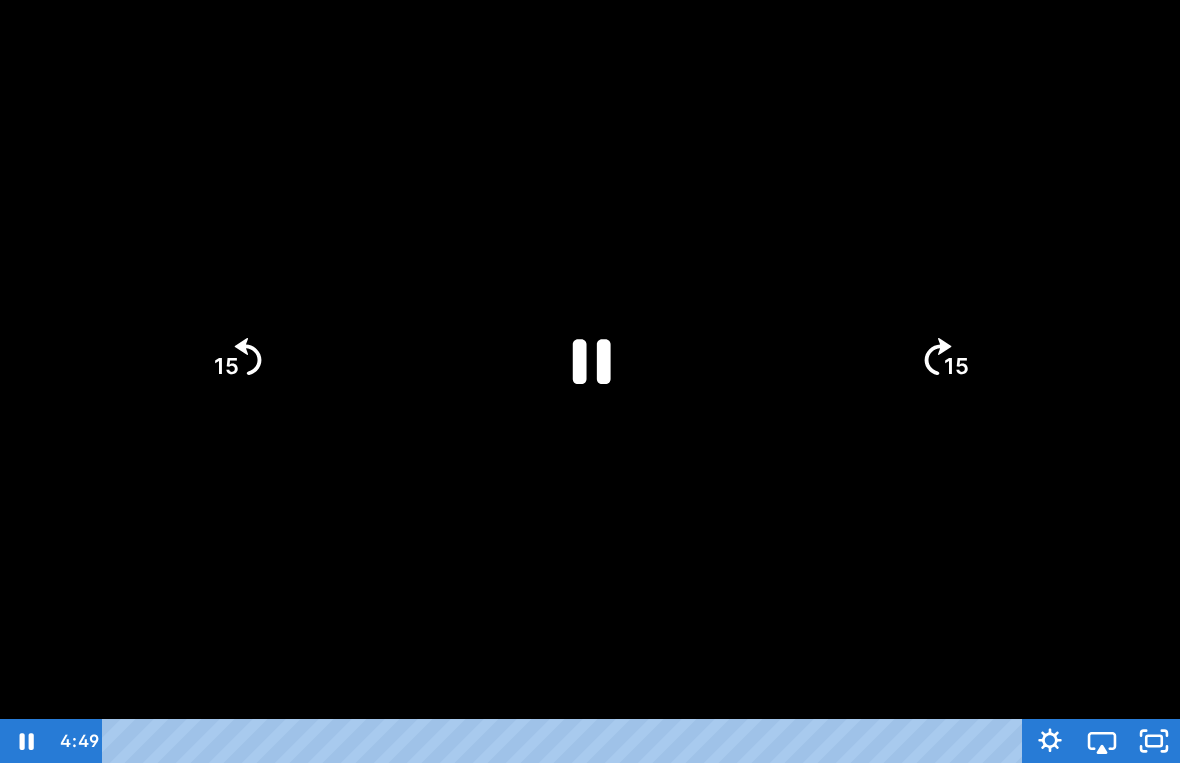 click 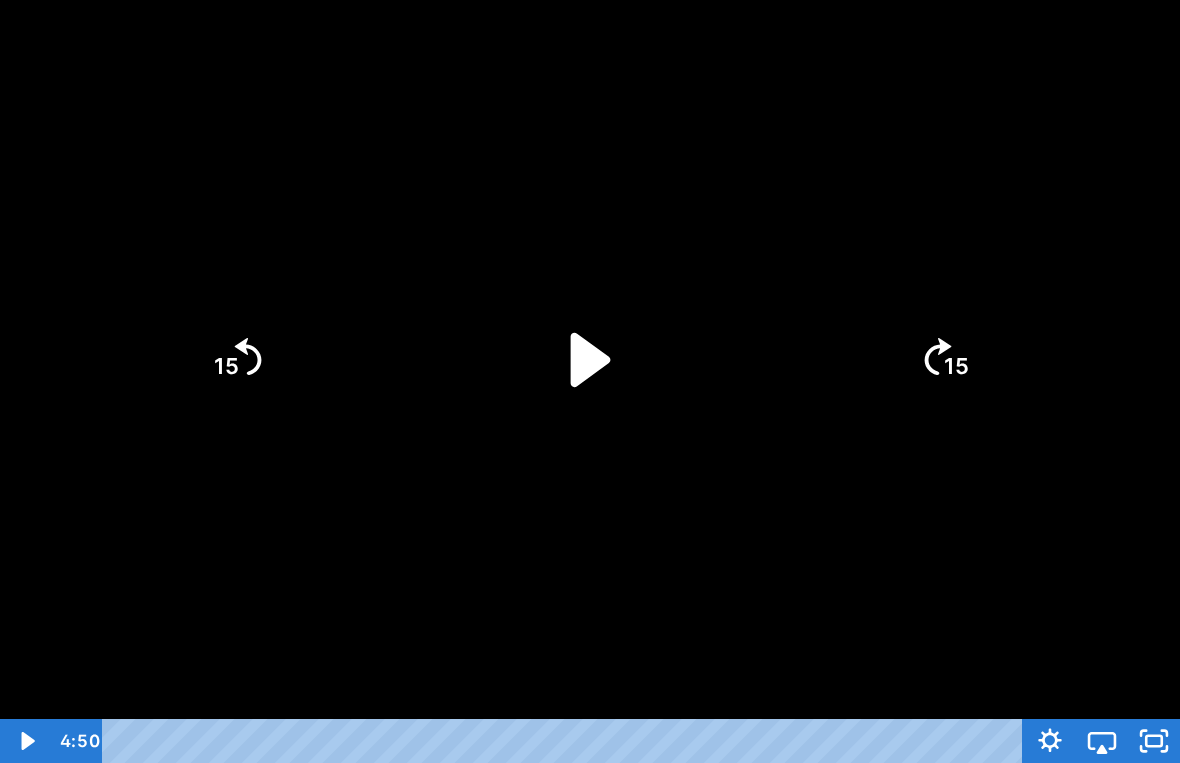 click 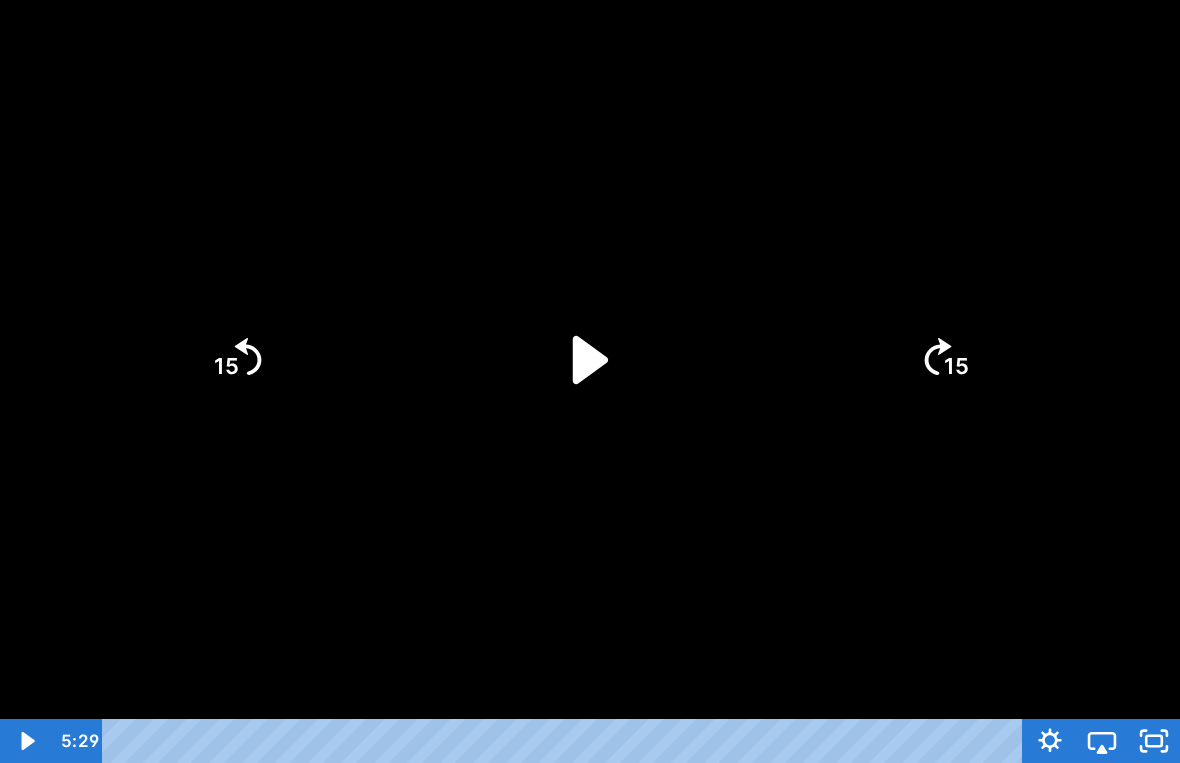 click at bounding box center (590, 381) 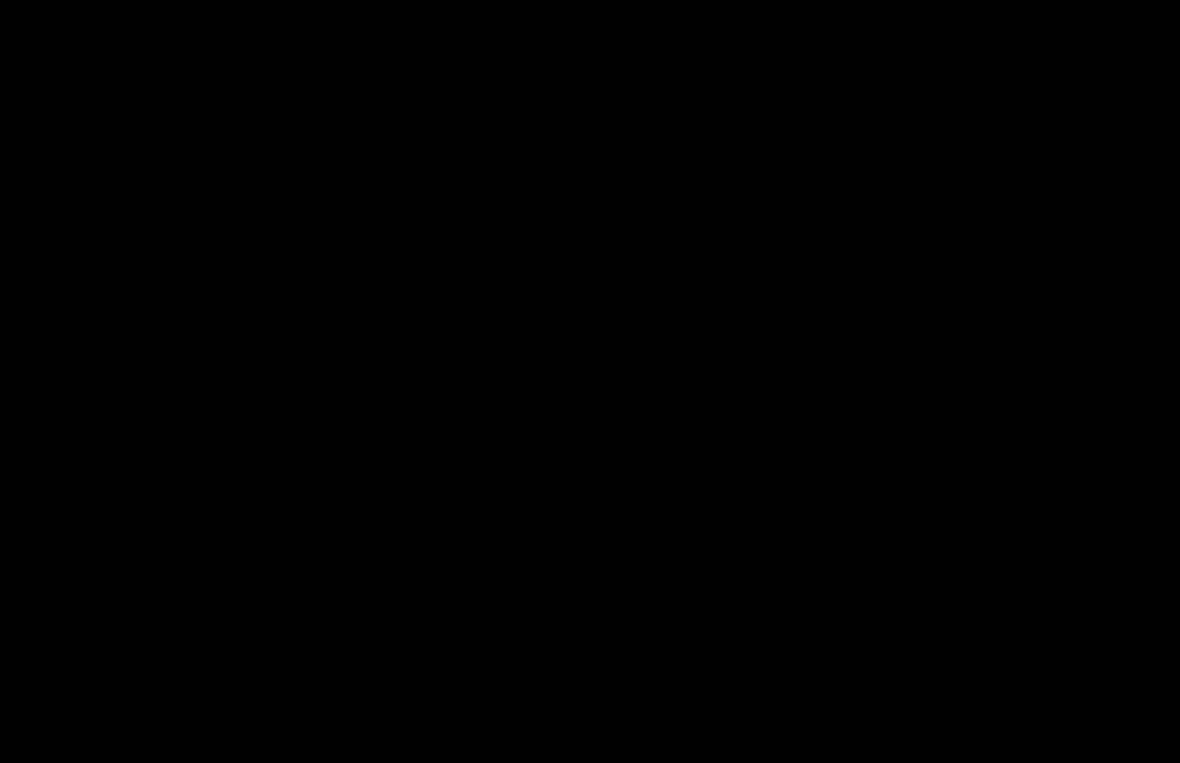 click at bounding box center (590, 381) 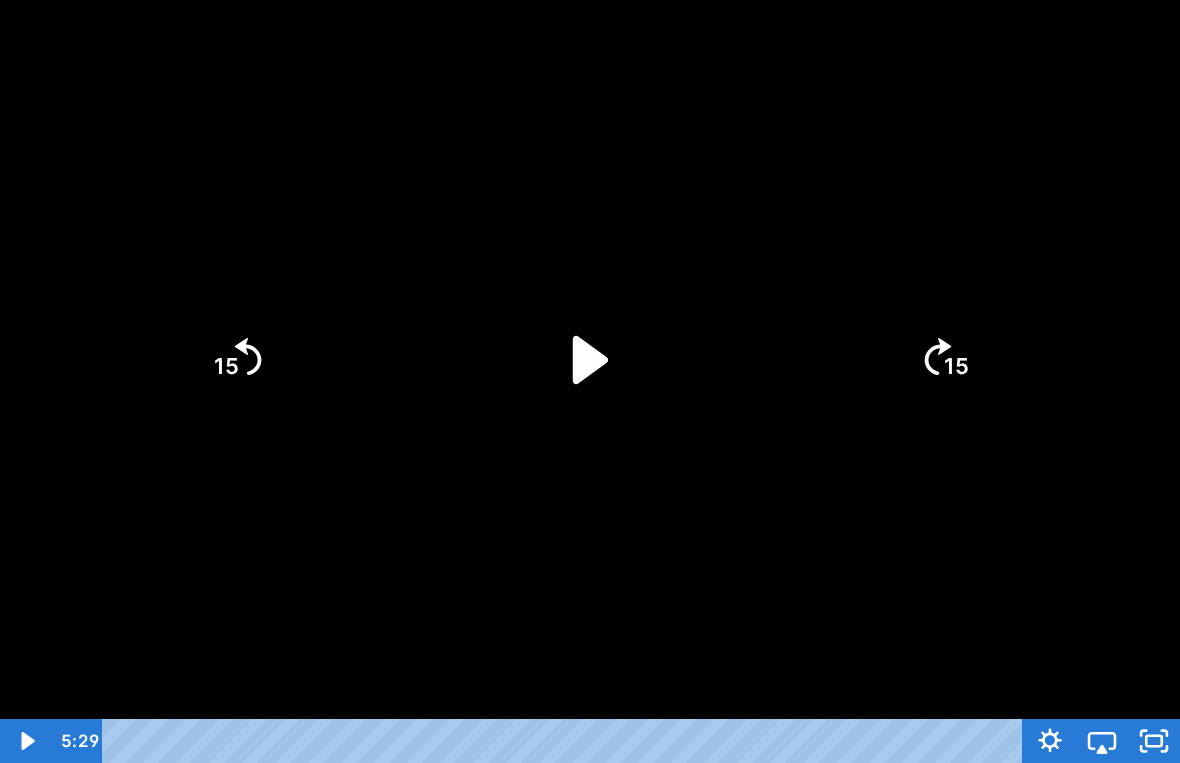 click 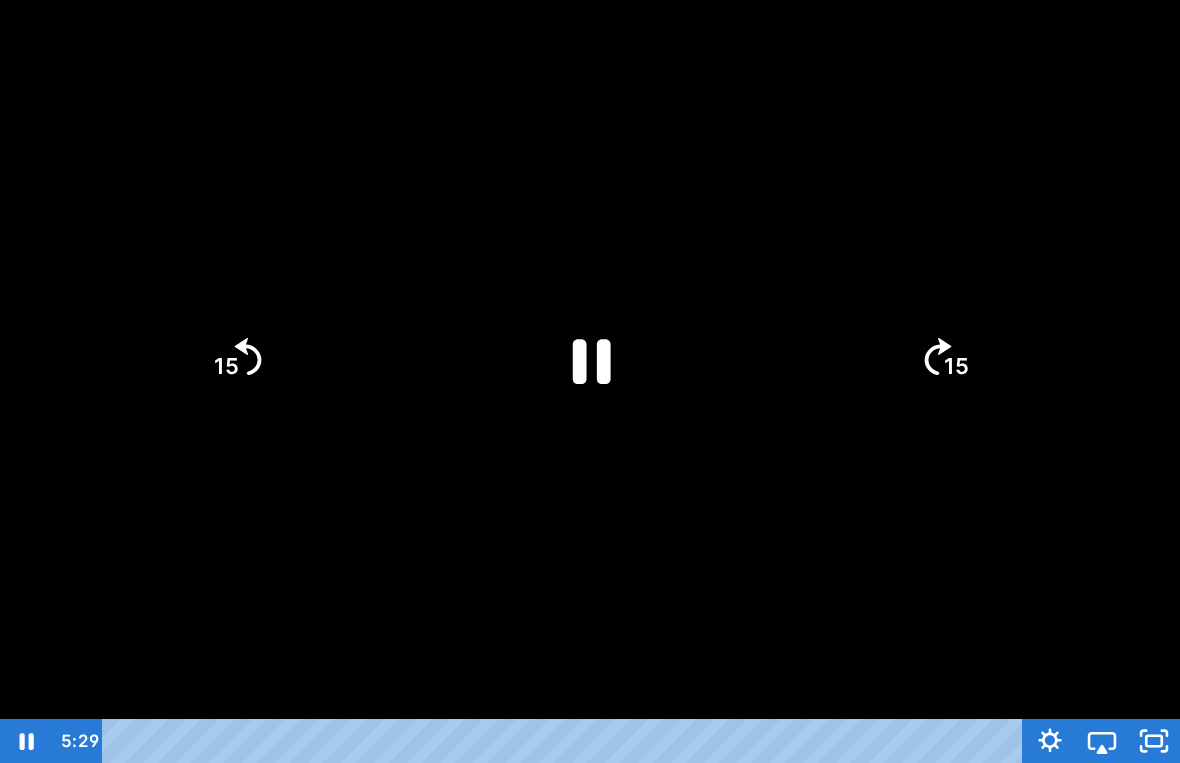 click at bounding box center [590, 381] 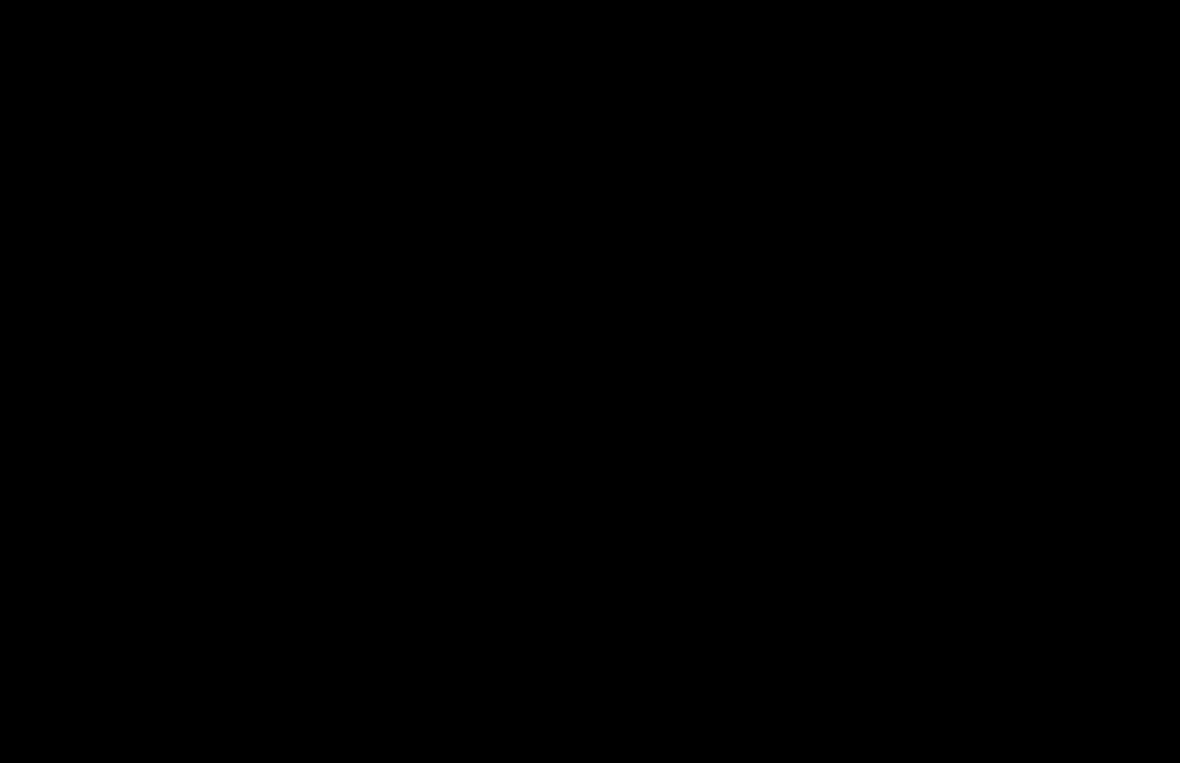 click at bounding box center [590, 381] 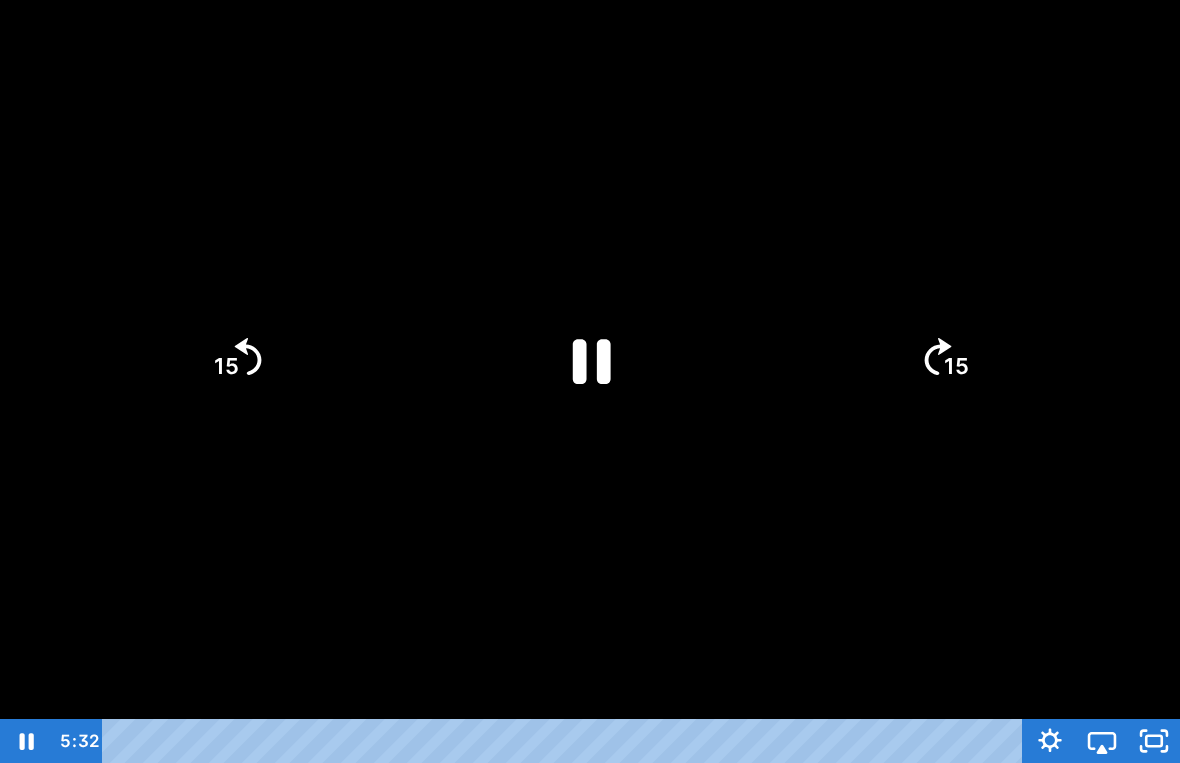 click 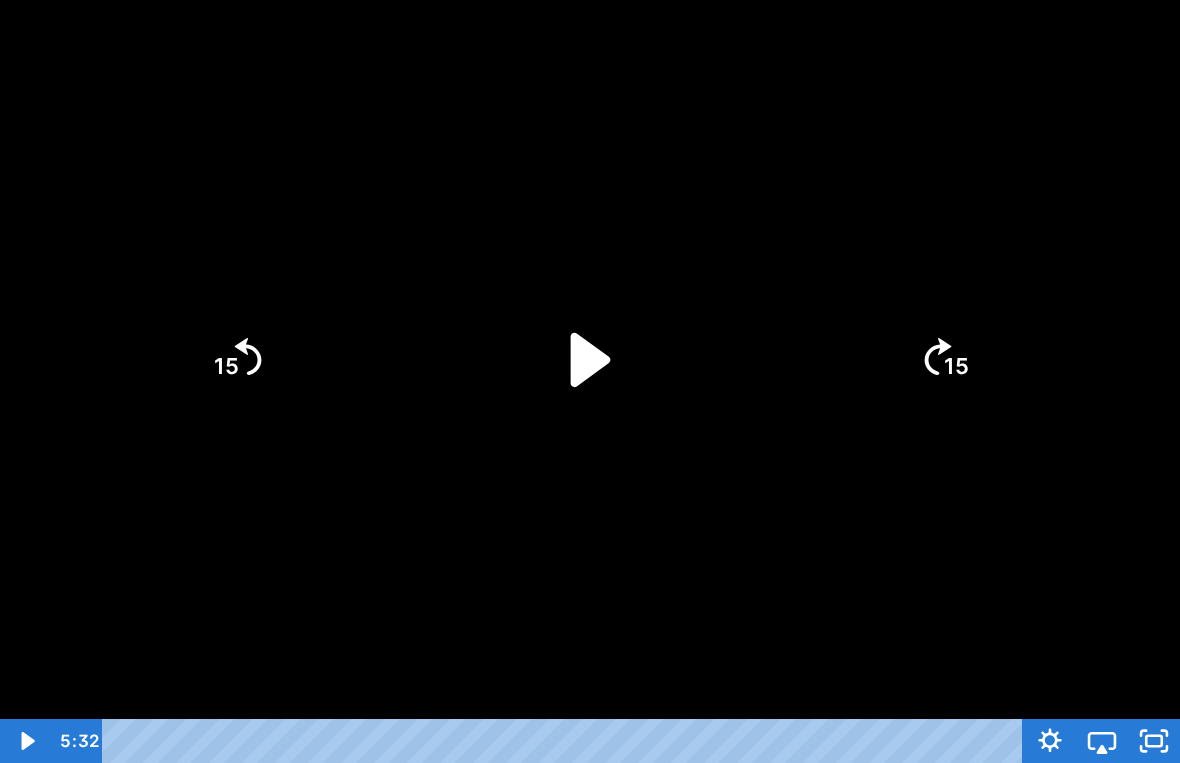 click 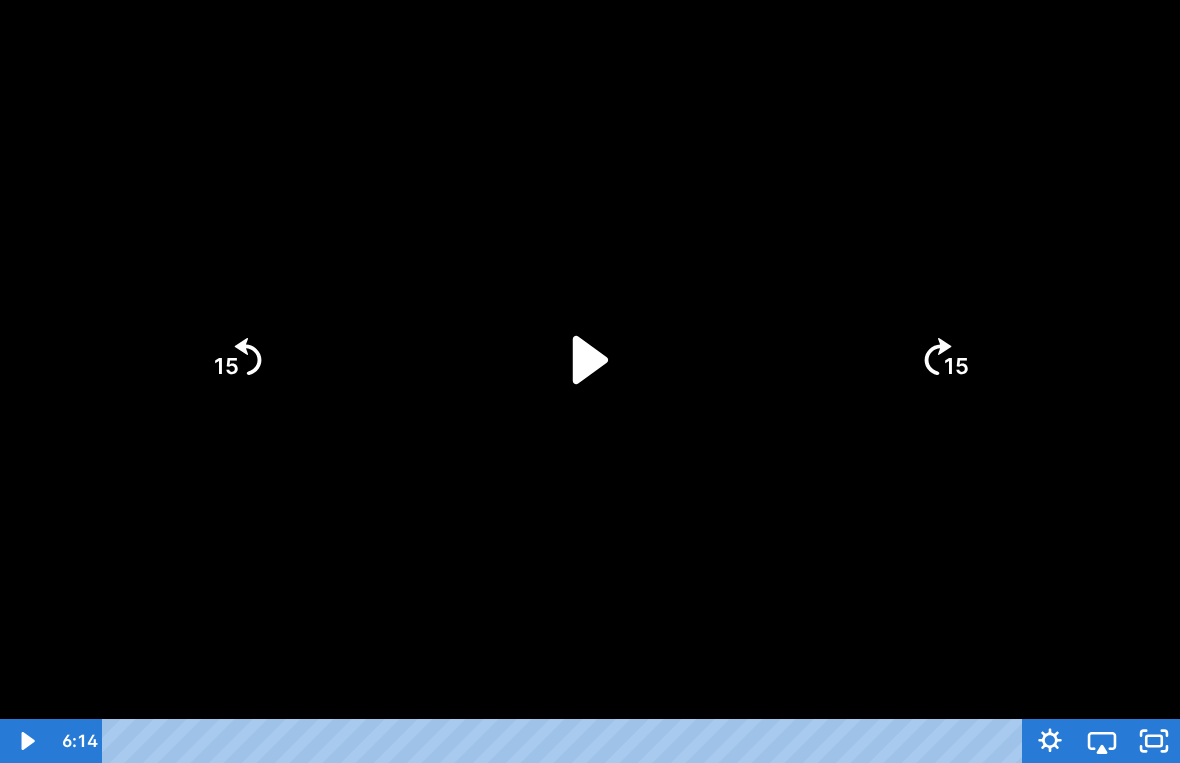 click at bounding box center [590, 381] 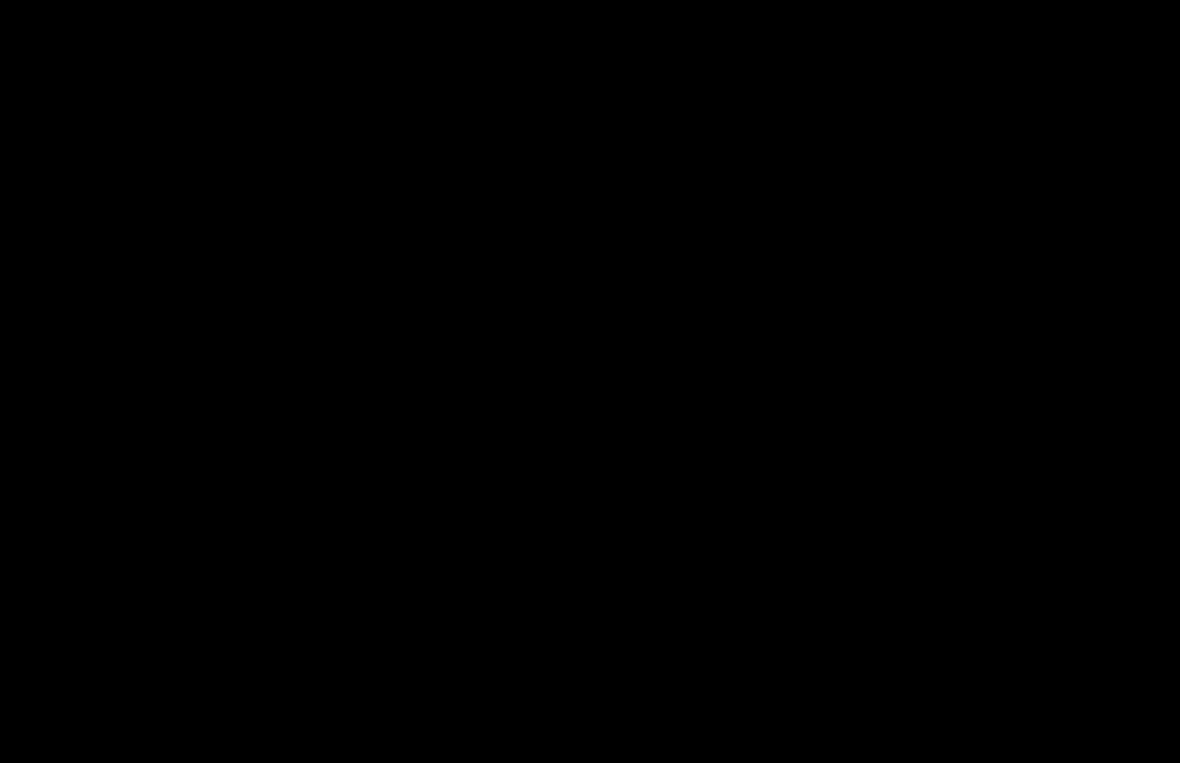 click at bounding box center (590, 381) 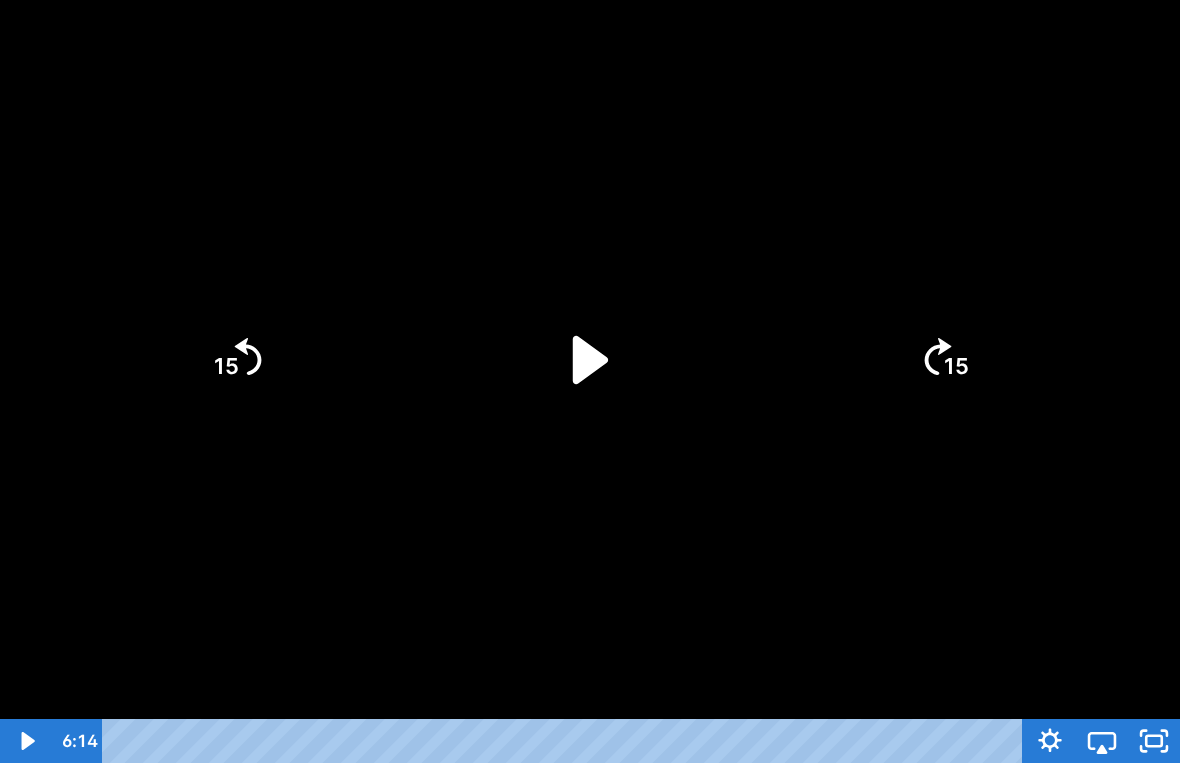 click 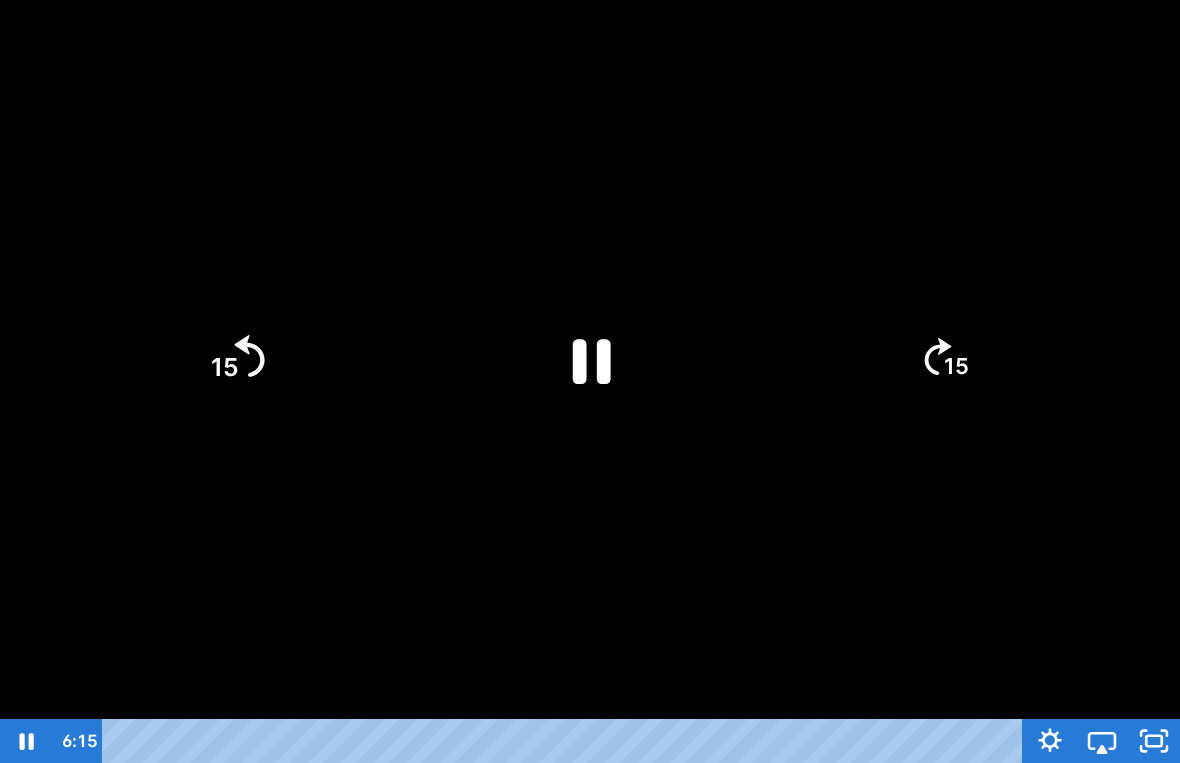 click on "15" 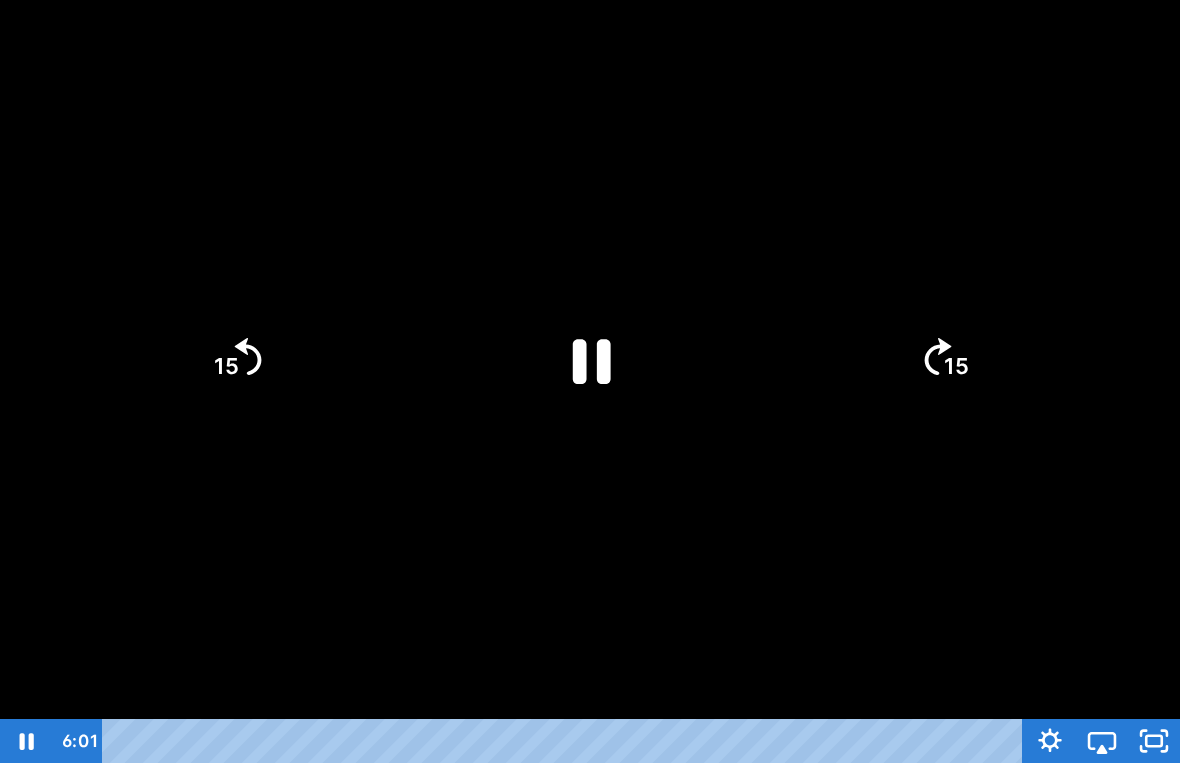 click on "15" 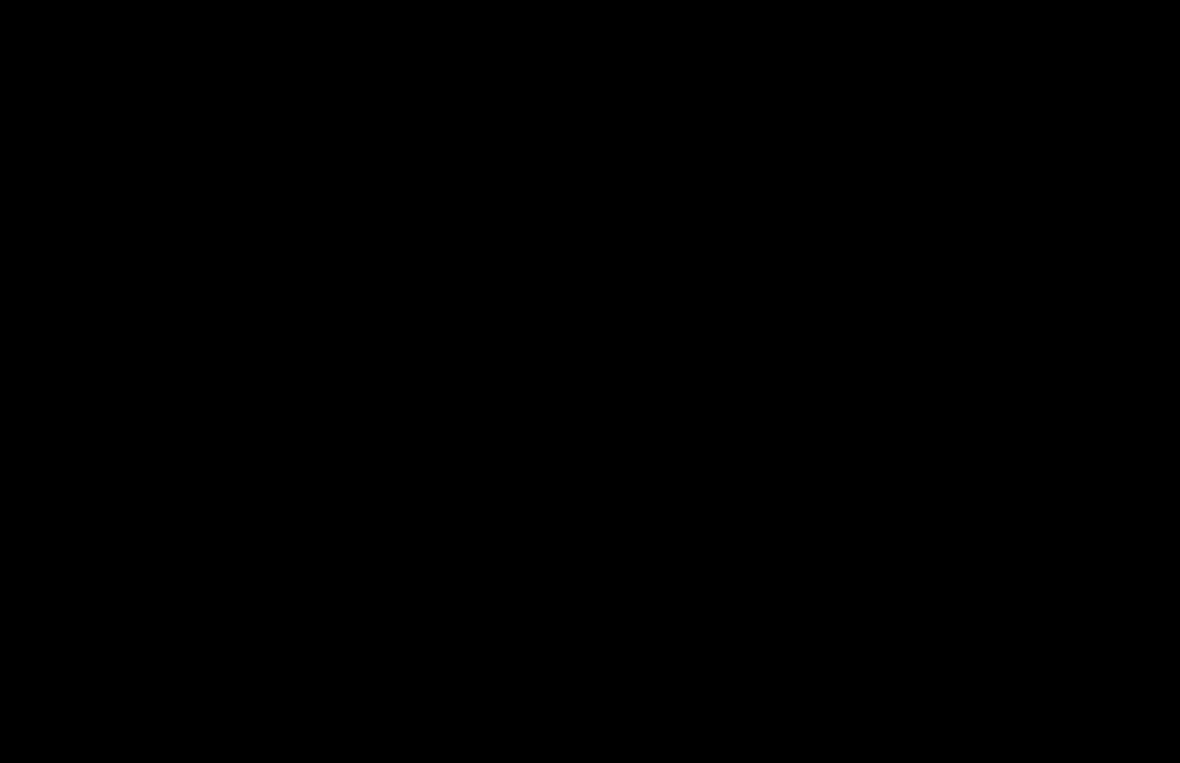 click at bounding box center [590, 381] 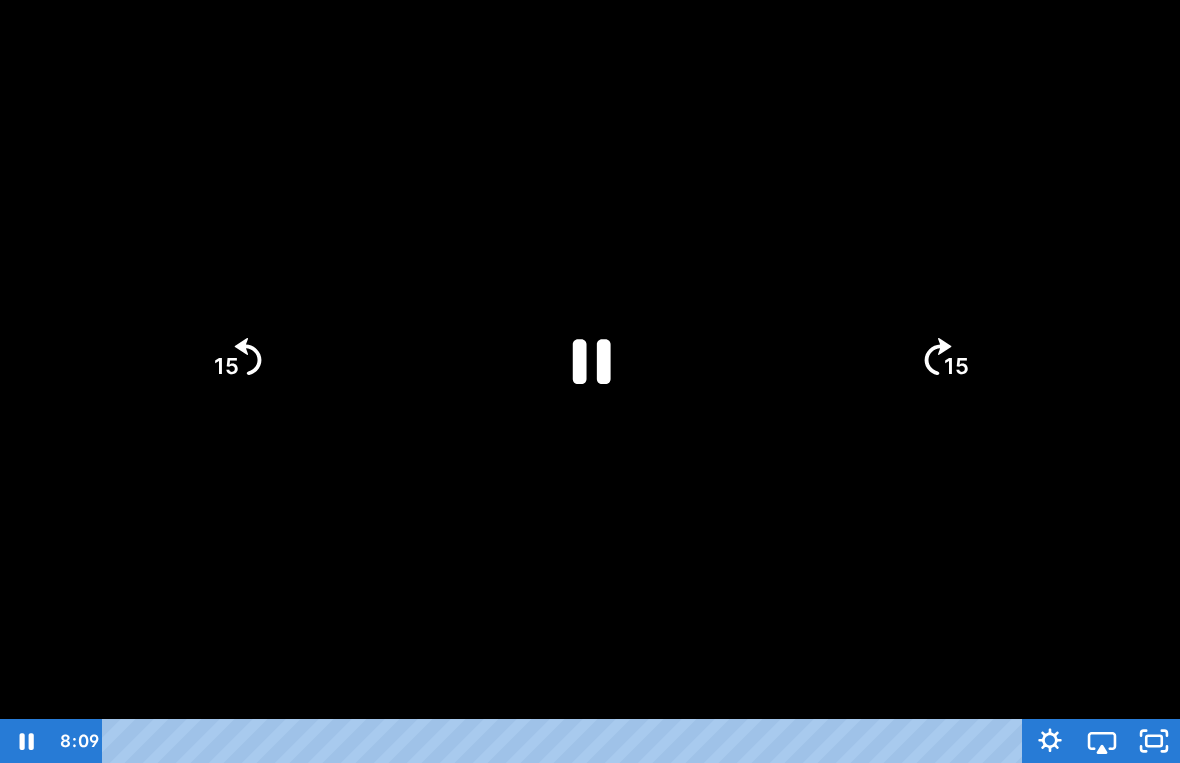 click at bounding box center (590, 381) 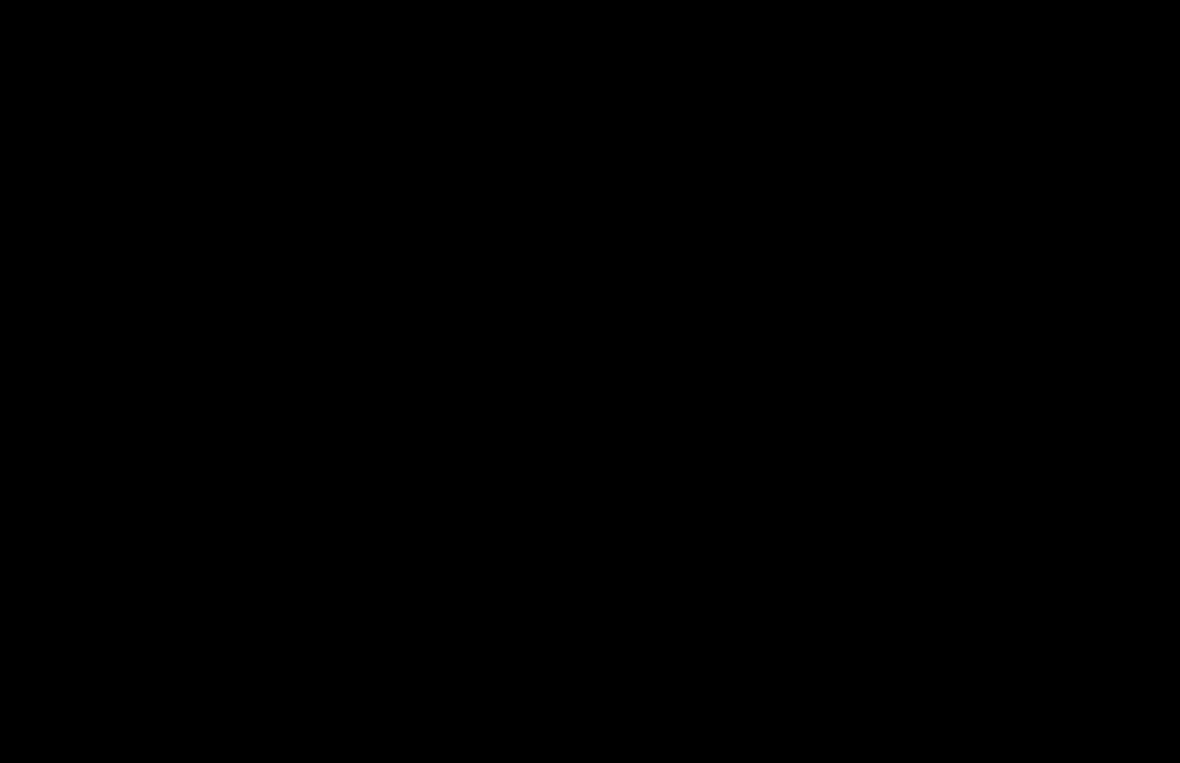 click at bounding box center (590, 381) 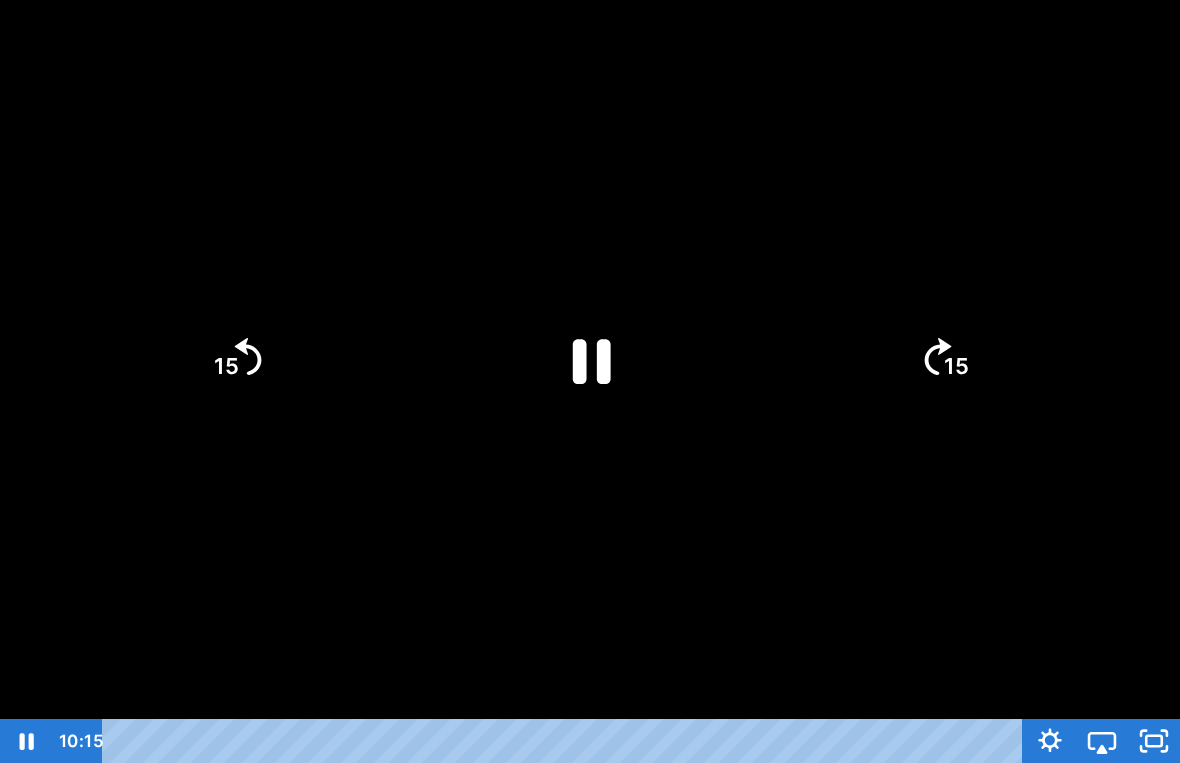 click on "15" 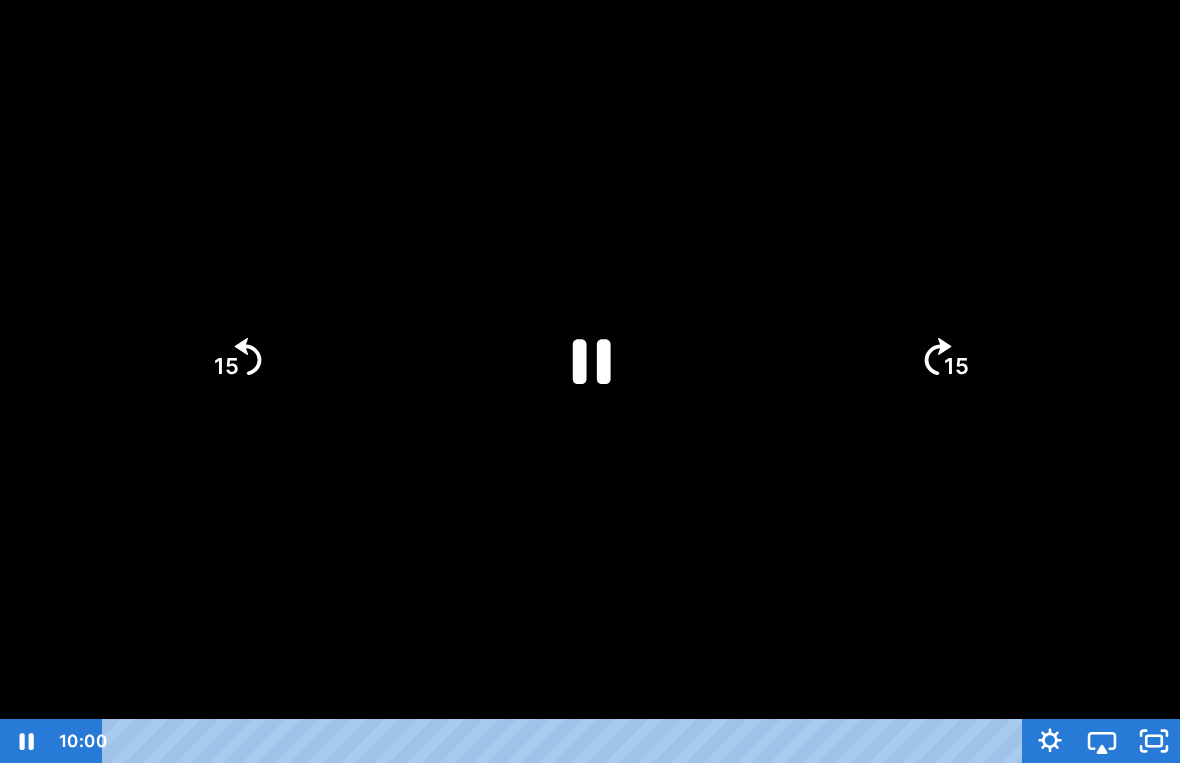 click 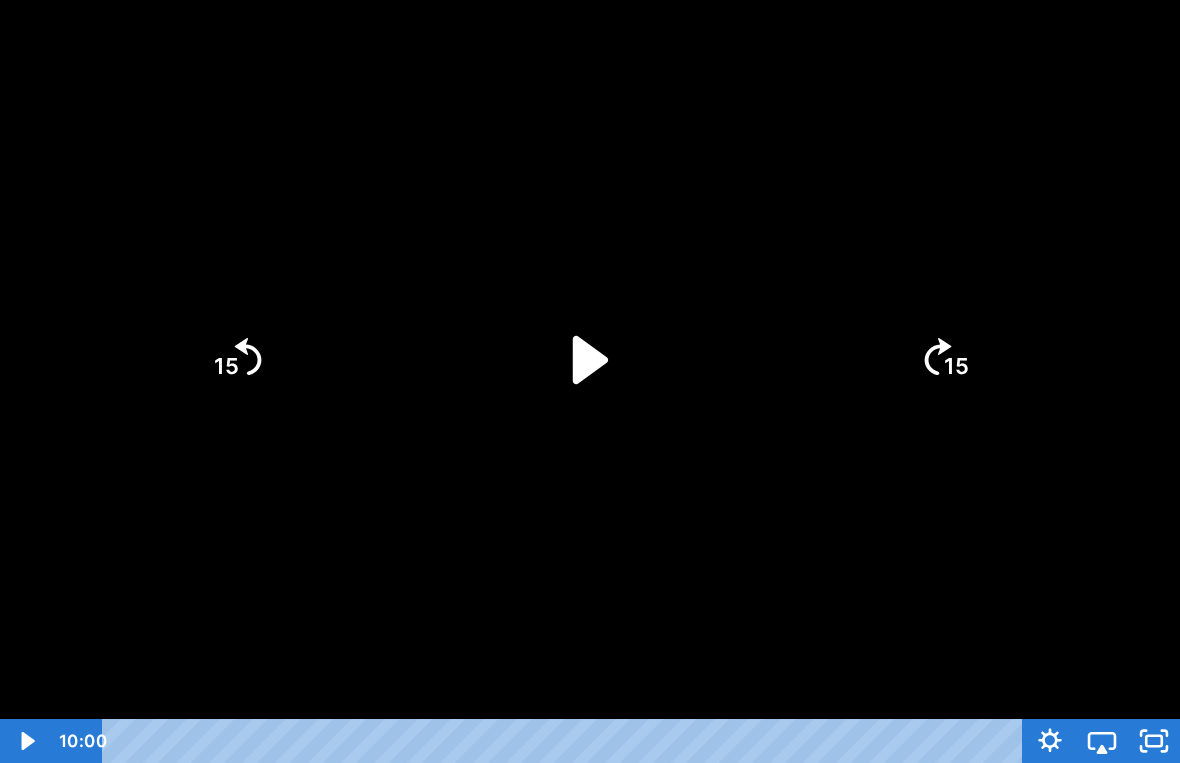click 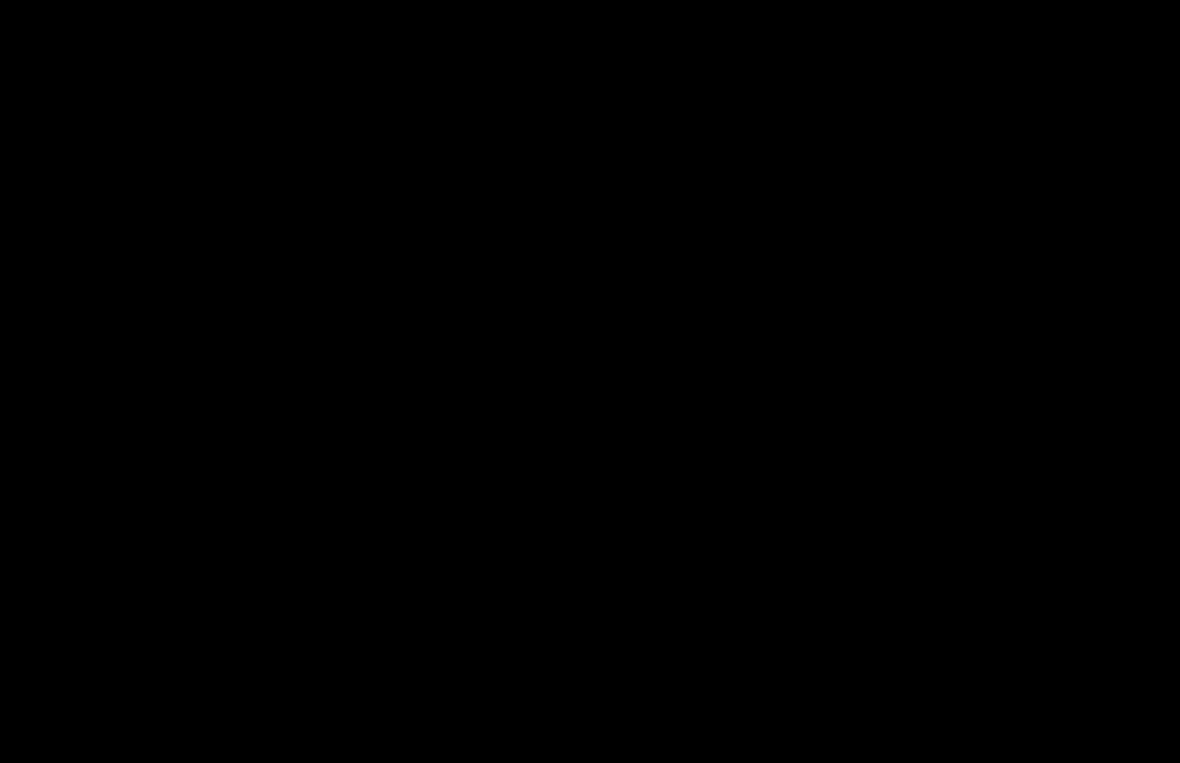 click at bounding box center (590, 381) 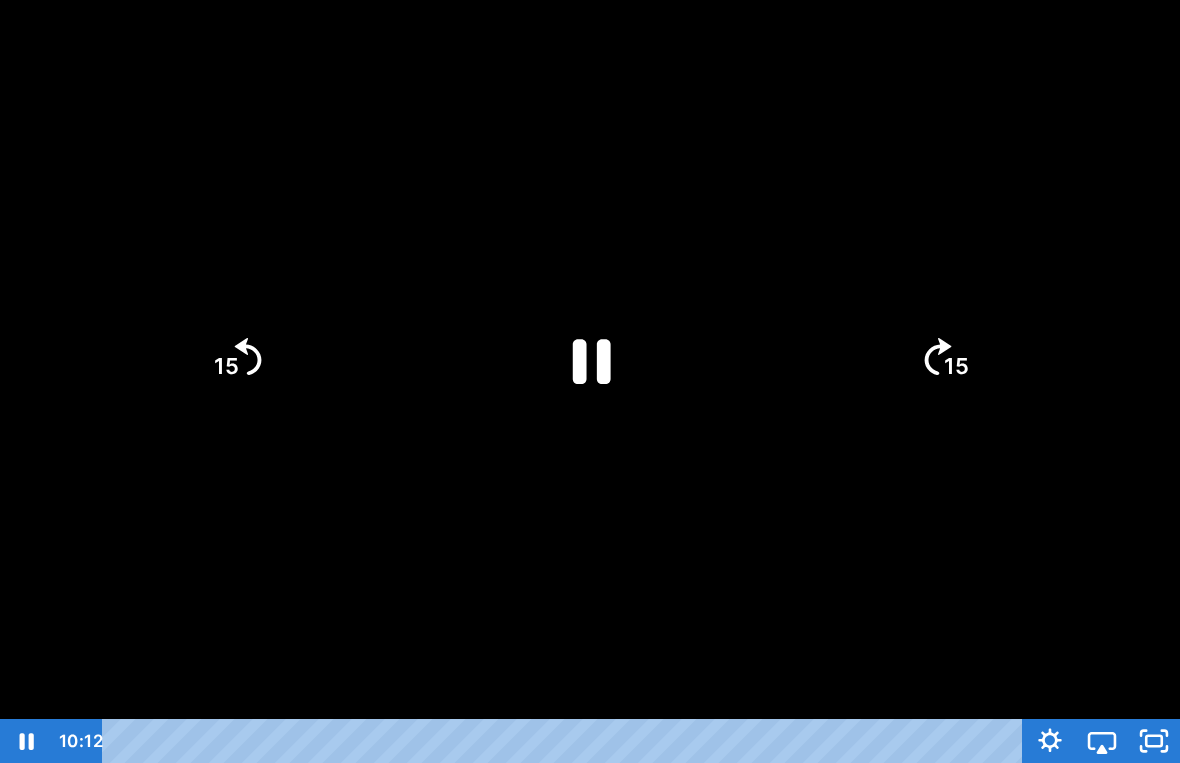 click 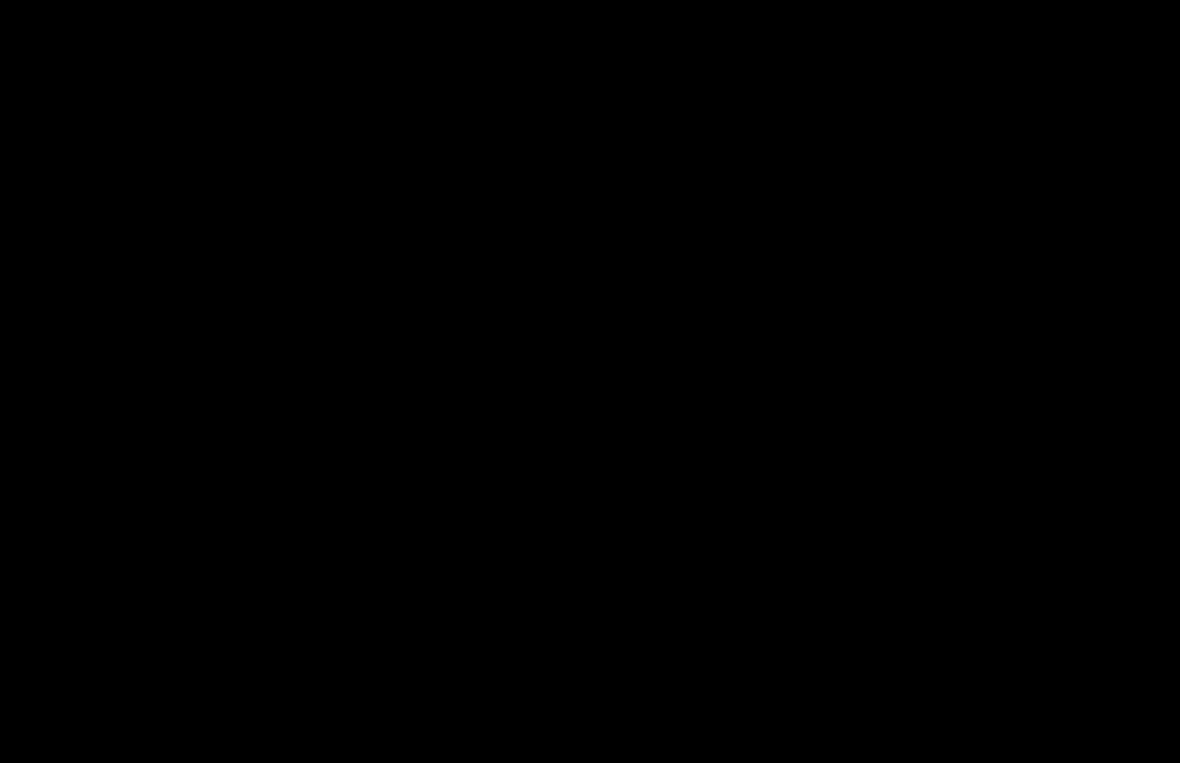 click at bounding box center (590, 381) 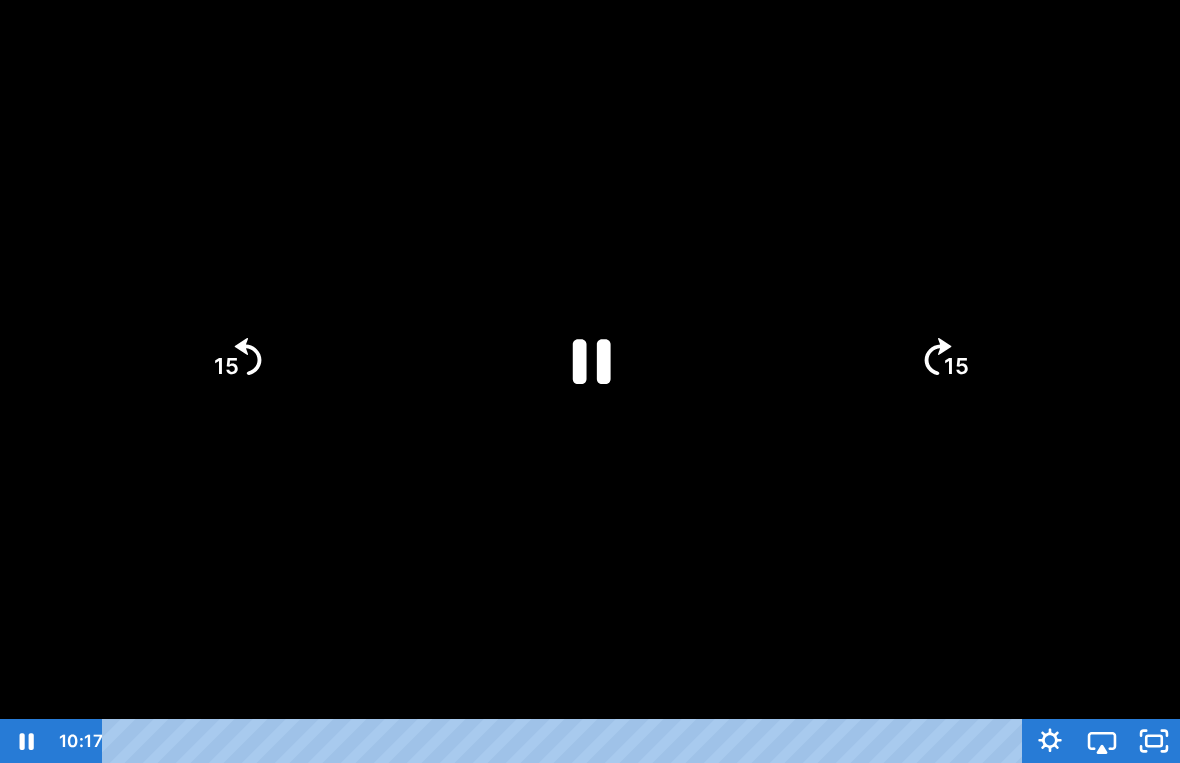 click on "15" 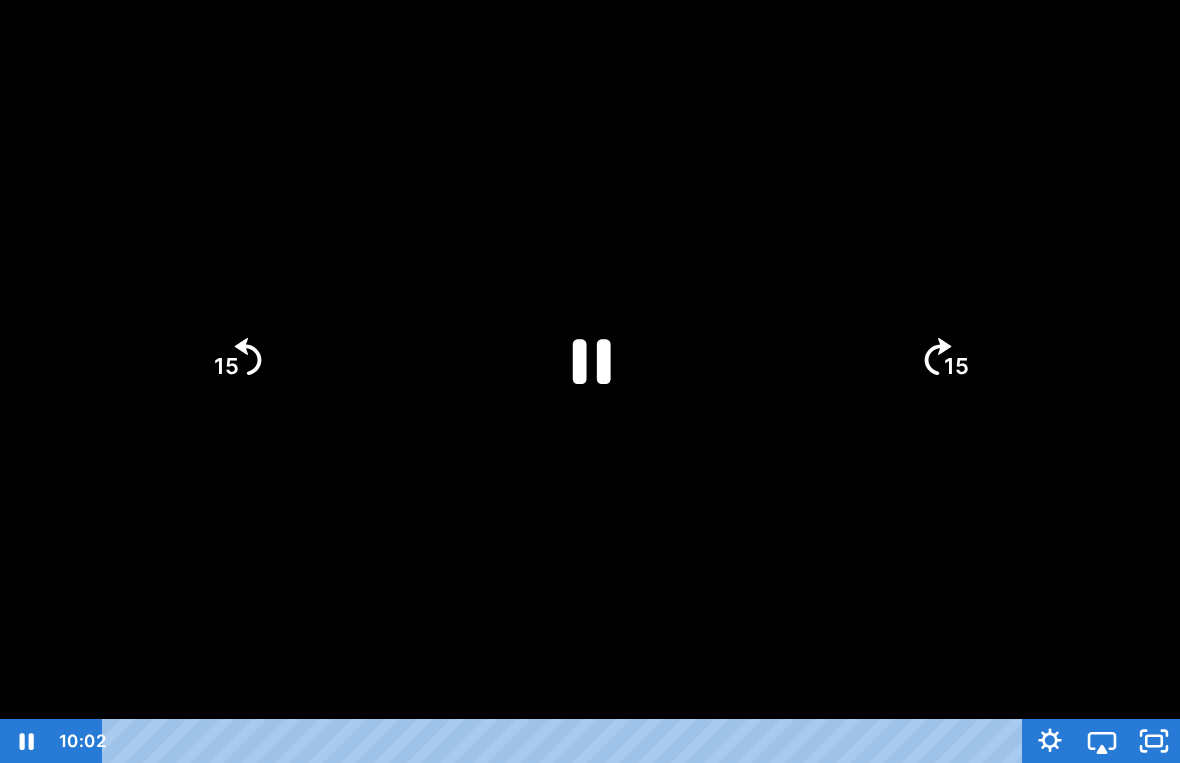 click 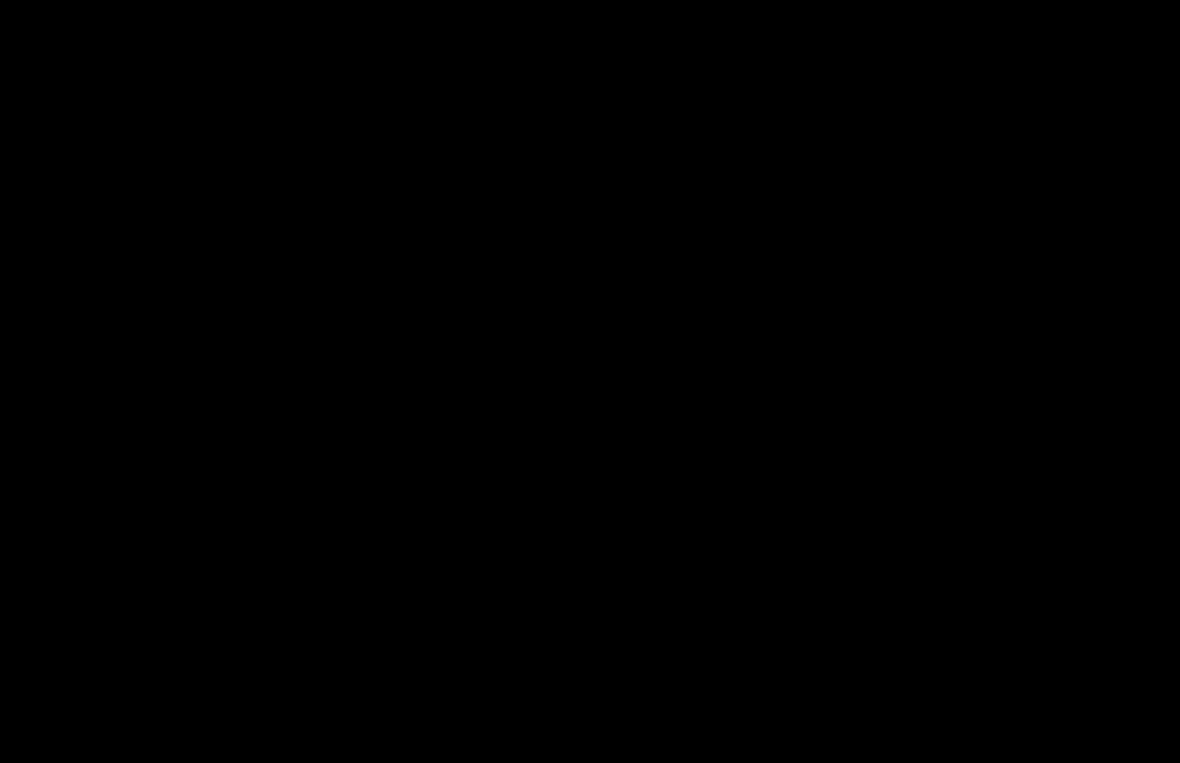 click at bounding box center [590, 381] 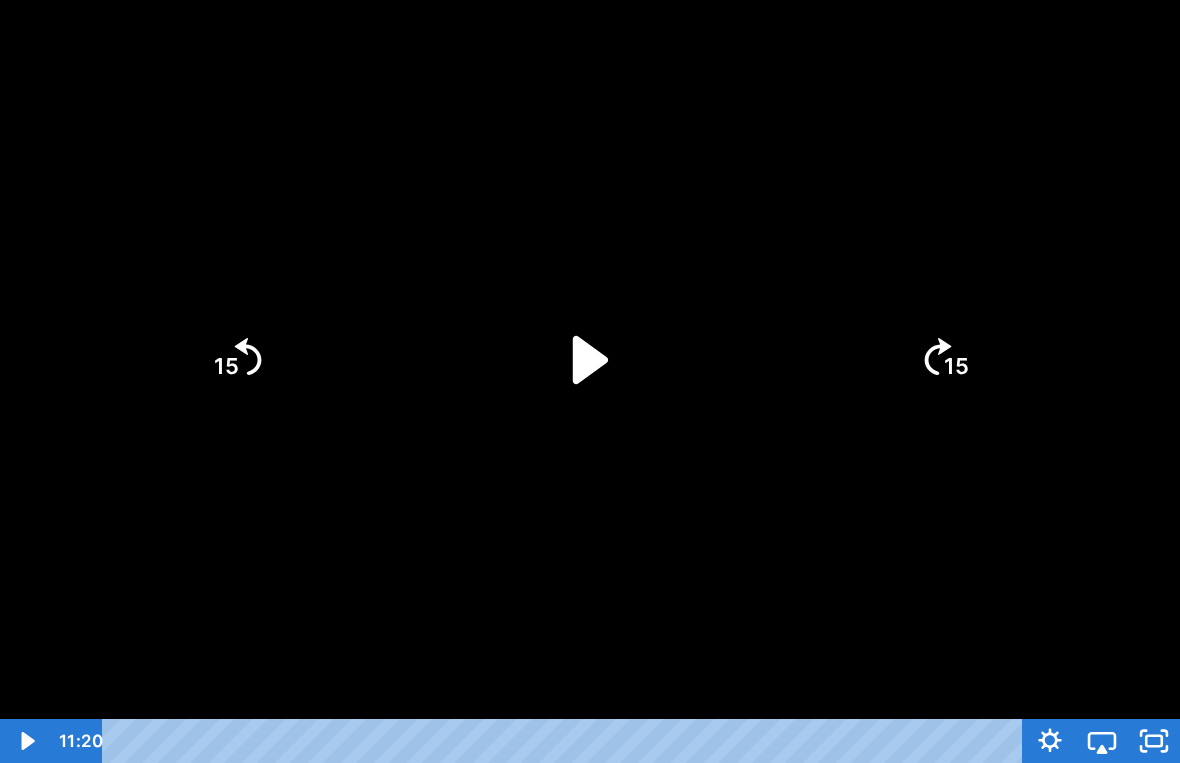 click 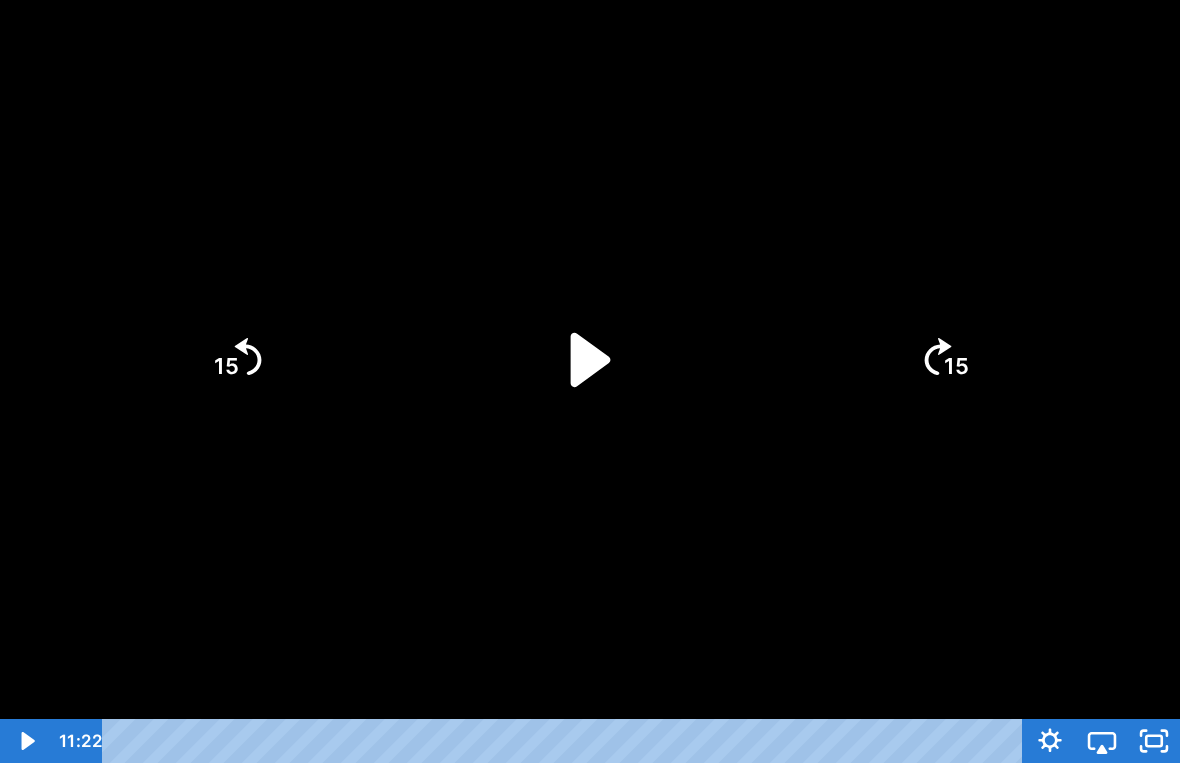 click 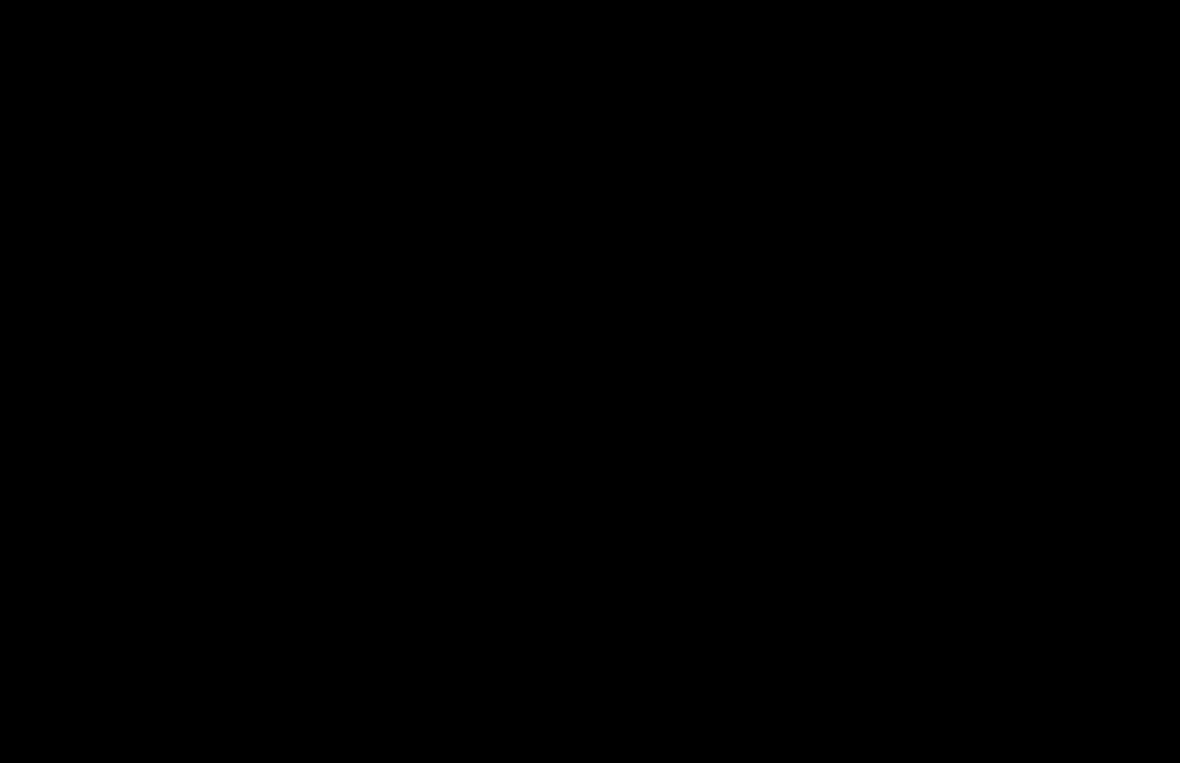 click at bounding box center (590, 381) 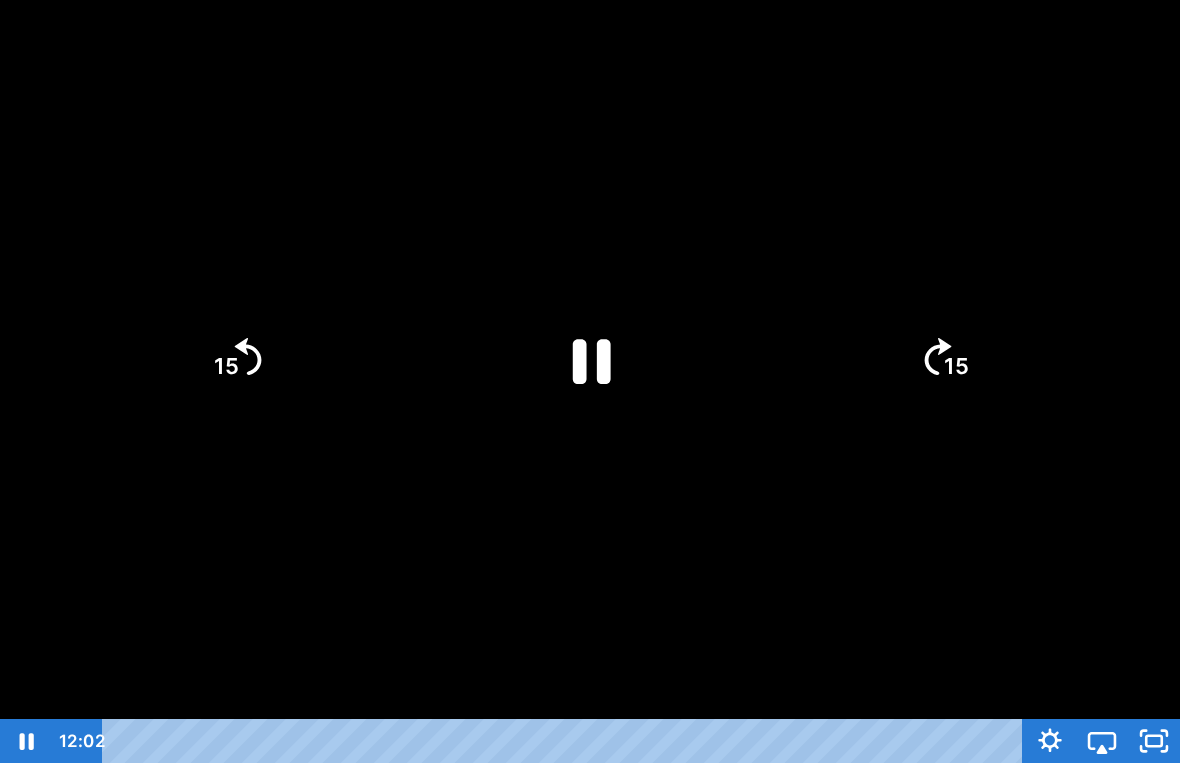 click at bounding box center (590, 381) 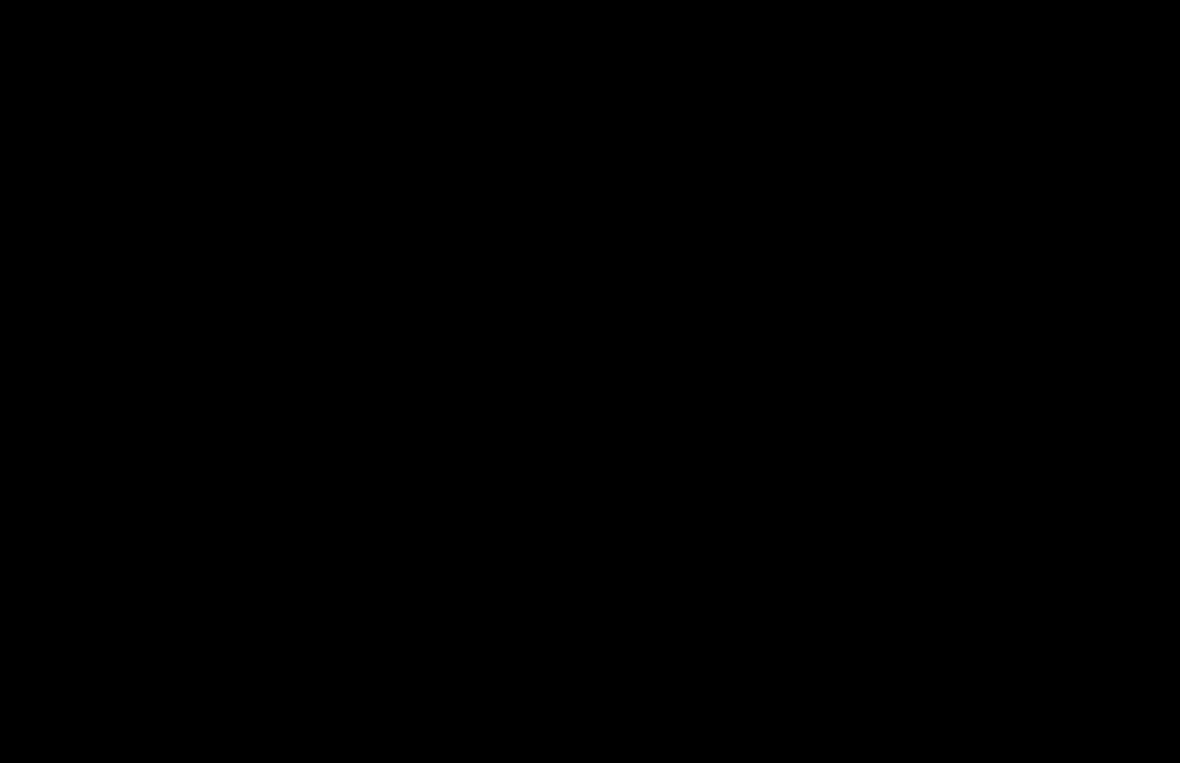 click at bounding box center (590, 381) 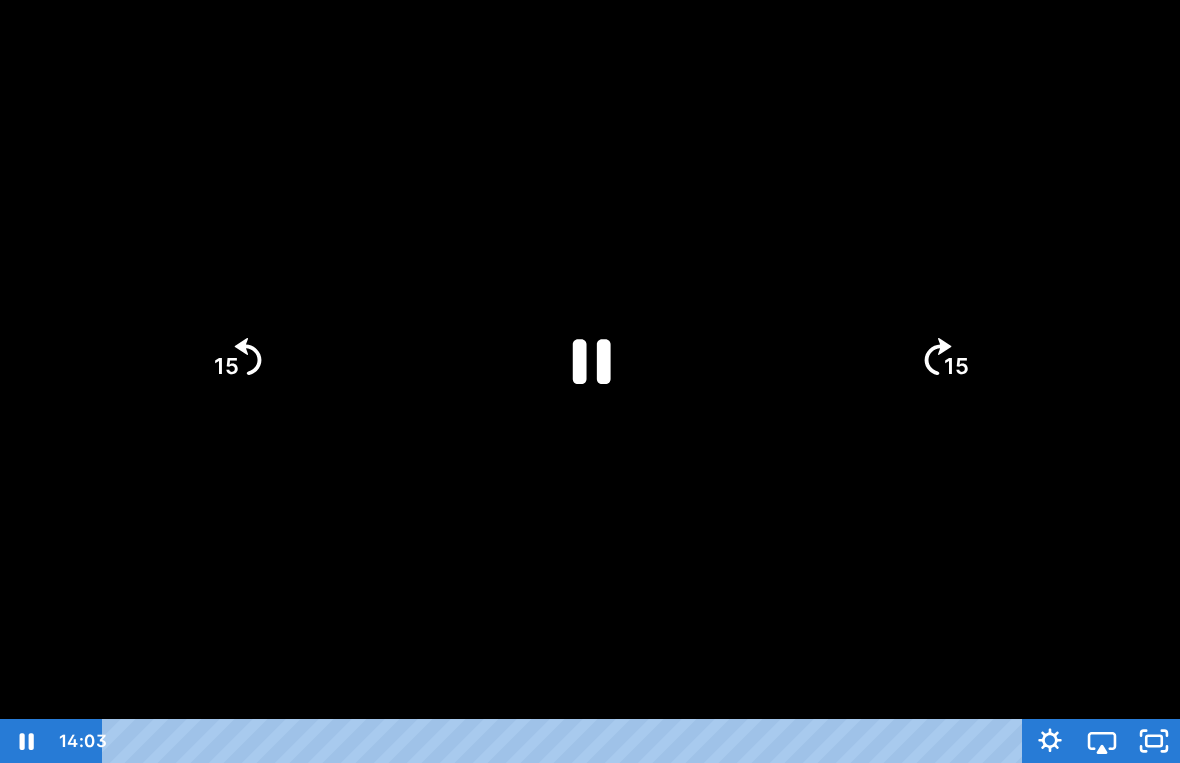 click at bounding box center [590, 381] 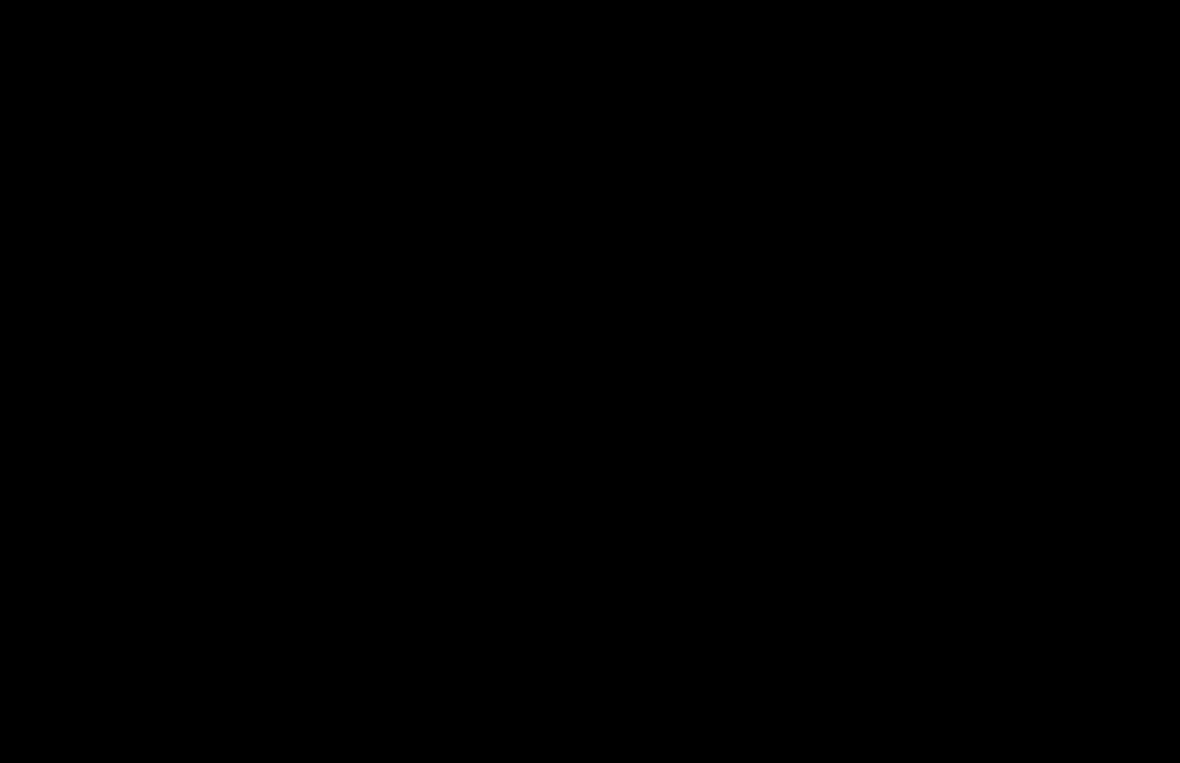 click at bounding box center [590, 381] 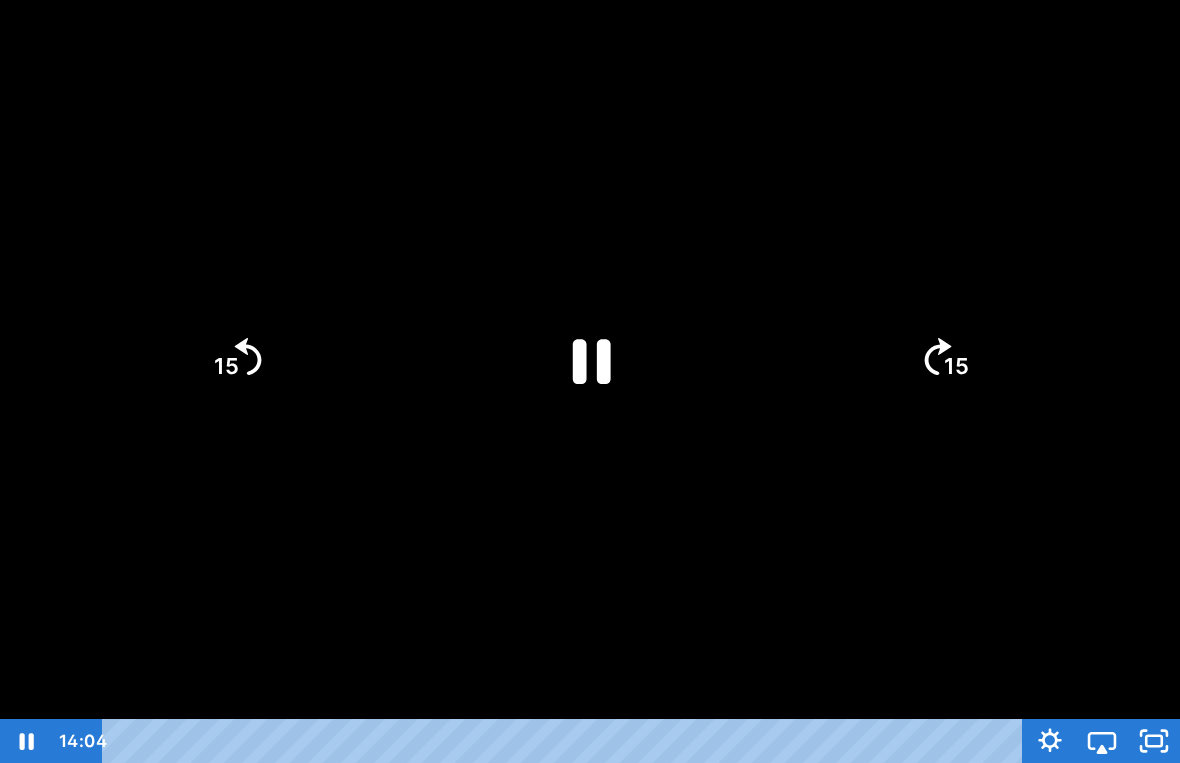 click on "15" 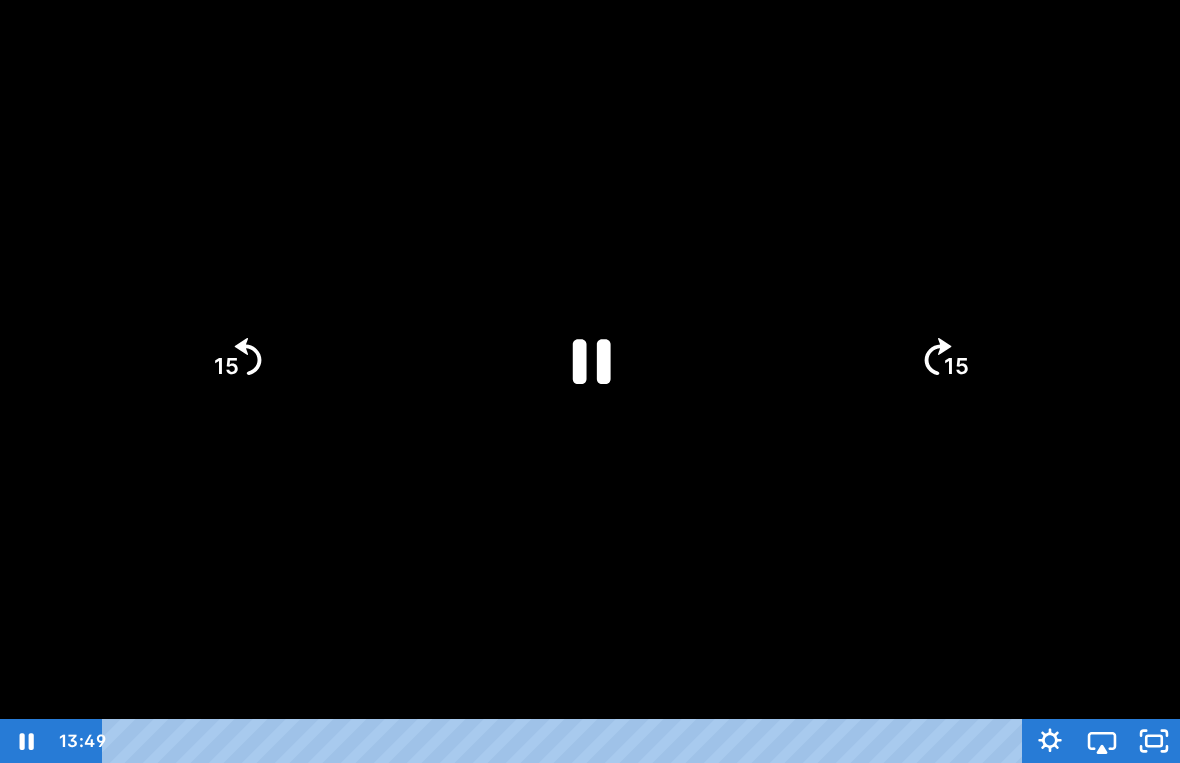 click on "15" 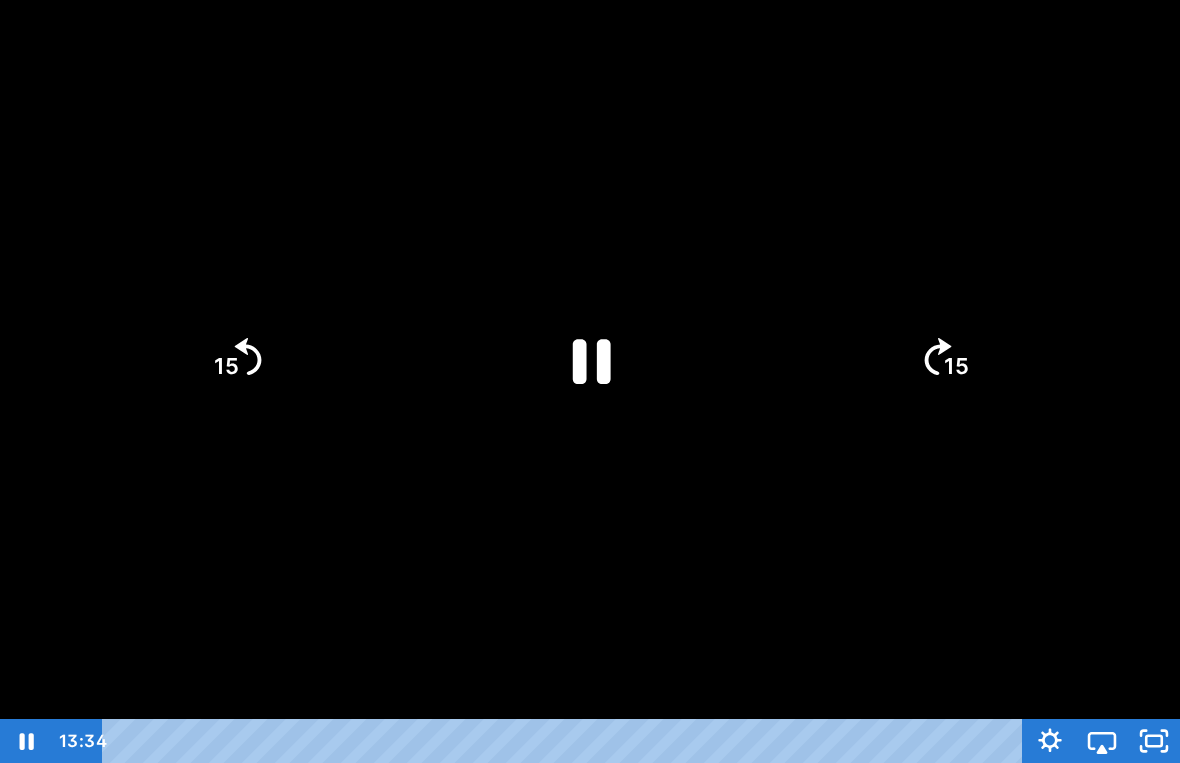click on "15" 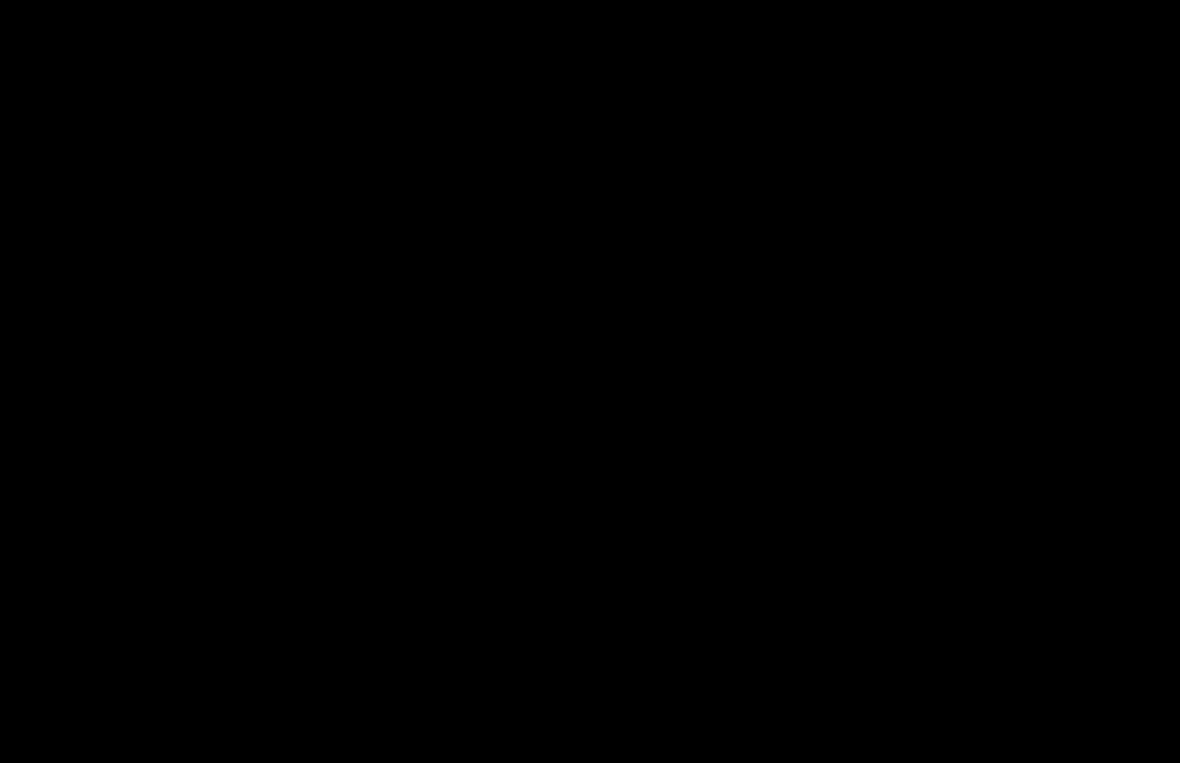 click at bounding box center [590, 381] 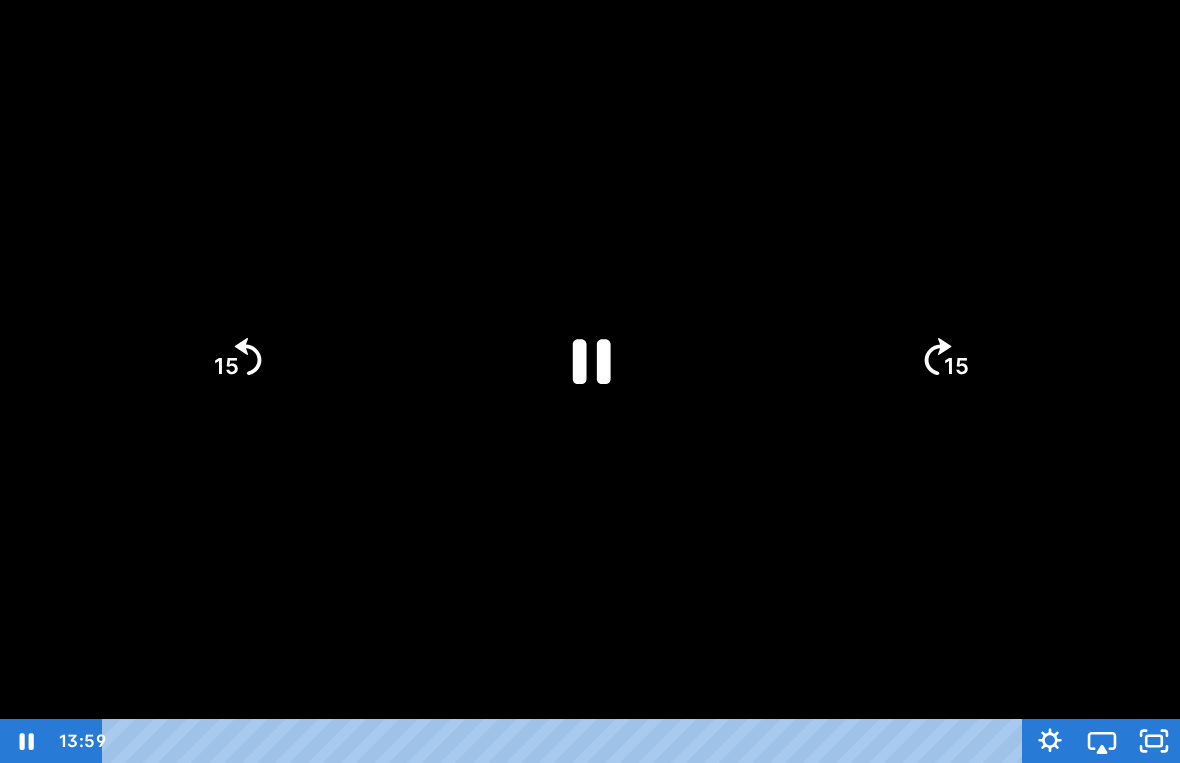 click at bounding box center [590, 381] 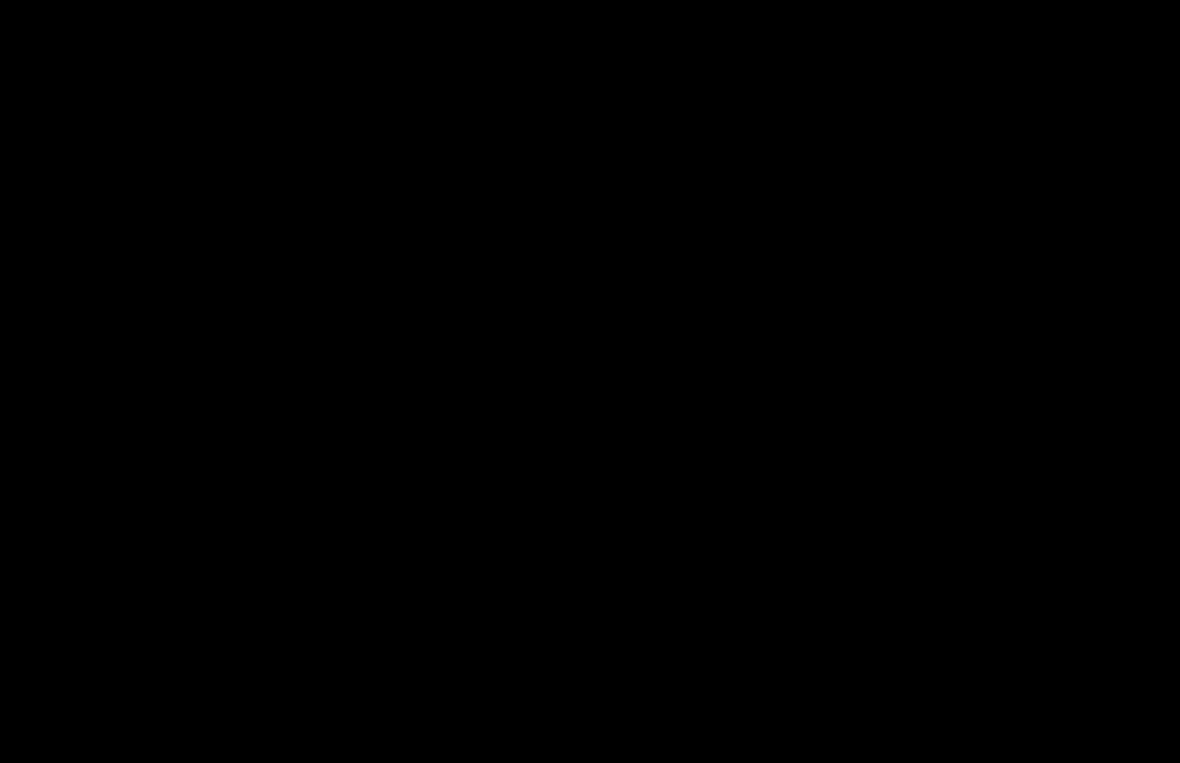 click at bounding box center [590, 381] 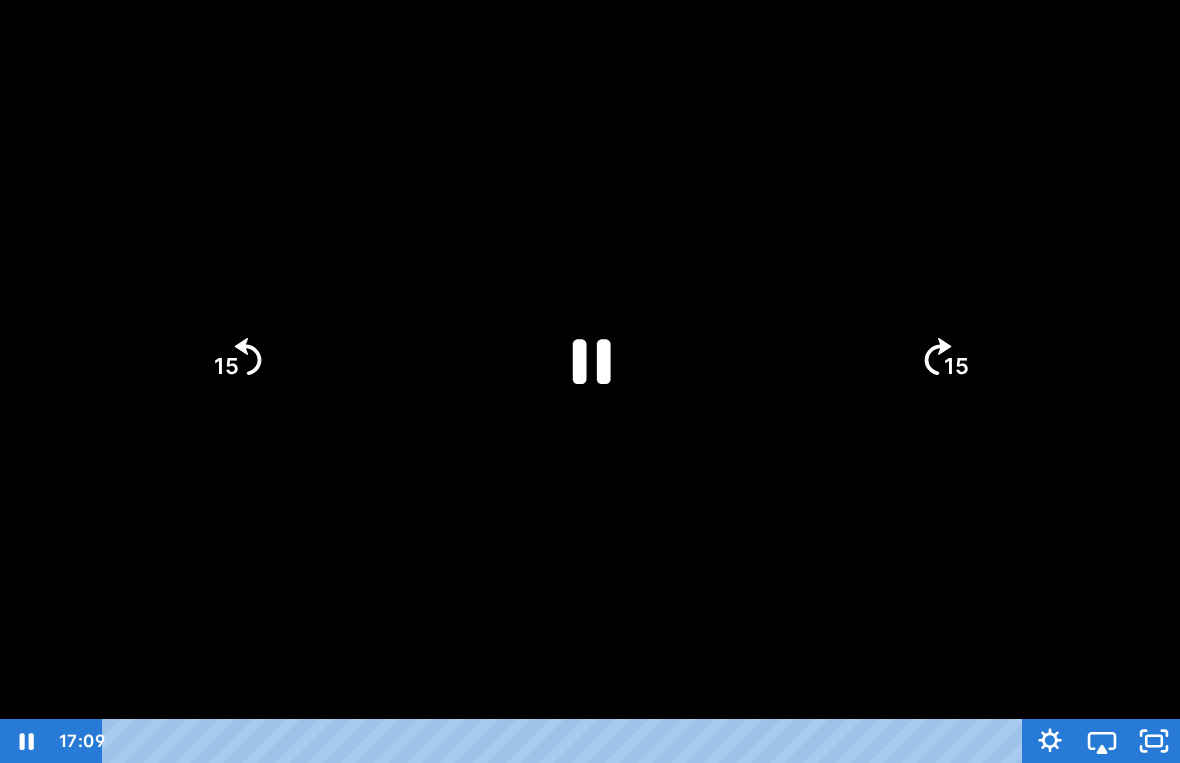 click 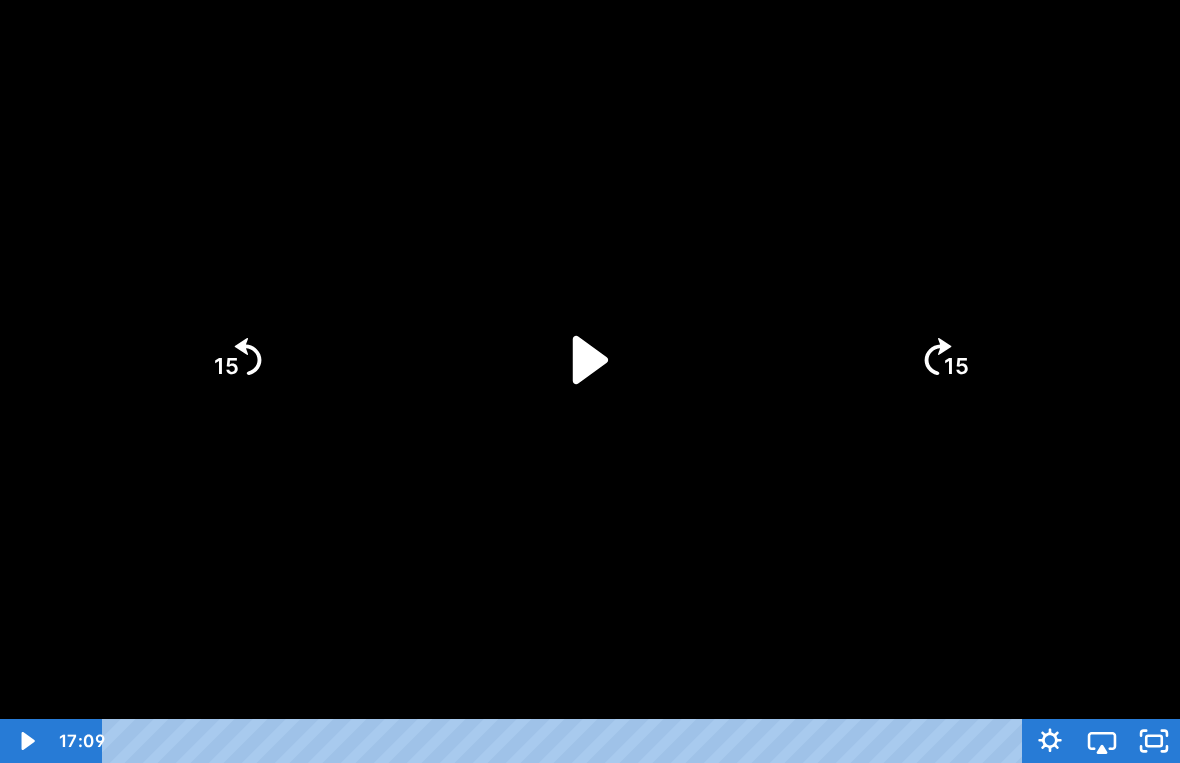 click 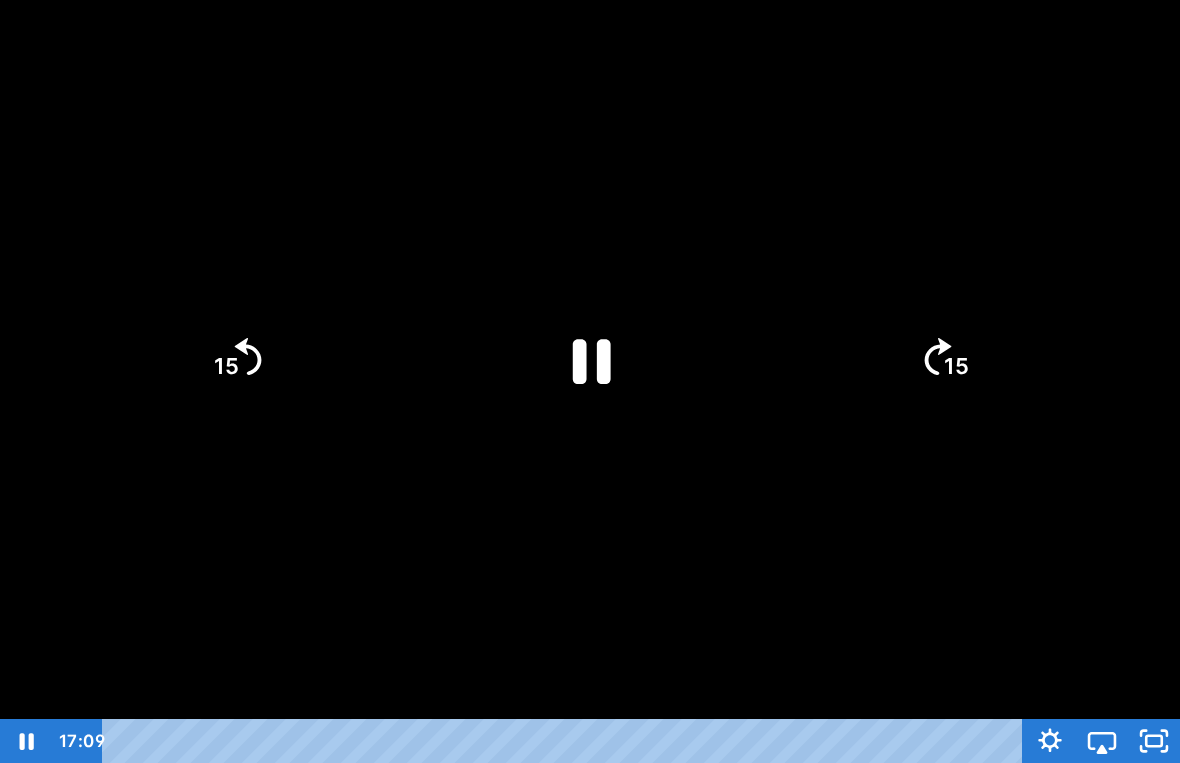 click at bounding box center (590, 381) 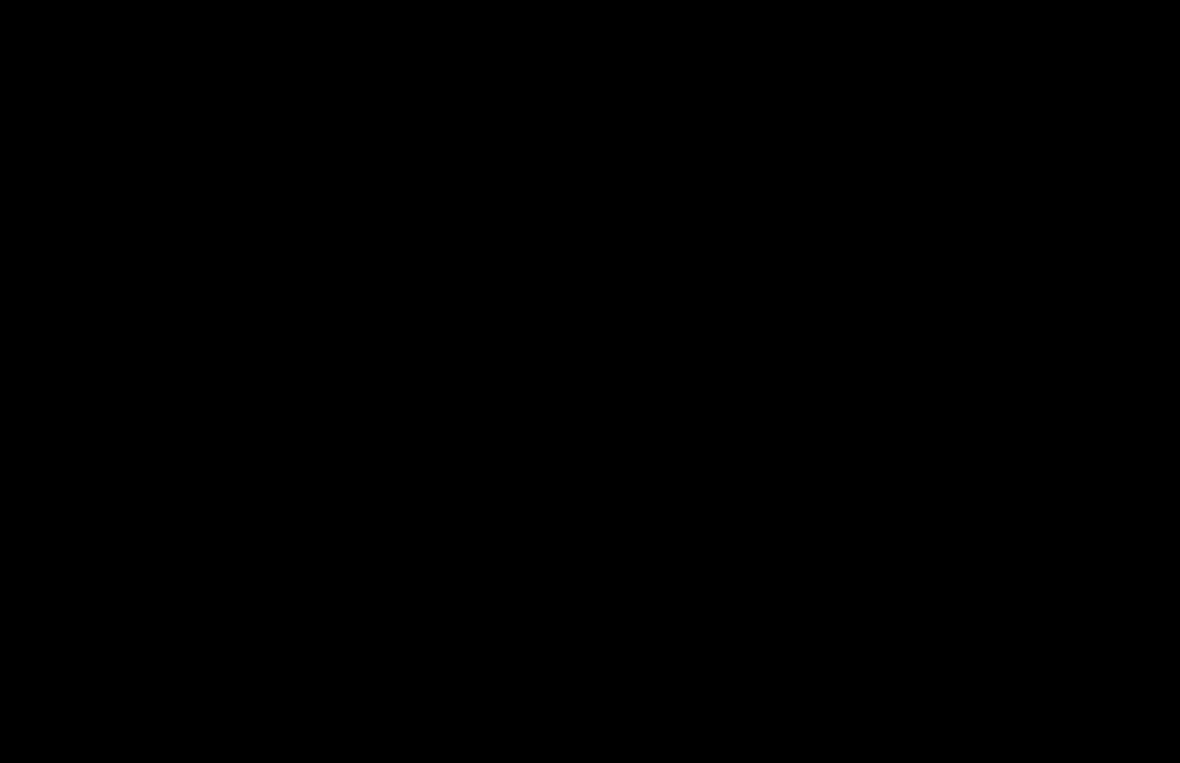 click at bounding box center (590, 381) 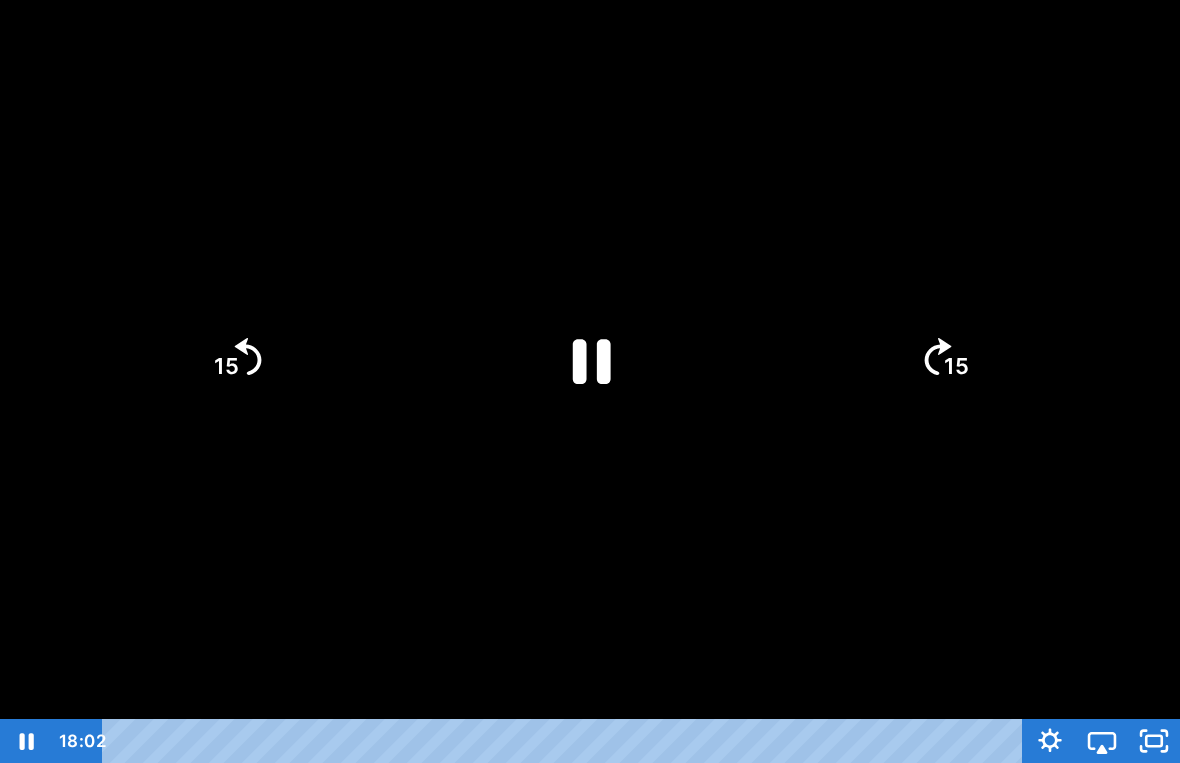 click on "15" 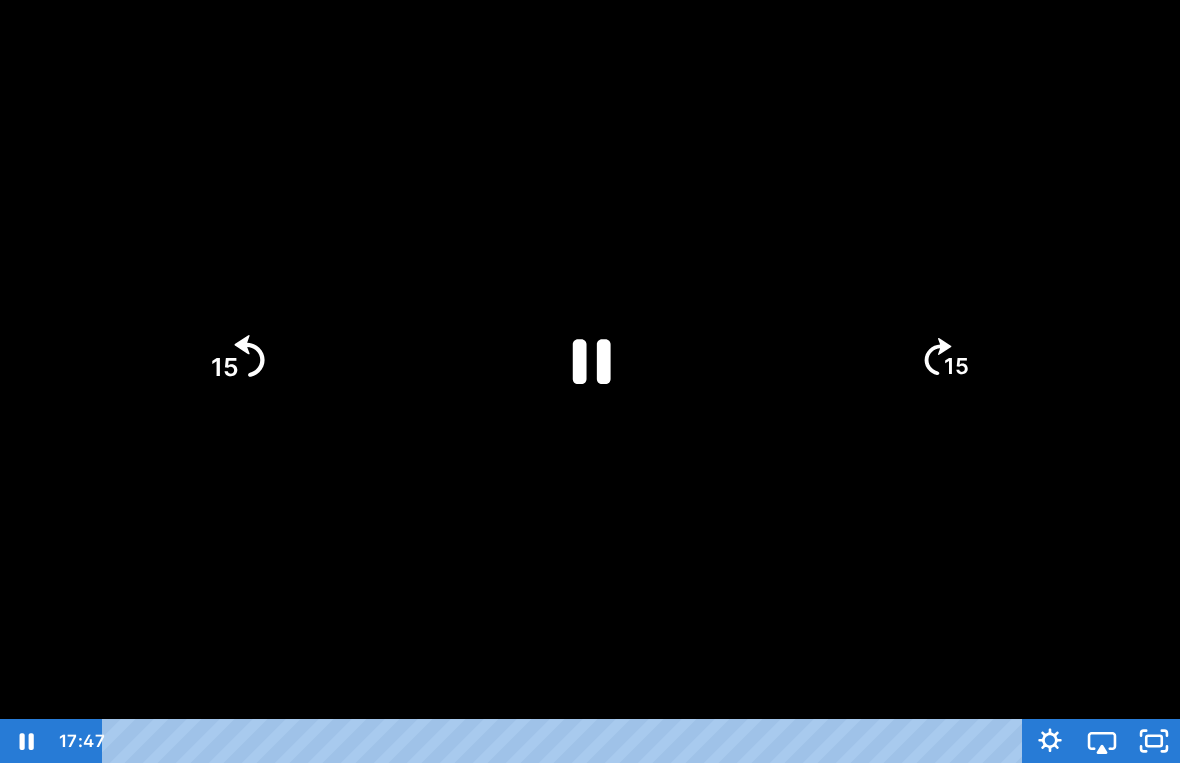 click on "15" 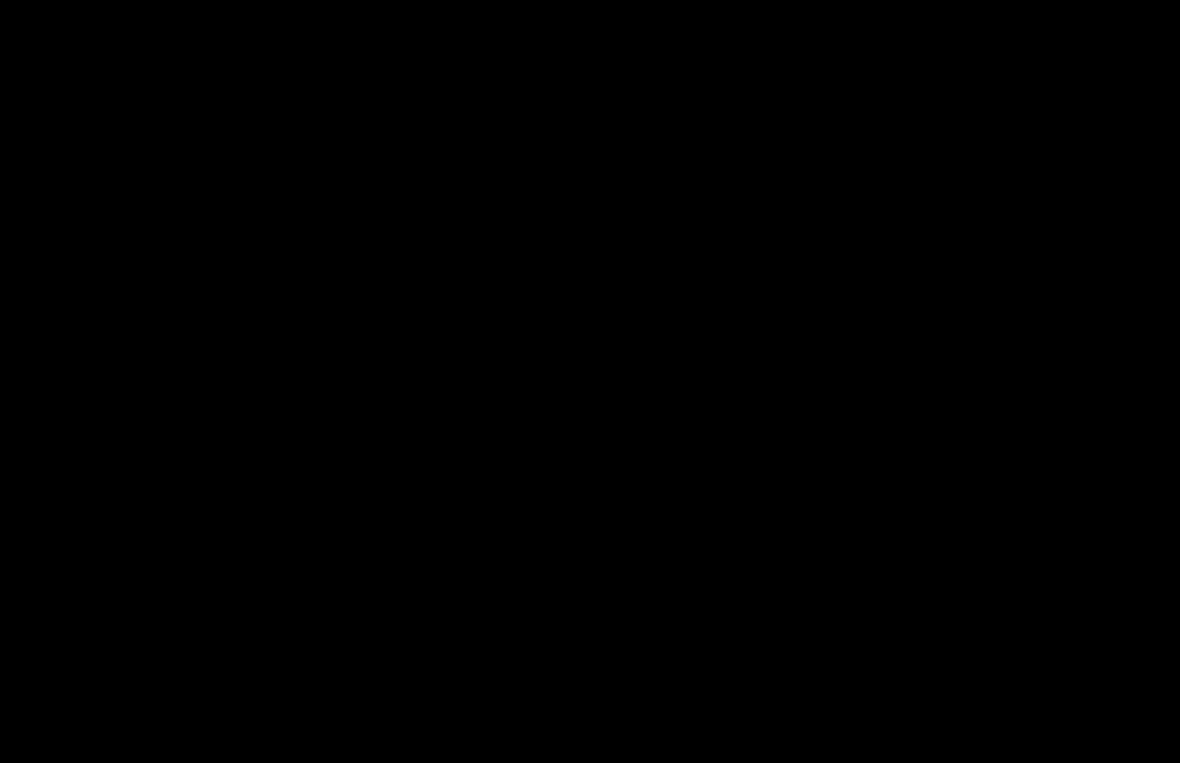 click at bounding box center [590, 381] 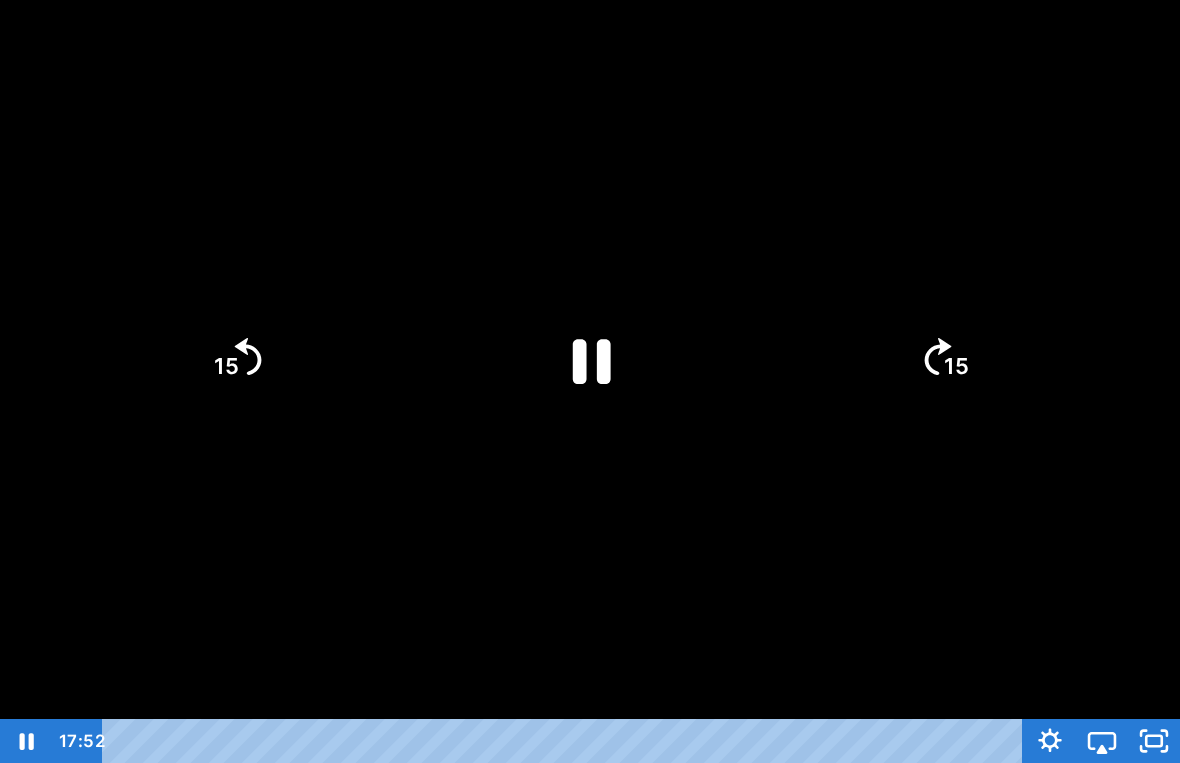 click 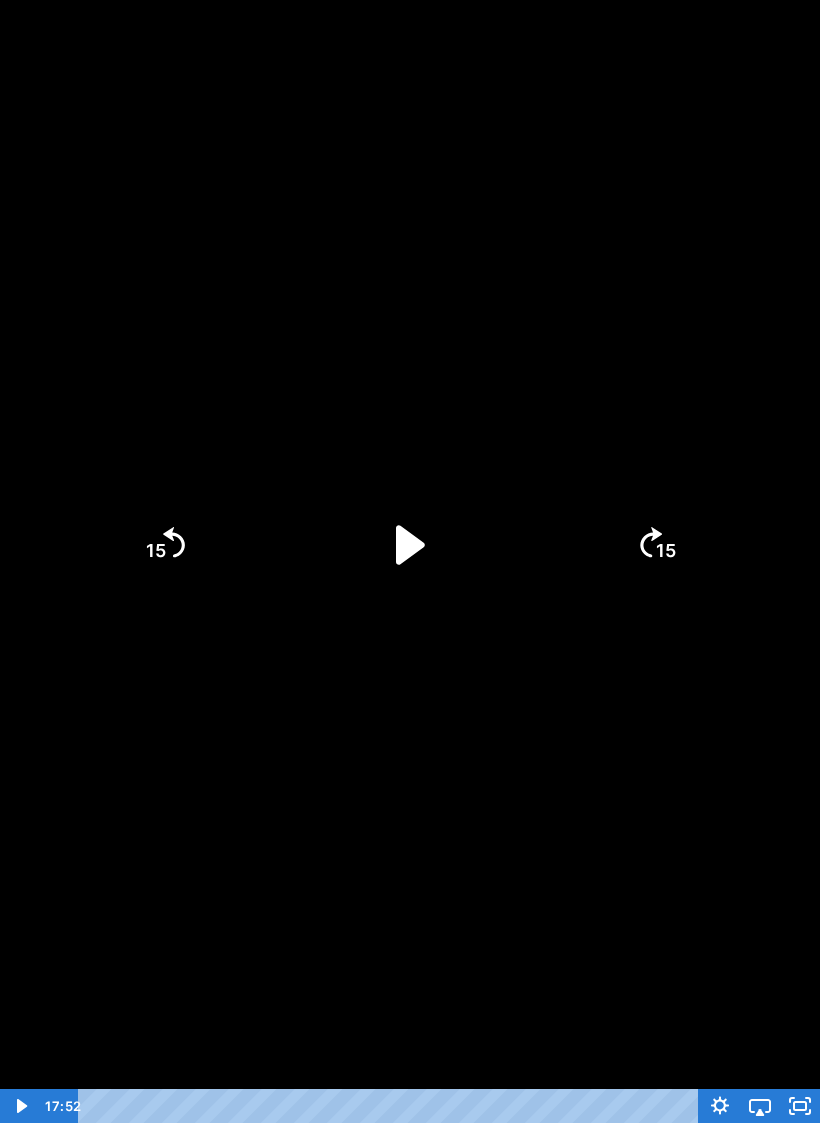 click 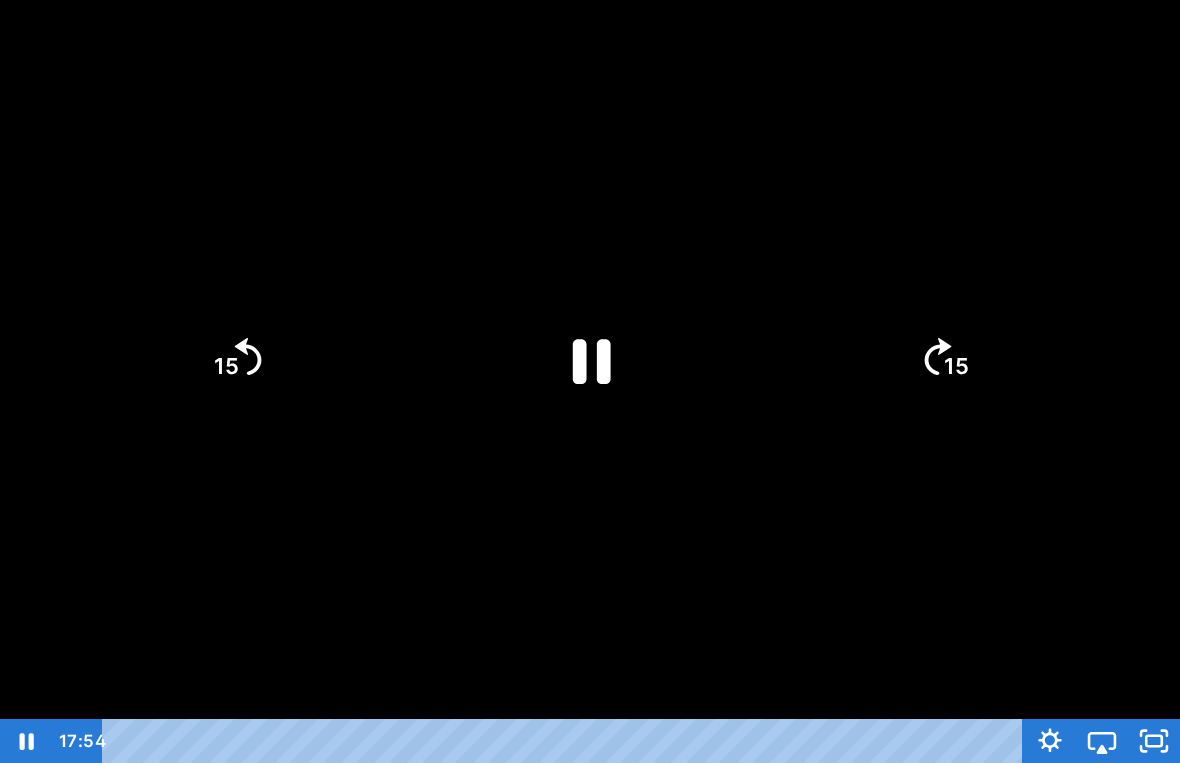 click 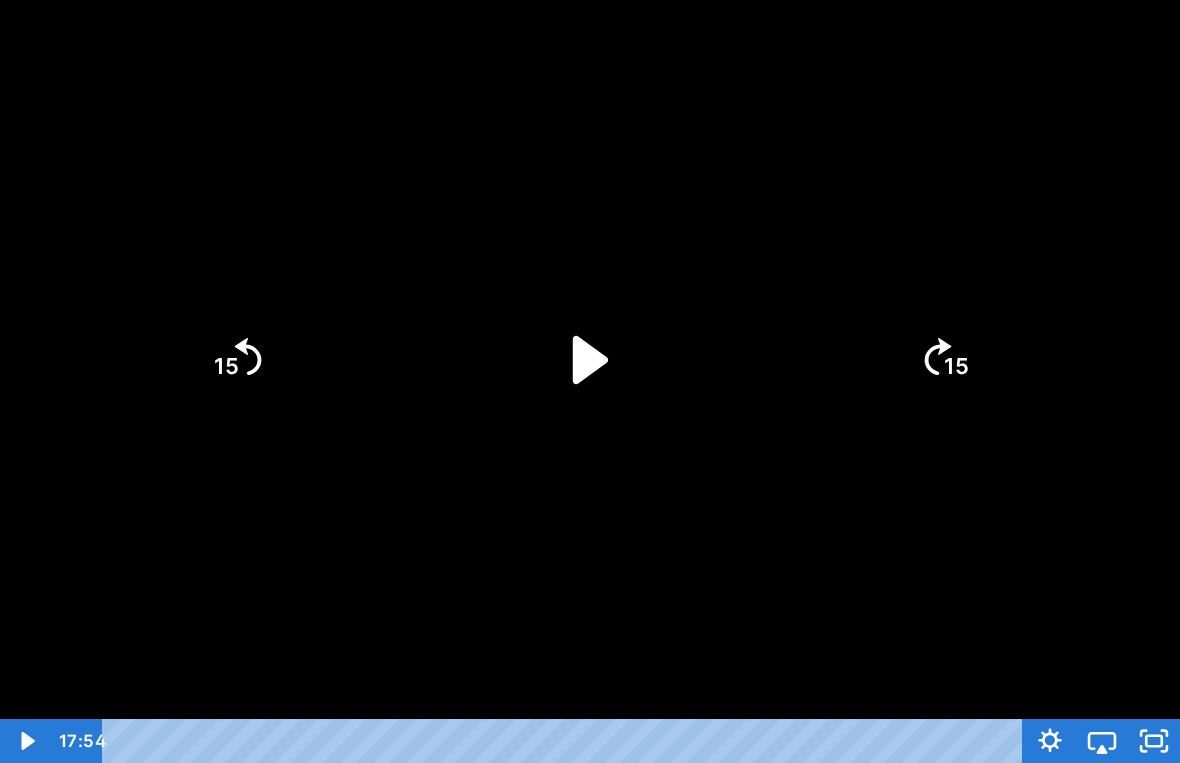 click 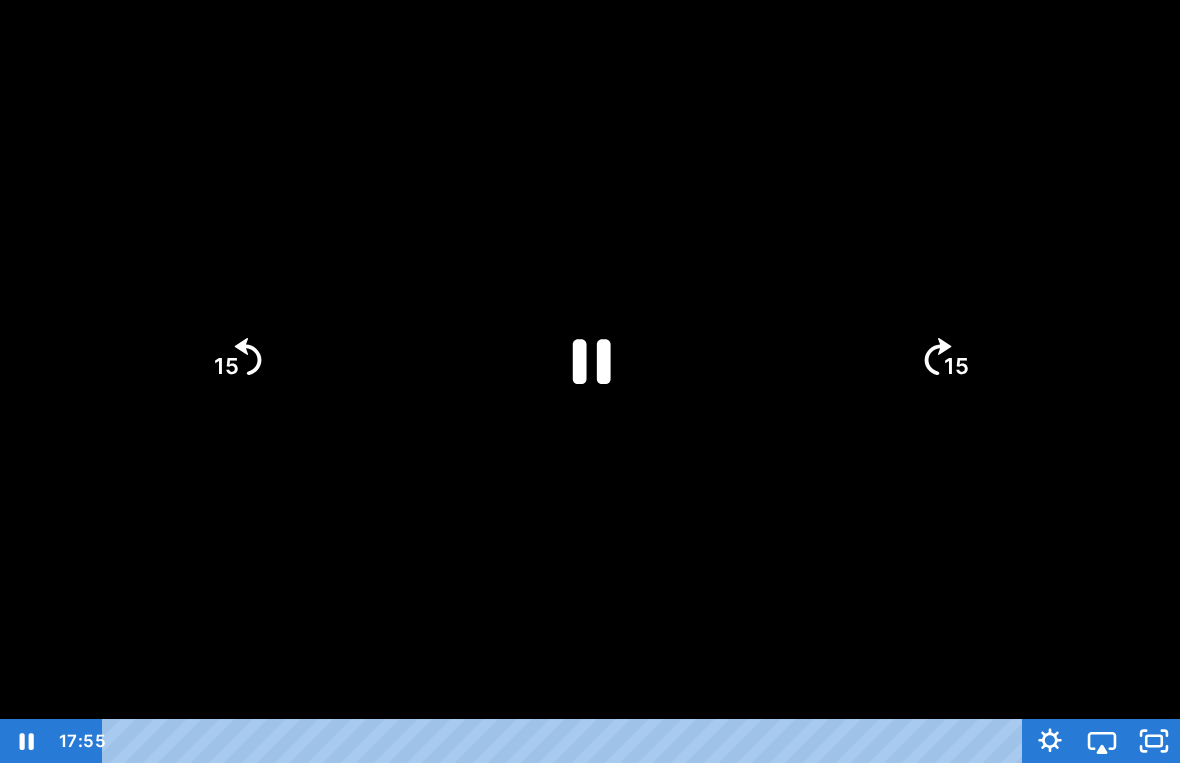 click at bounding box center [590, 381] 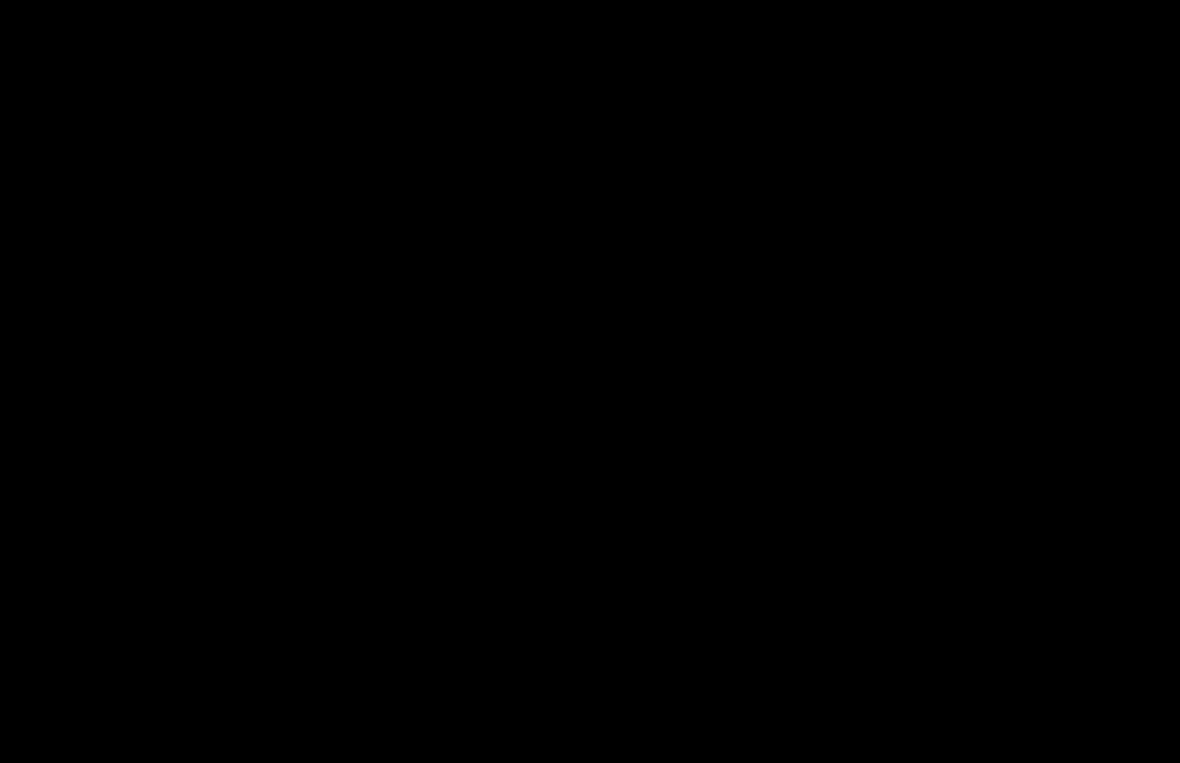 click at bounding box center (590, 381) 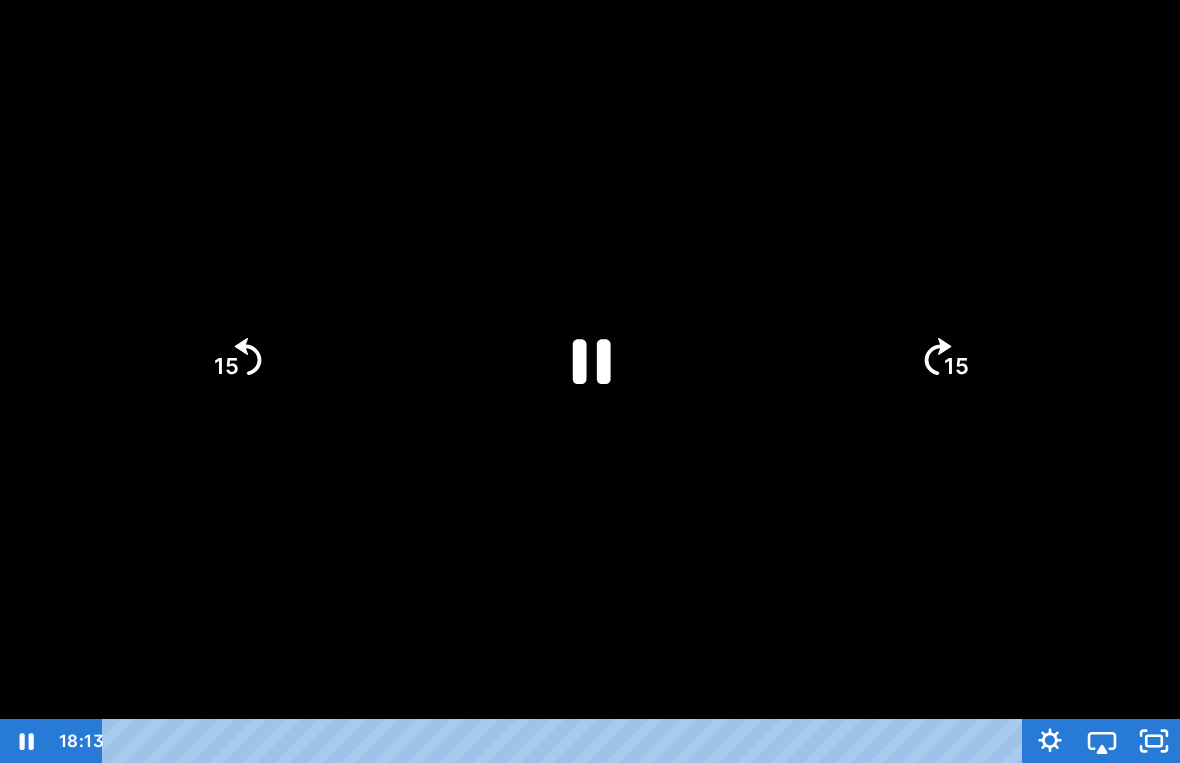 click 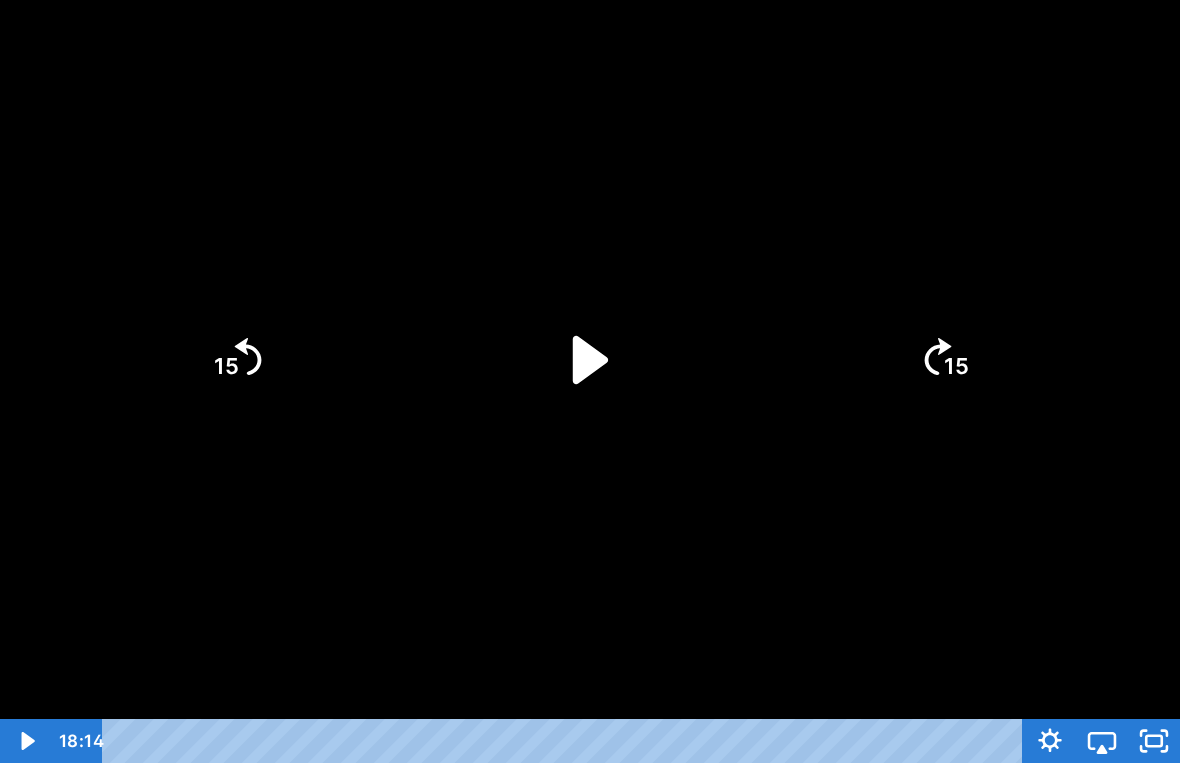 click 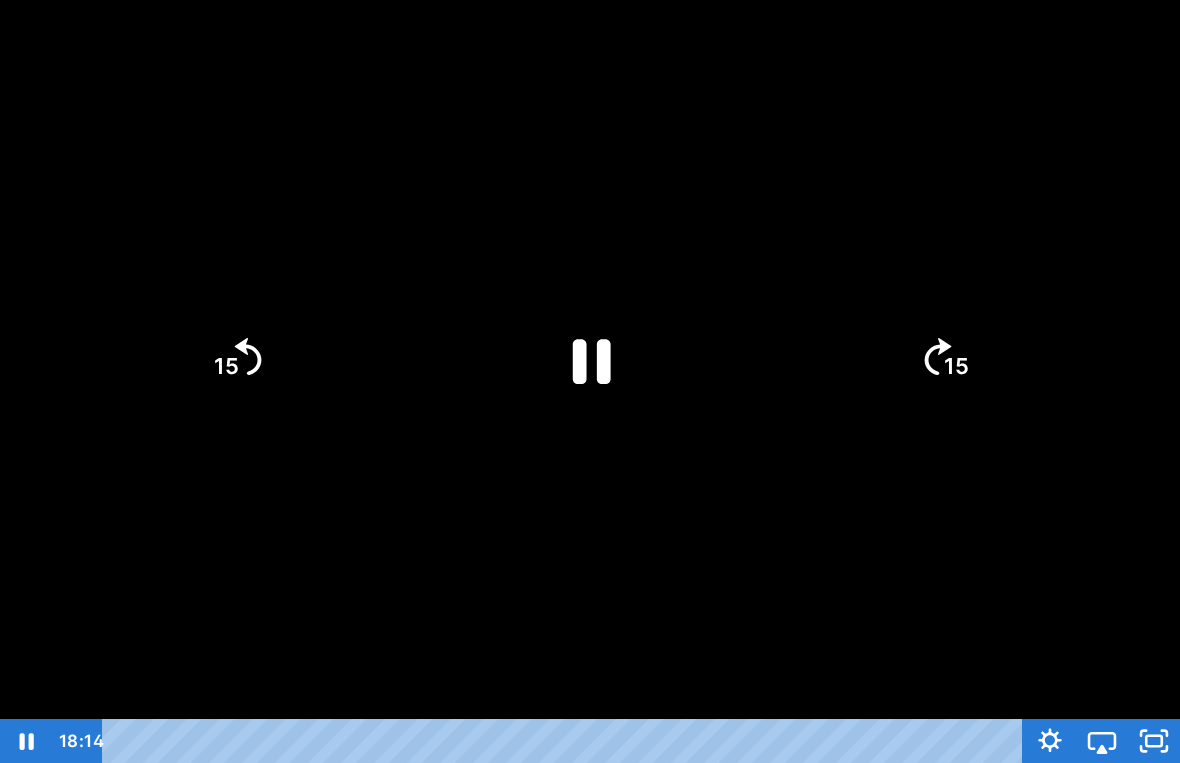 click at bounding box center (590, 381) 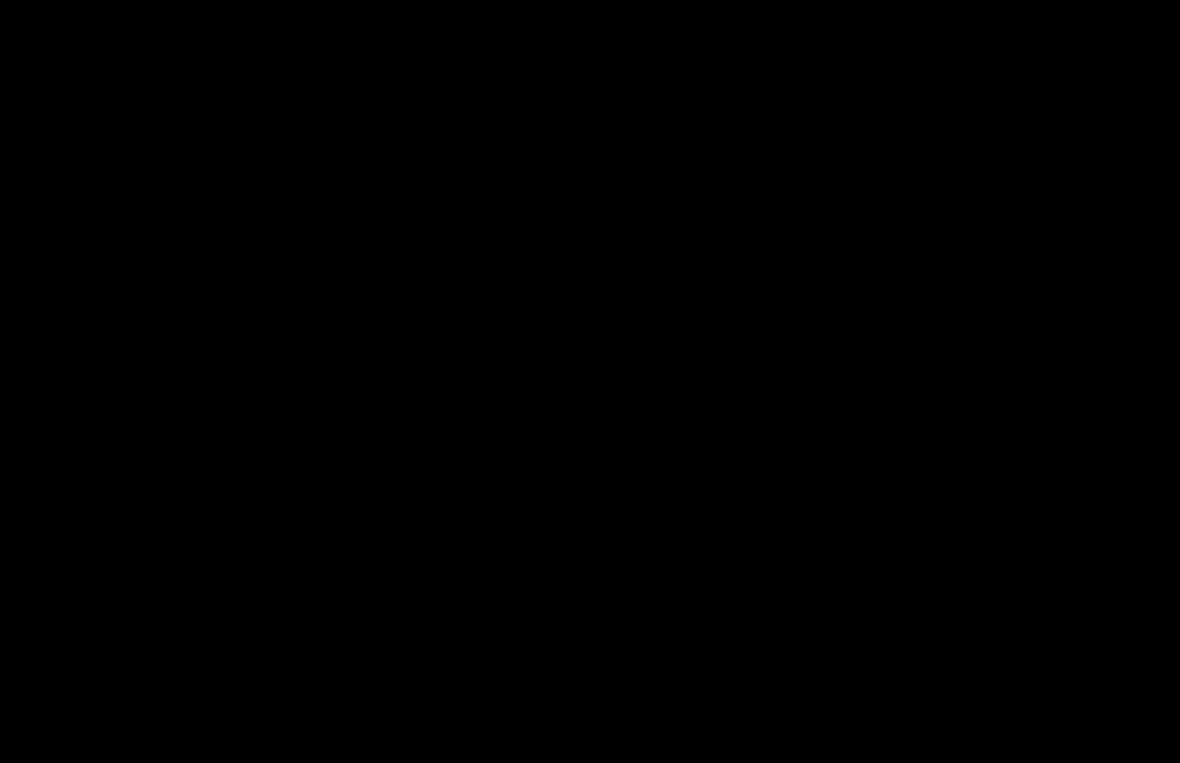 click at bounding box center [590, 381] 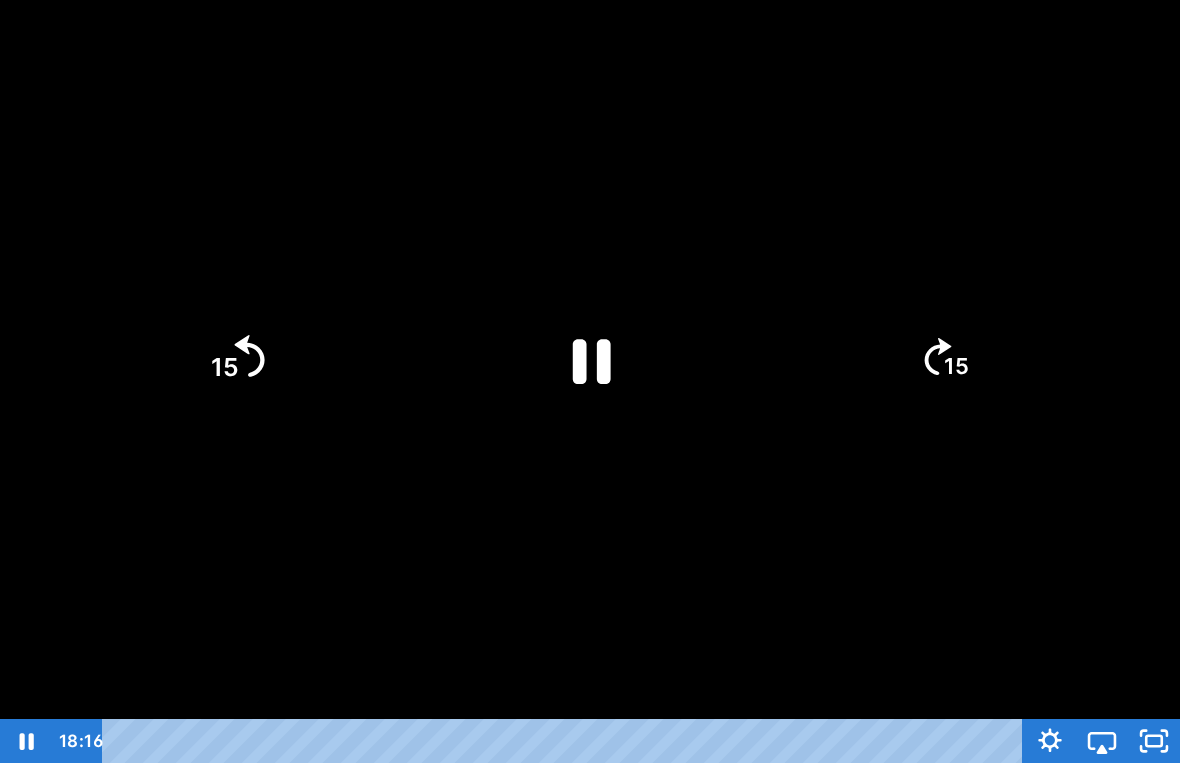 click on "15" 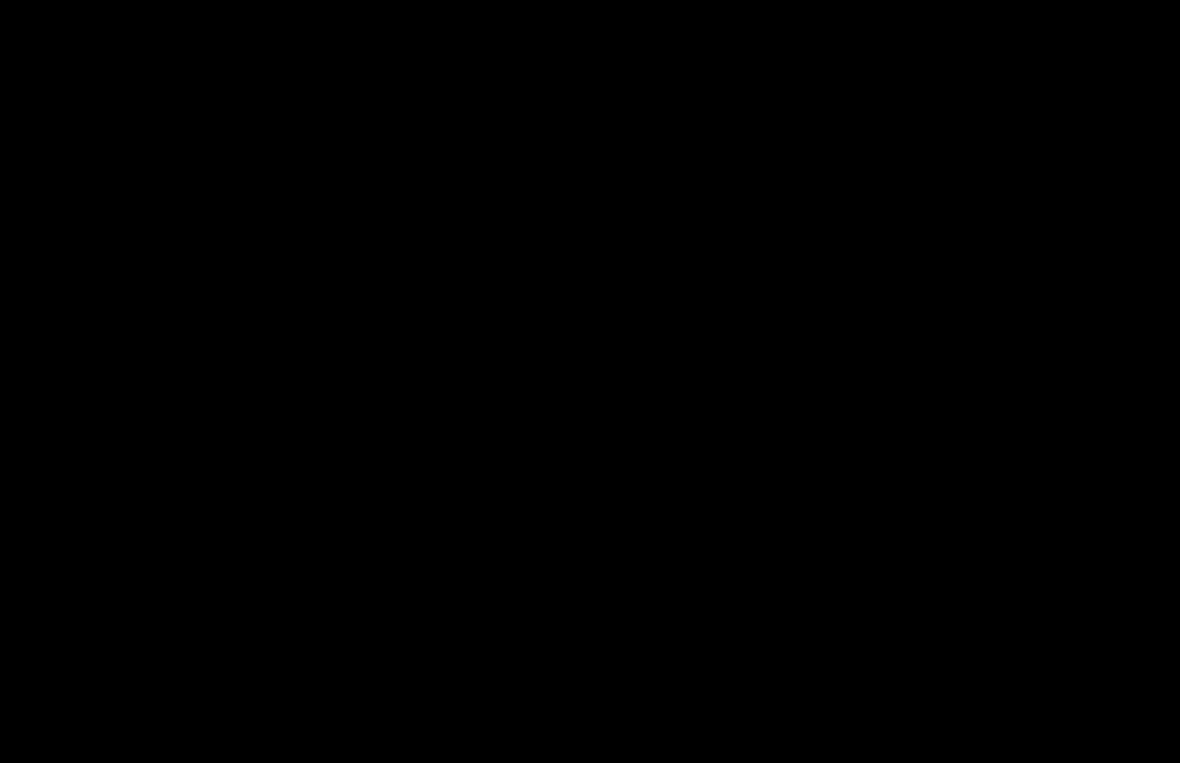 click at bounding box center [590, 381] 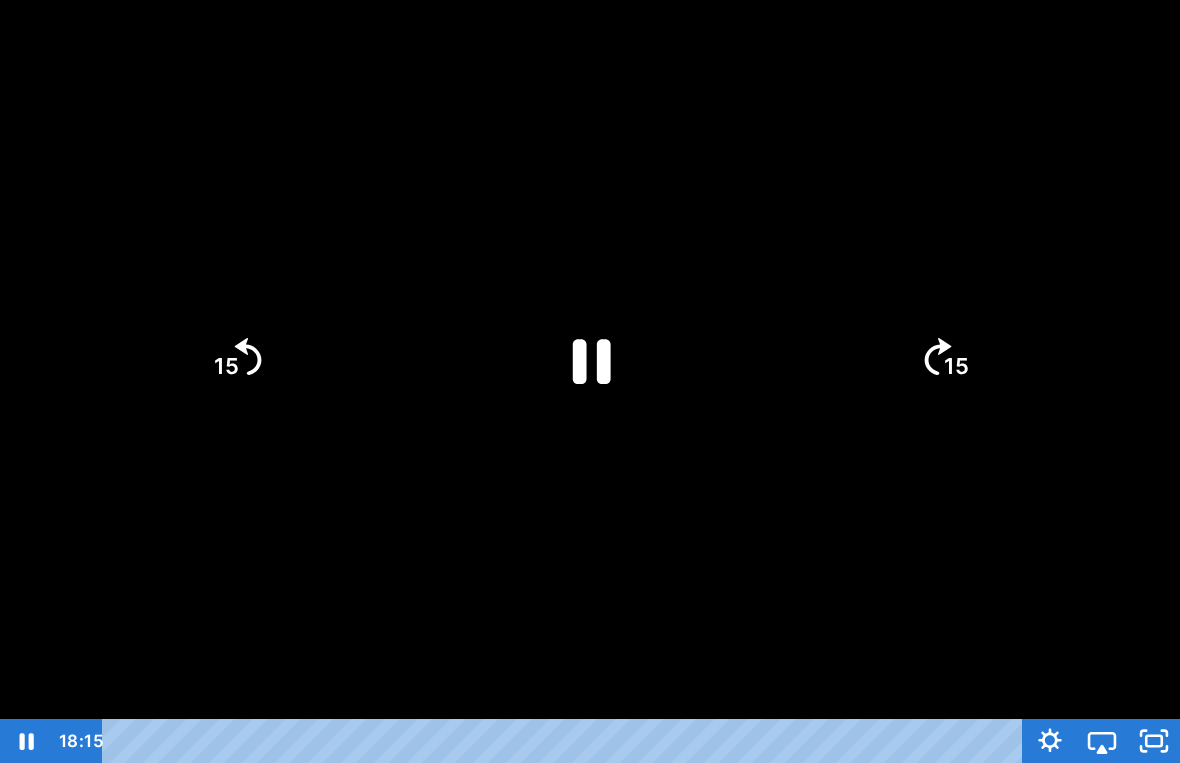 click on "15" 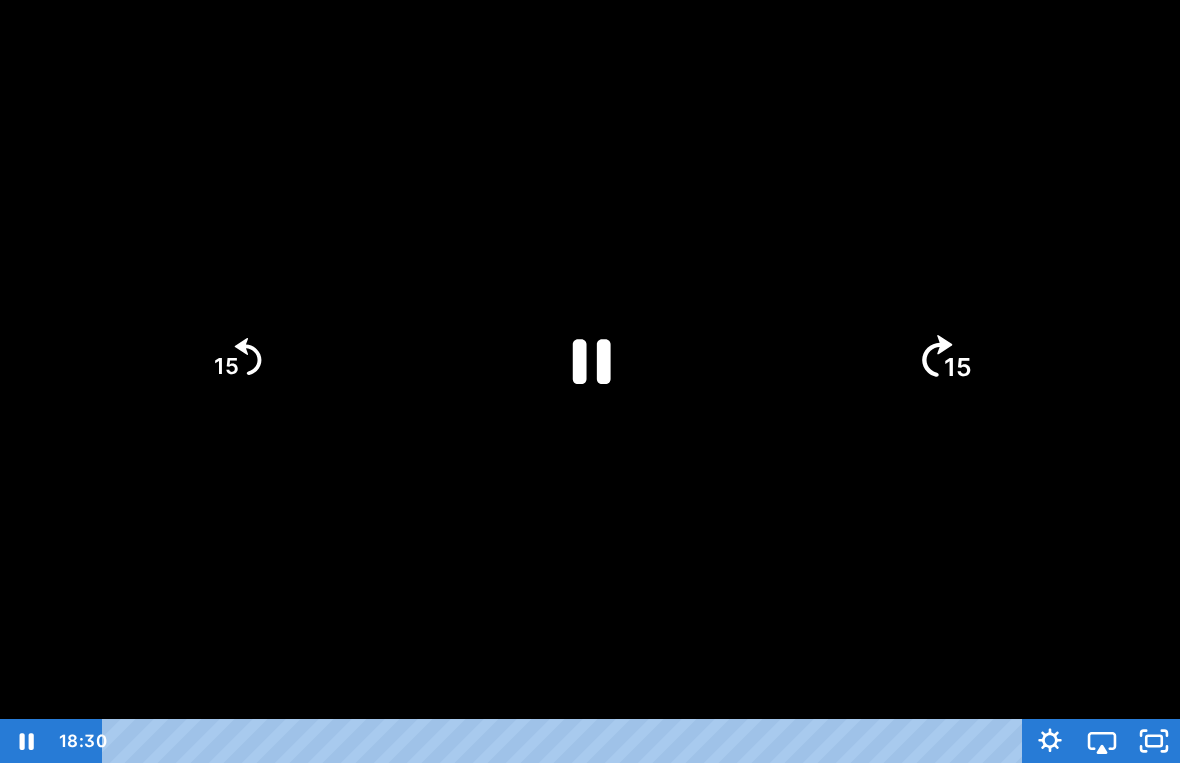 click 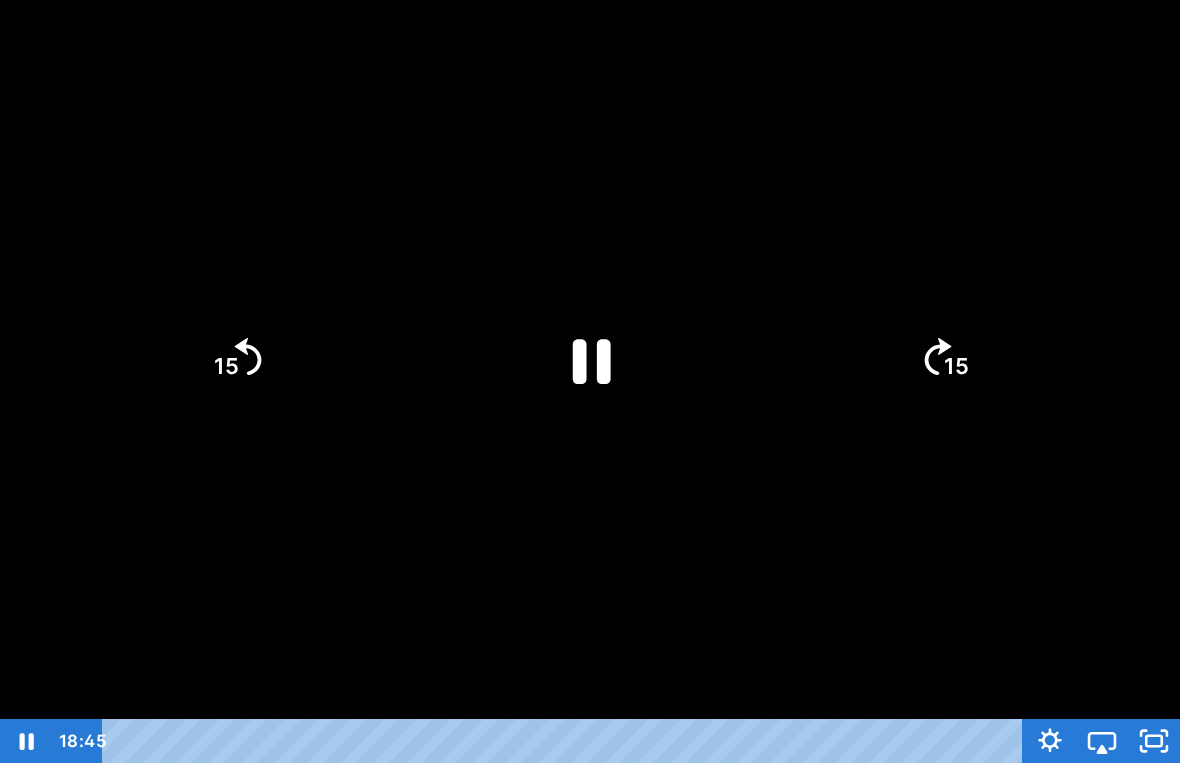 click on "15" 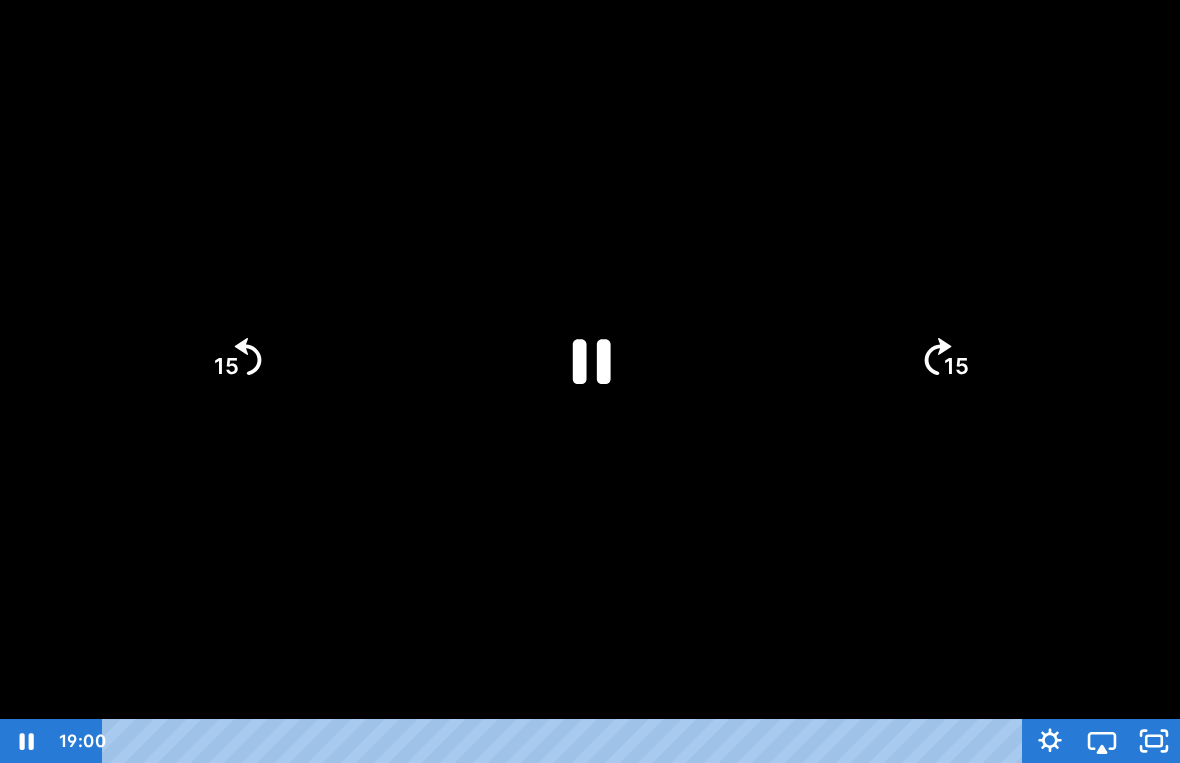 click on "15" 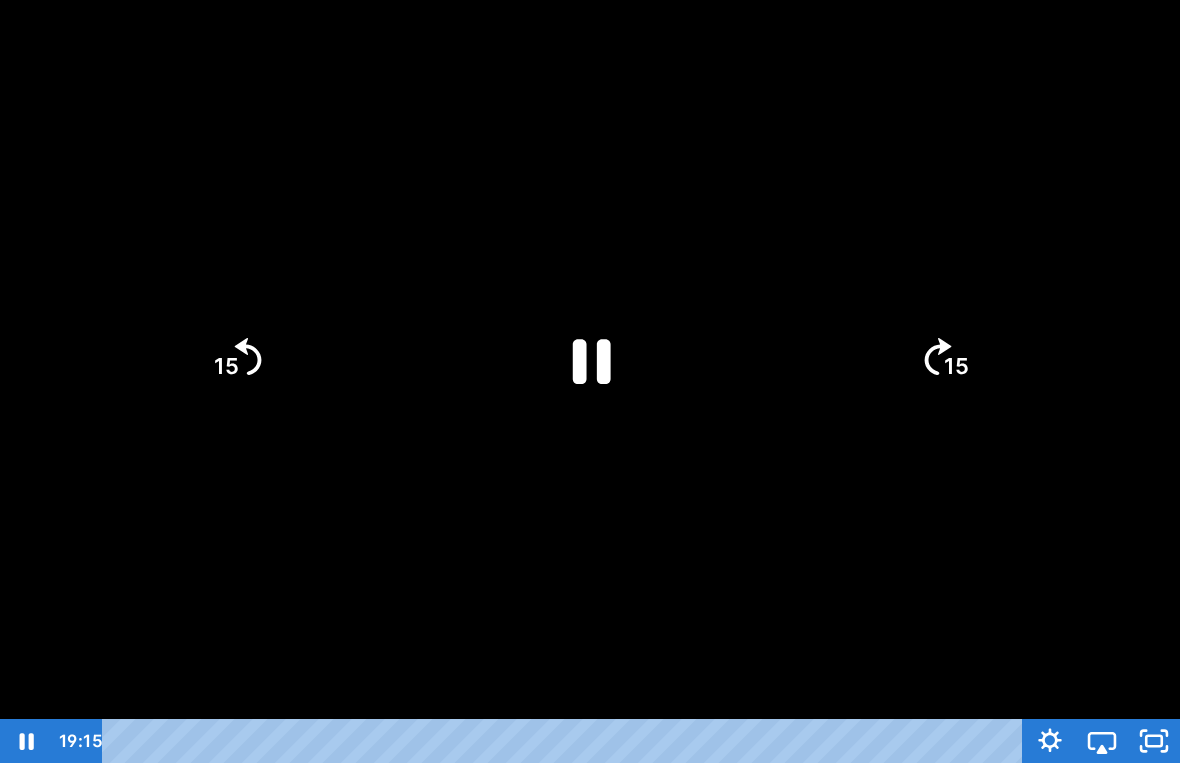 click on "15" 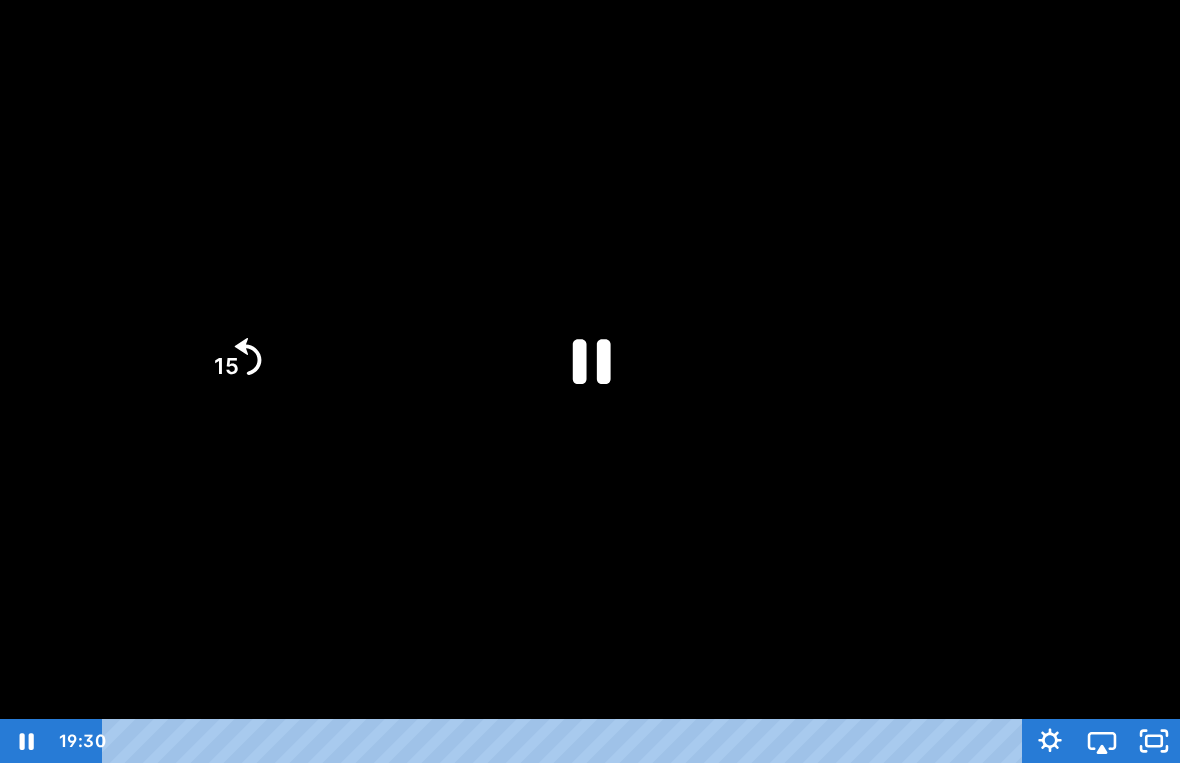 click on "15" 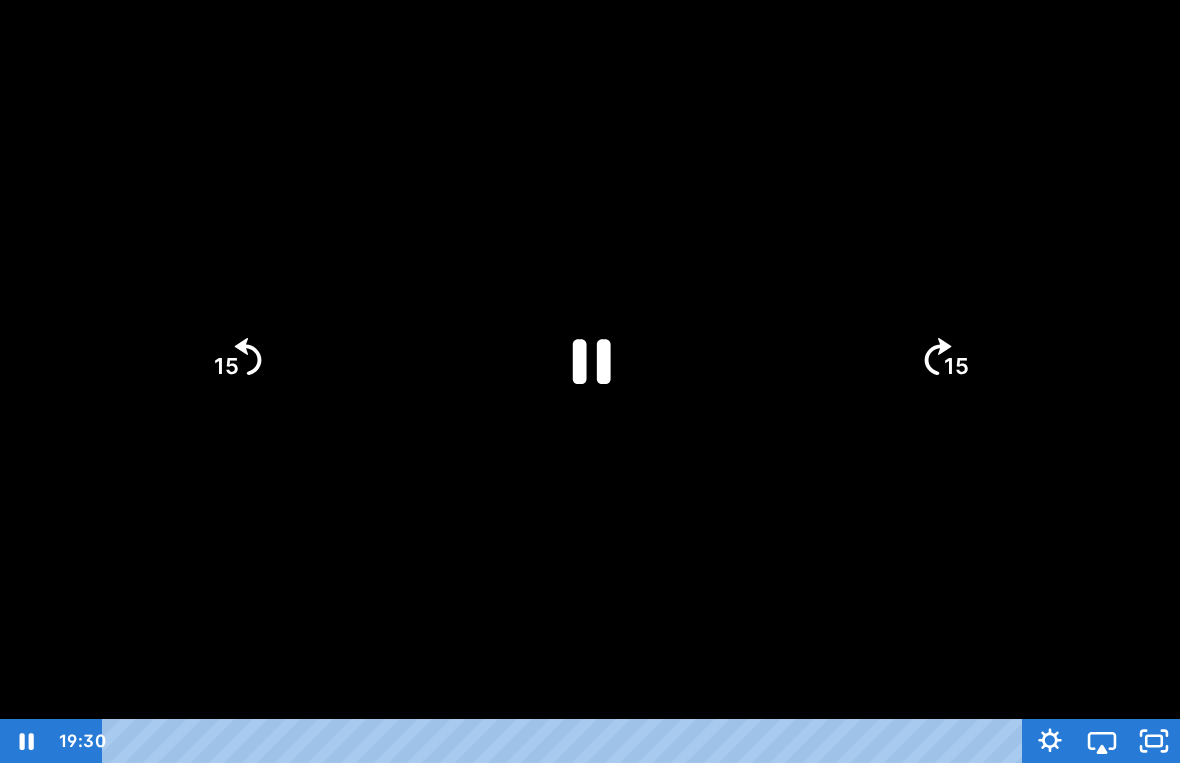 click on "15" 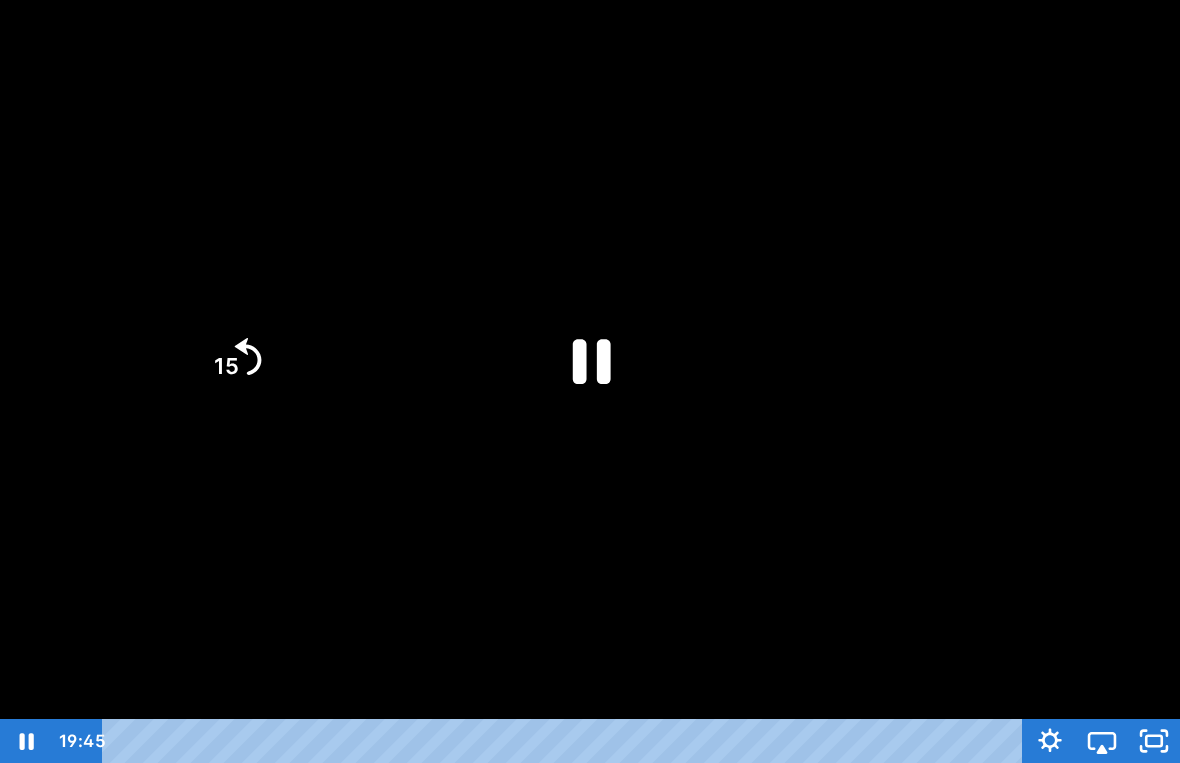 click 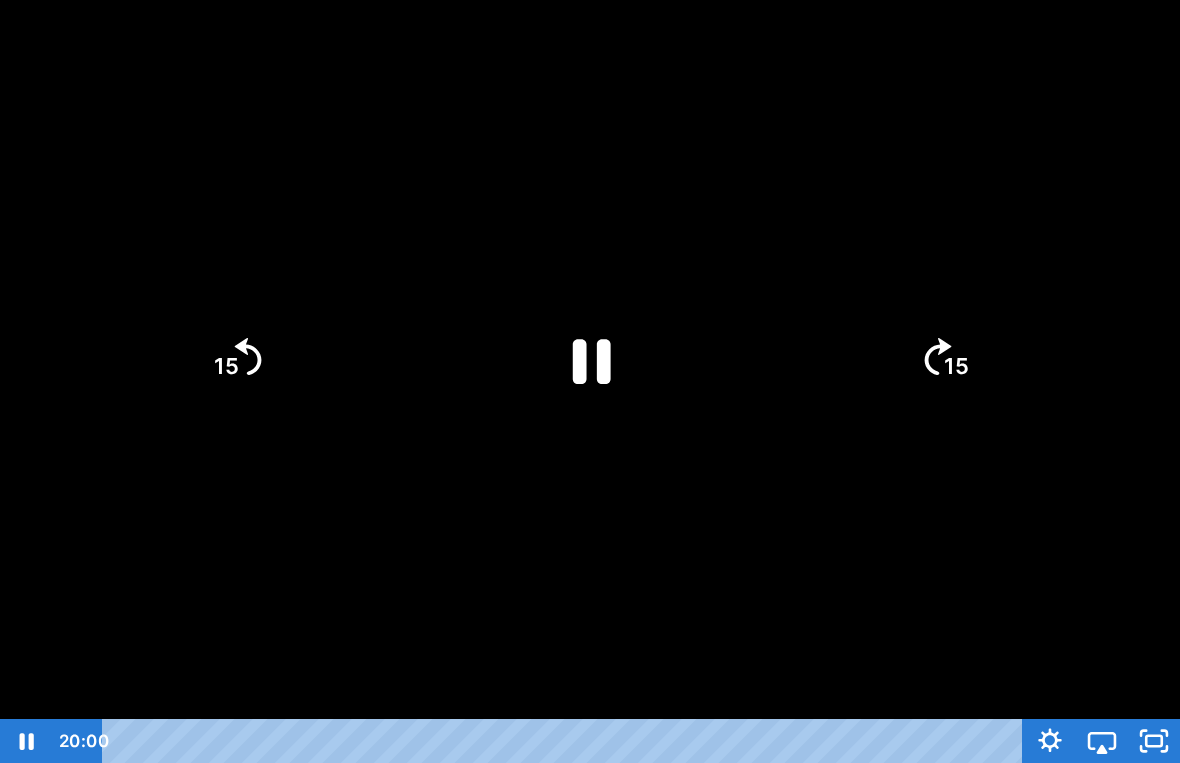 click on "15" 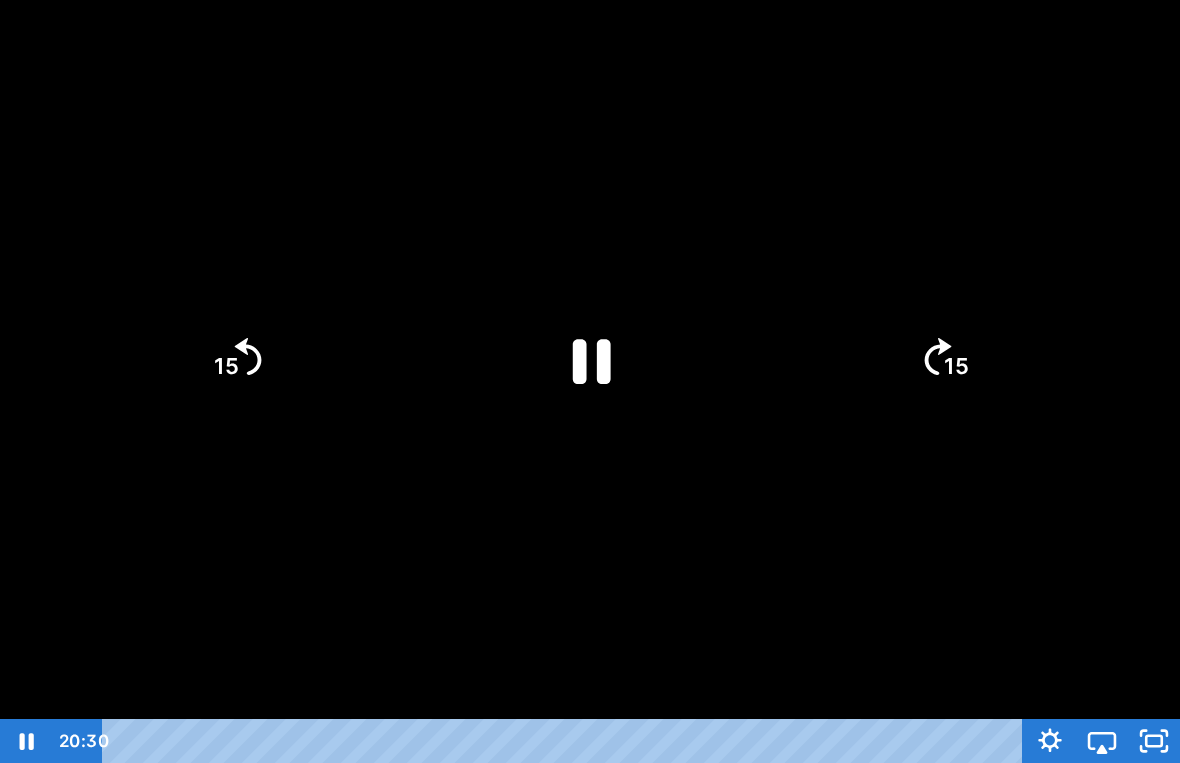 click on "15" 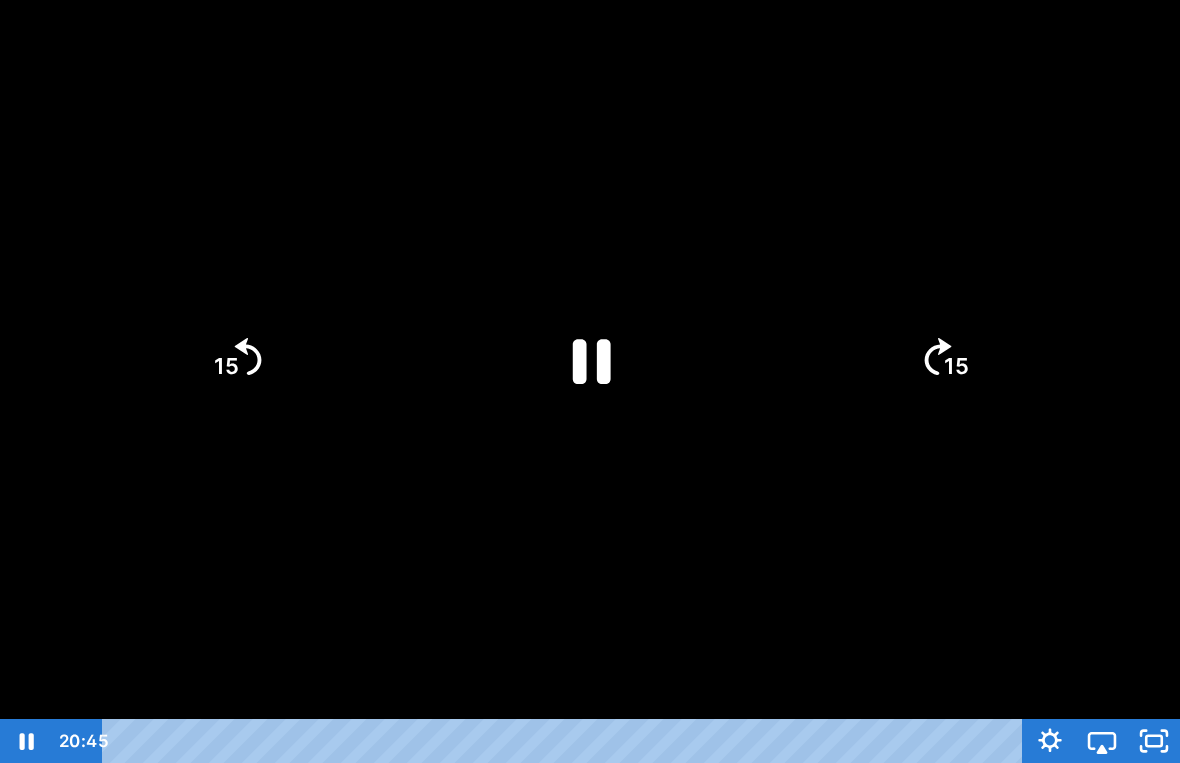 click on "15" 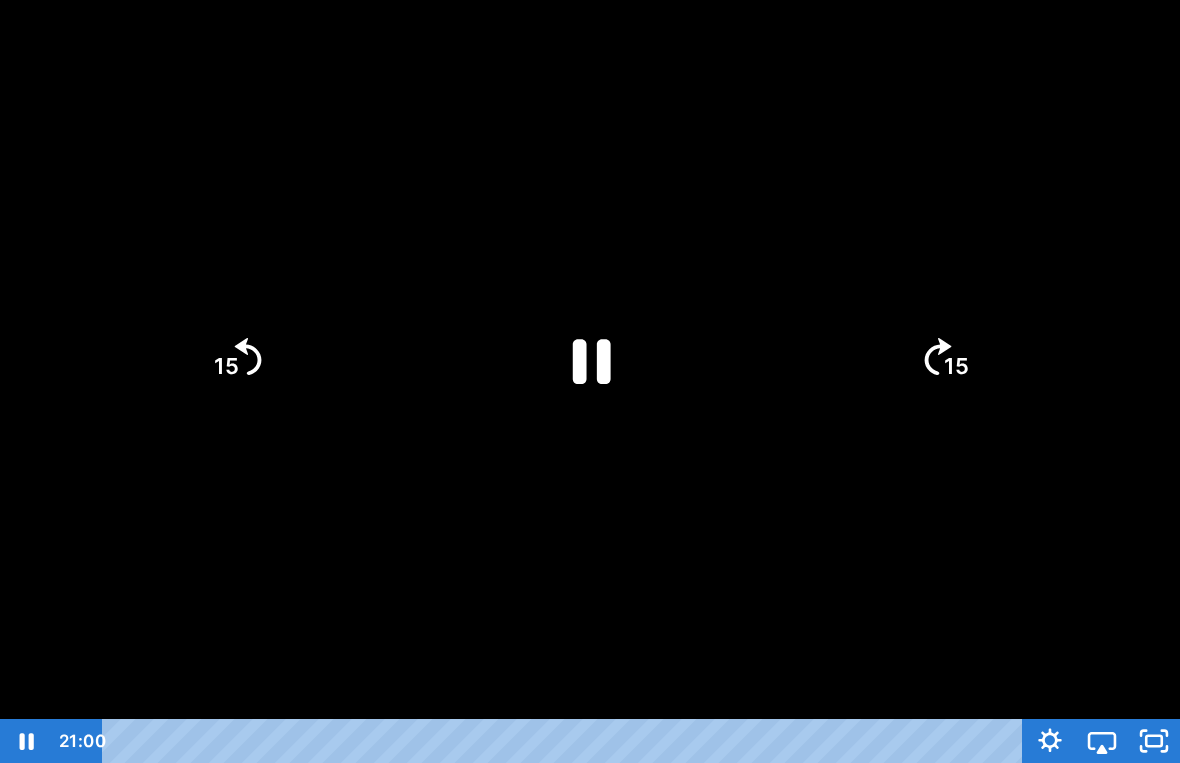 click on "15" 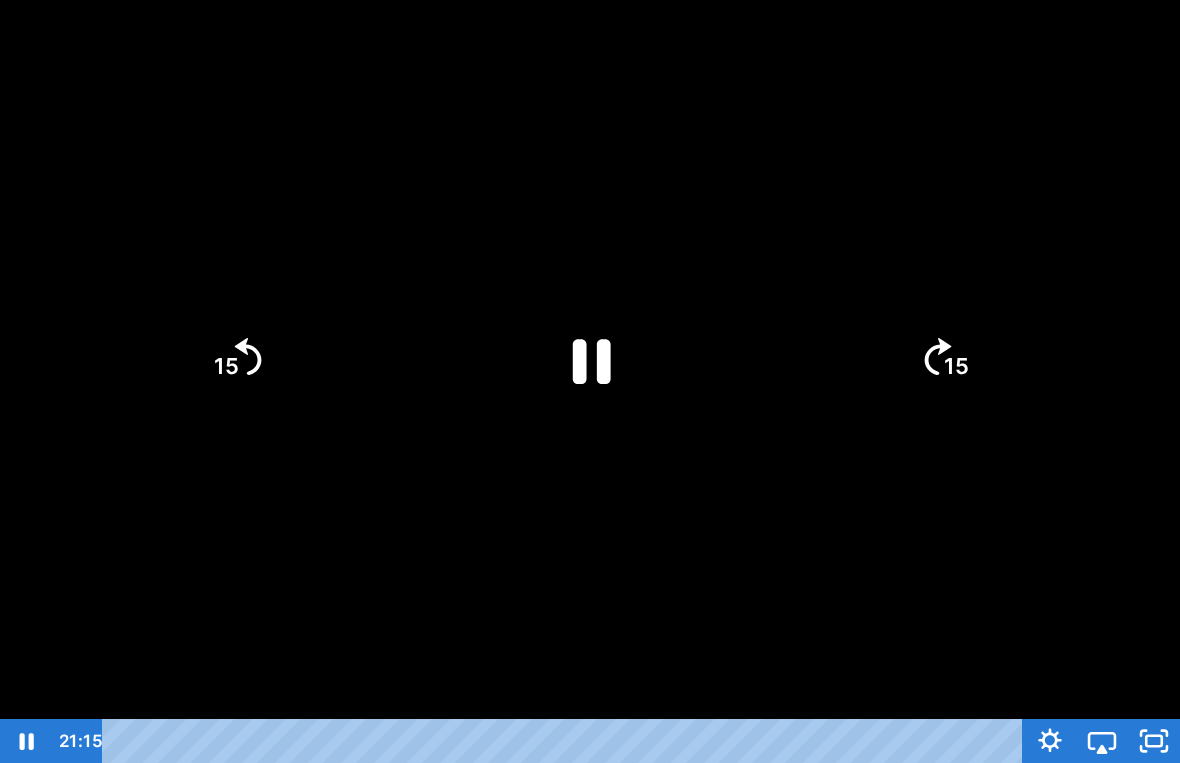click on "15" 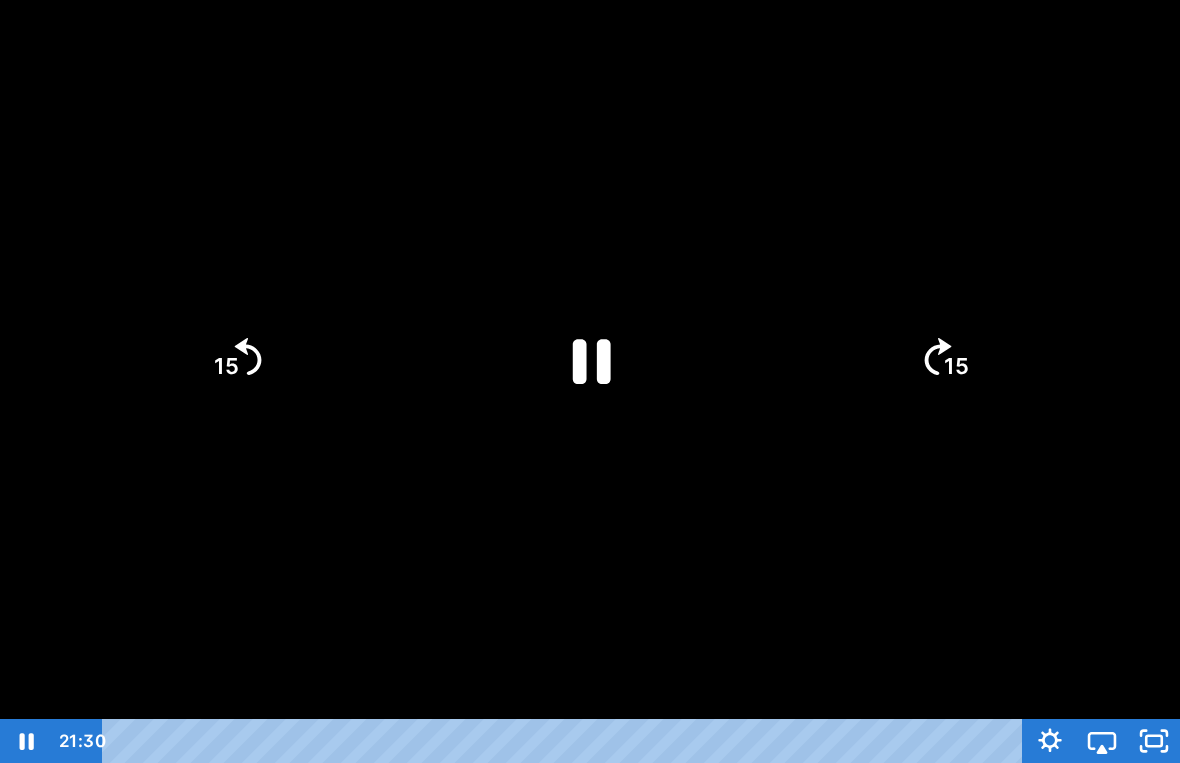 click on "15" 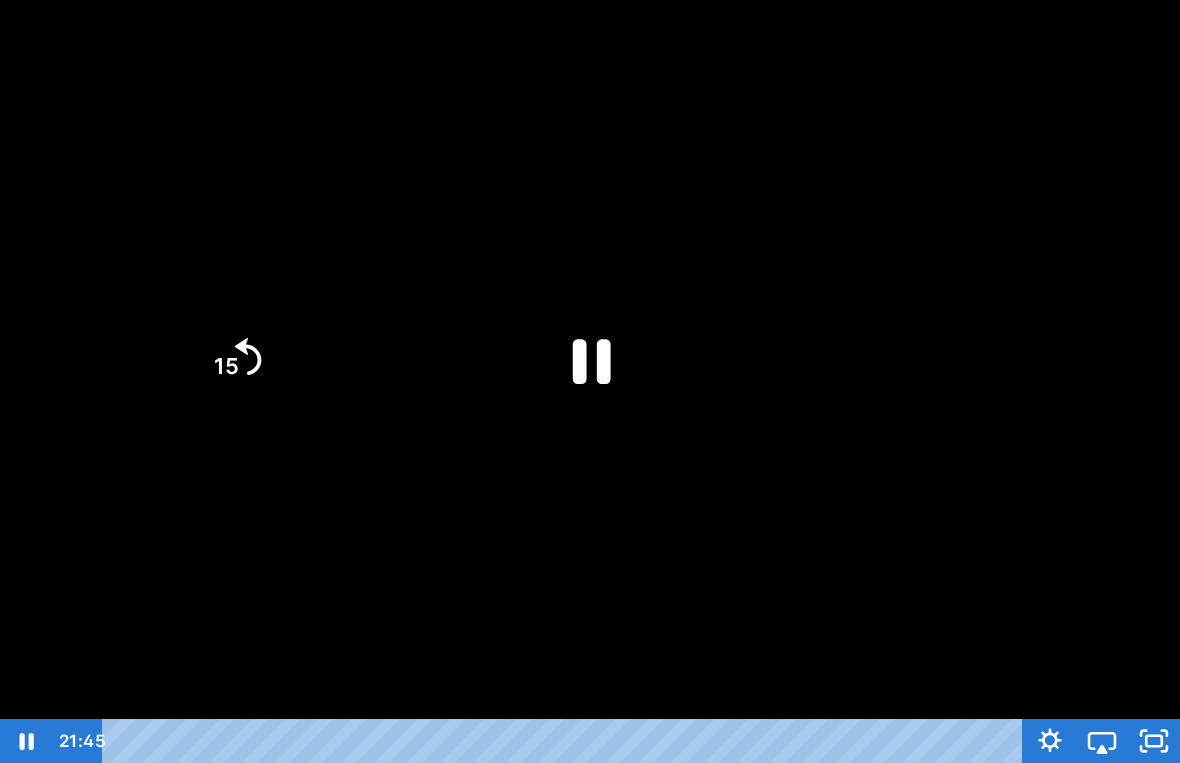 click on "15" 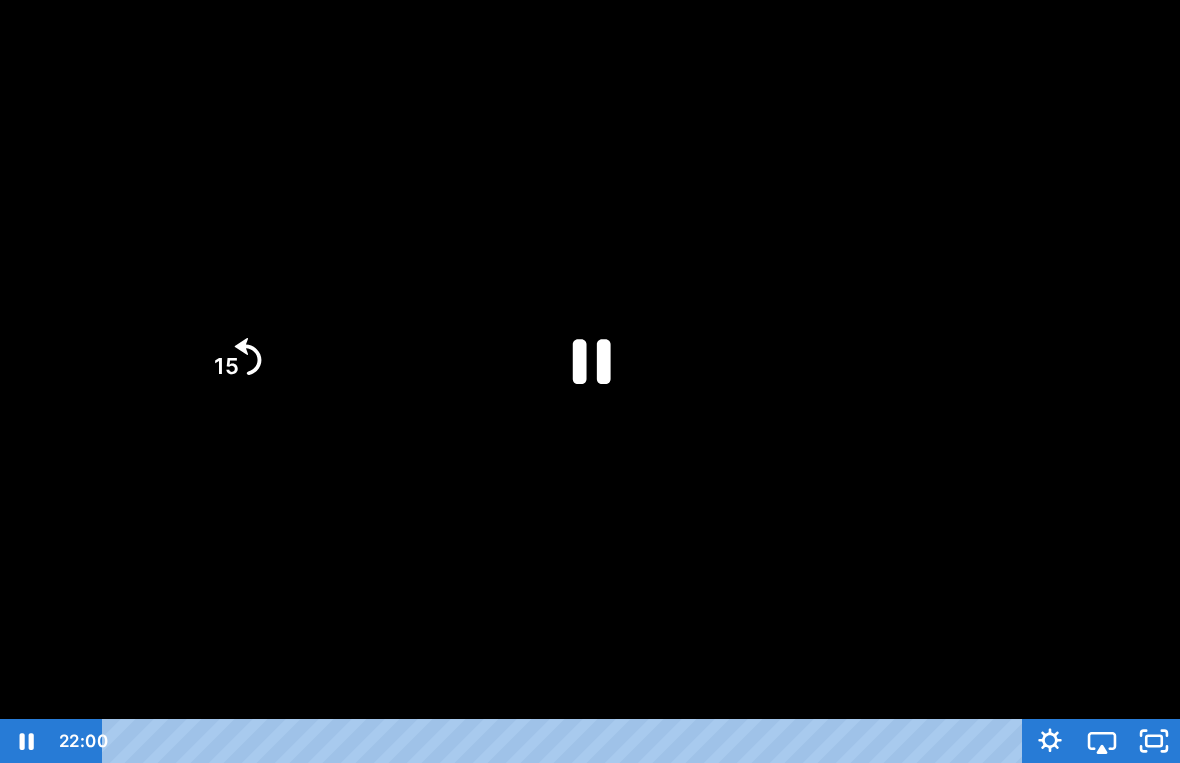 click on "15" 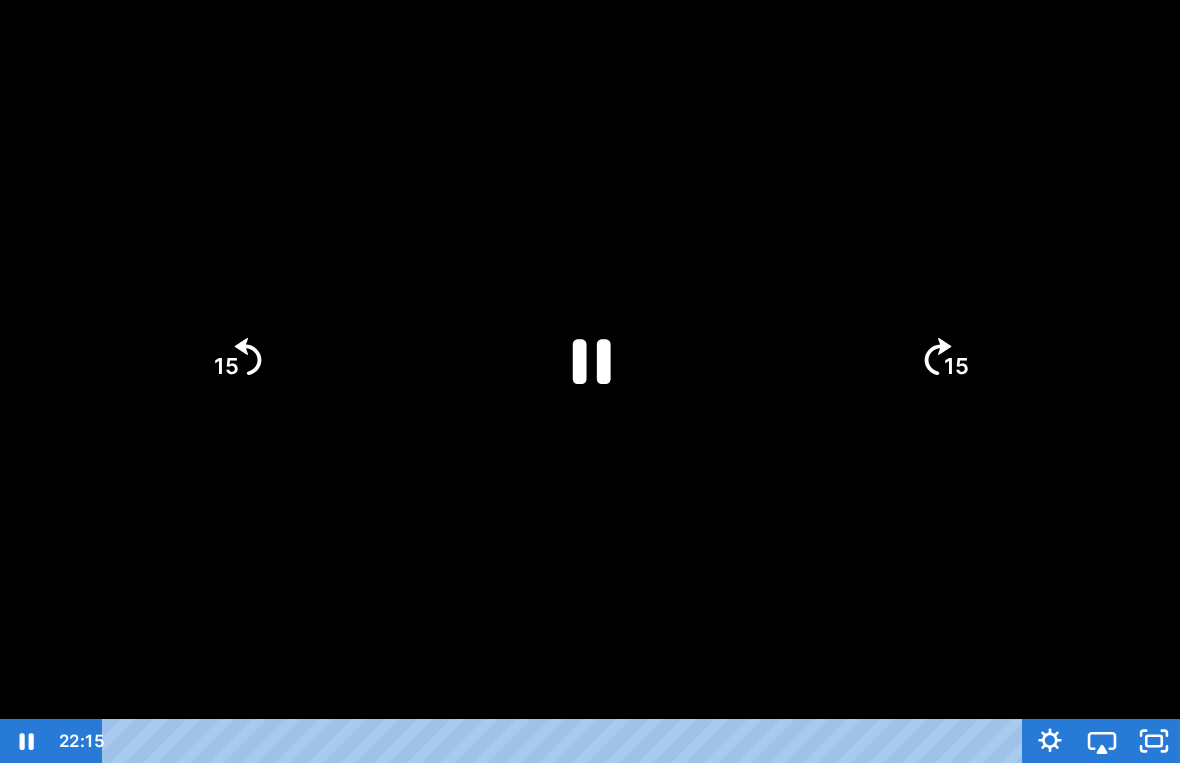 click on "15" 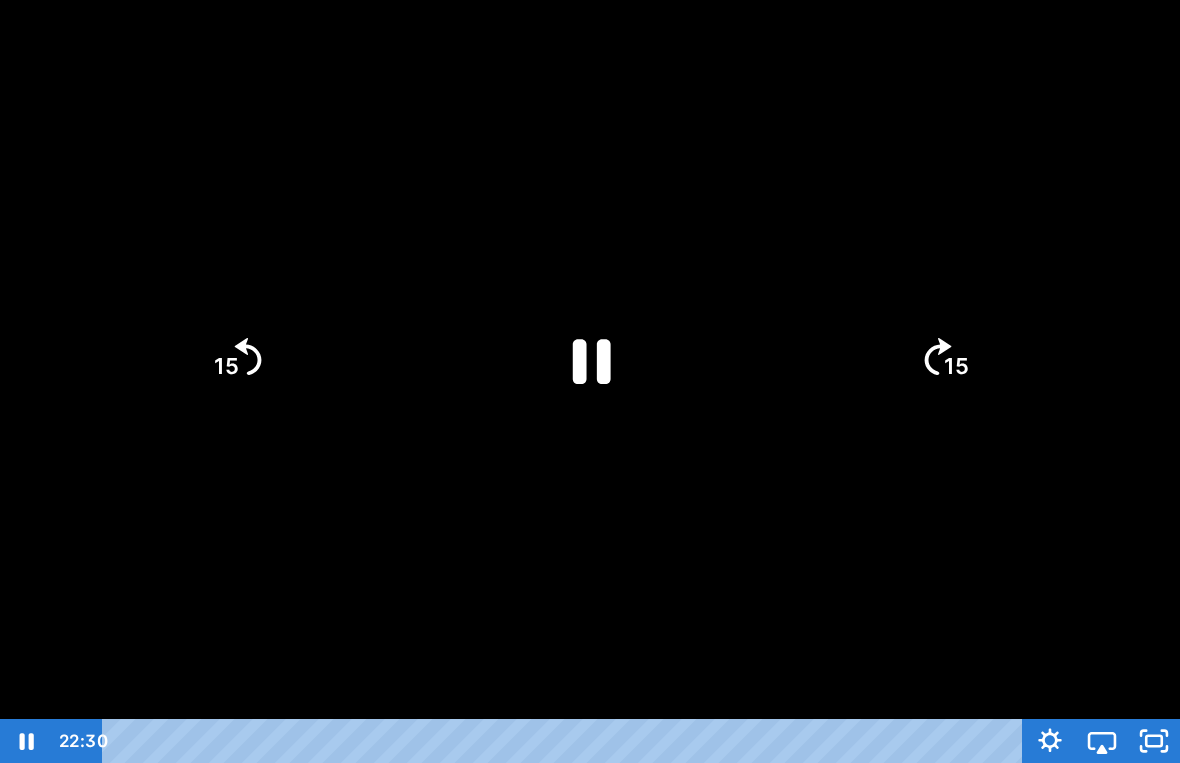 click on "15" 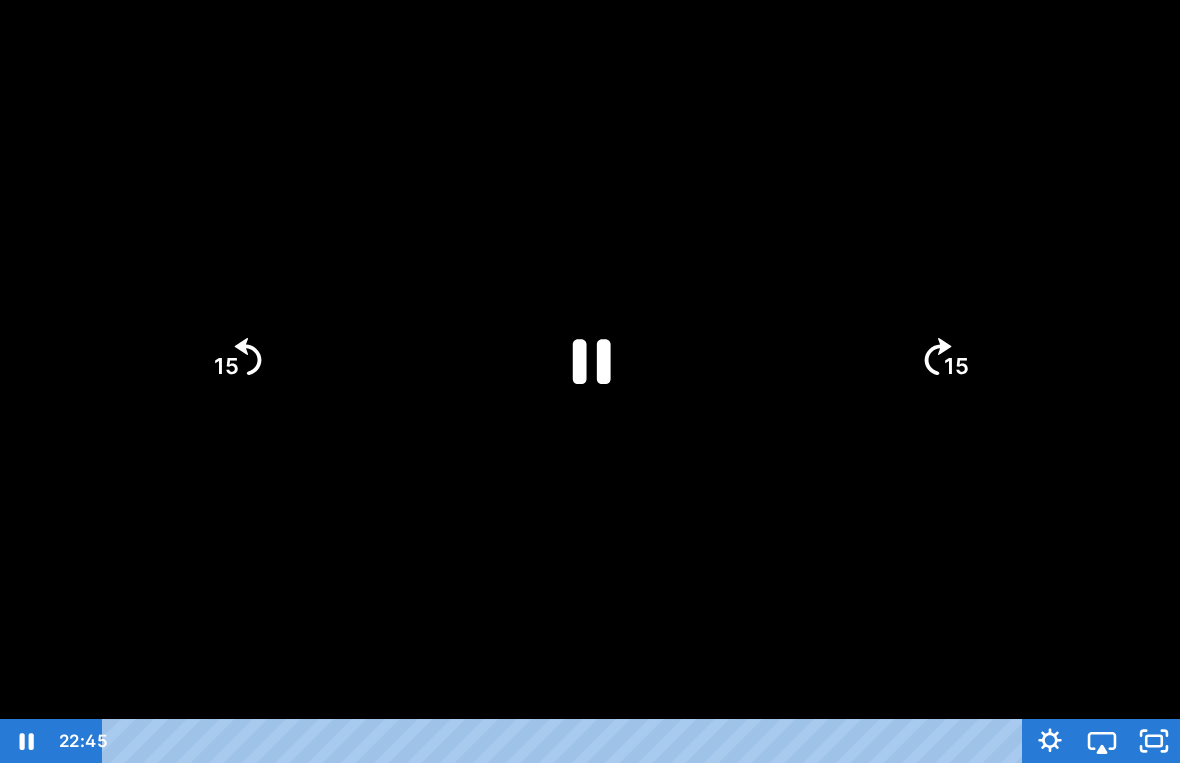 click on "15" 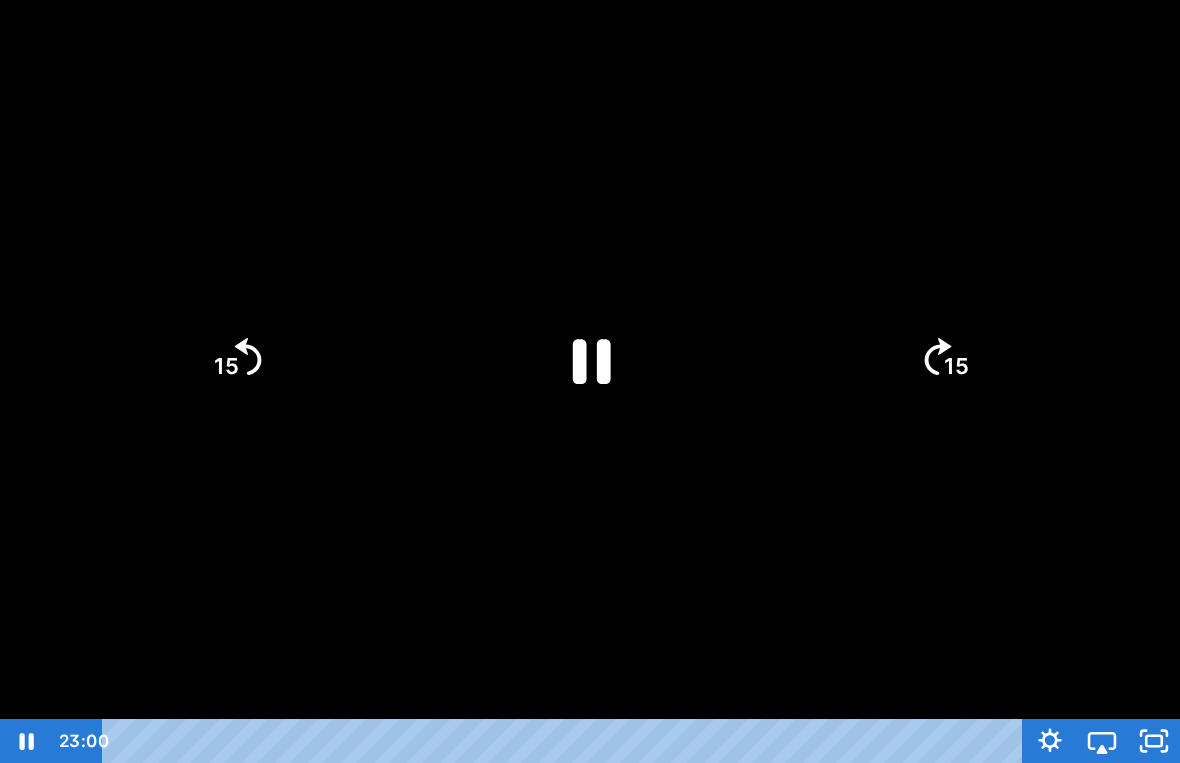 click 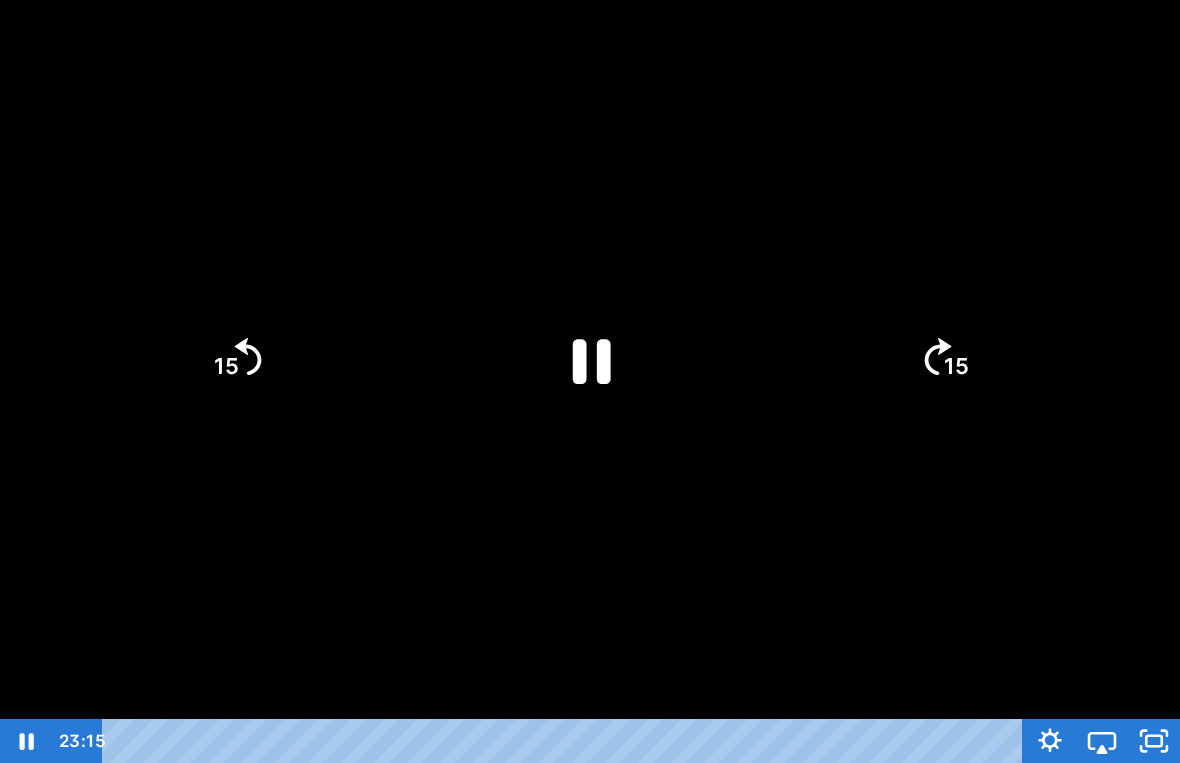 click on "15" 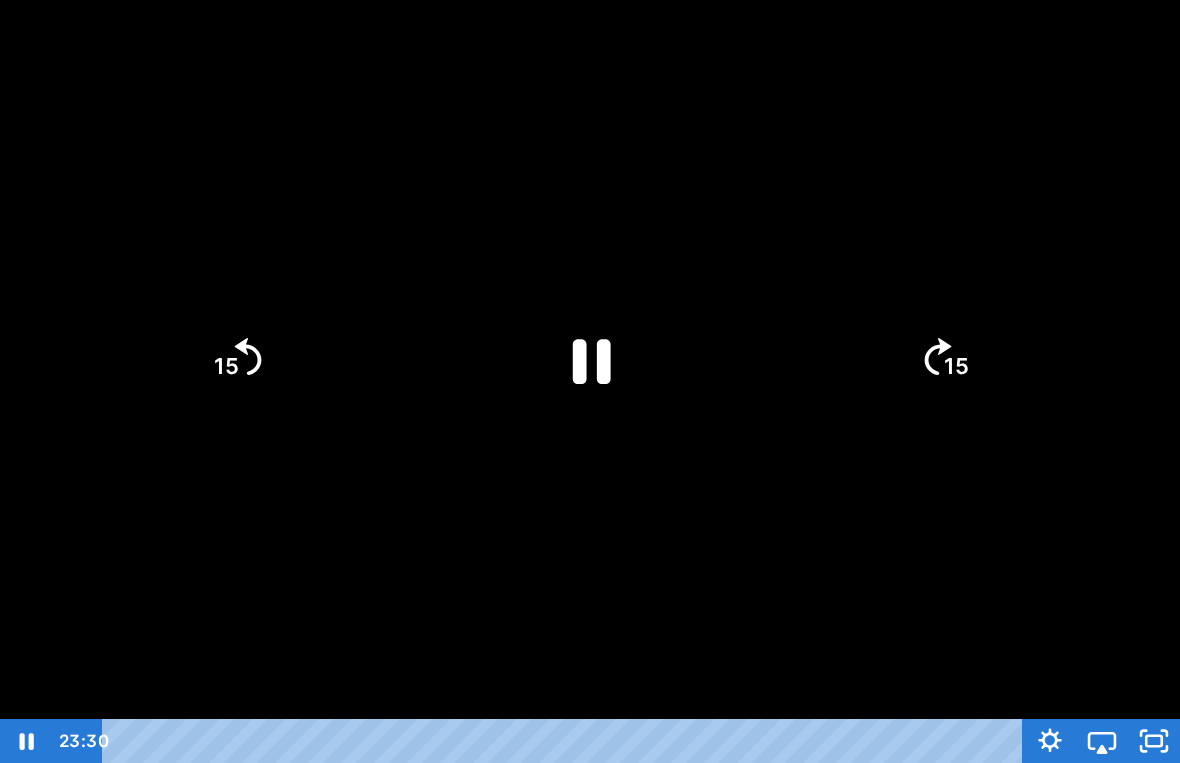 click on "15" 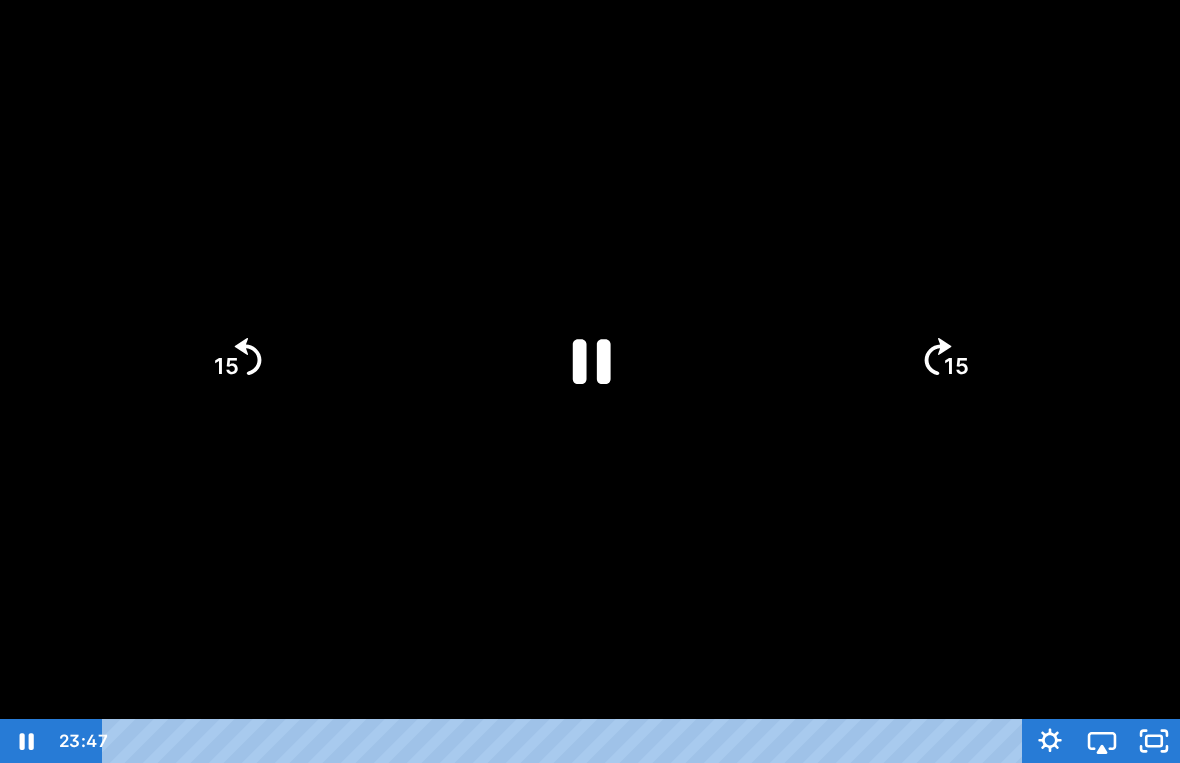 click 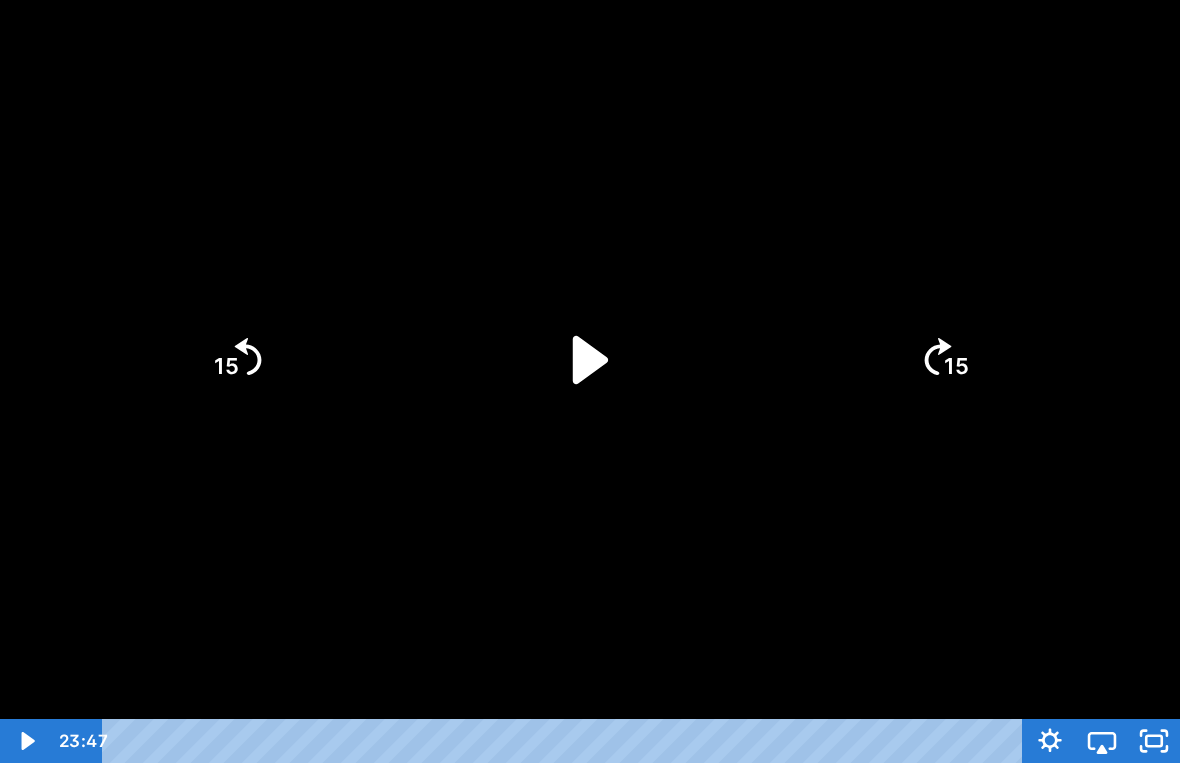 click at bounding box center (590, 381) 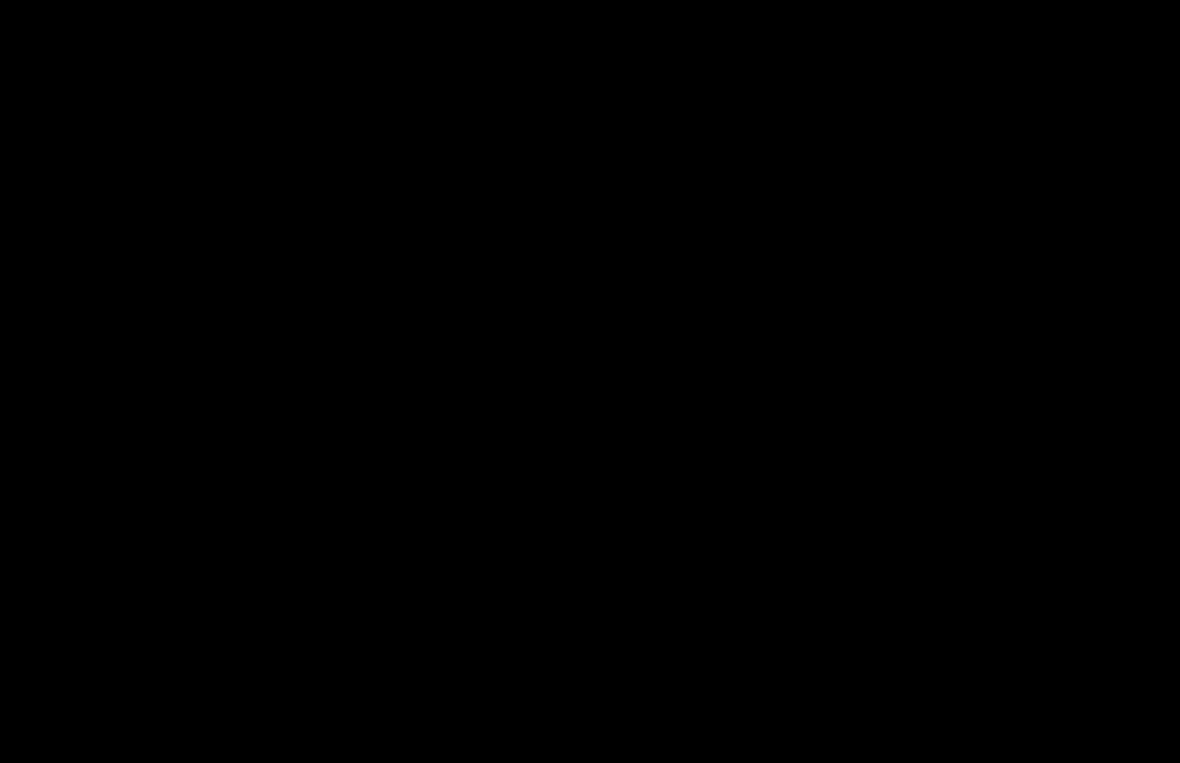 click at bounding box center [590, 381] 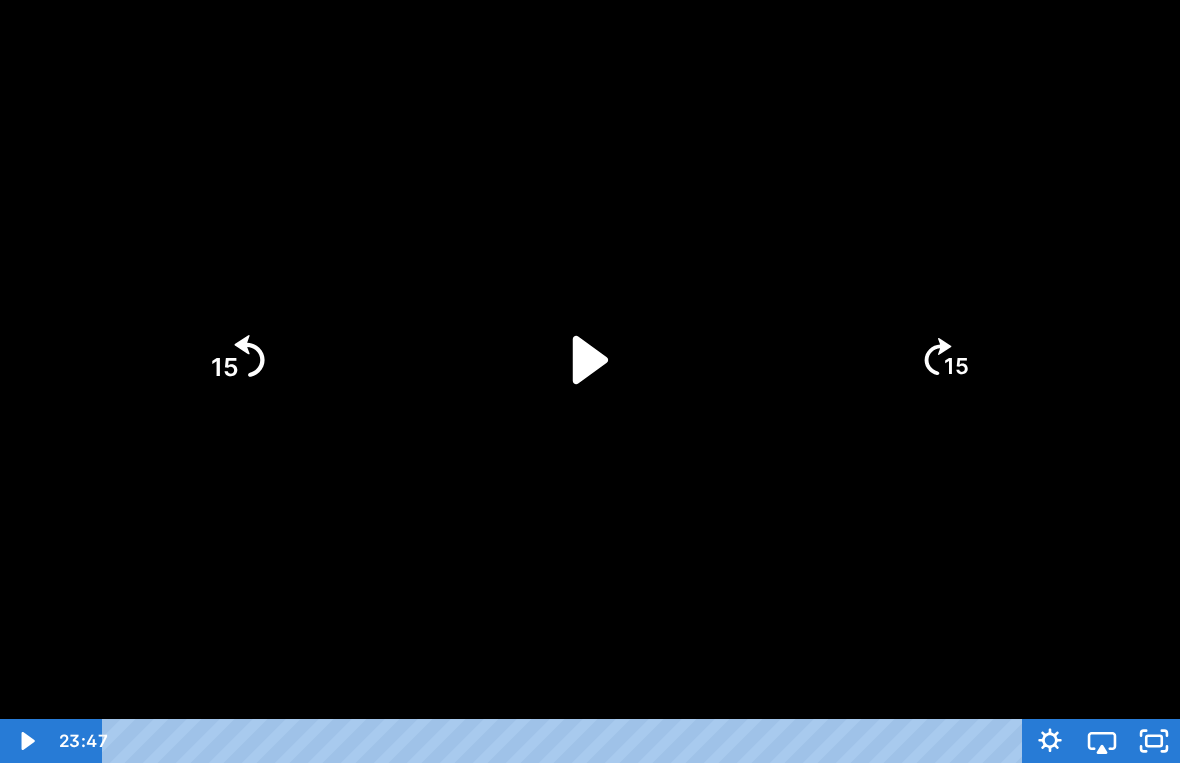 click on "15" 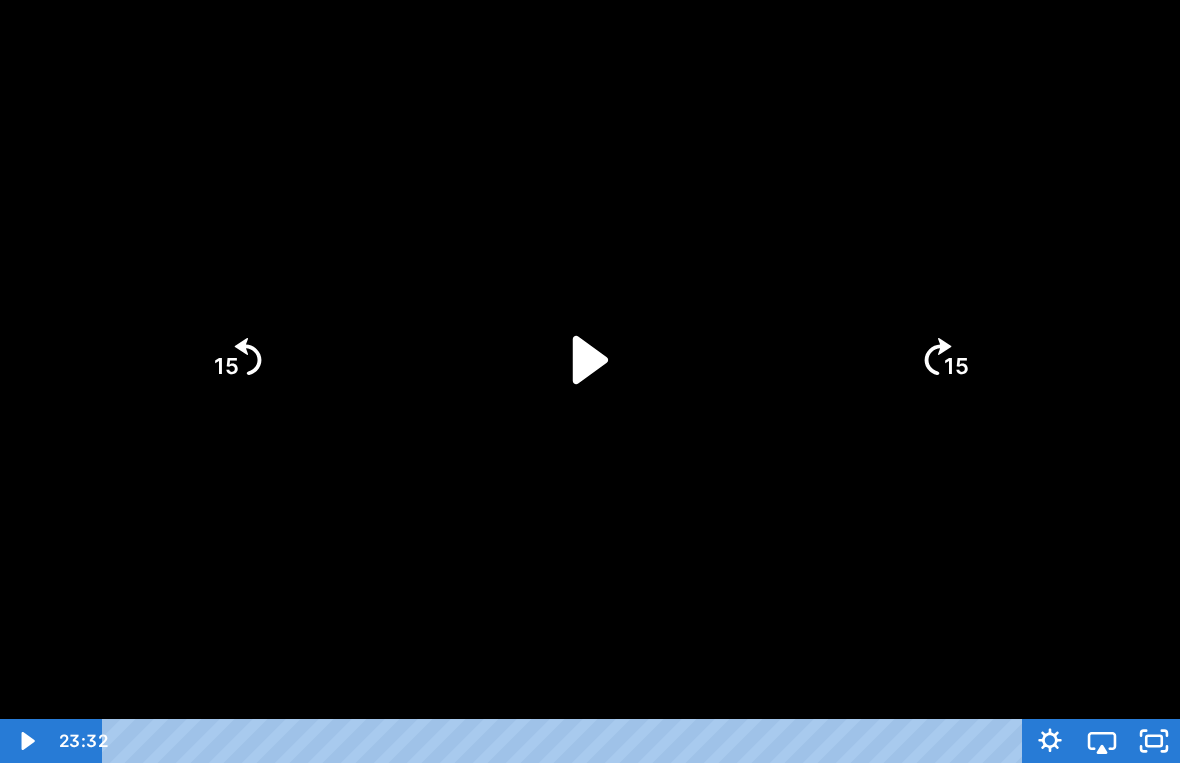 click 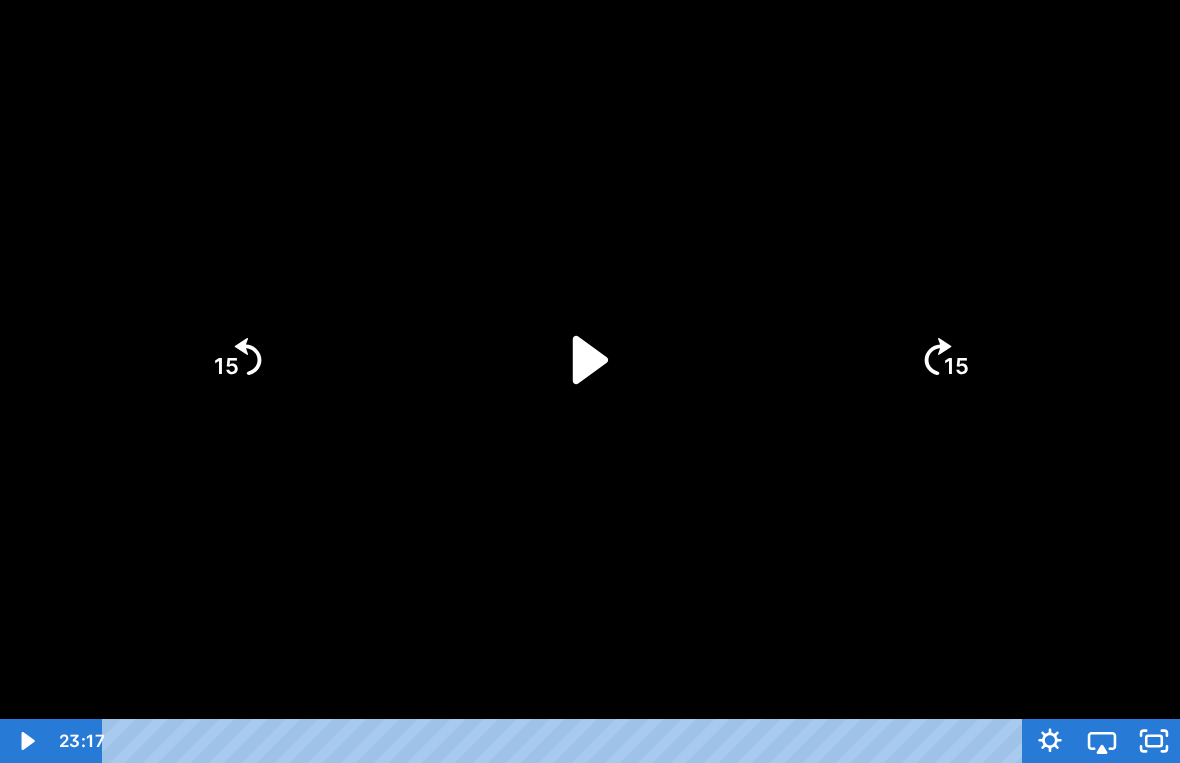 click on "15" 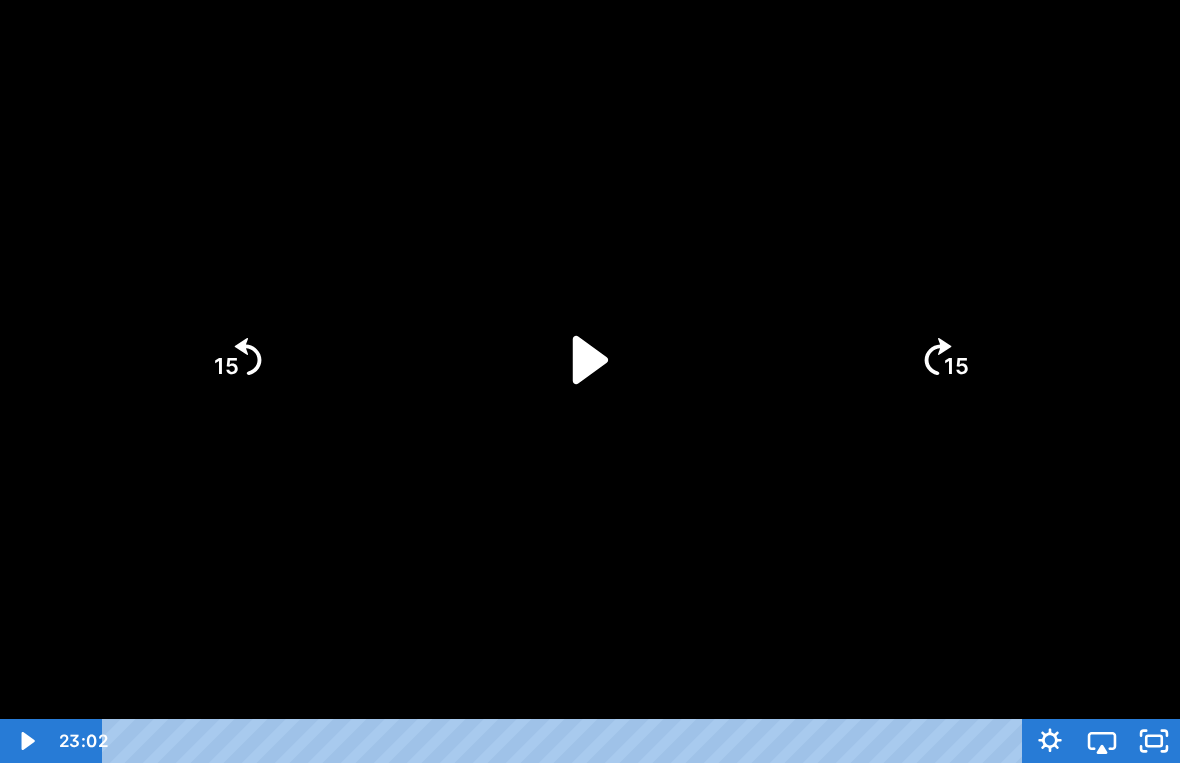 click on "15" 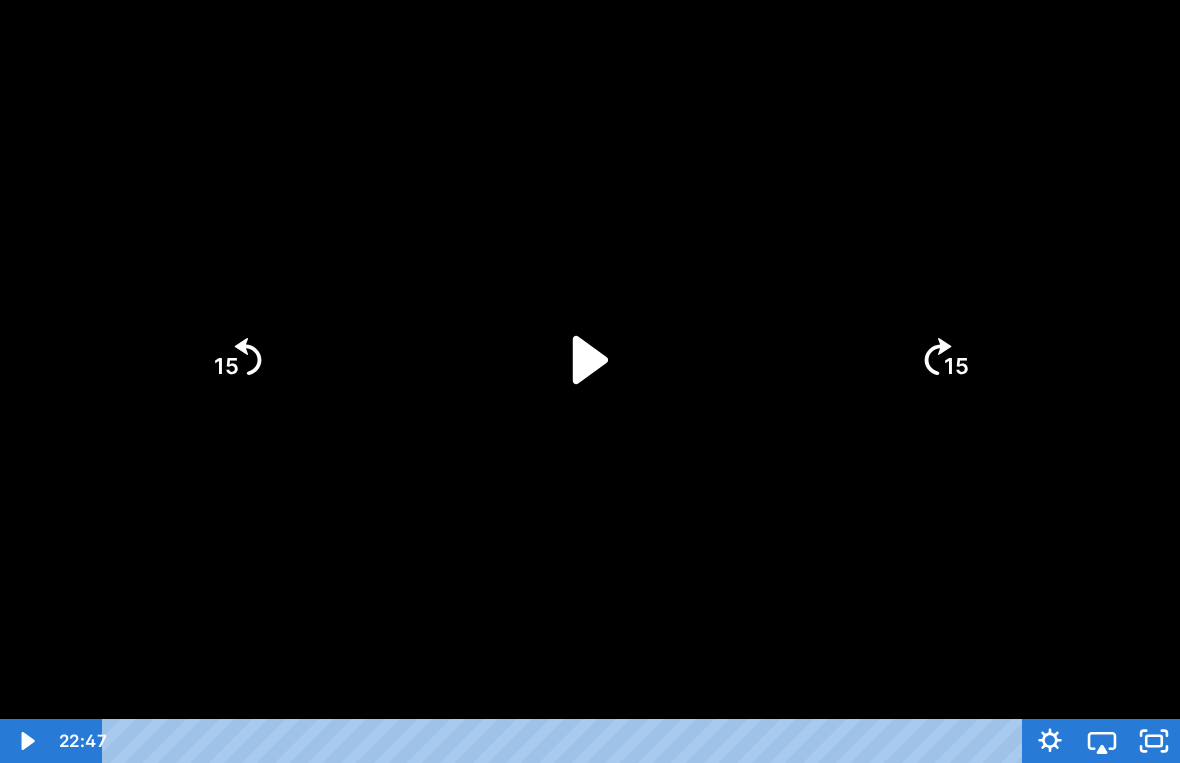 click 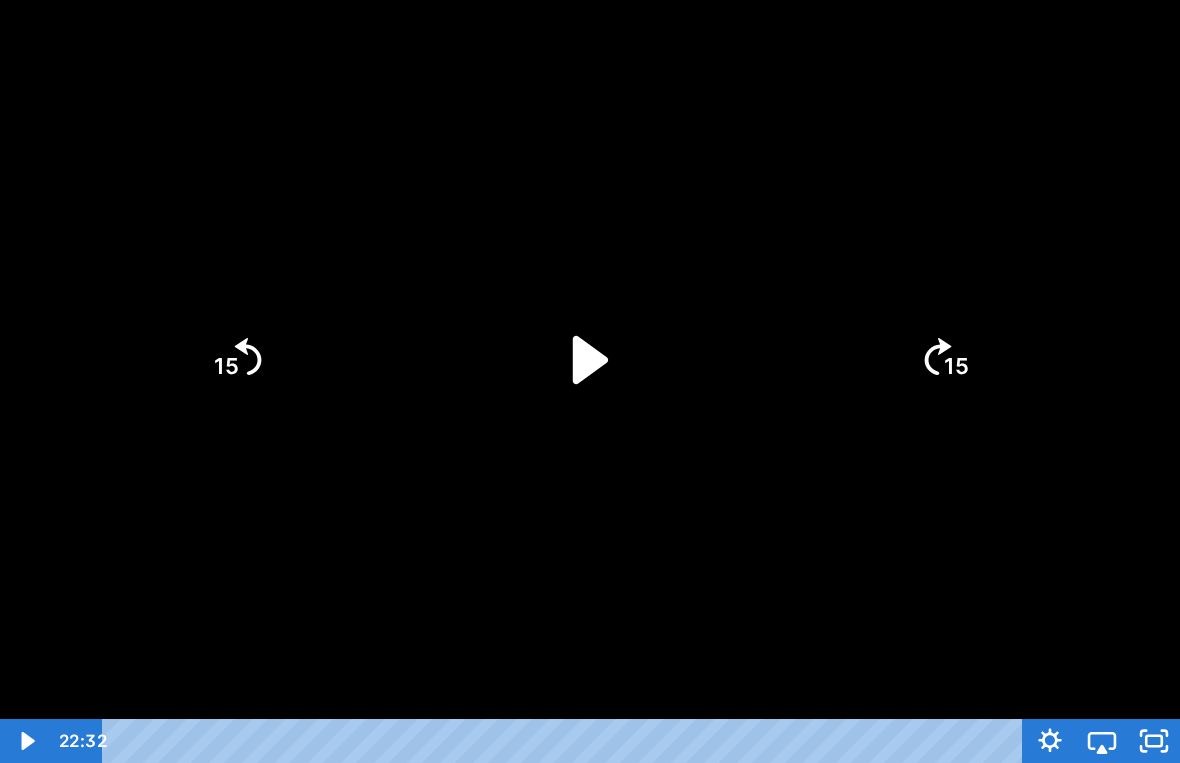click on "15" 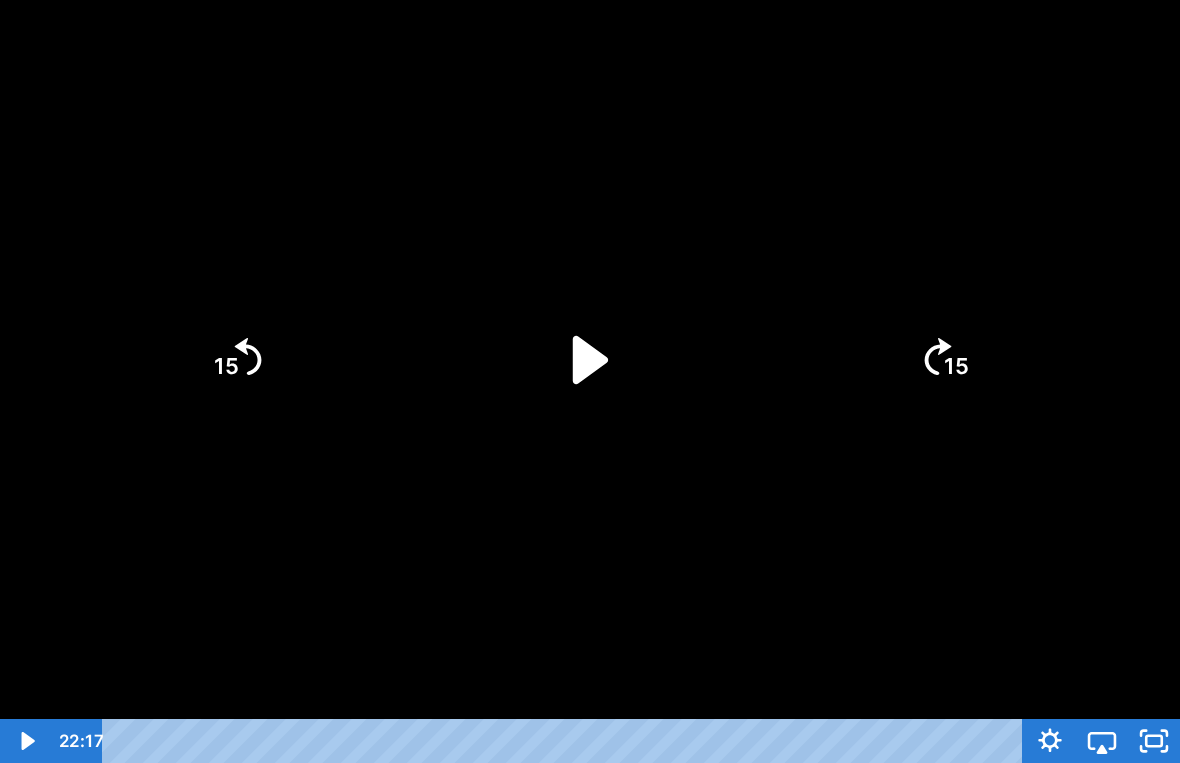 click on "15" 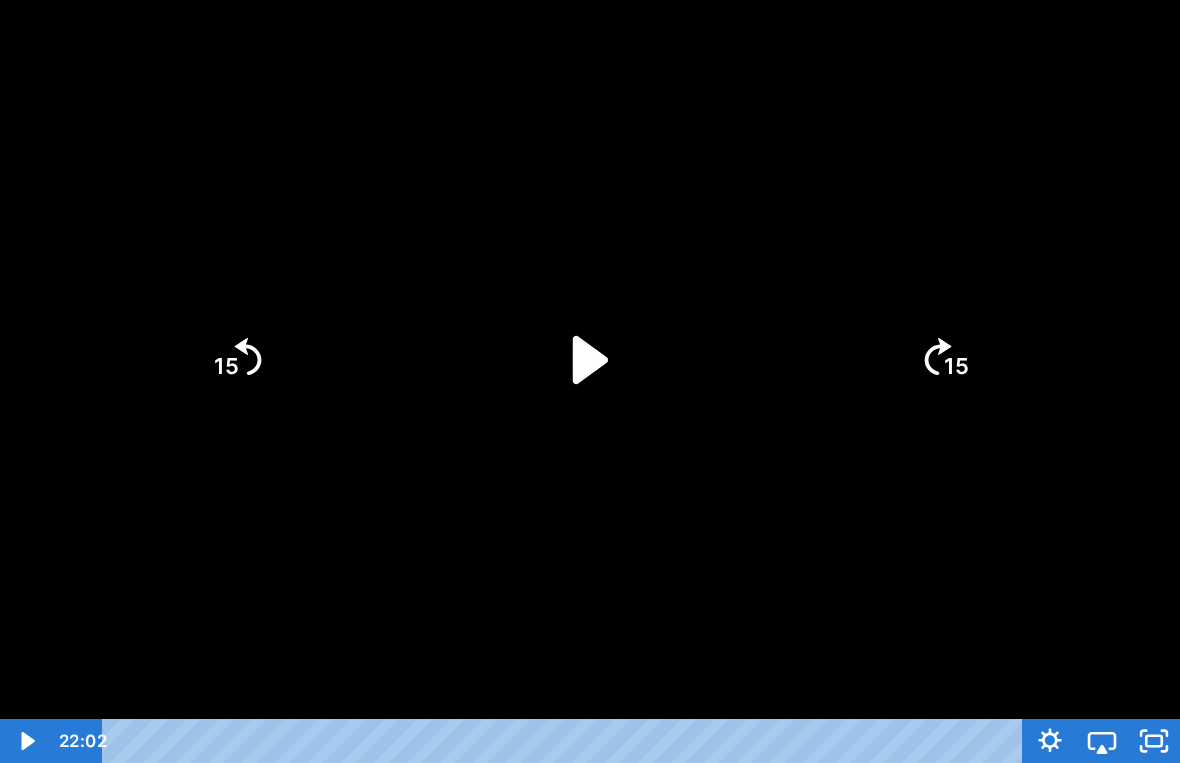 click 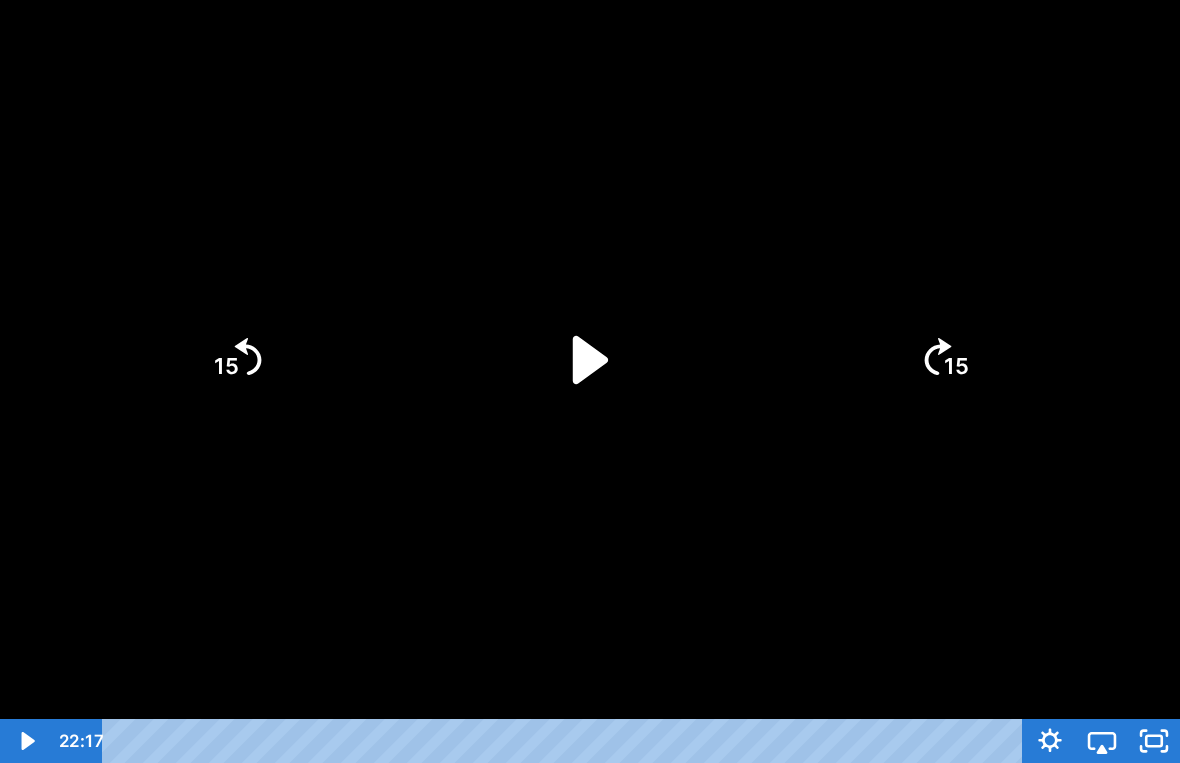 click on "15" 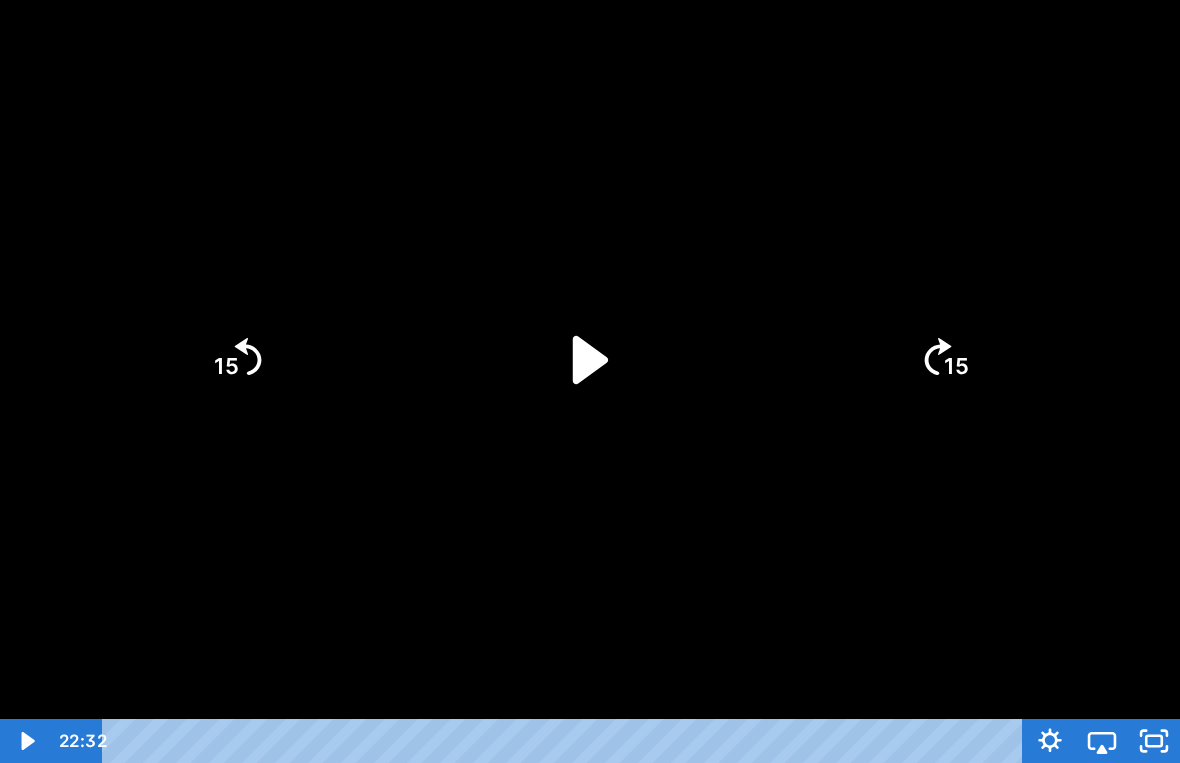 click on "15" 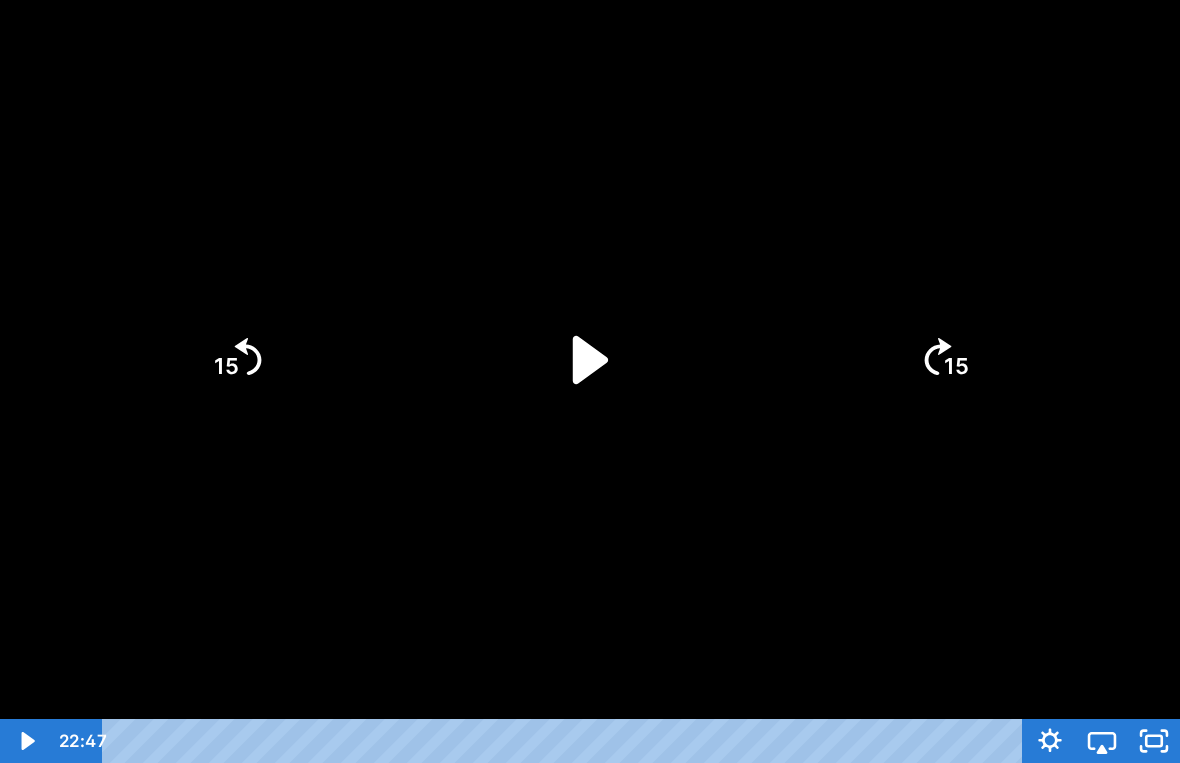 click on "15" 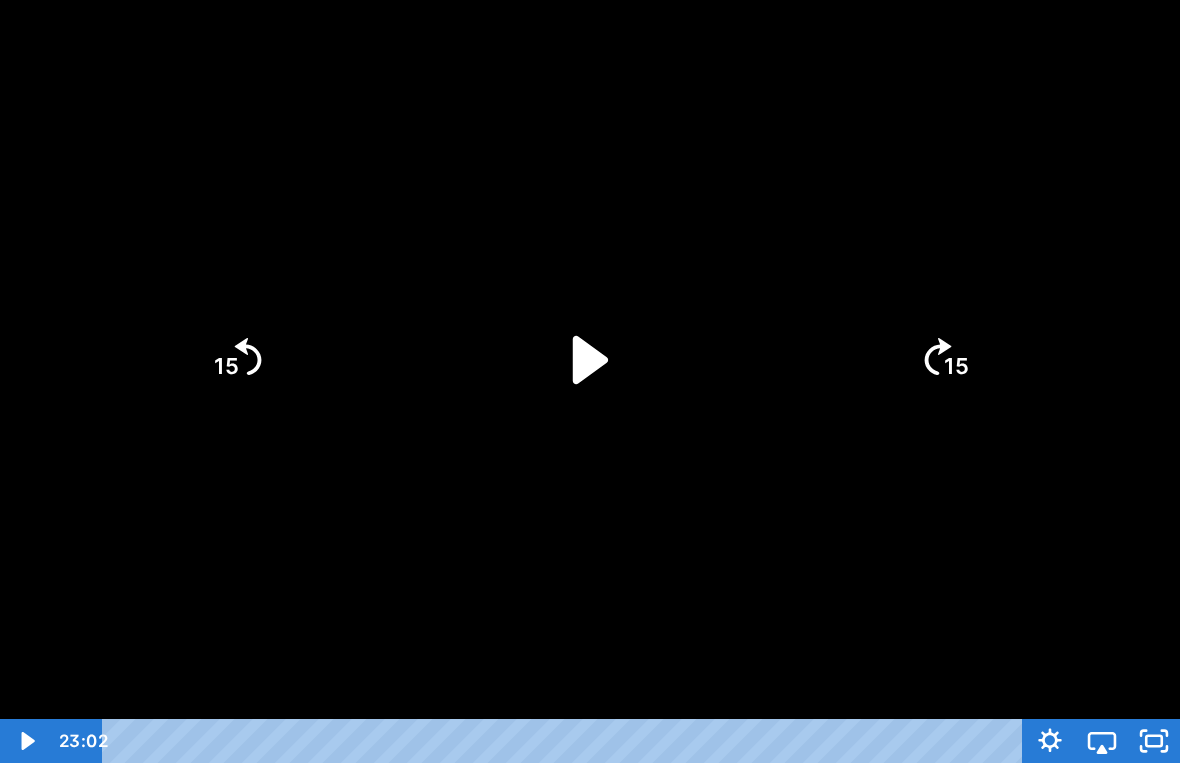 click on "15" 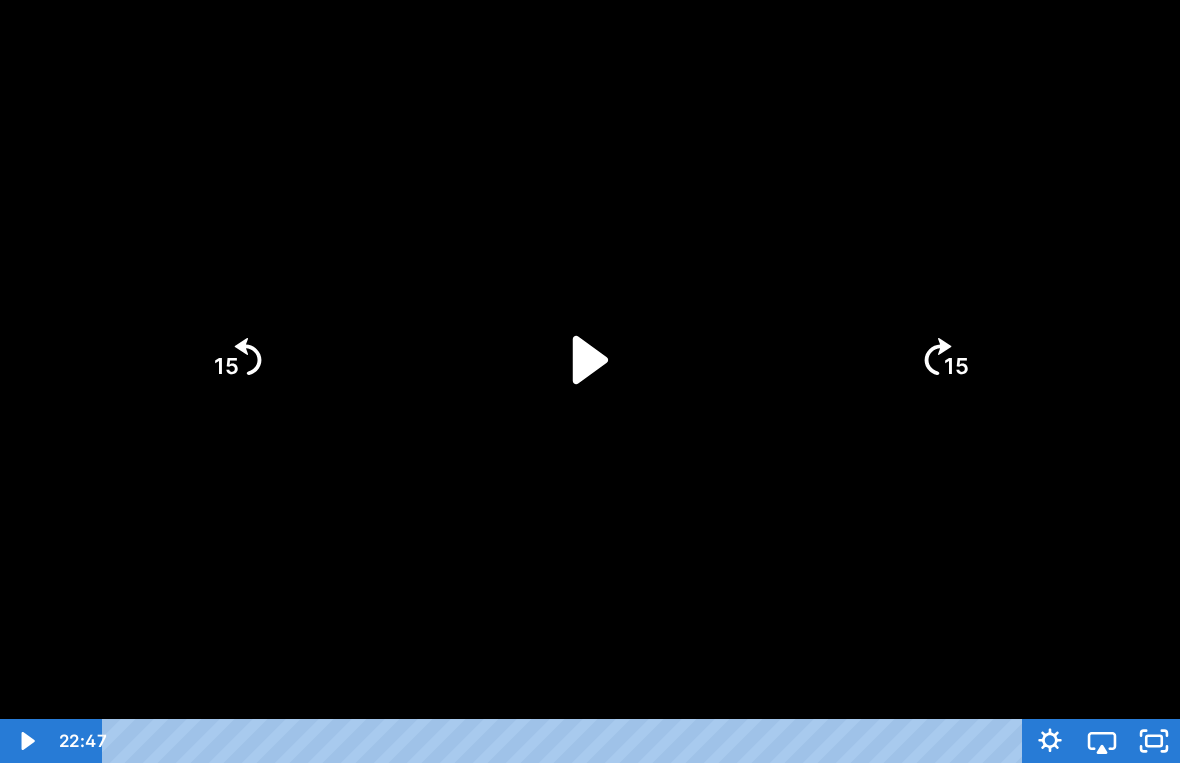 click 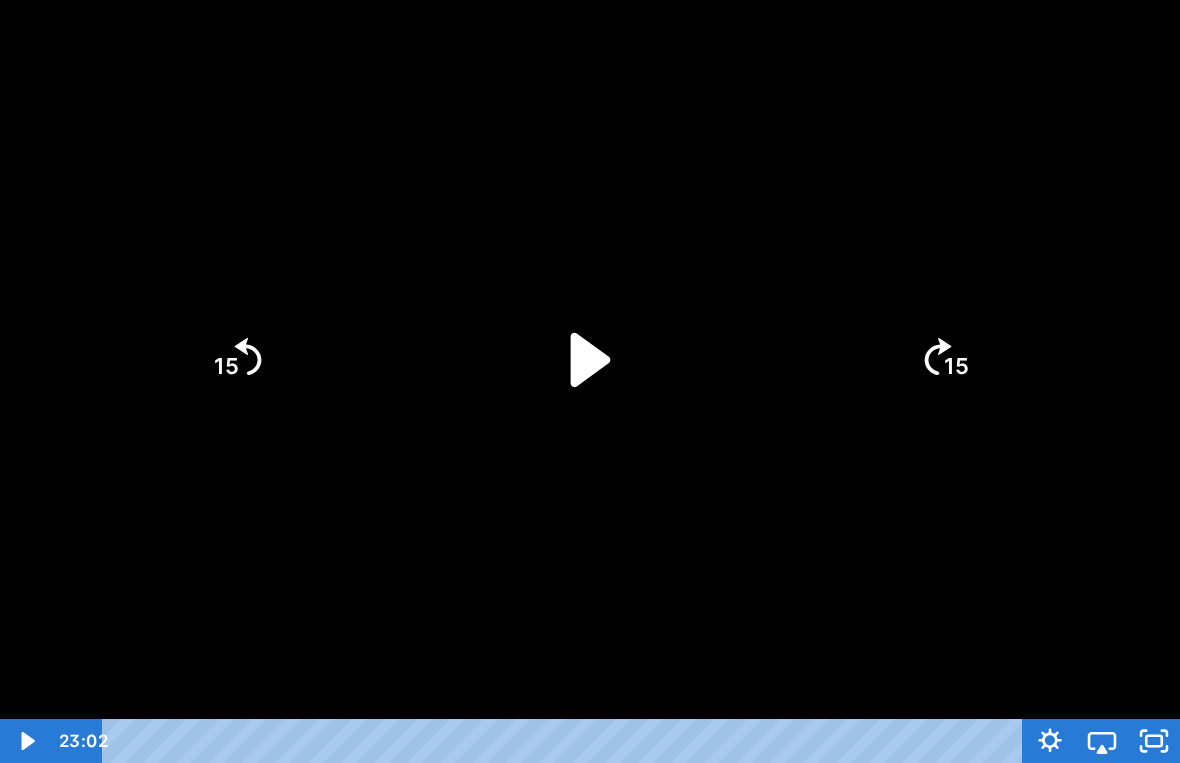click 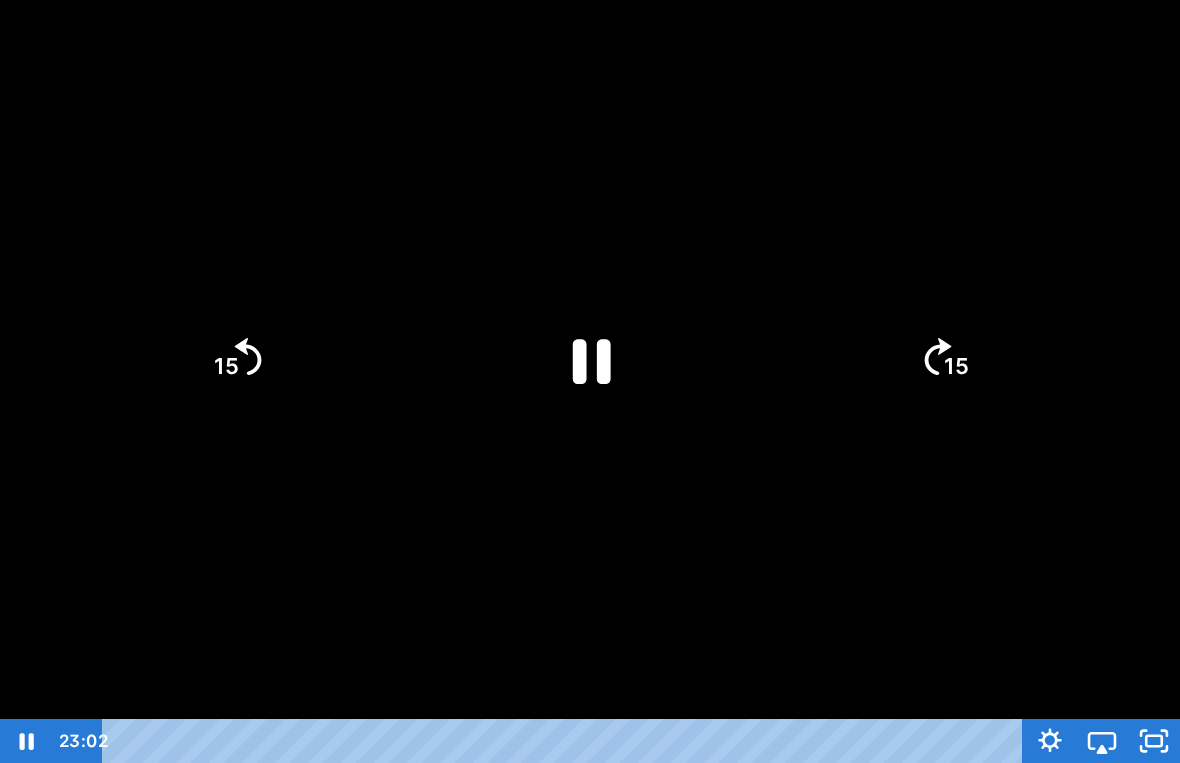 click 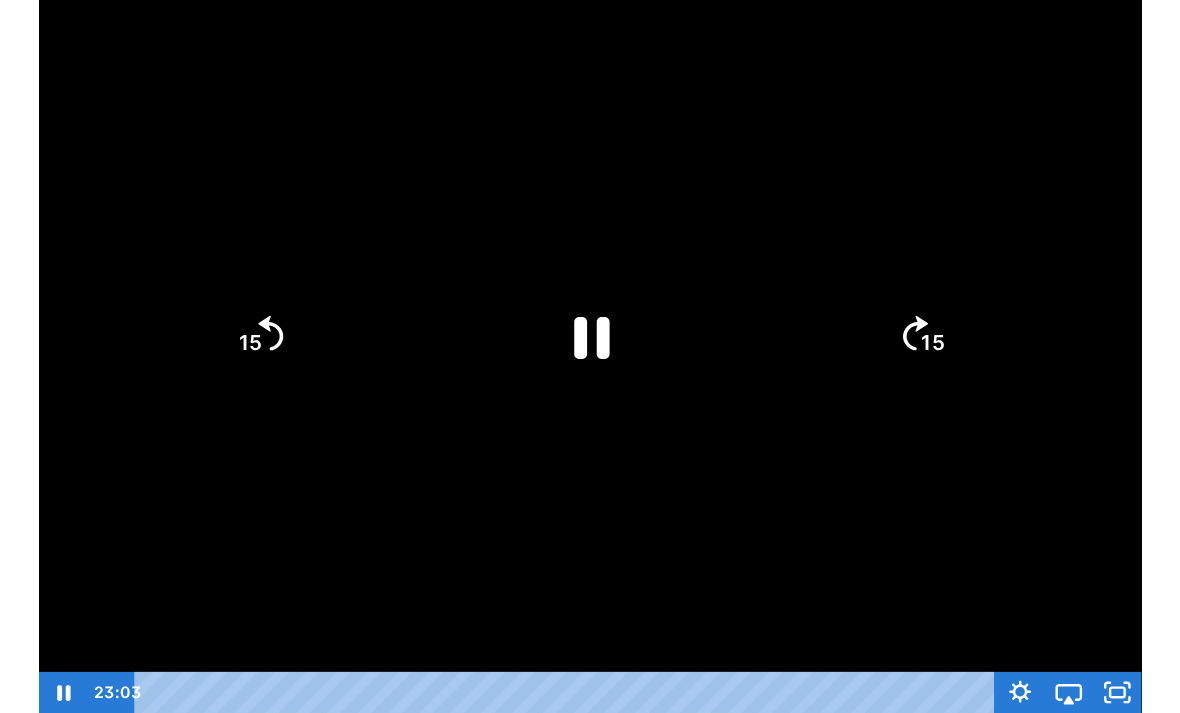 scroll, scrollTop: 2, scrollLeft: 0, axis: vertical 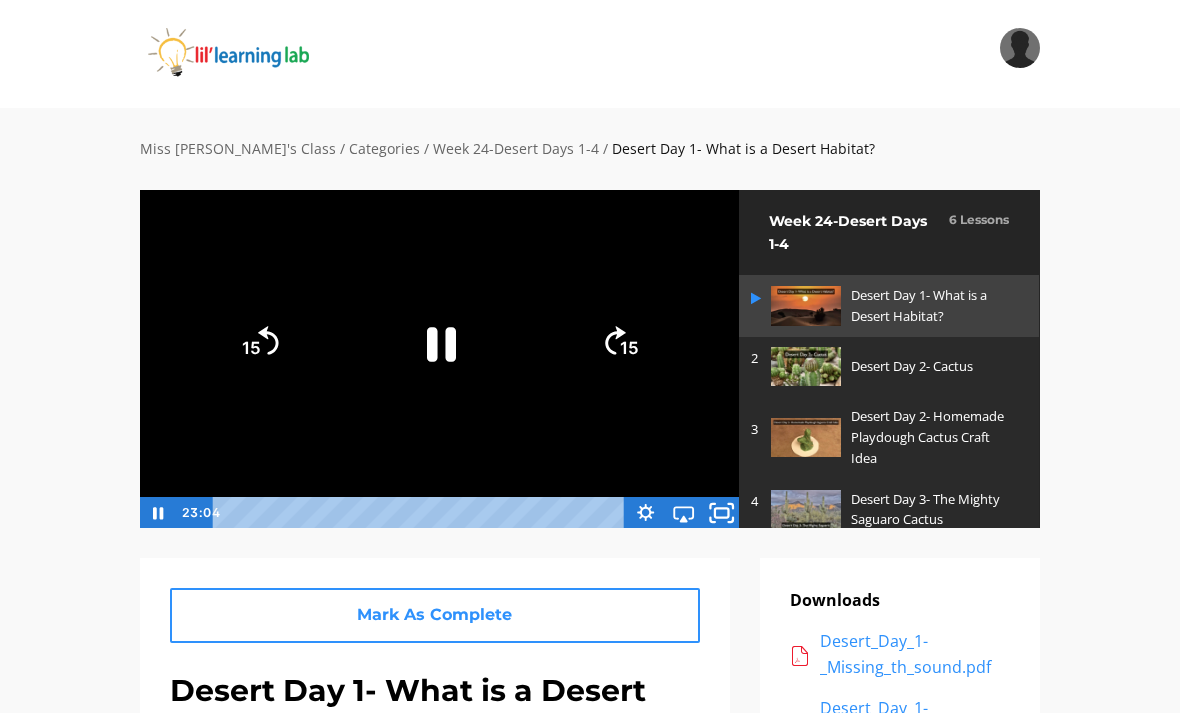 click 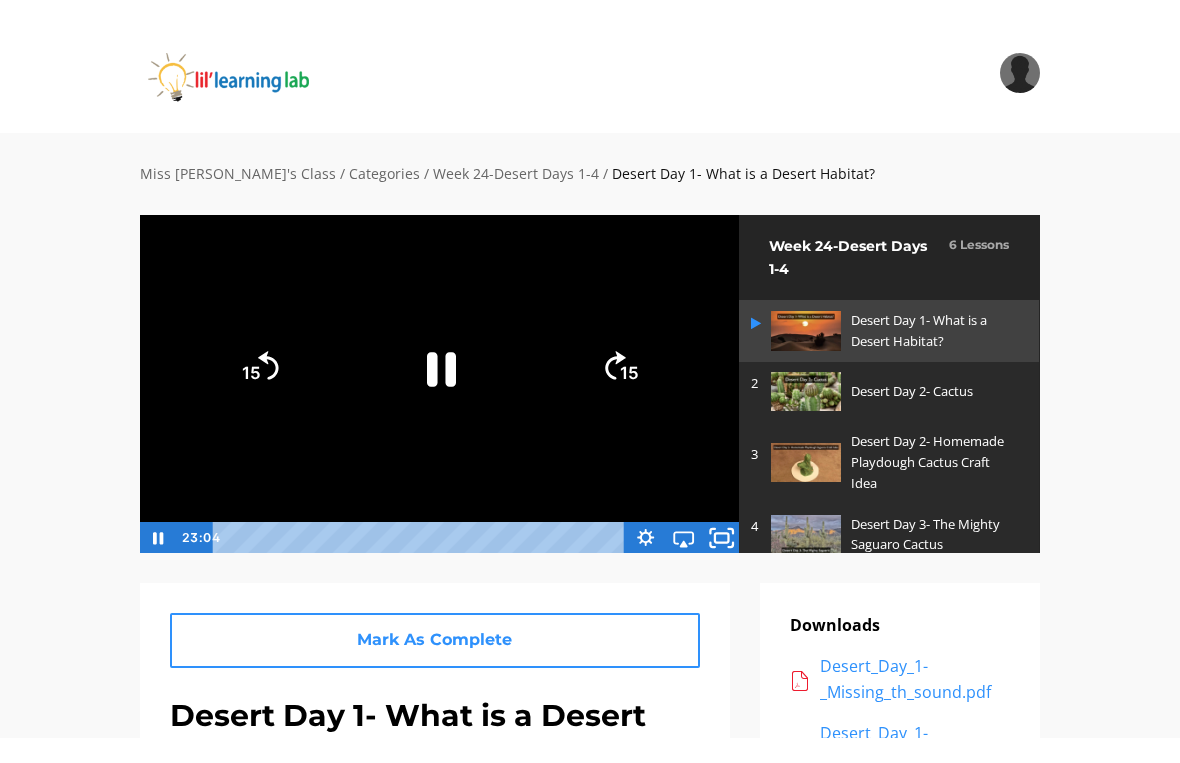 scroll, scrollTop: 24, scrollLeft: 0, axis: vertical 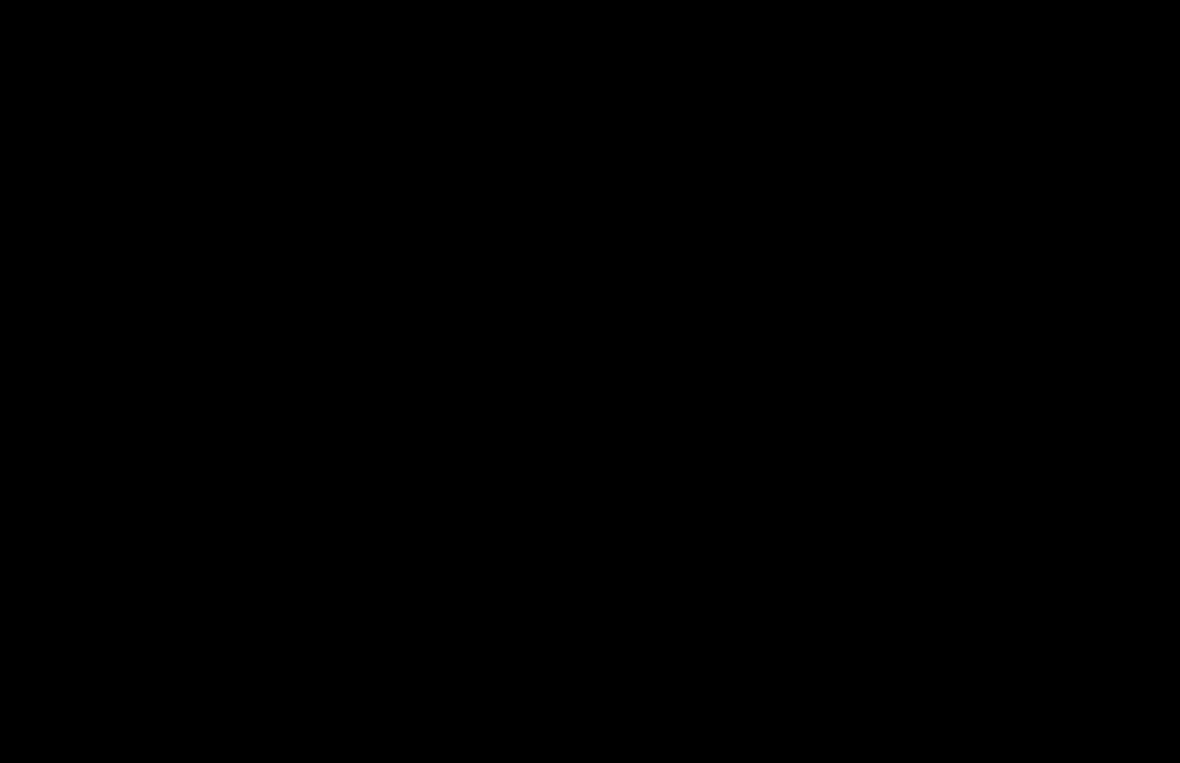 click at bounding box center [590, 381] 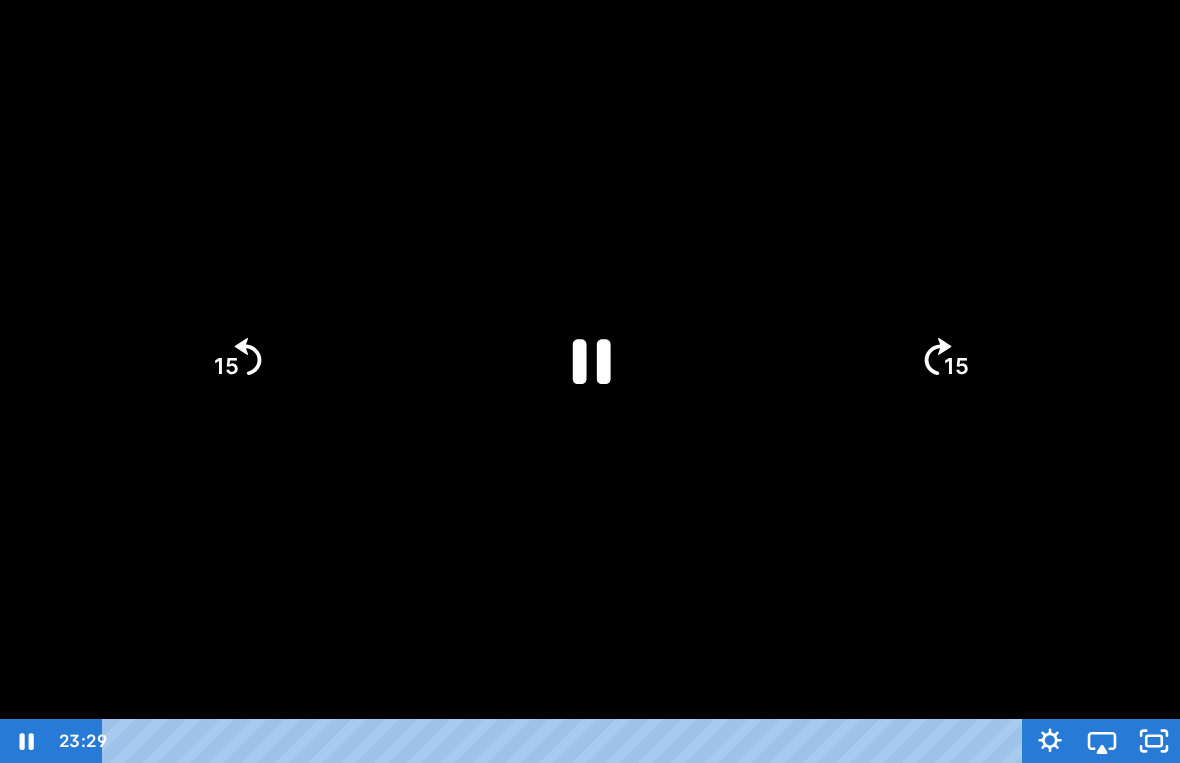 click at bounding box center [590, 381] 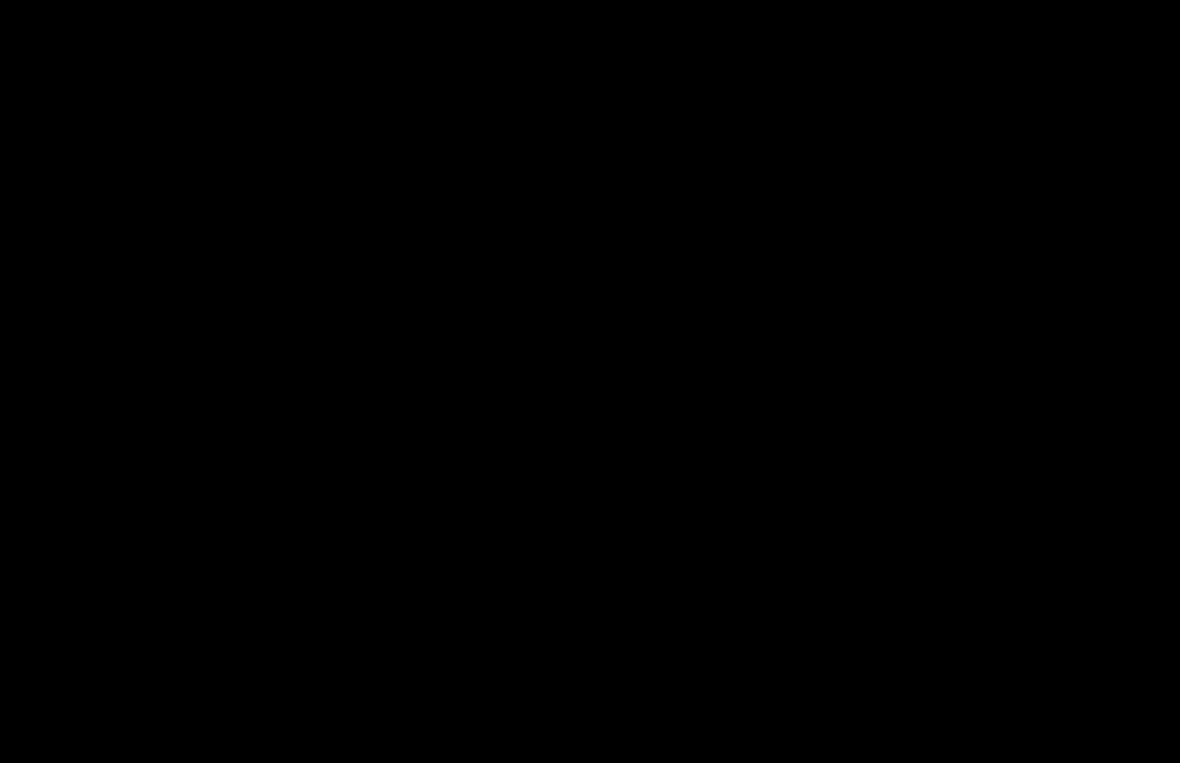 click at bounding box center [590, 381] 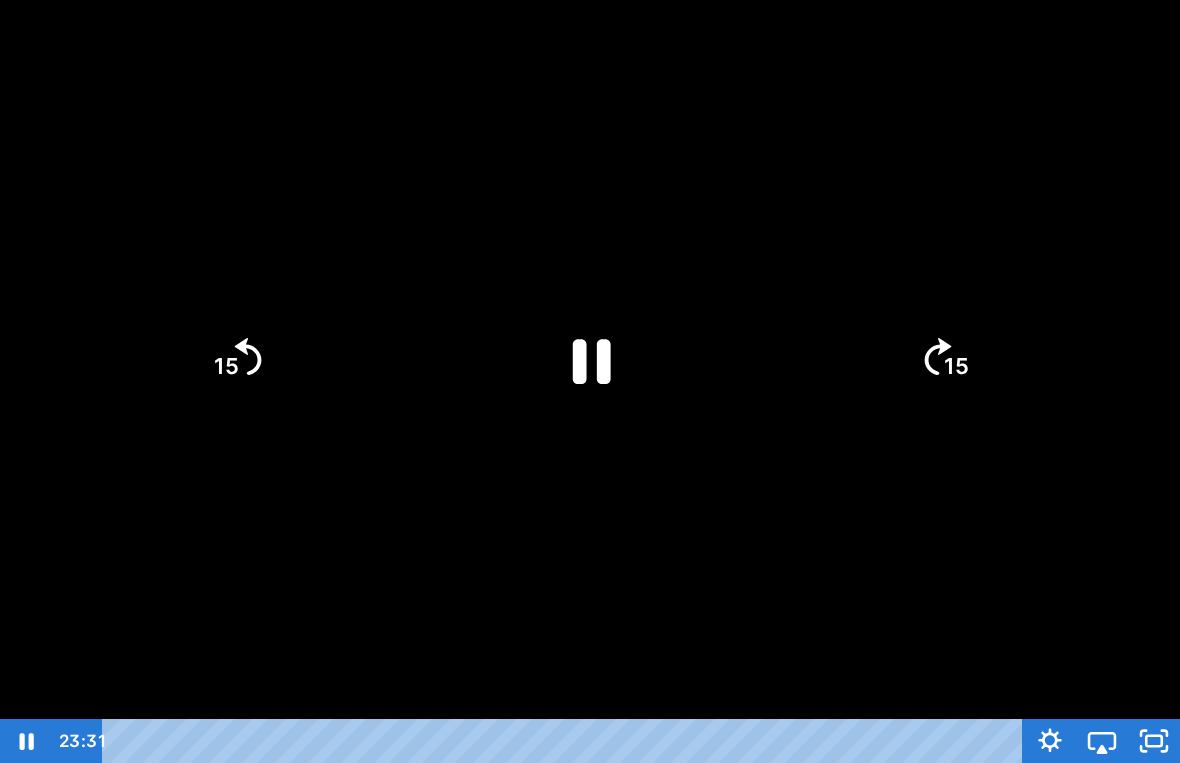 click at bounding box center [590, 381] 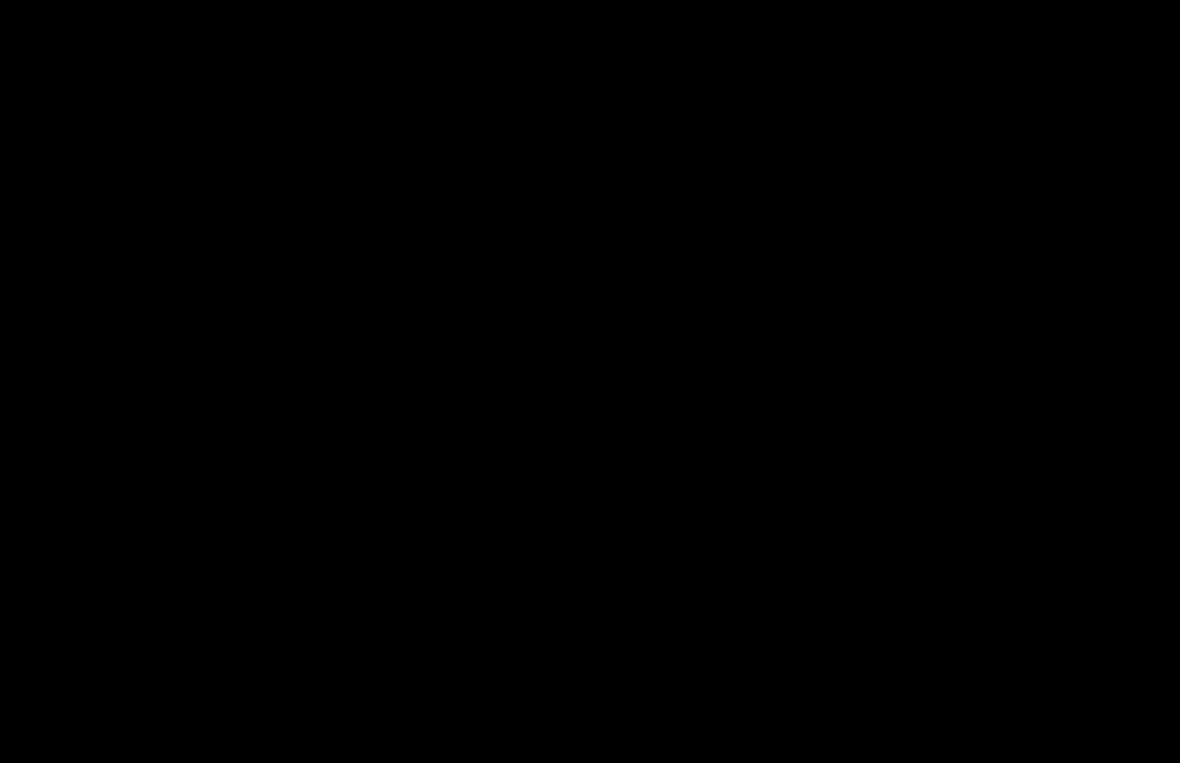 click at bounding box center [590, 381] 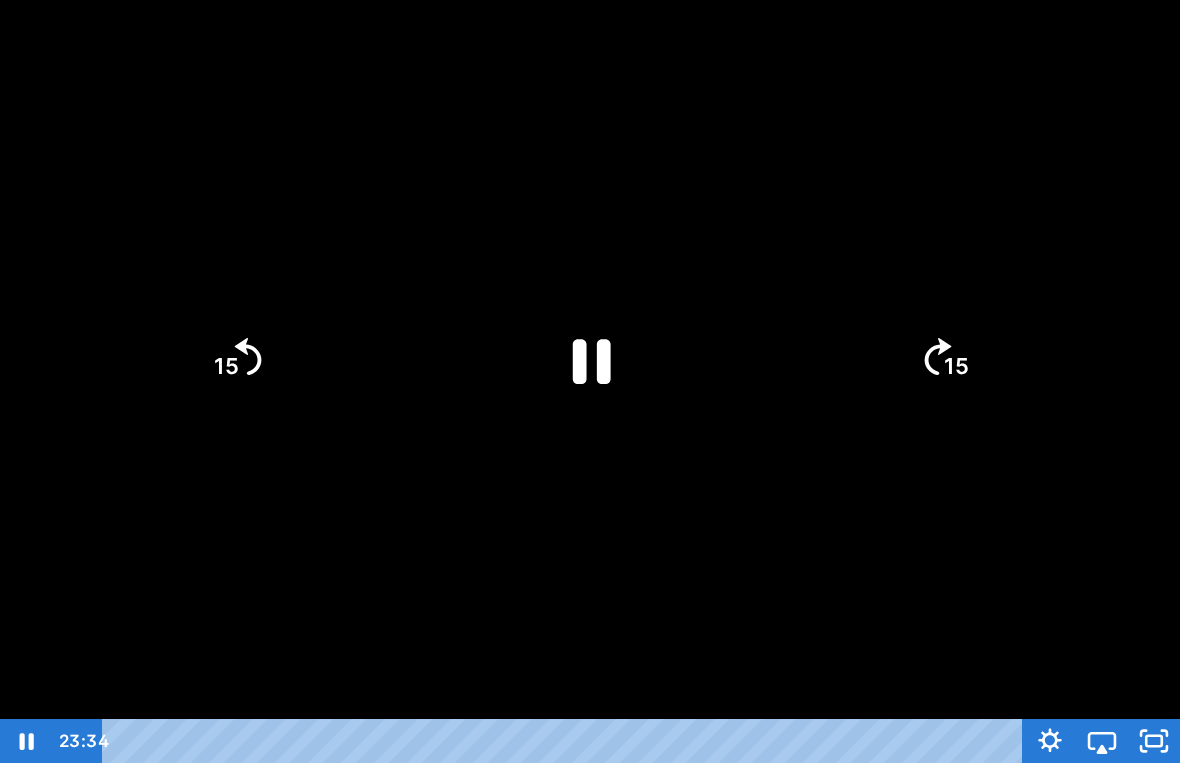 click 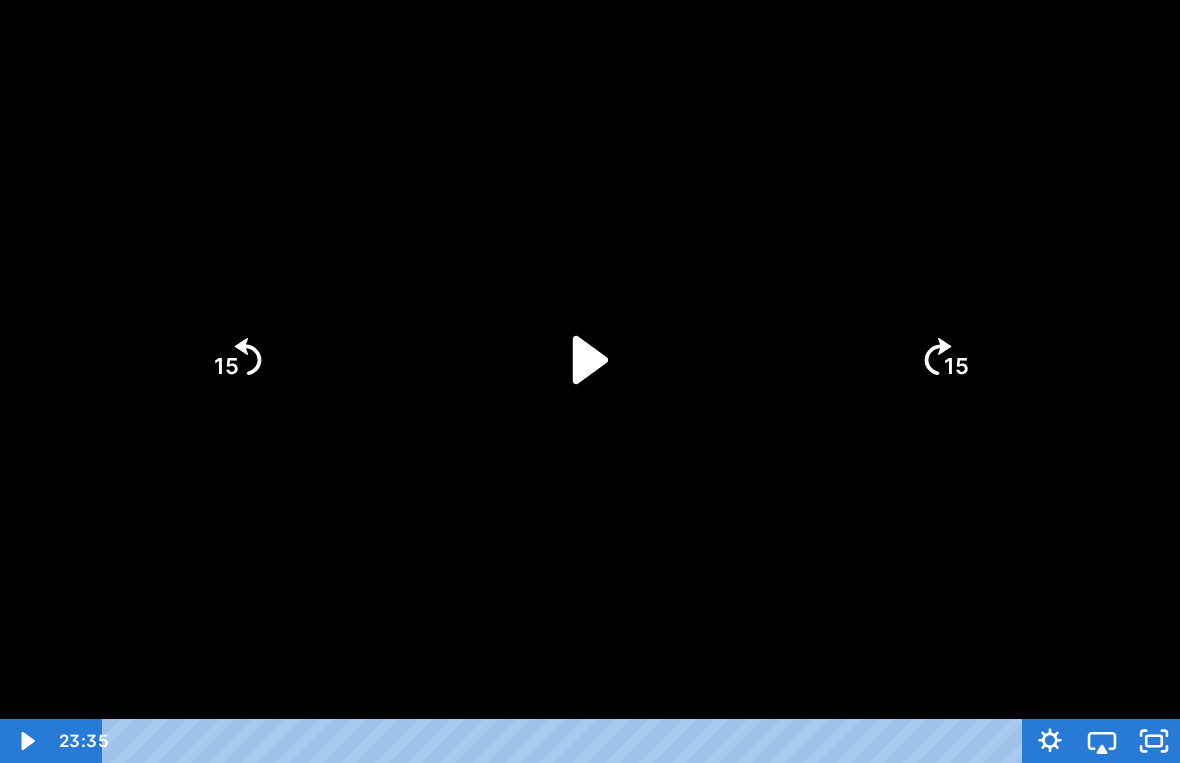 click at bounding box center (590, 381) 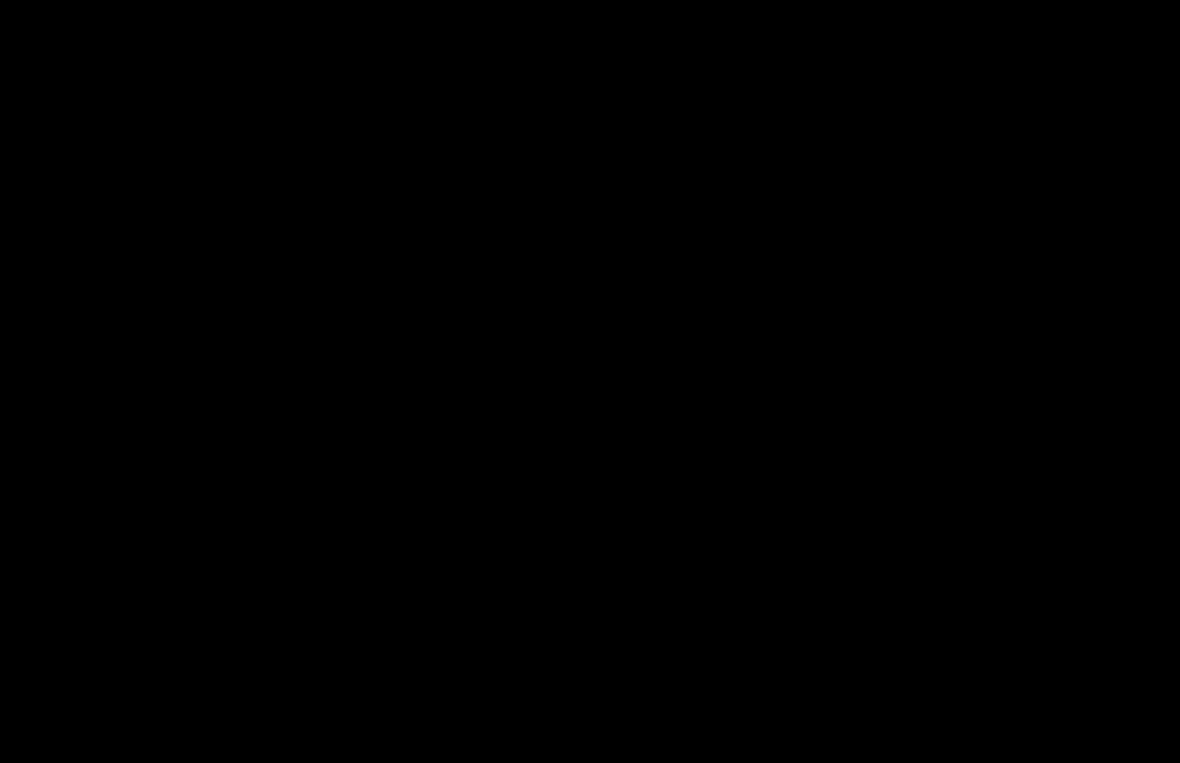 click at bounding box center (590, 381) 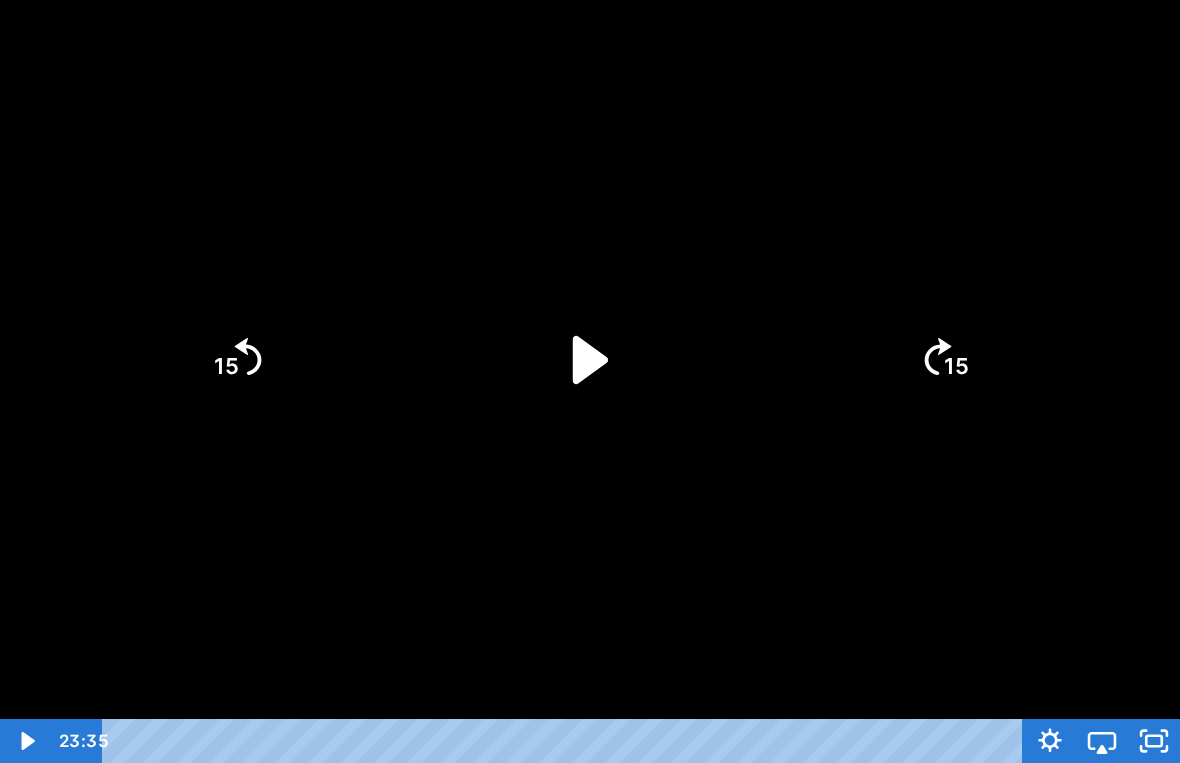 click 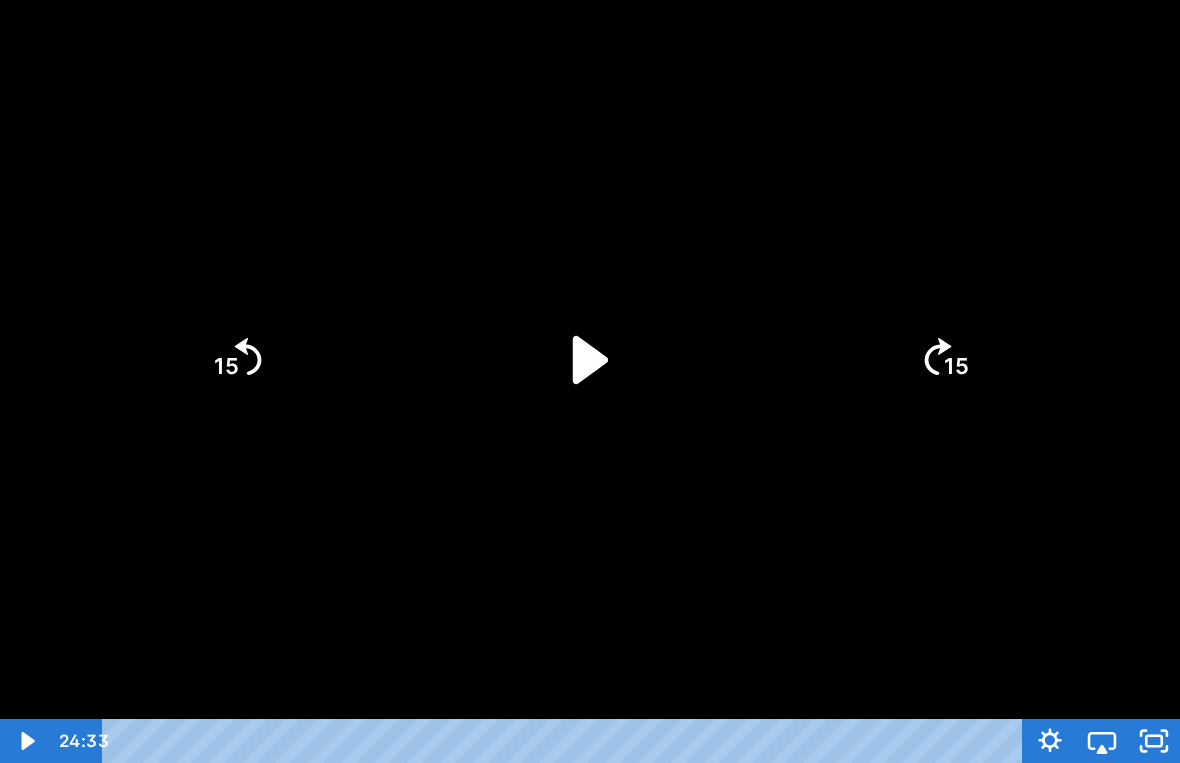 click 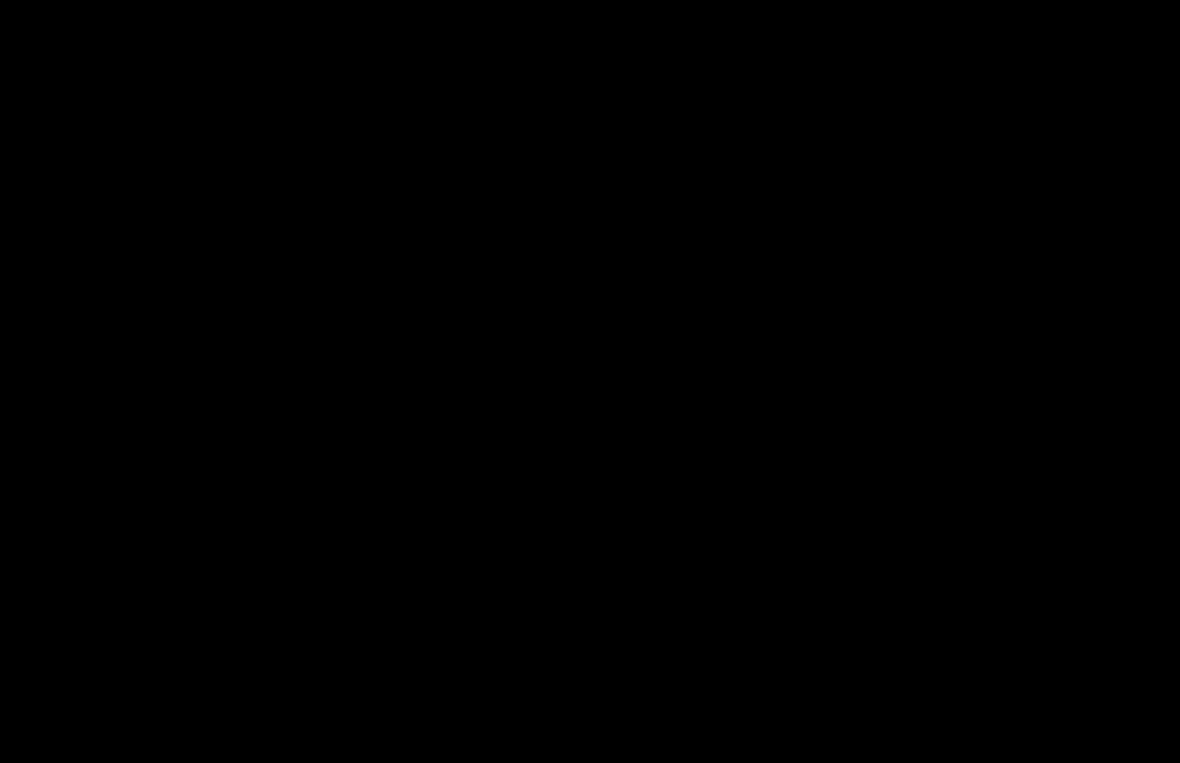 click at bounding box center (590, 381) 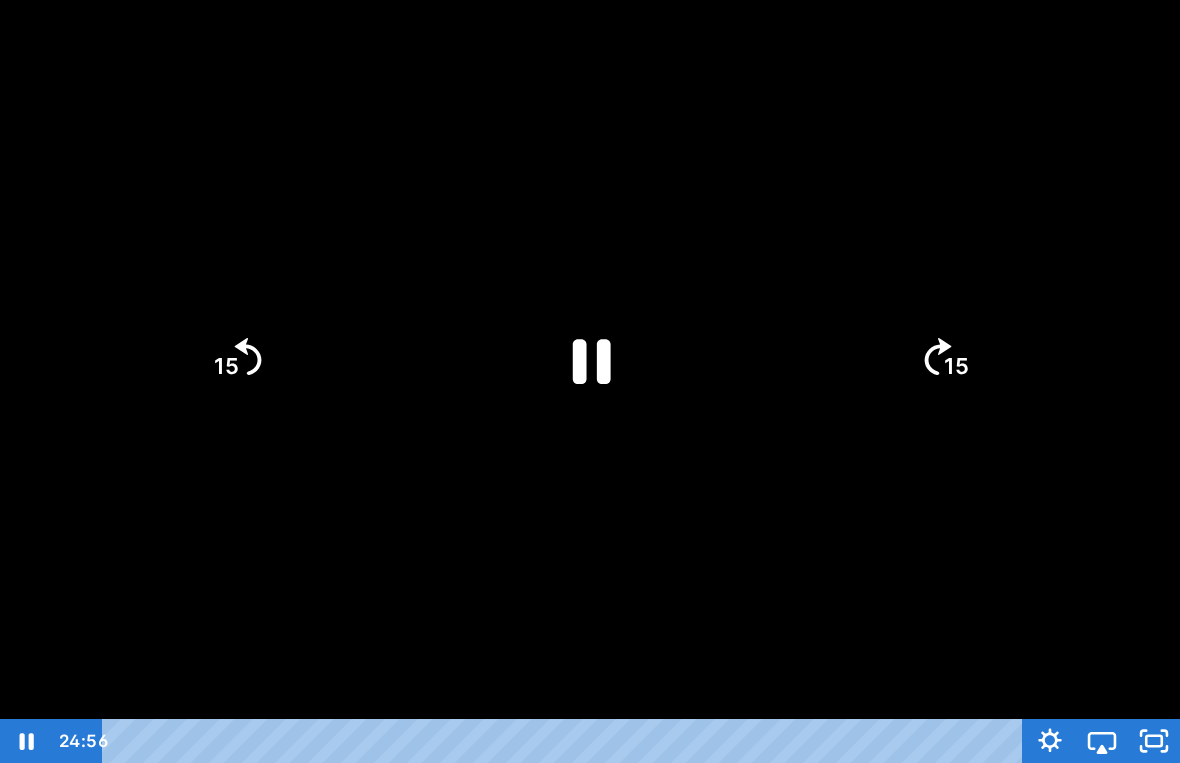 click 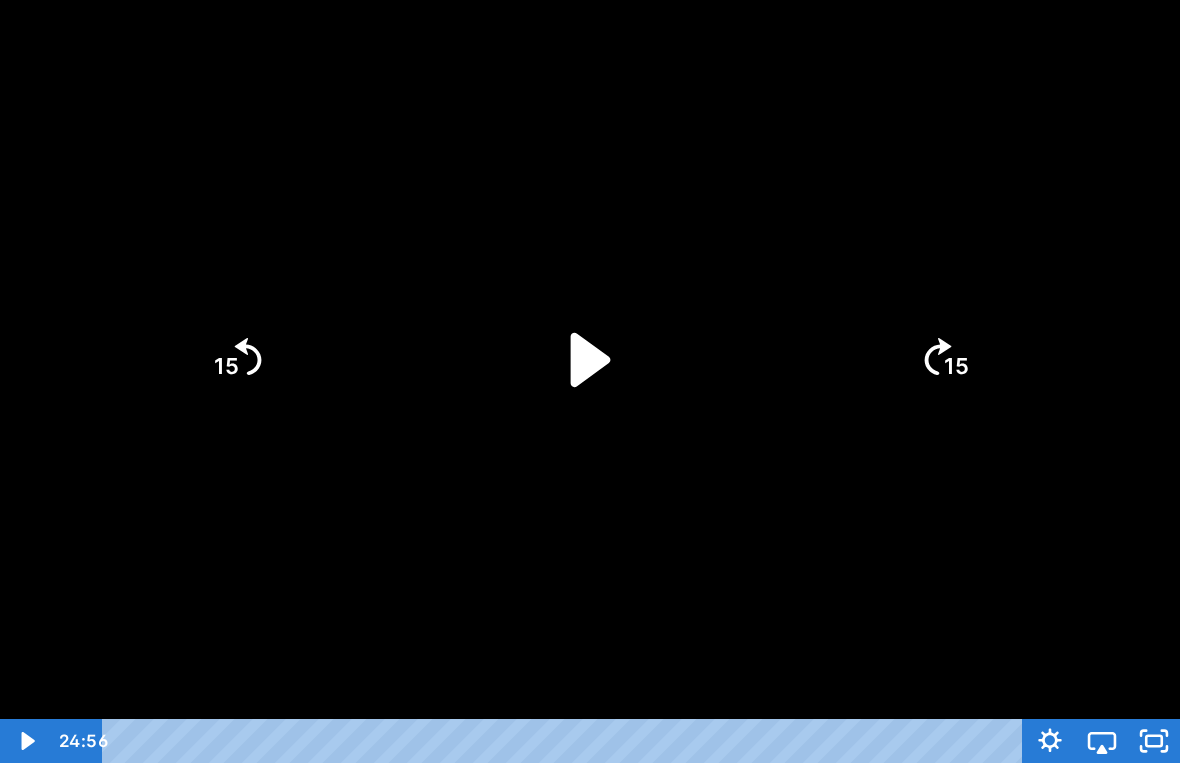 click 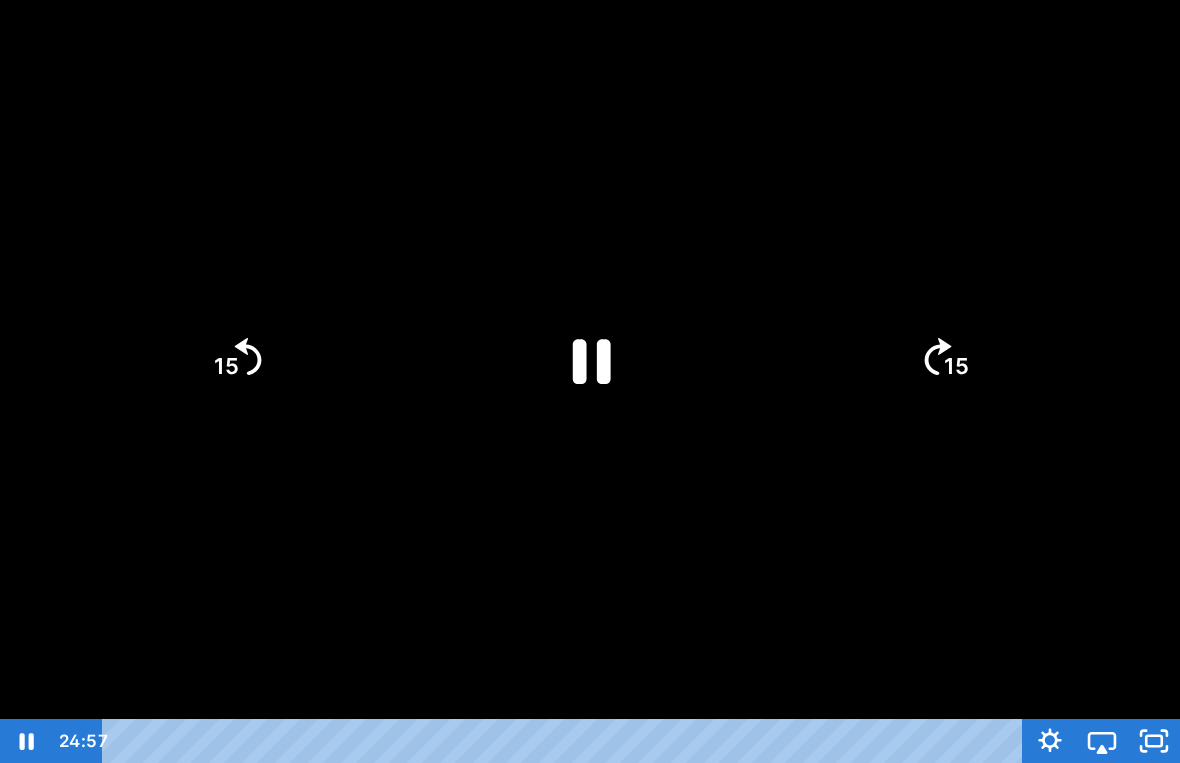 click at bounding box center [590, 381] 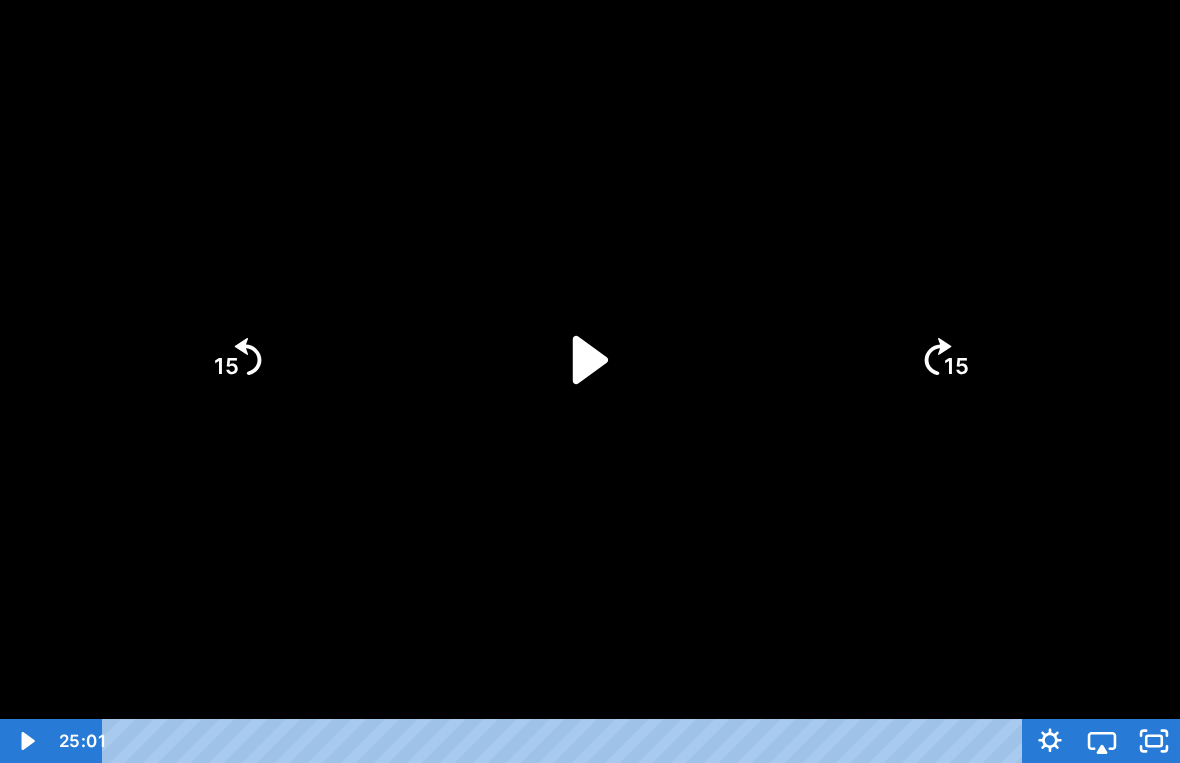 click at bounding box center [590, 381] 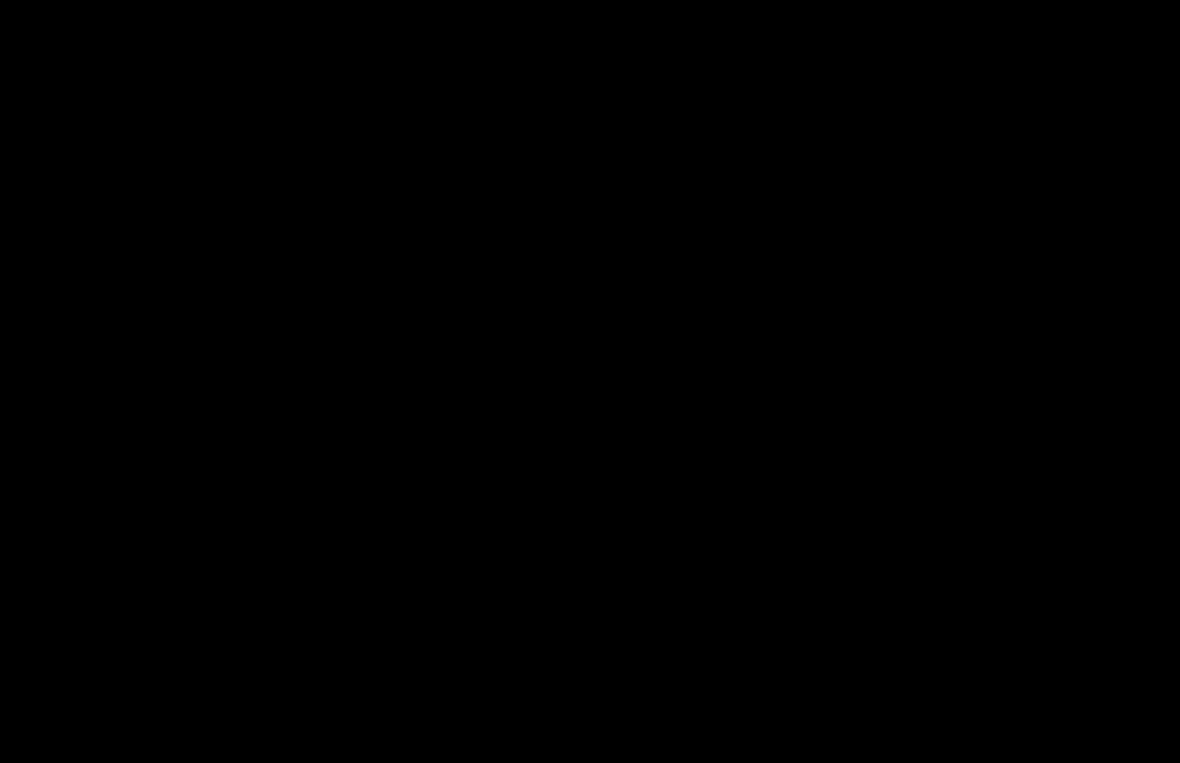 click at bounding box center (590, 381) 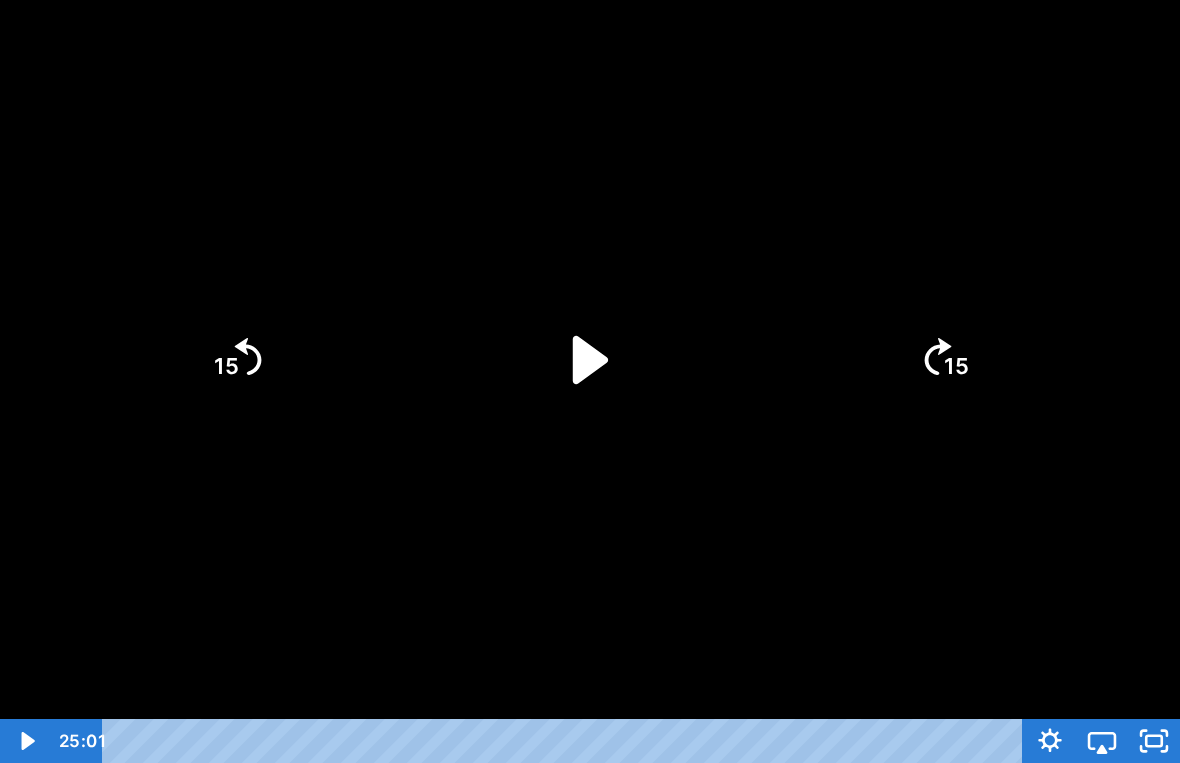 click 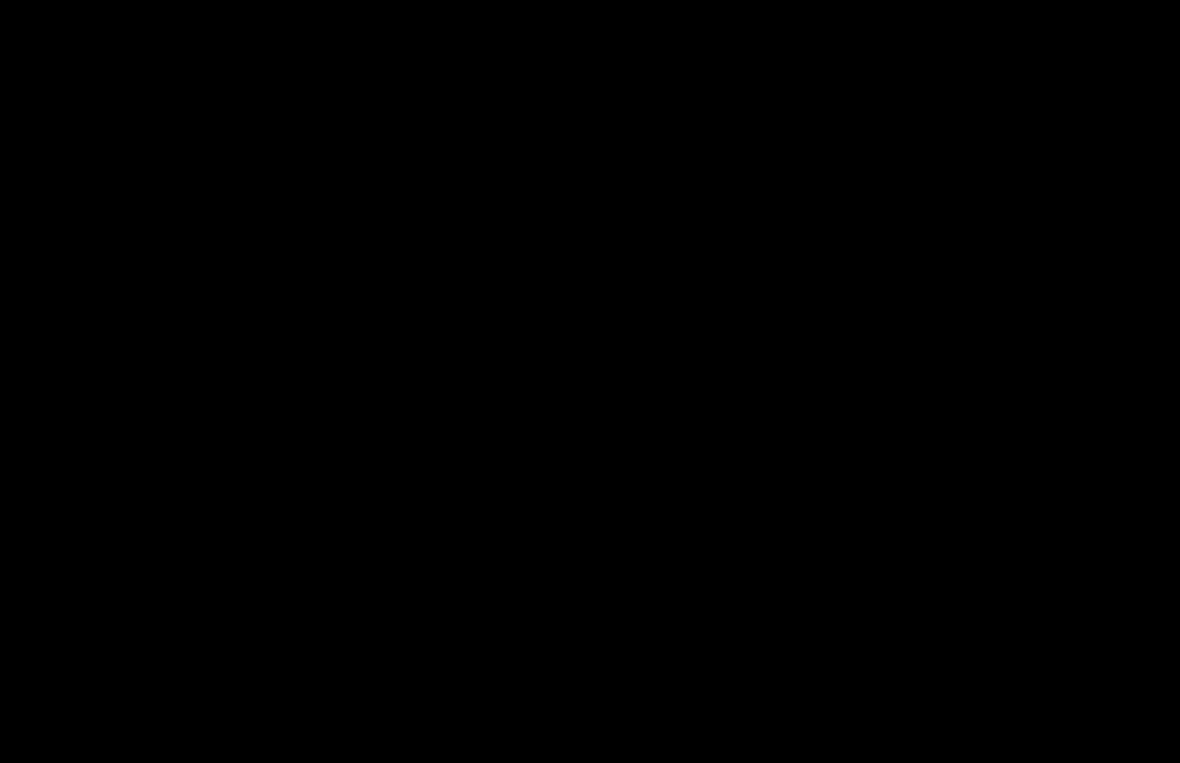 click at bounding box center [590, 381] 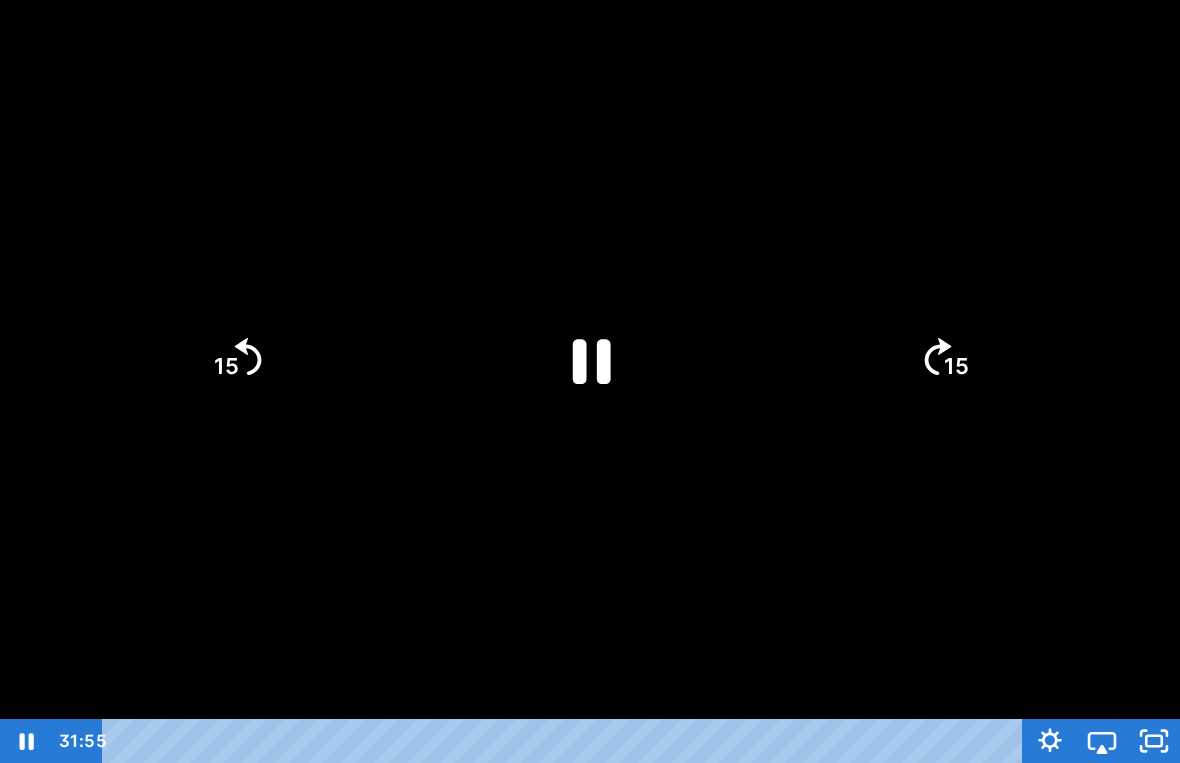 click 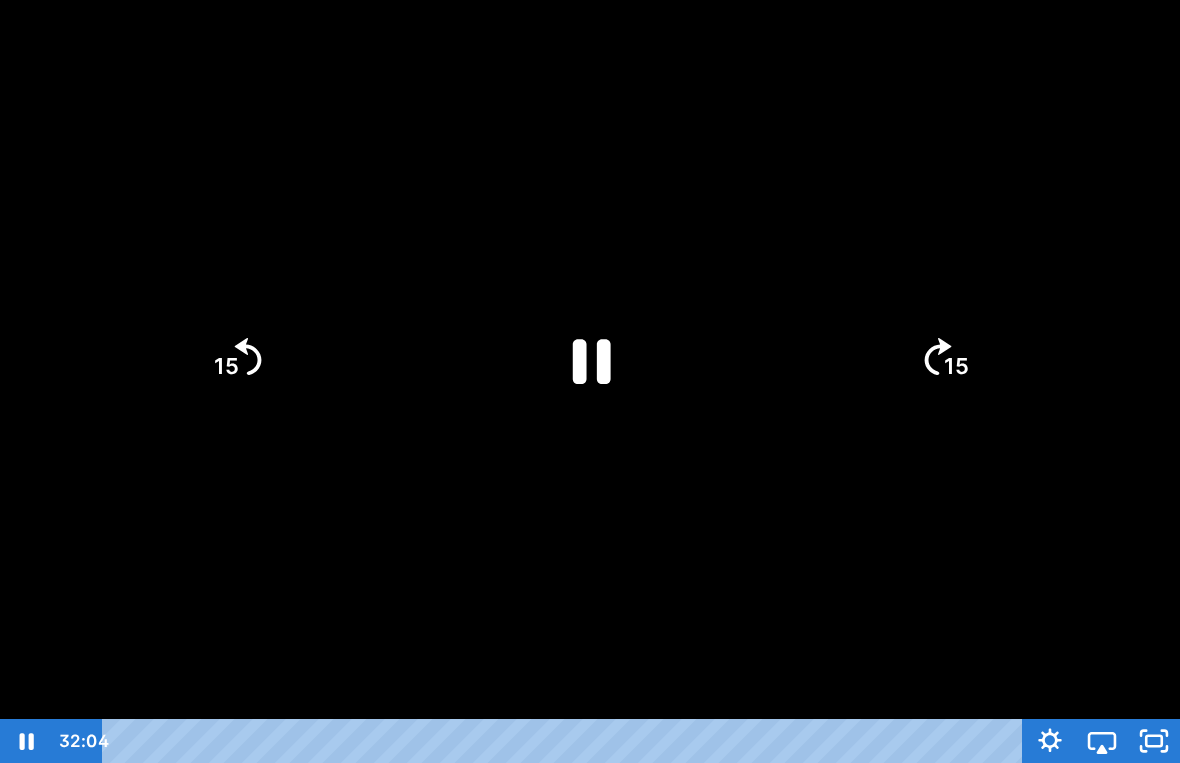 click on "15" 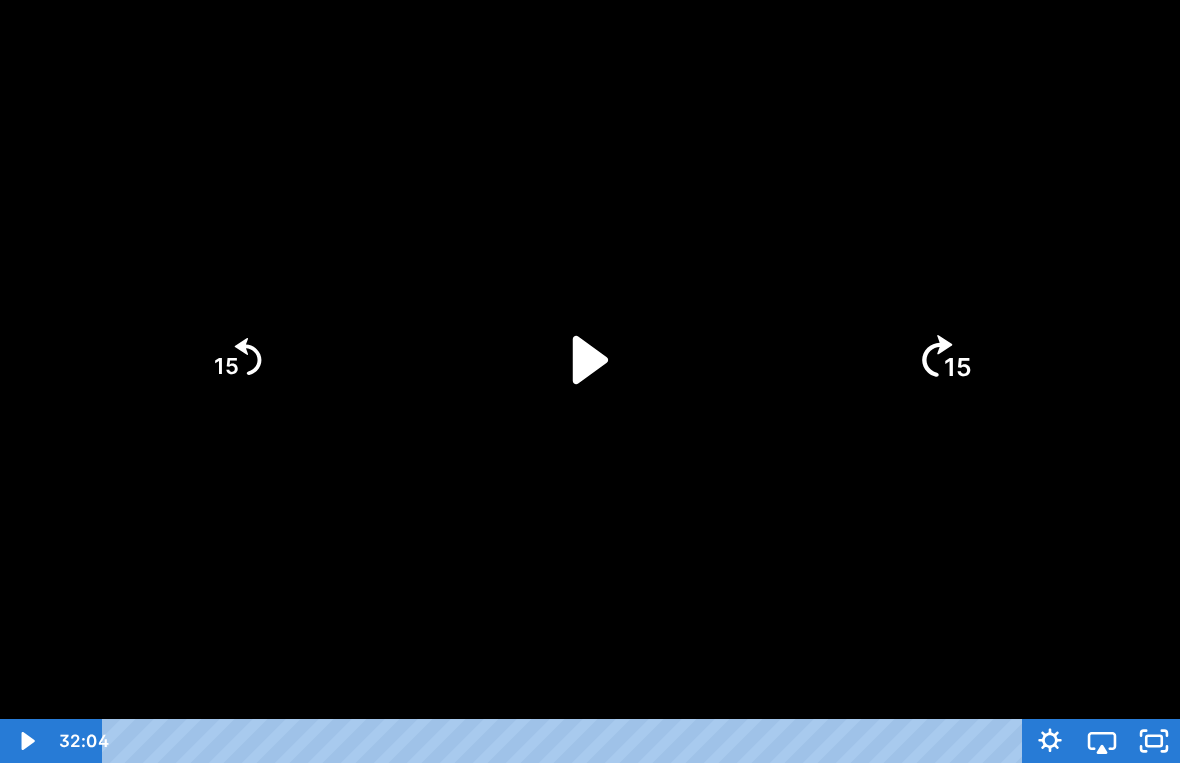 click on "15" 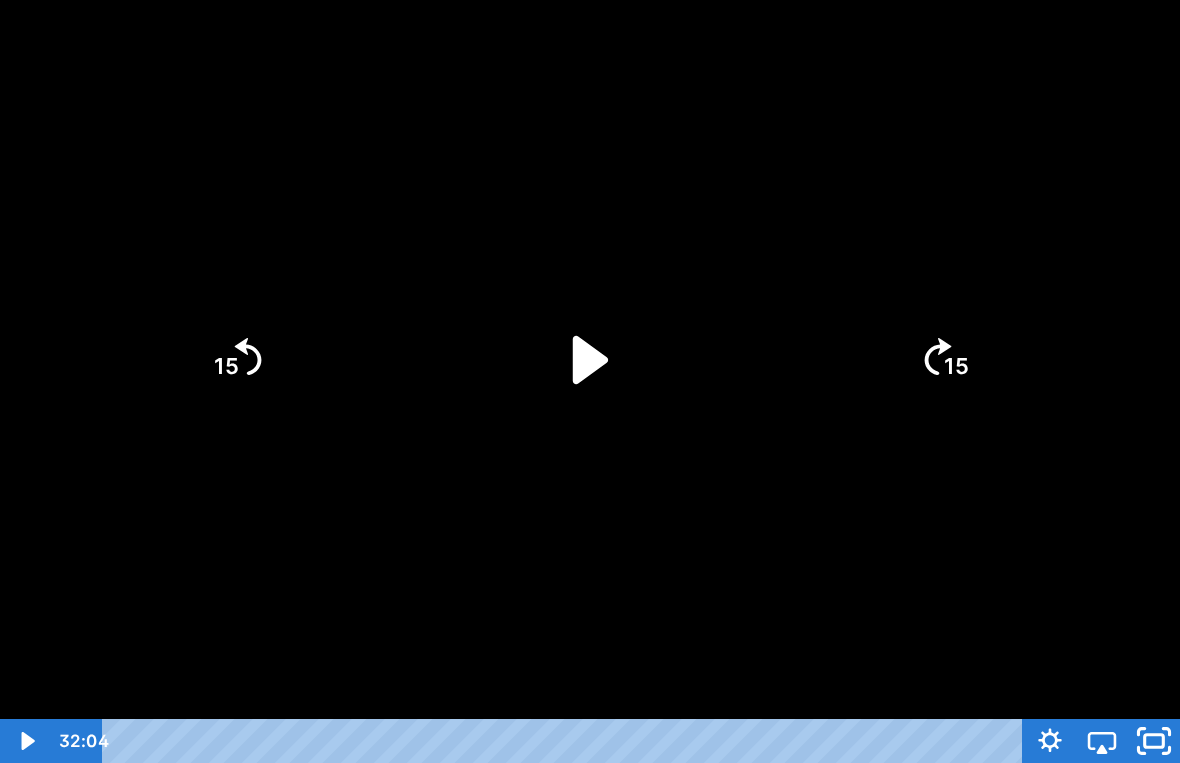 click 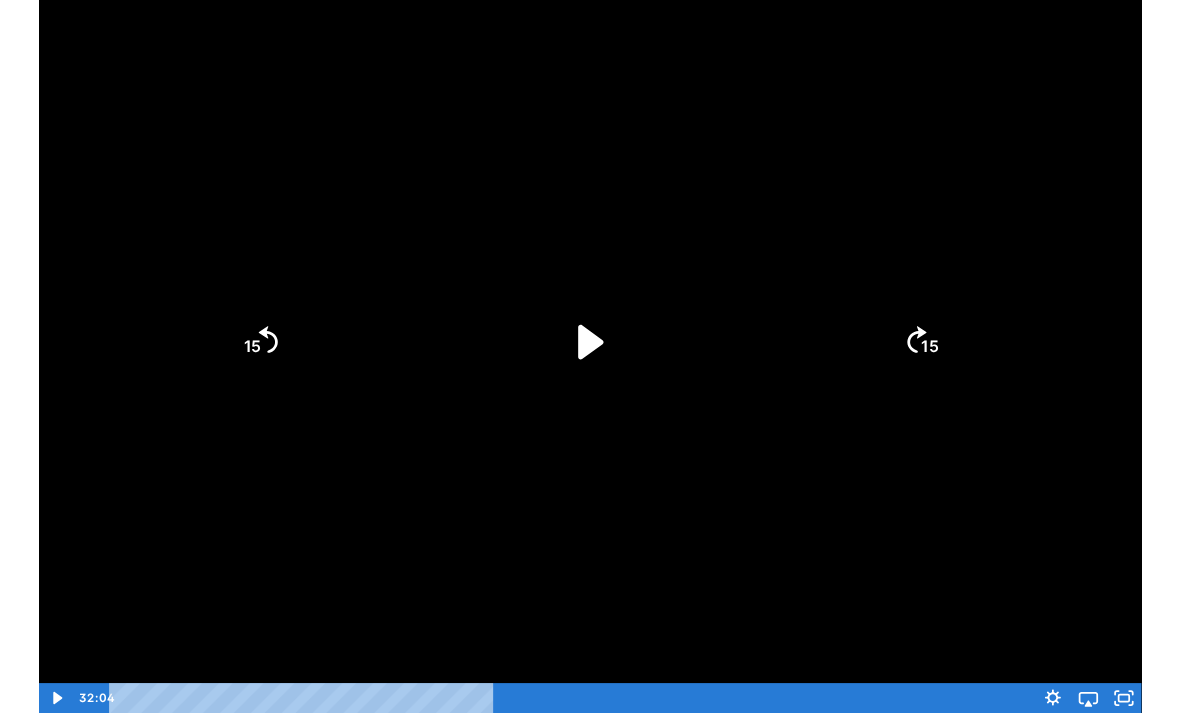 scroll, scrollTop: 2, scrollLeft: 0, axis: vertical 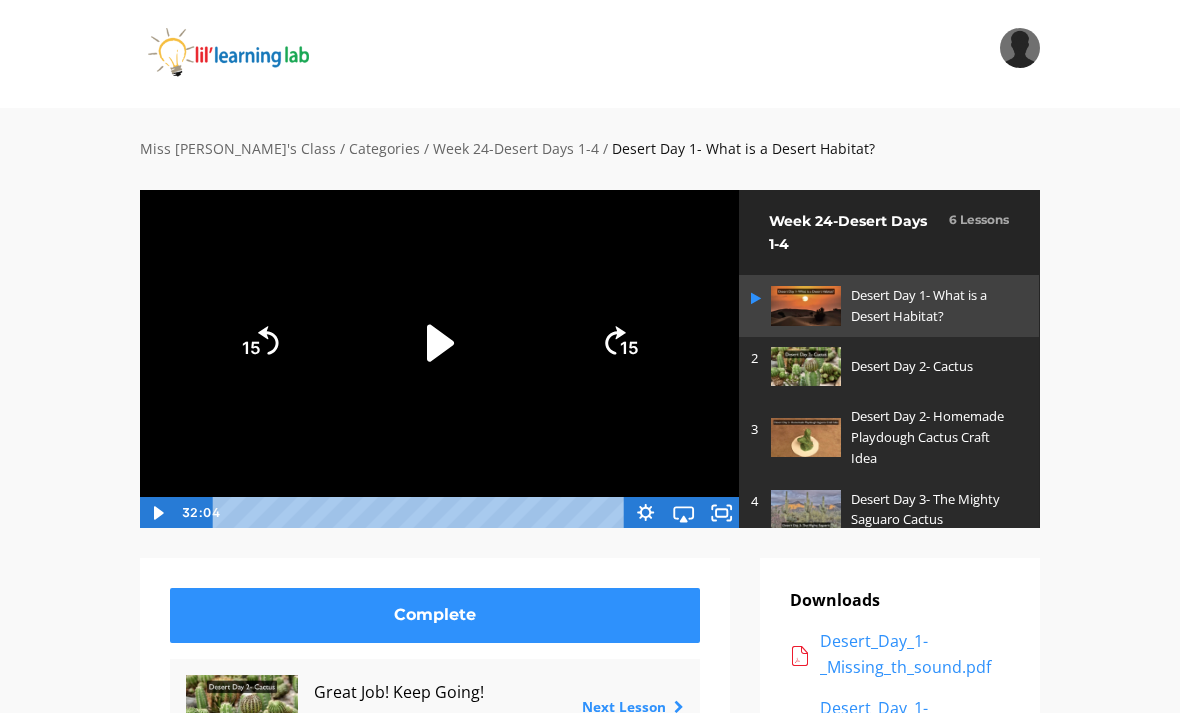 click on "Tap for sound
@keyframes VOLUME_SMALL_WAVE_FLASH {
0% { opacity: 0; }
33% { opacity: 1; }
66% { opacity: 1; }
100% { opacity: 0; }
}
@keyframes VOLUME_LARGE_WAVE_FLASH {
0% { opacity: 0; }
33% { opacity: 1; }
66% { opacity: 1; }
100% { opacity: 0; }
}
.volume__small-wave {
animation: VOLUME_SMALL_WAVE_FLASH 2s infinite;
opacity: 0;
}
.volume__large-wave {
animation: VOLUME_LARGE_WAVE_FLASH 2s infinite .3s;
opacity: 0;
}
15 15 32:04
Week 24-Desert Days 1-4
6 Lessons
2" at bounding box center (590, 373) 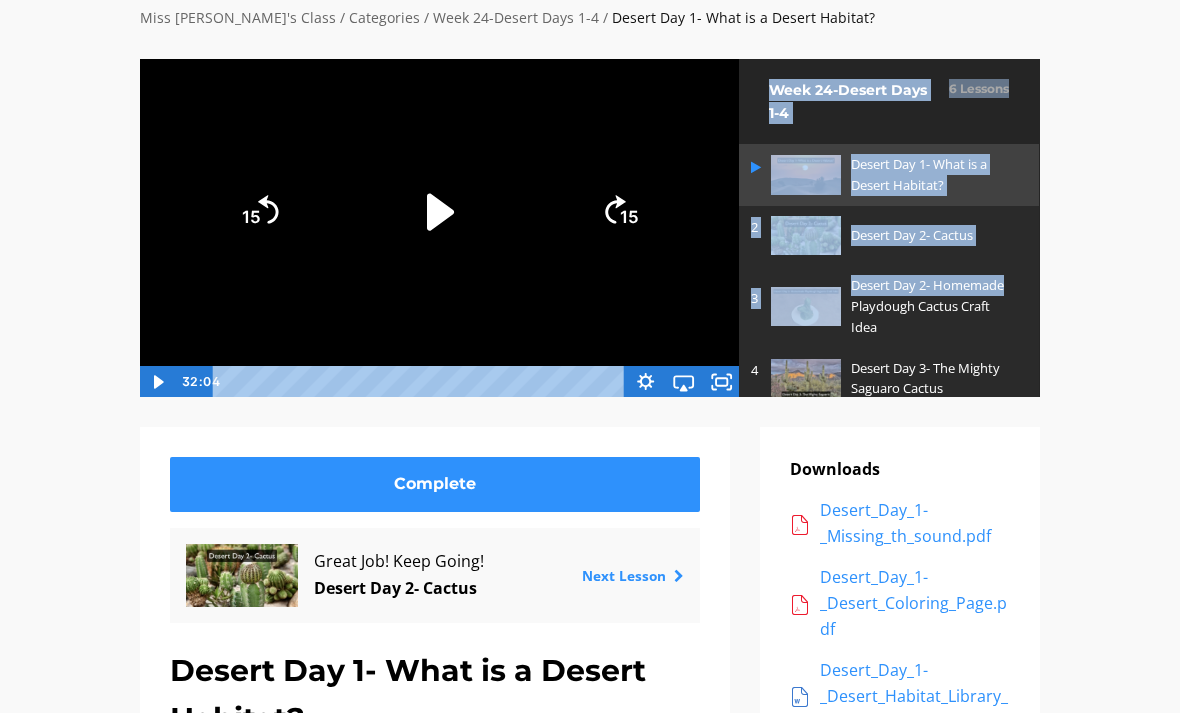 scroll, scrollTop: 141, scrollLeft: 0, axis: vertical 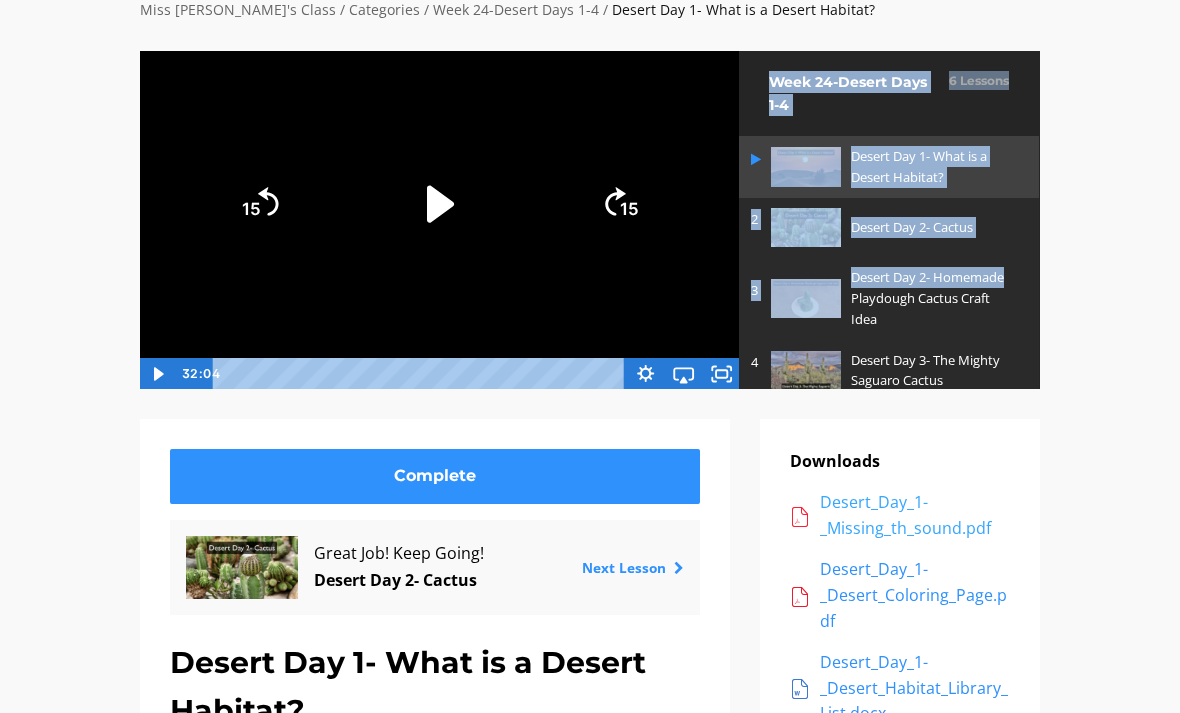click on "Desert_Day_1-_Missing_th_sound.pdf" at bounding box center [915, 515] 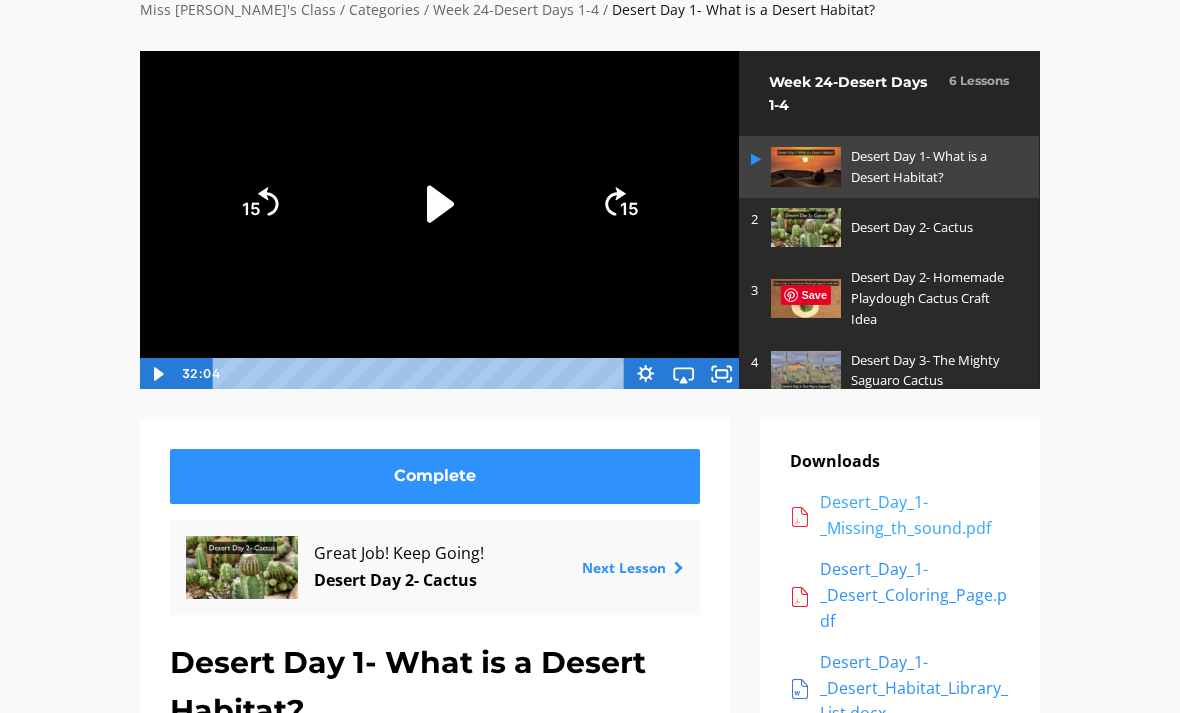 scroll, scrollTop: 205, scrollLeft: 0, axis: vertical 